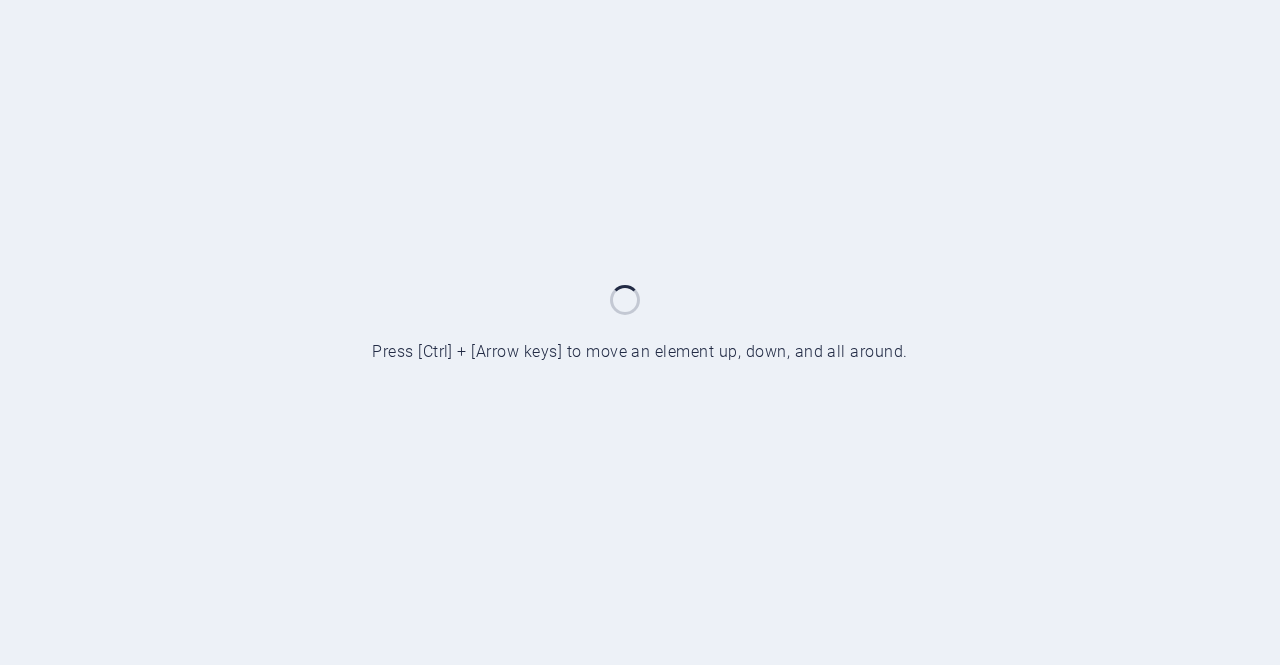 scroll, scrollTop: 0, scrollLeft: 0, axis: both 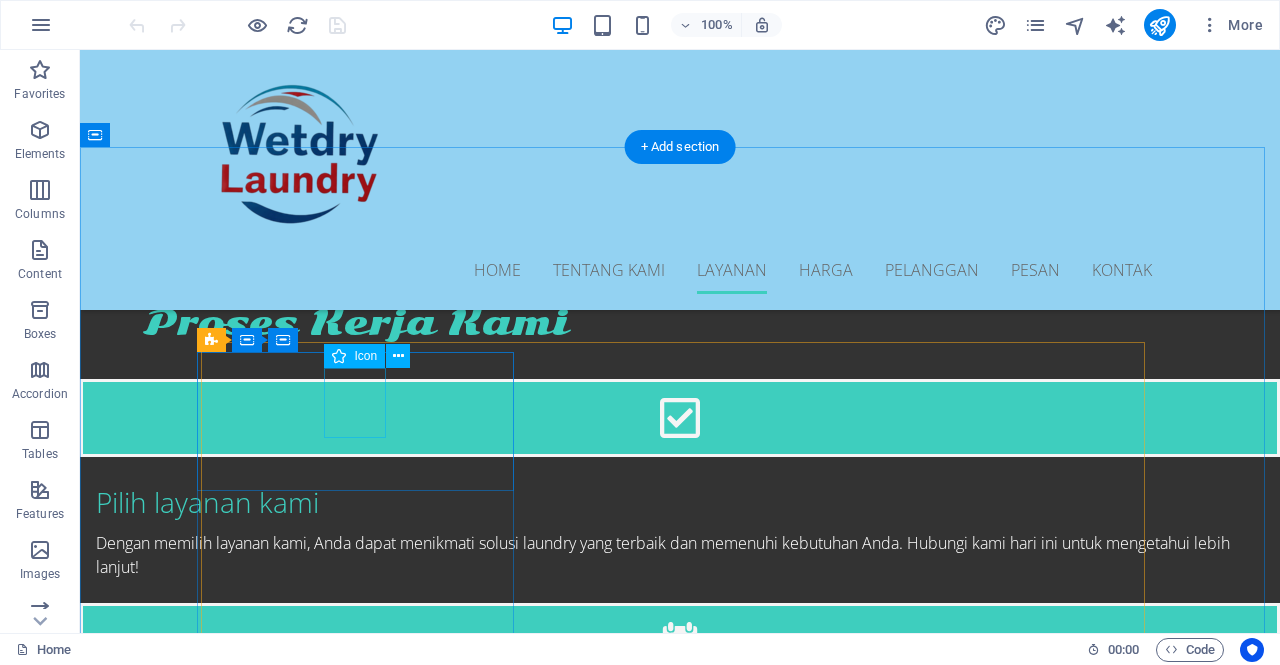 click at bounding box center [680, 2829] 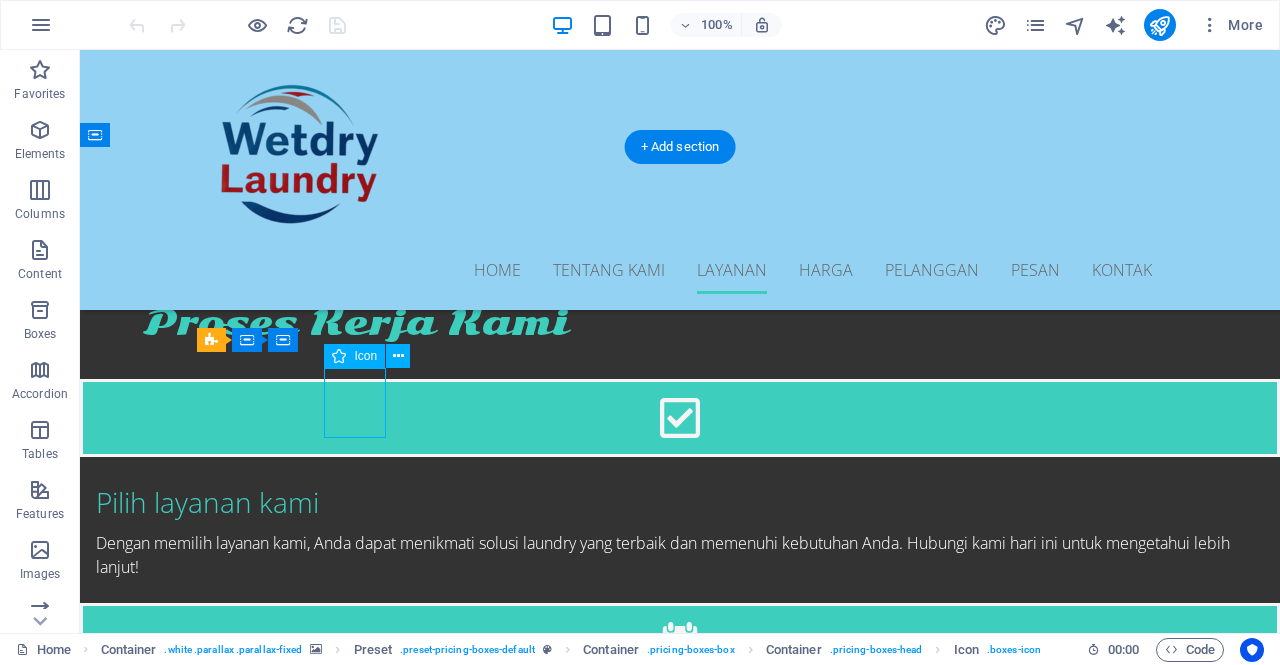 click at bounding box center [680, 2829] 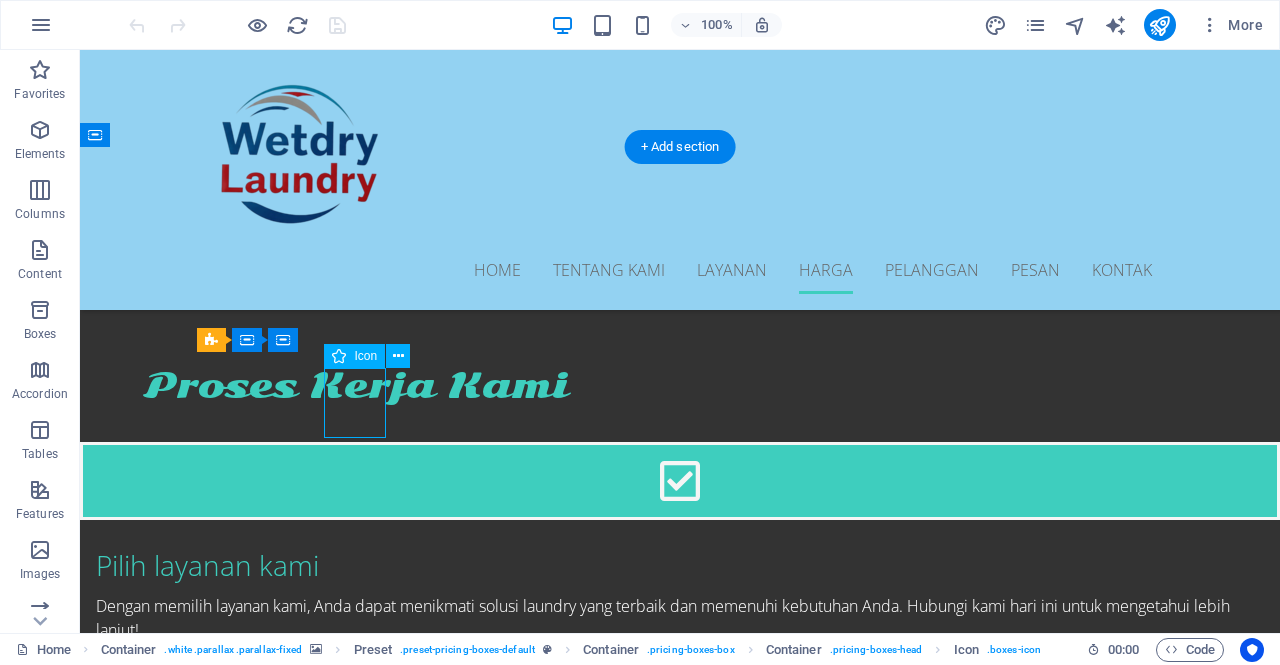select on "xMidYMid" 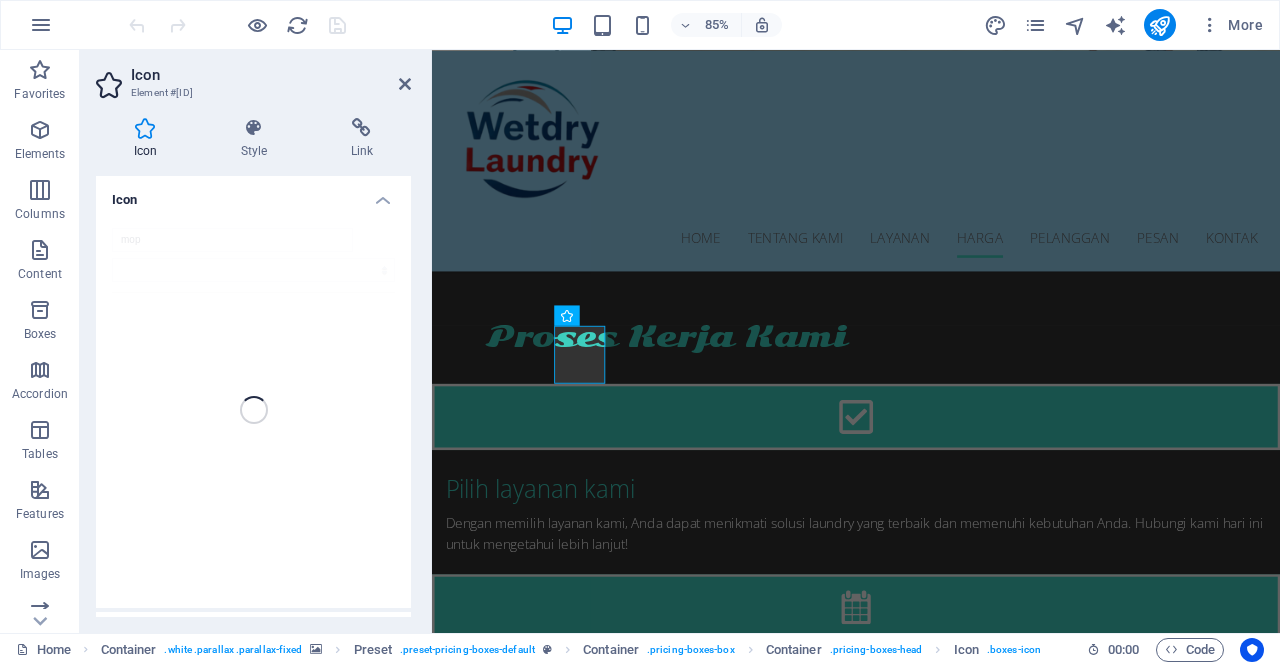 scroll, scrollTop: 2867, scrollLeft: 0, axis: vertical 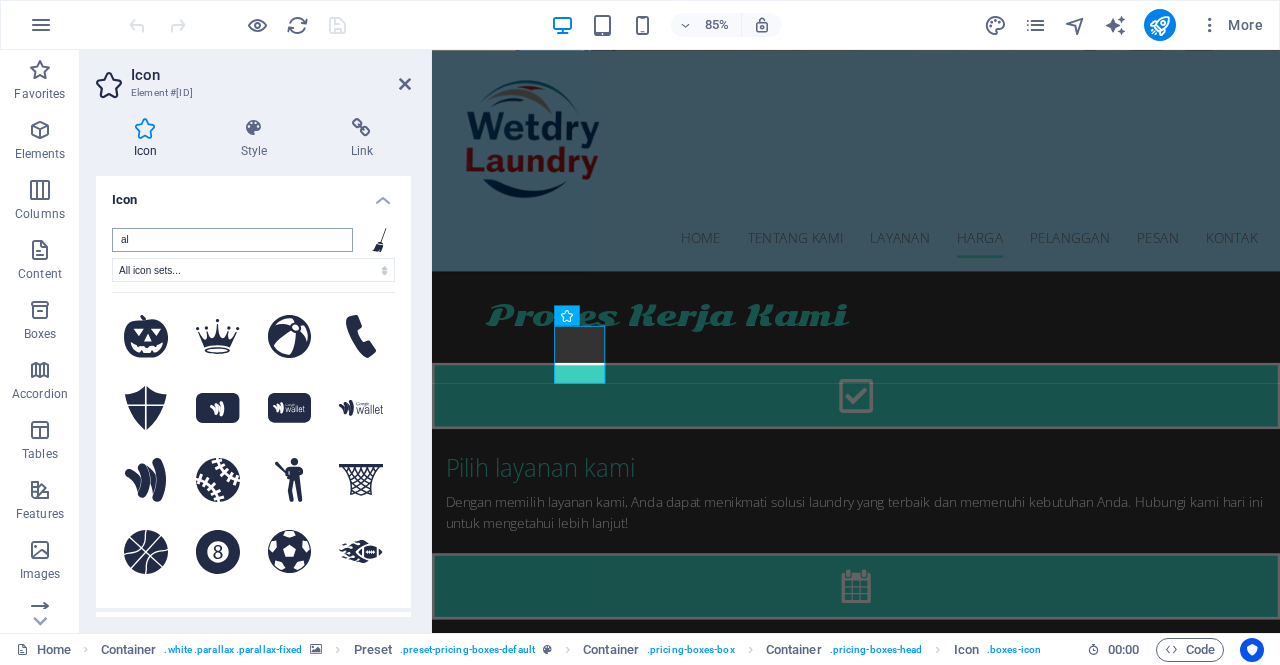 type on "a" 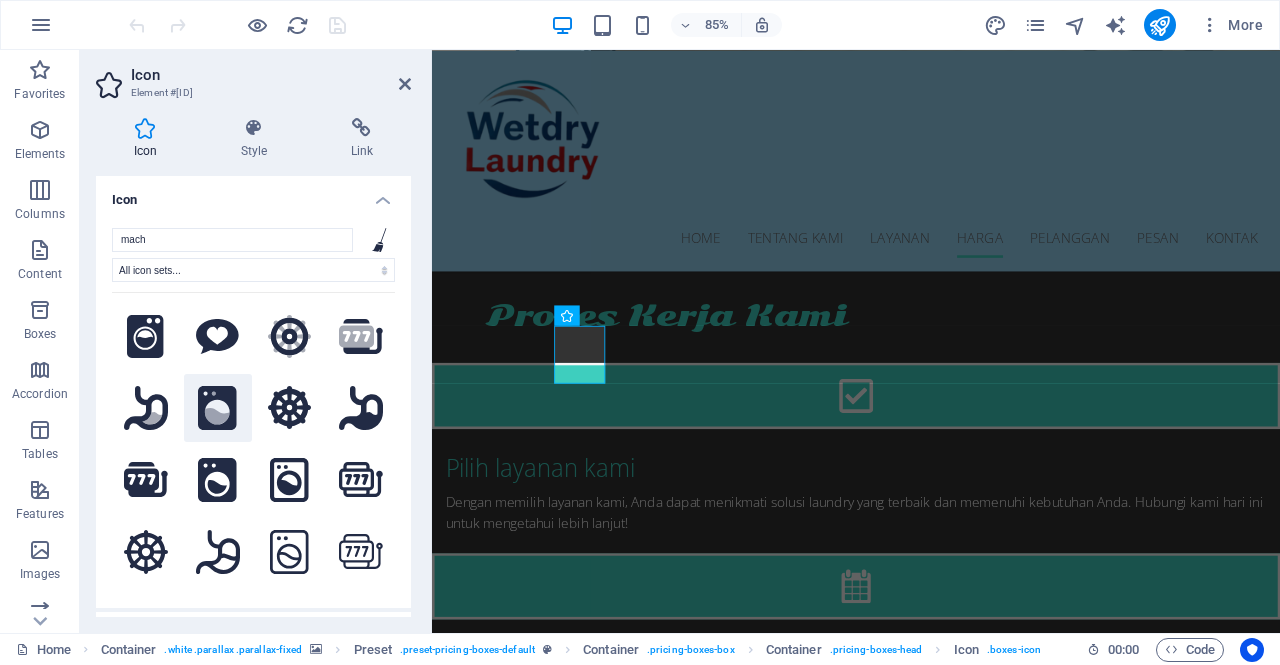 type on "mach" 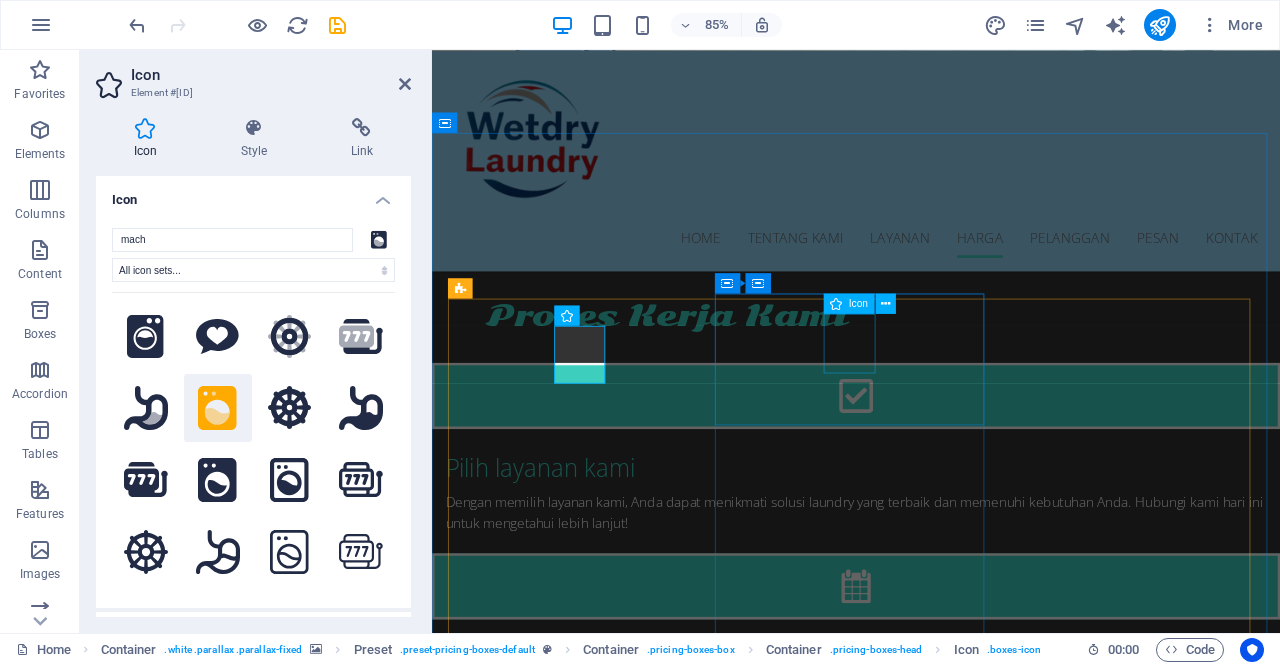 click at bounding box center [931, 3386] 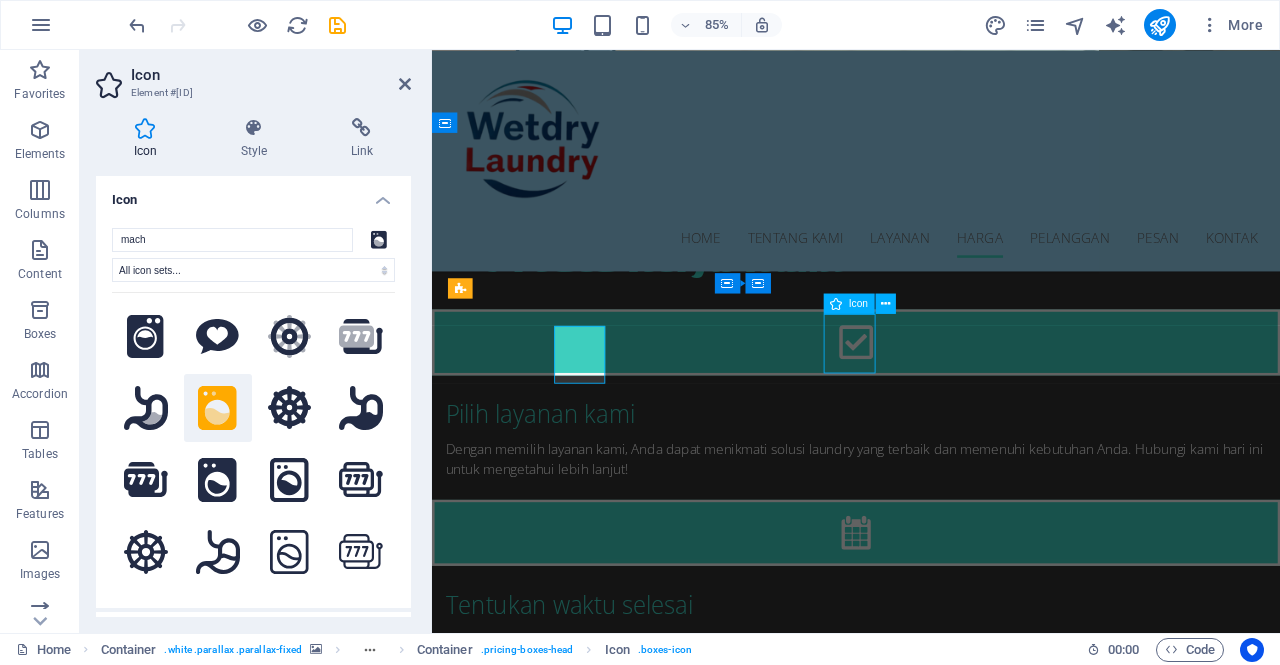 scroll, scrollTop: 2843, scrollLeft: 0, axis: vertical 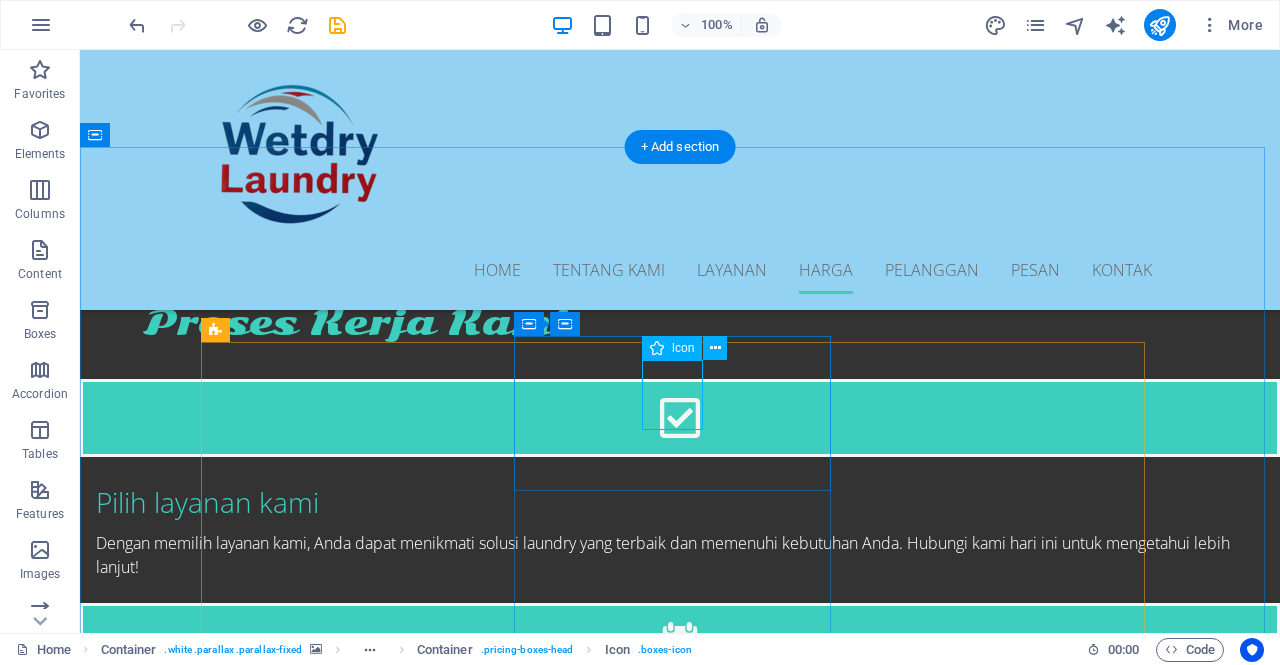 click at bounding box center [680, 3323] 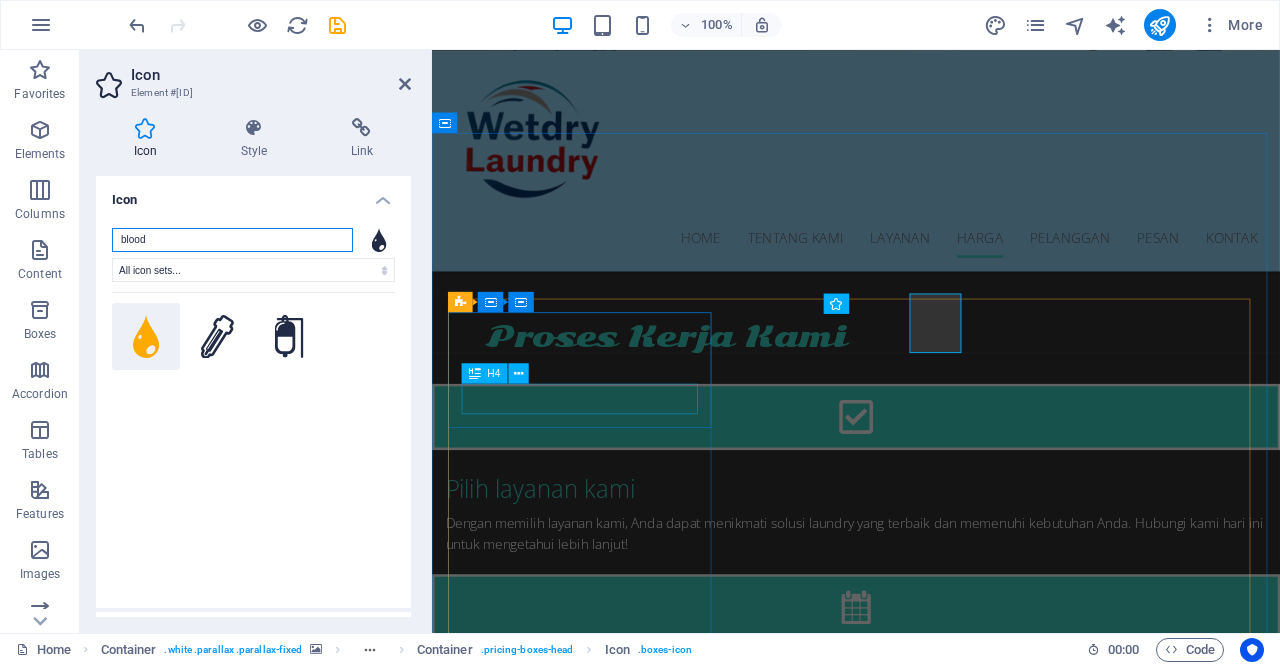 scroll, scrollTop: 2867, scrollLeft: 0, axis: vertical 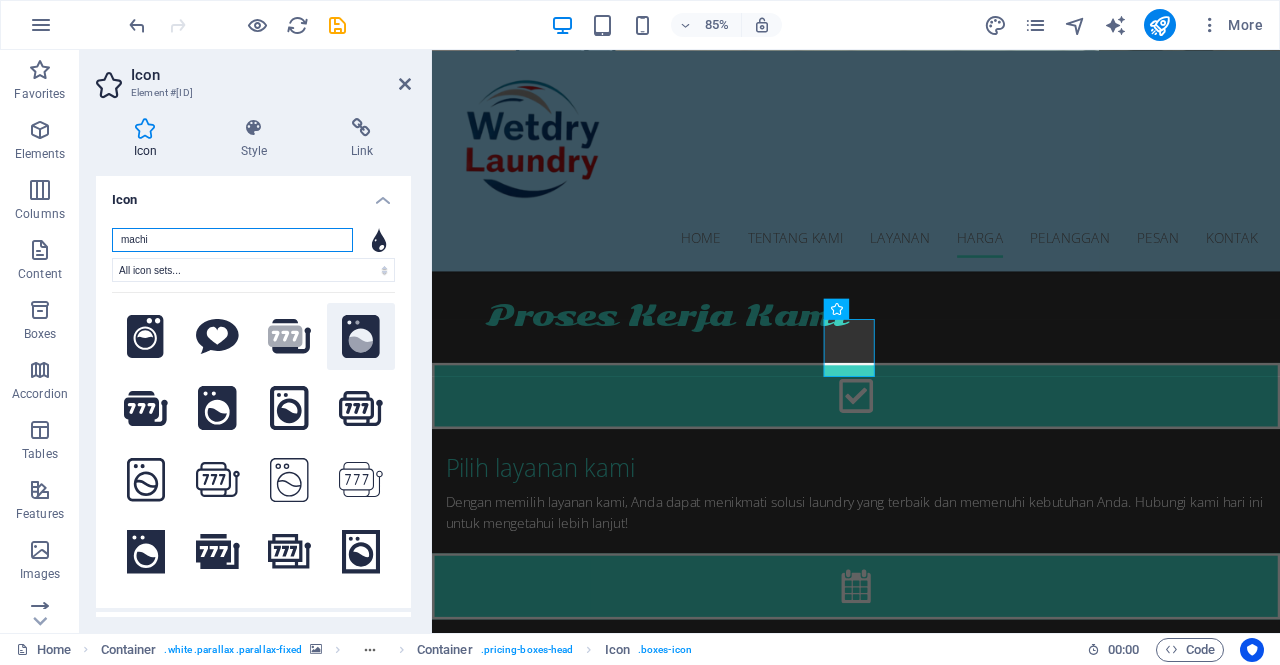 type on "machi" 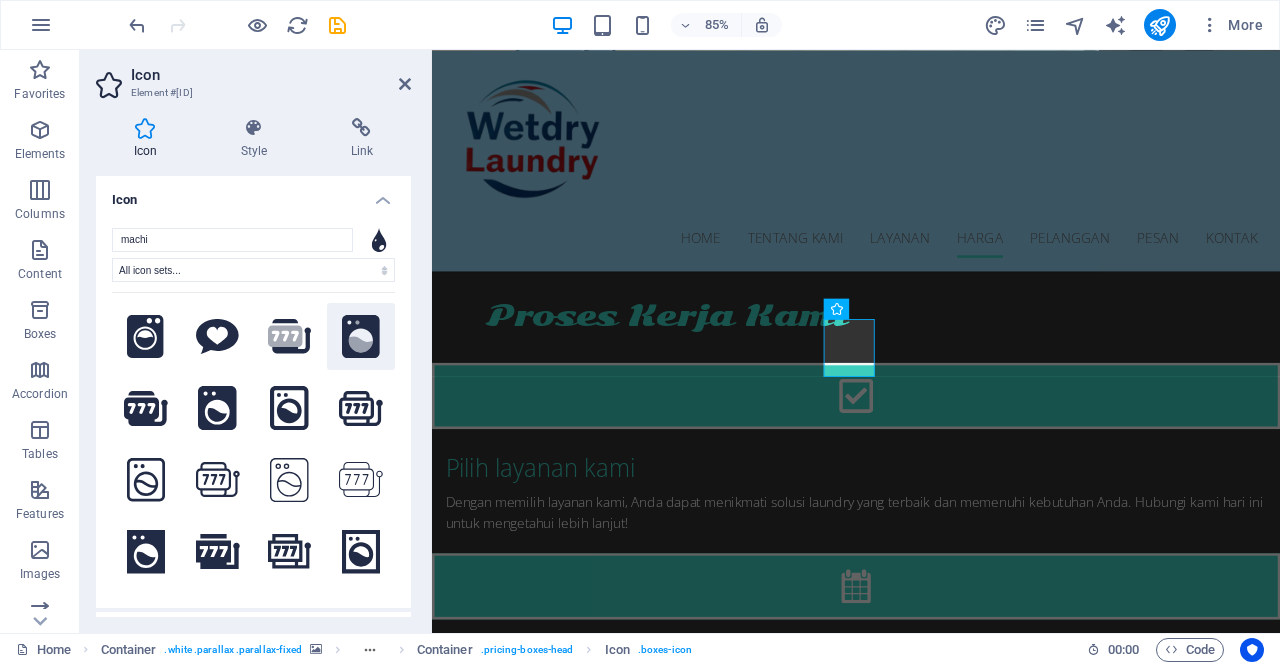 click 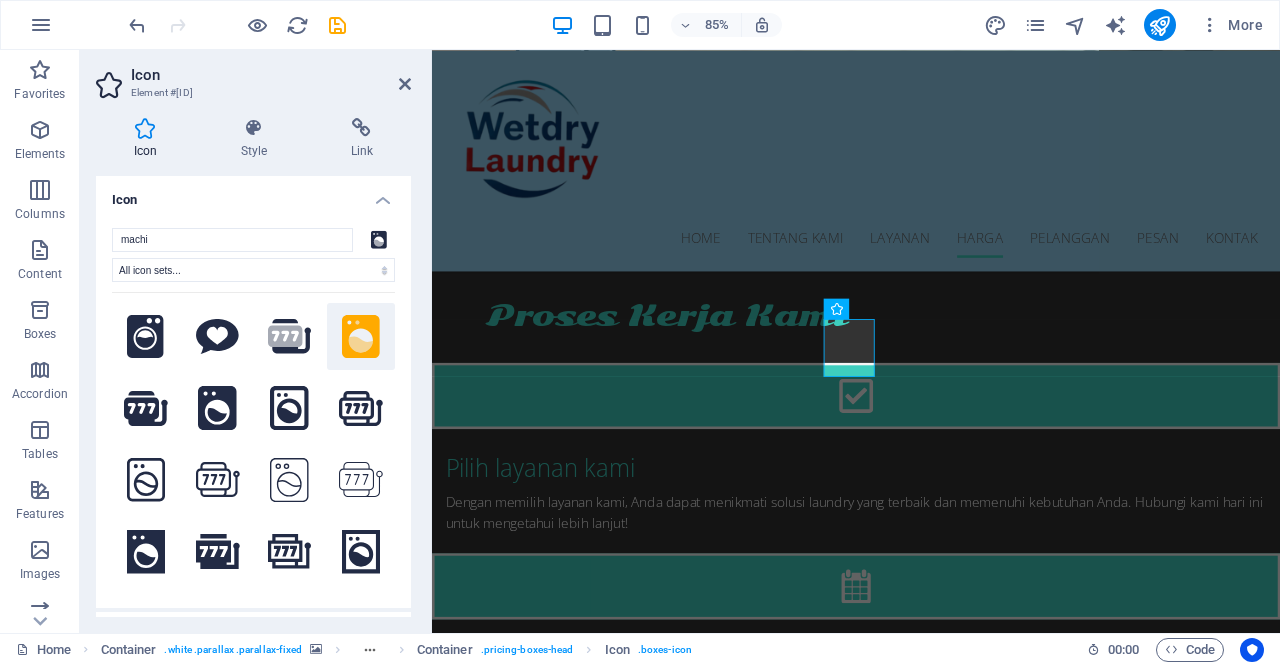 click 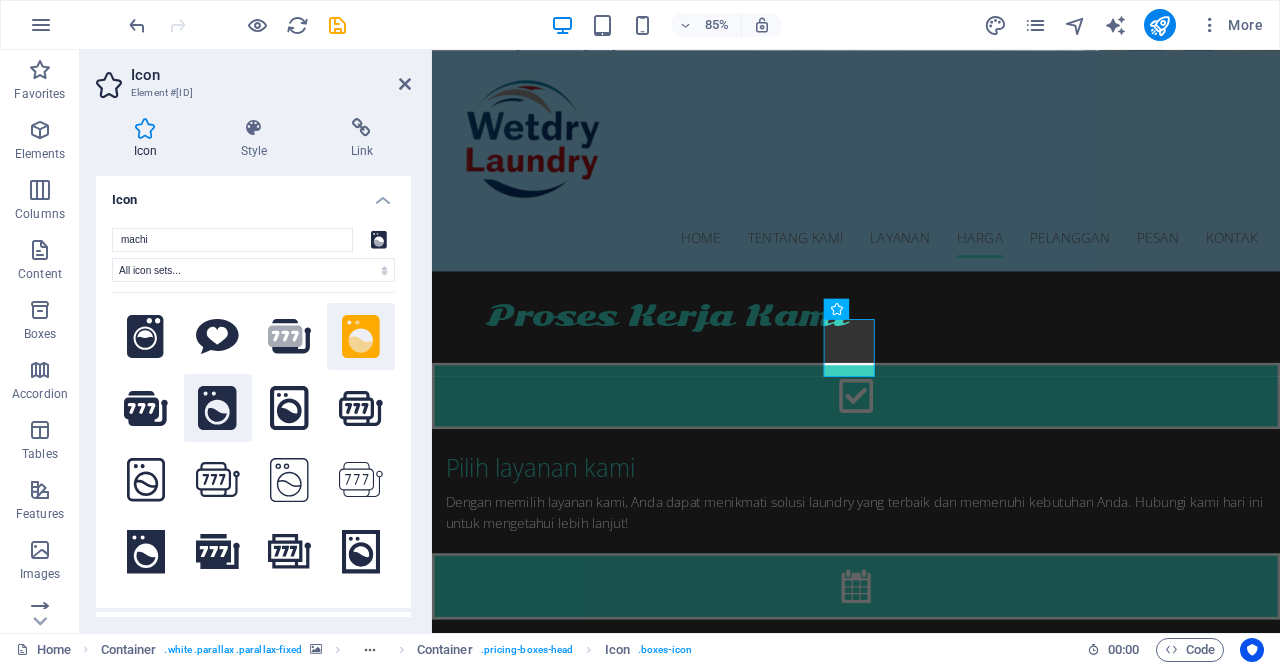 click at bounding box center [218, 408] 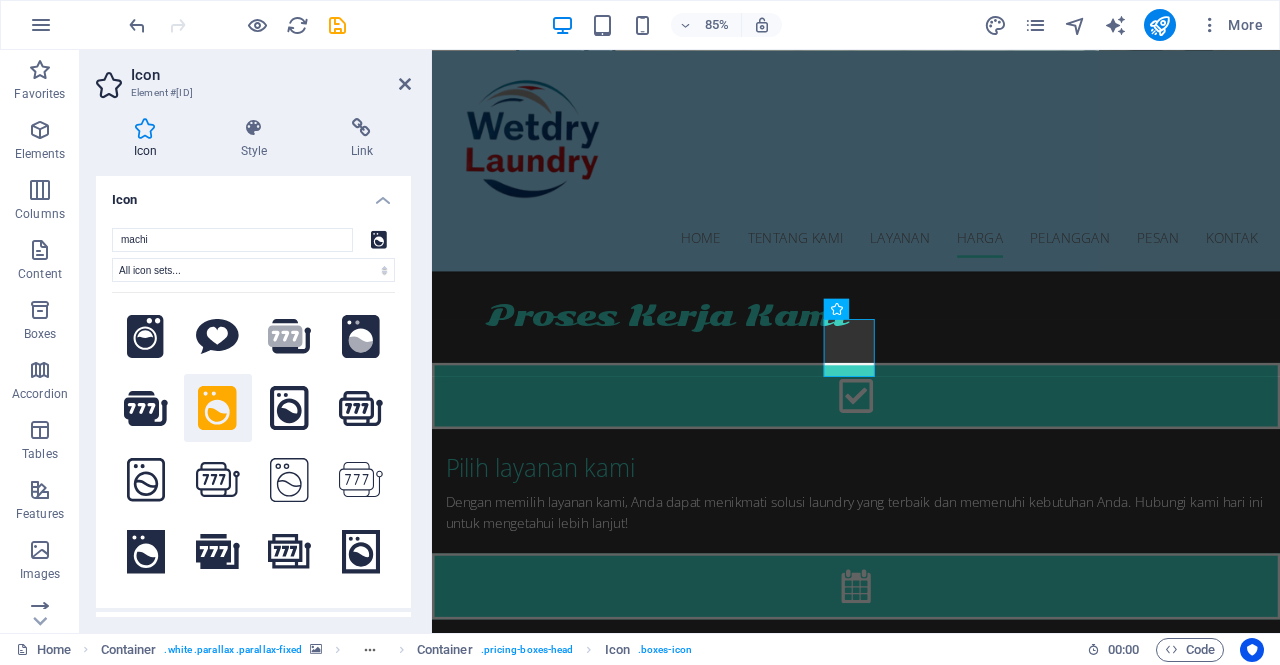 click 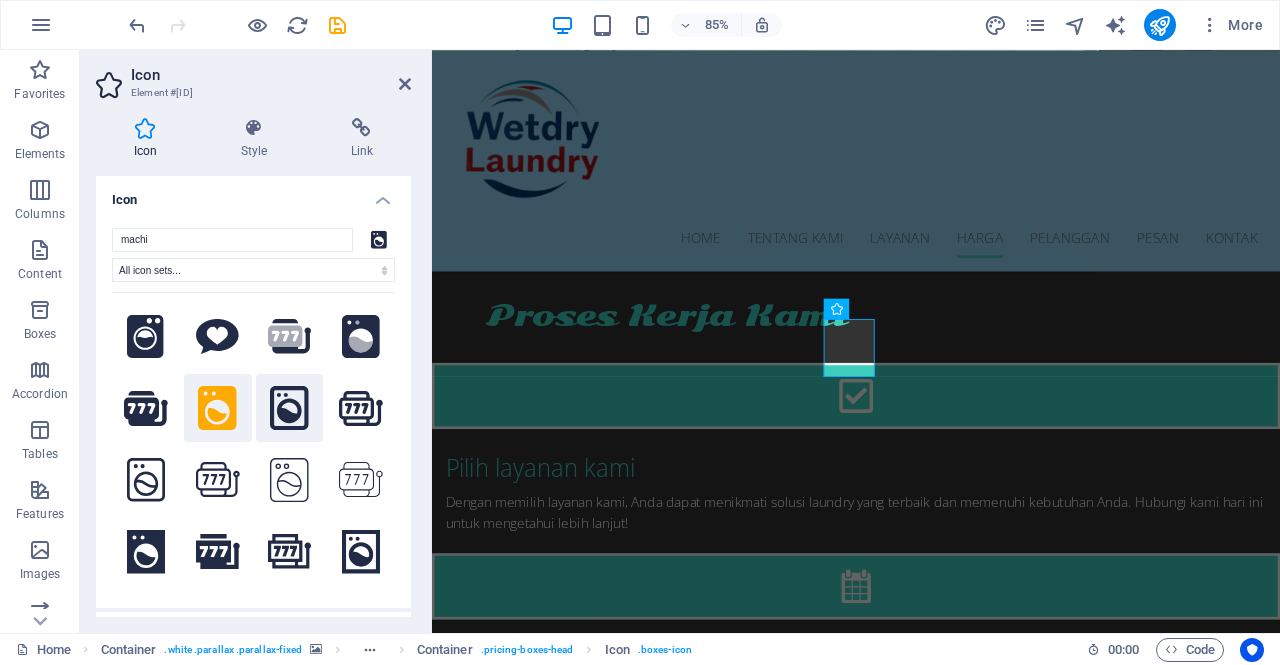 click at bounding box center [290, 408] 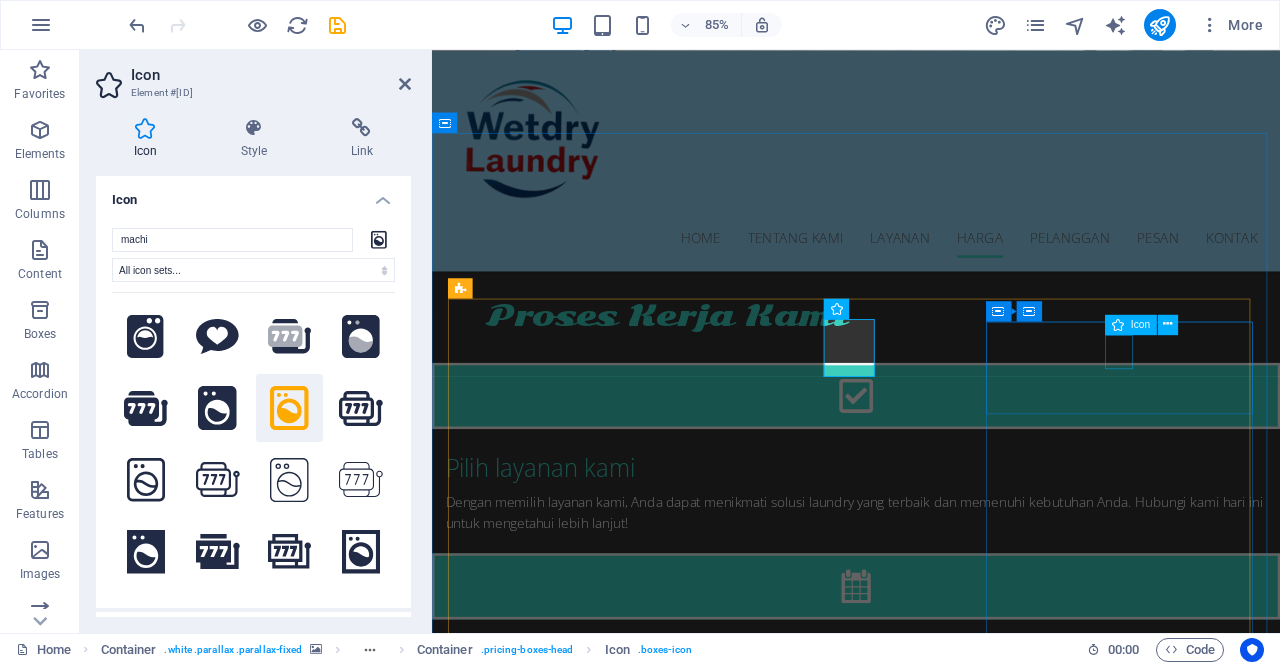 click at bounding box center [931, 3881] 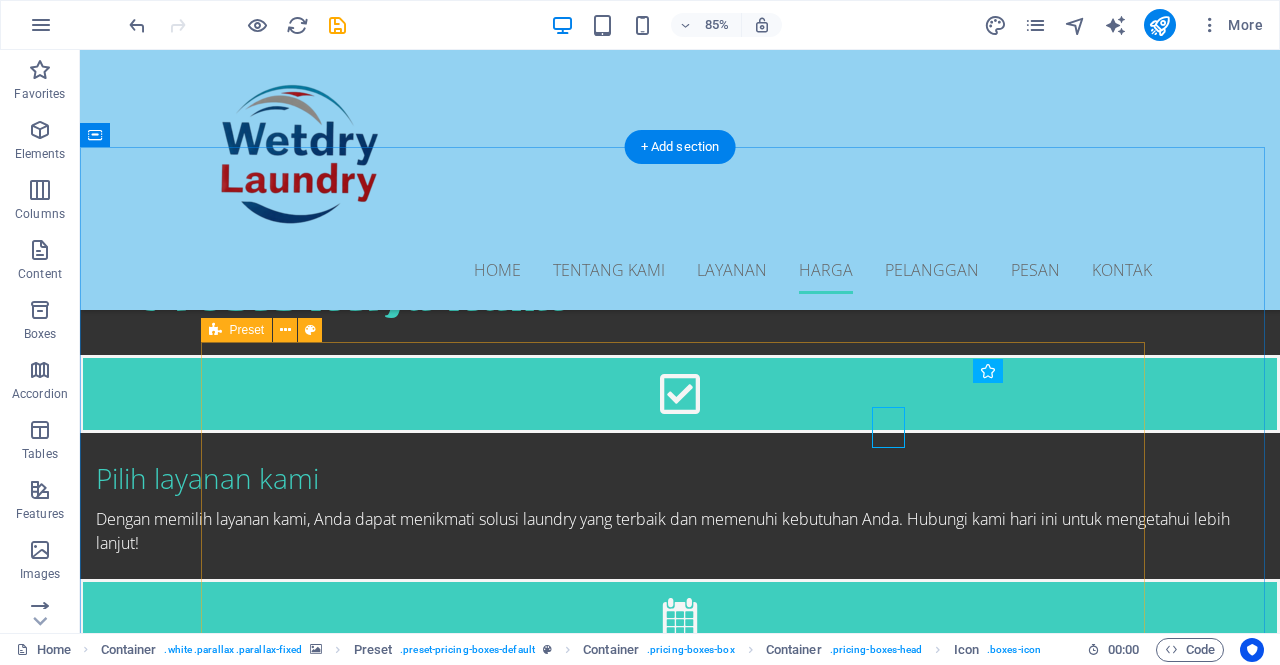 scroll, scrollTop: 2843, scrollLeft: 0, axis: vertical 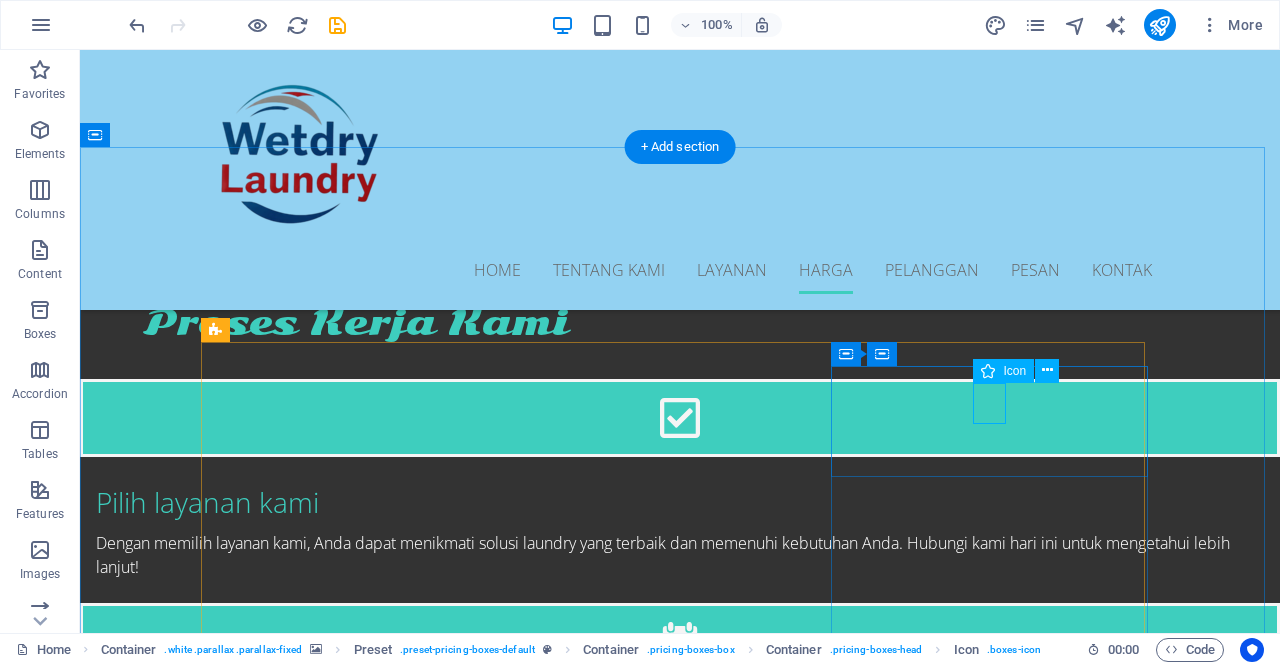 click at bounding box center (680, 3818) 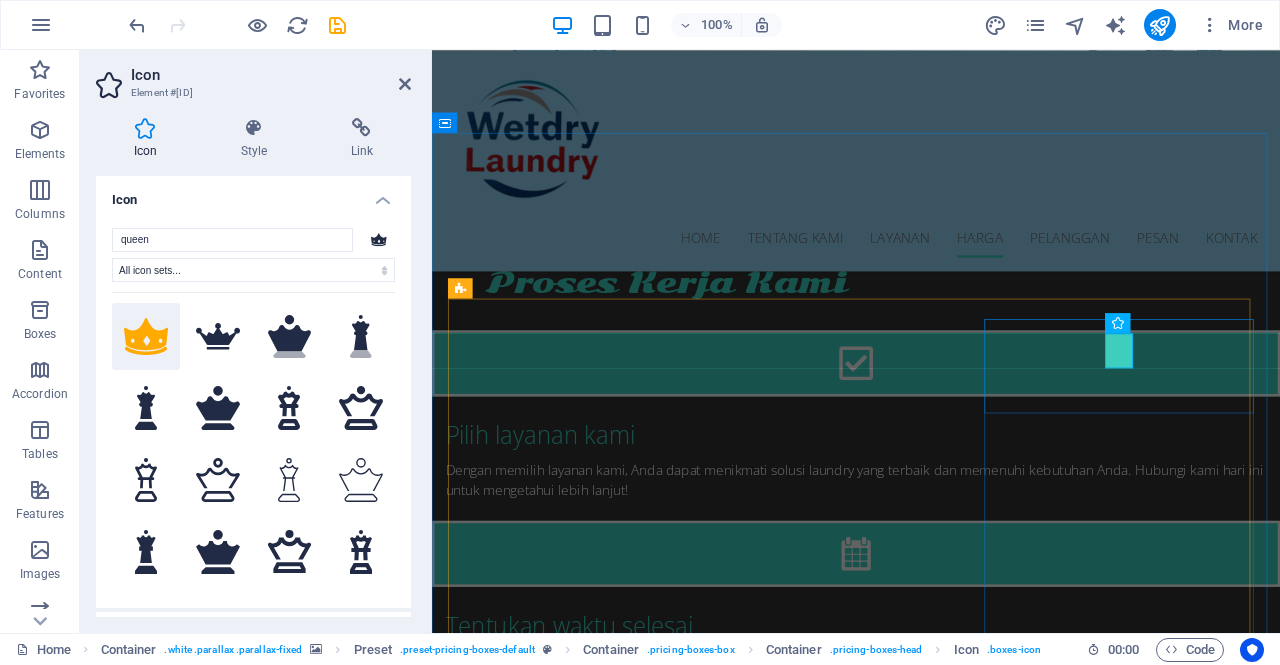 scroll, scrollTop: 2867, scrollLeft: 0, axis: vertical 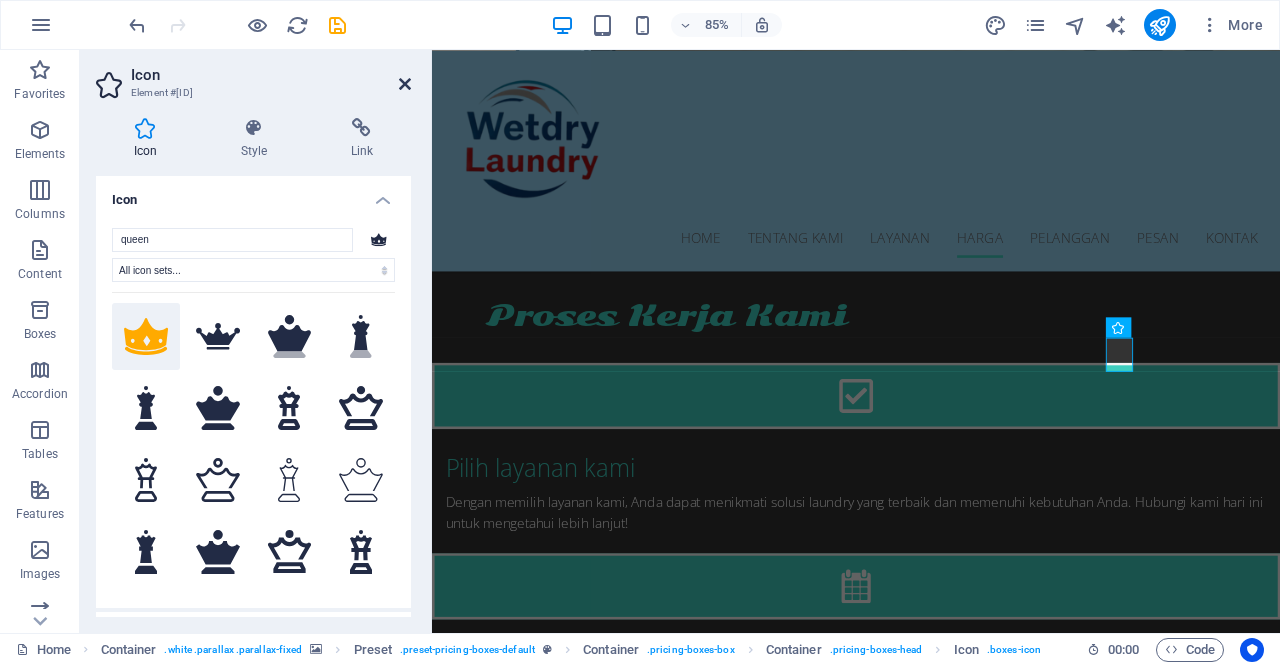 click at bounding box center [405, 84] 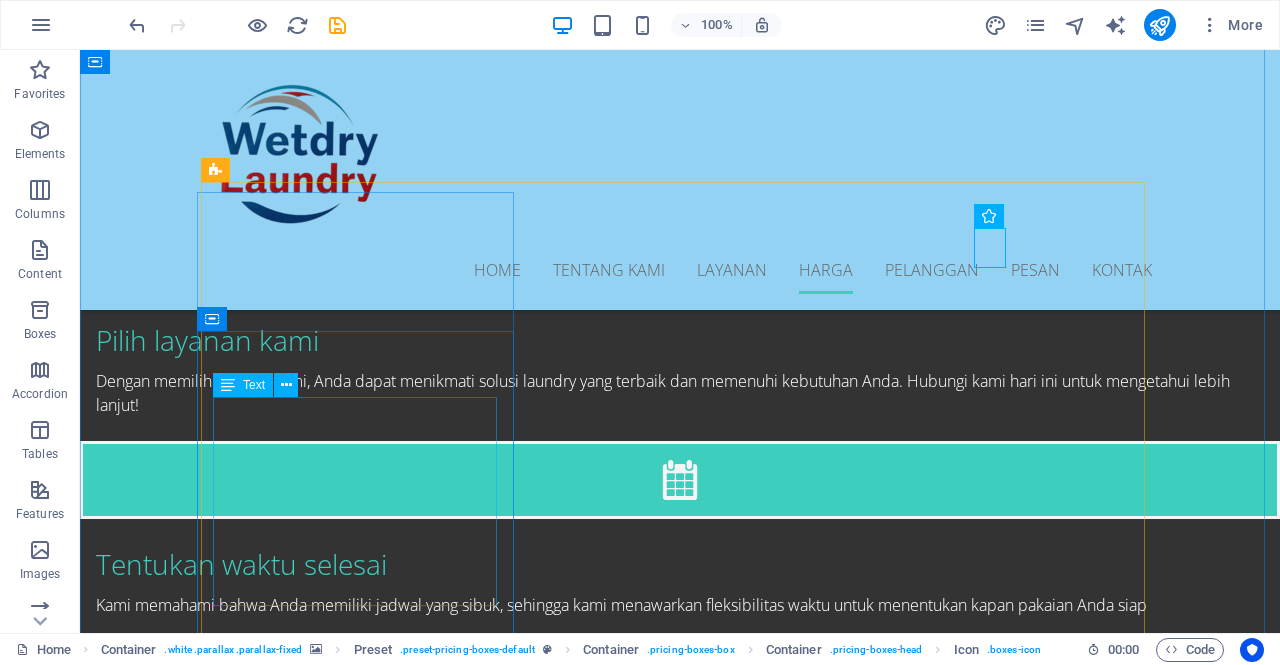 scroll, scrollTop: 3008, scrollLeft: 0, axis: vertical 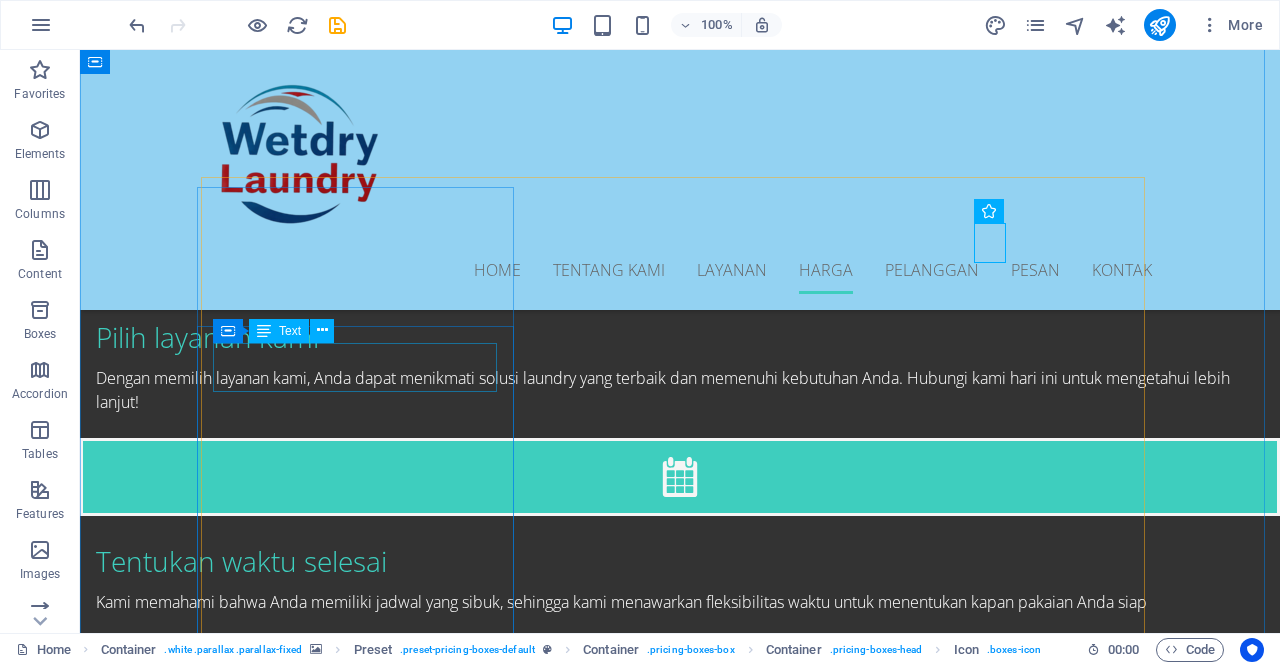click on "29 $" at bounding box center [231, 2796] 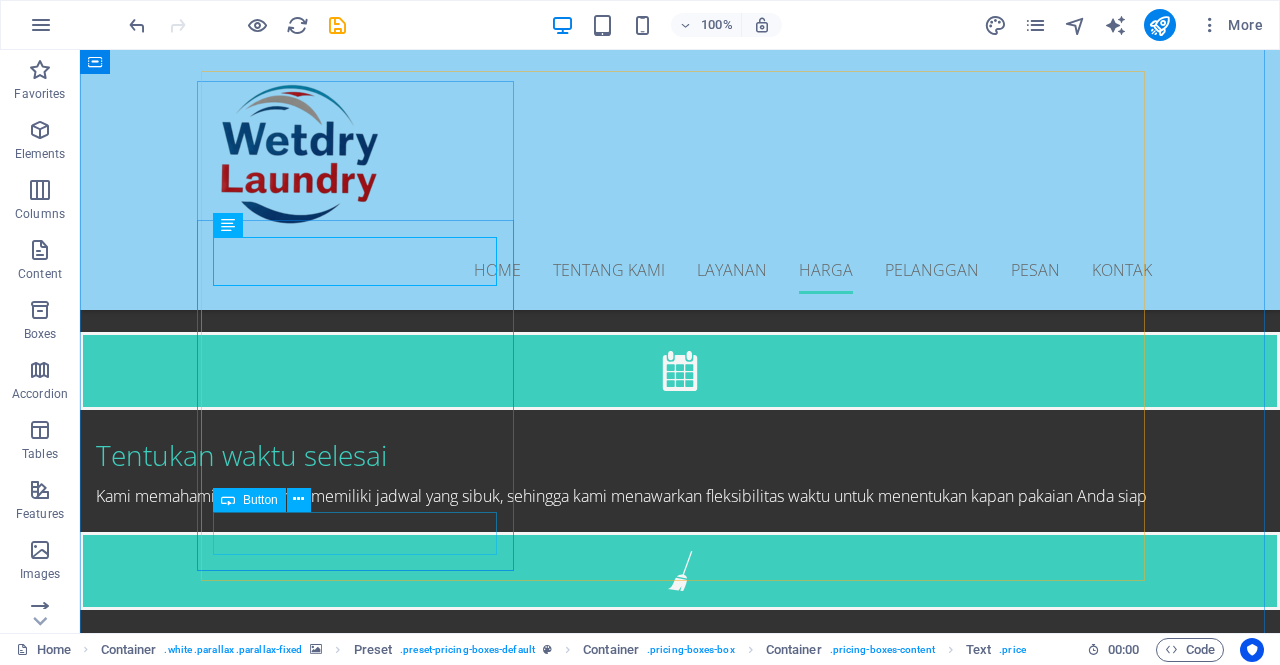 scroll, scrollTop: 3115, scrollLeft: 0, axis: vertical 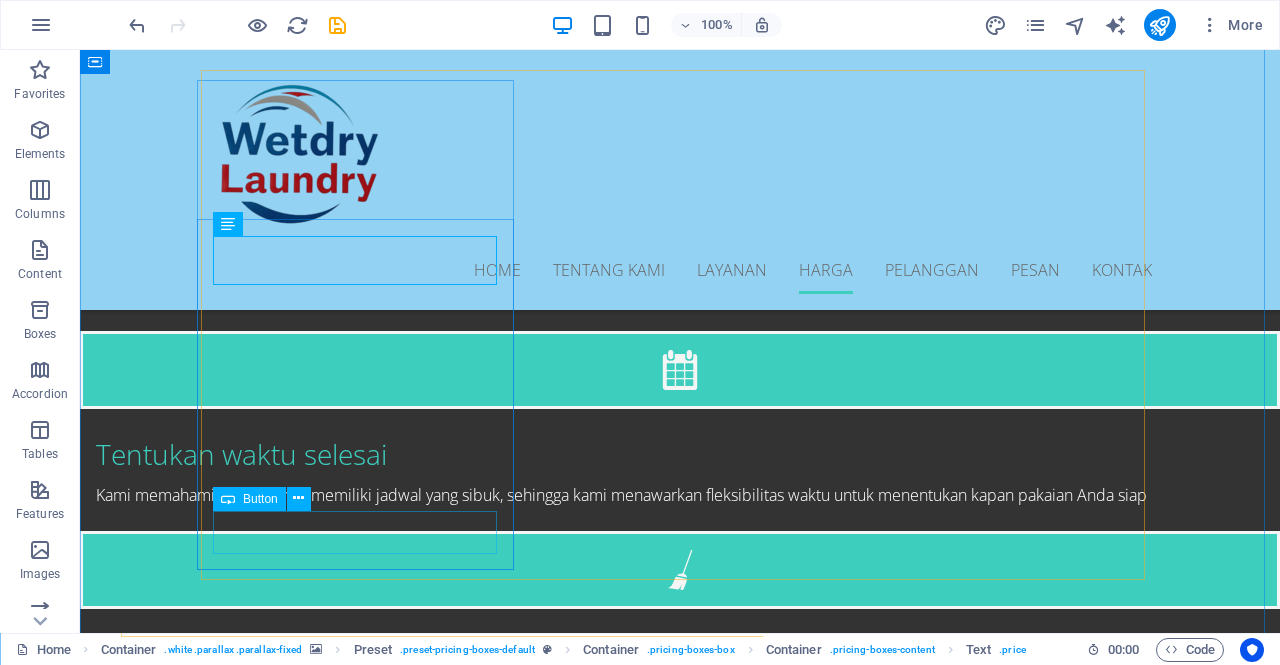 click on "Book now" at bounding box center (680, 2961) 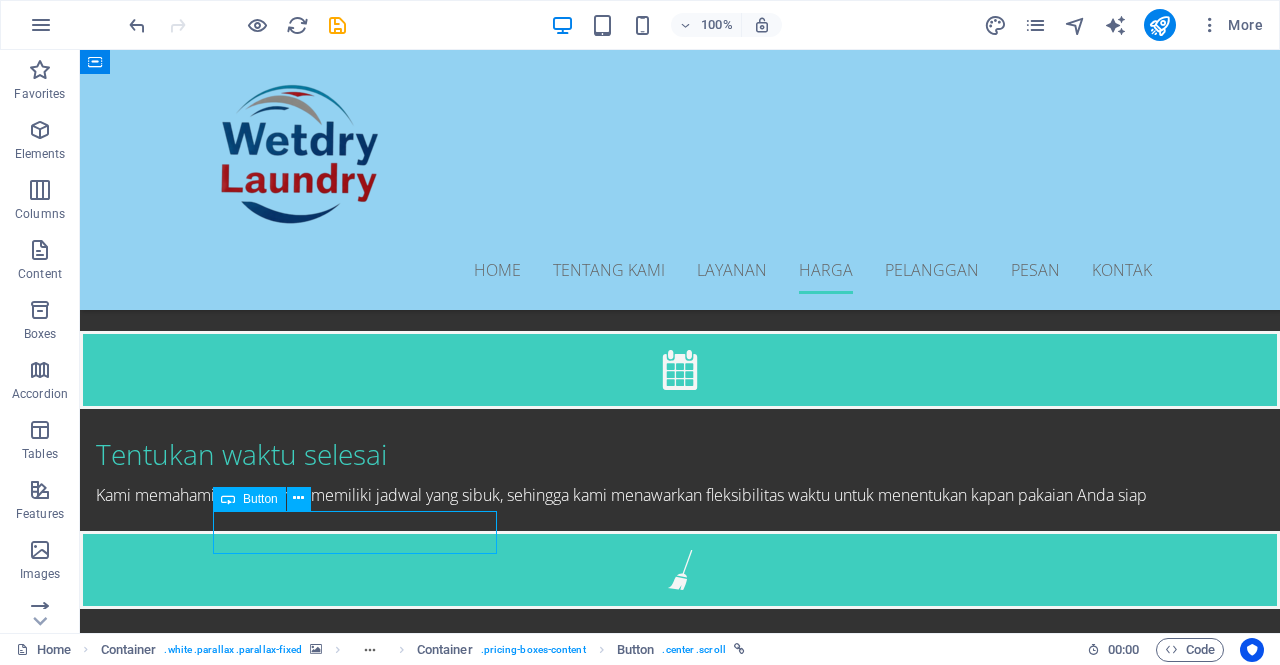 click on "Book now" at bounding box center (680, 2961) 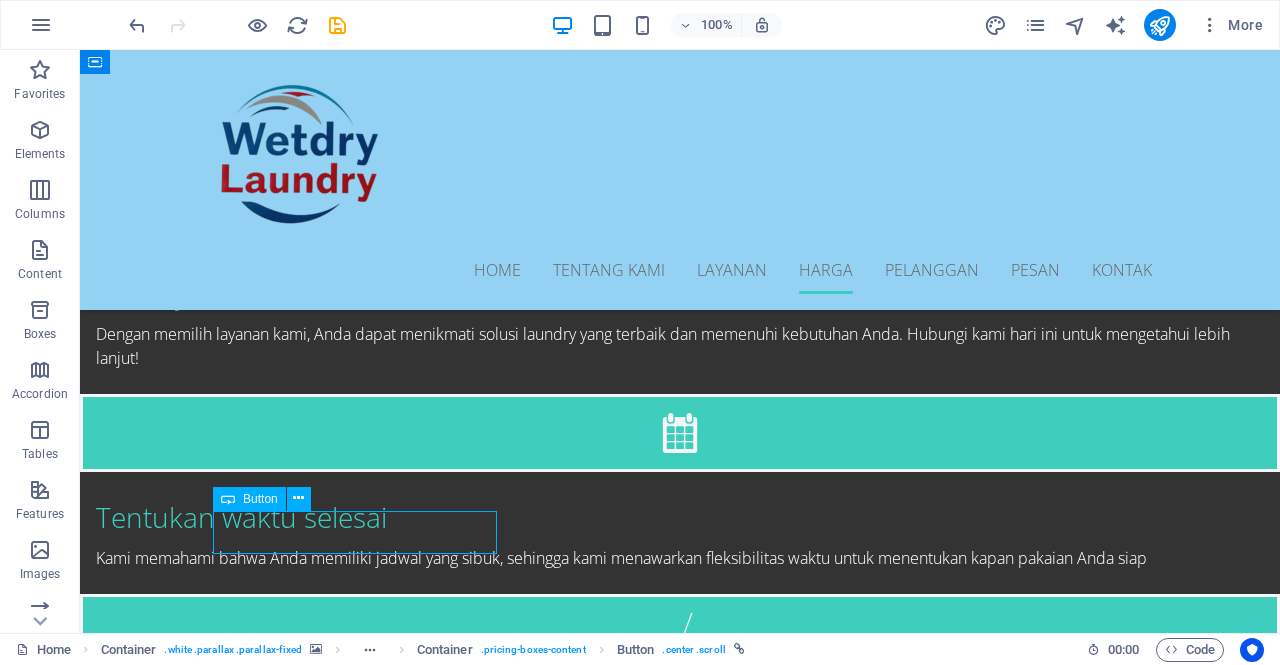 select 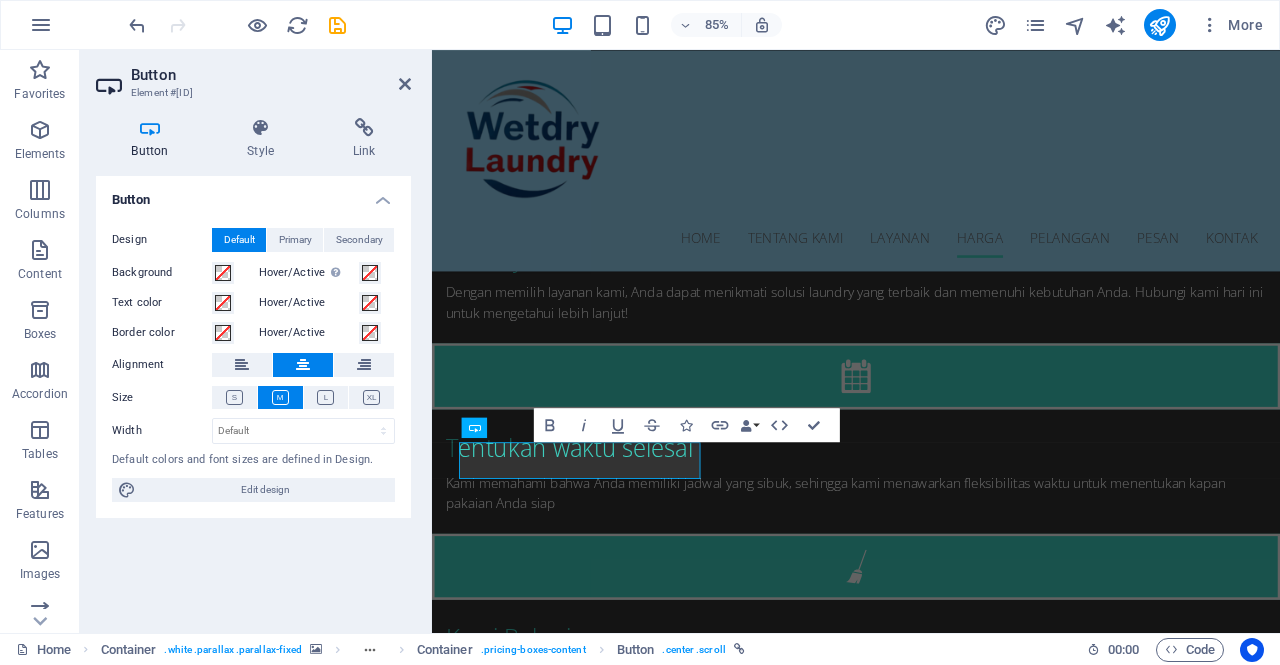 scroll, scrollTop: 3139, scrollLeft: 0, axis: vertical 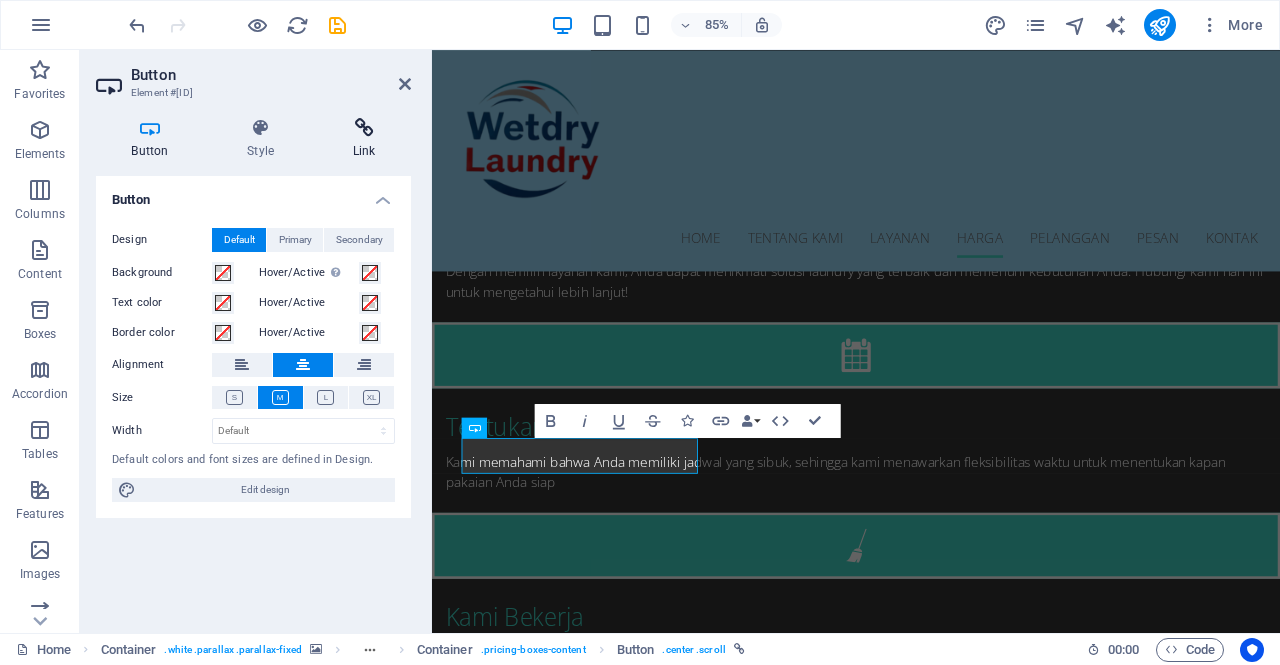 click on "Link" at bounding box center [364, 139] 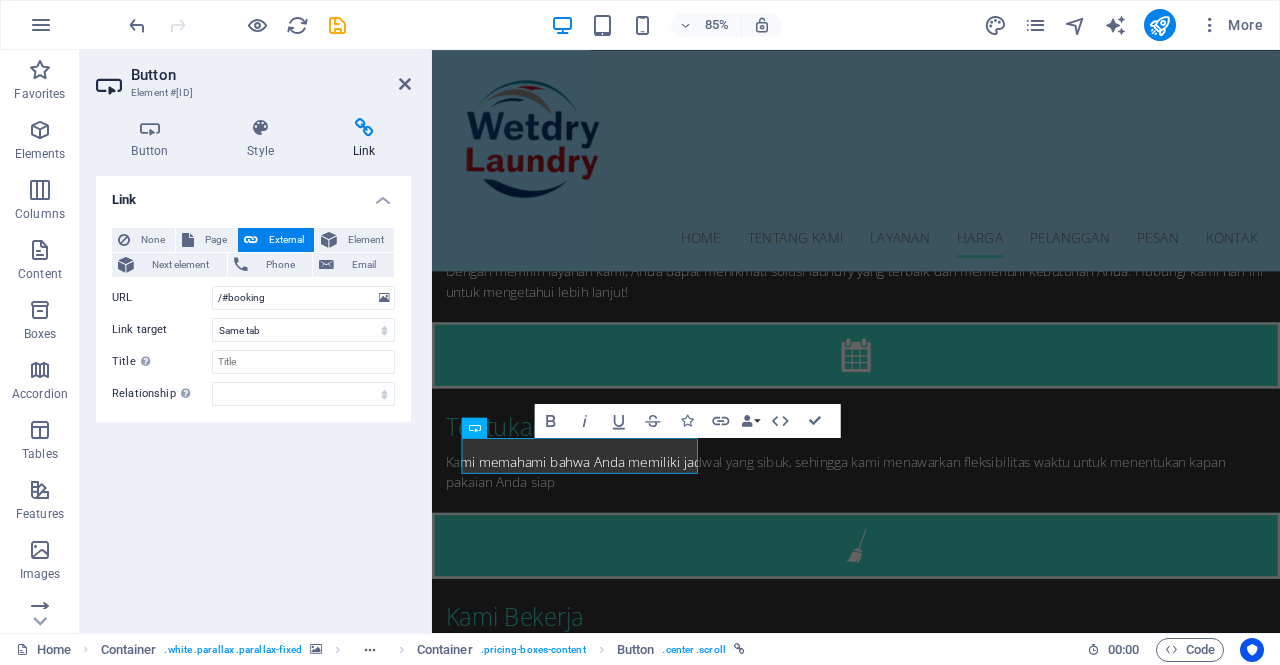 click on "Link" at bounding box center (364, 139) 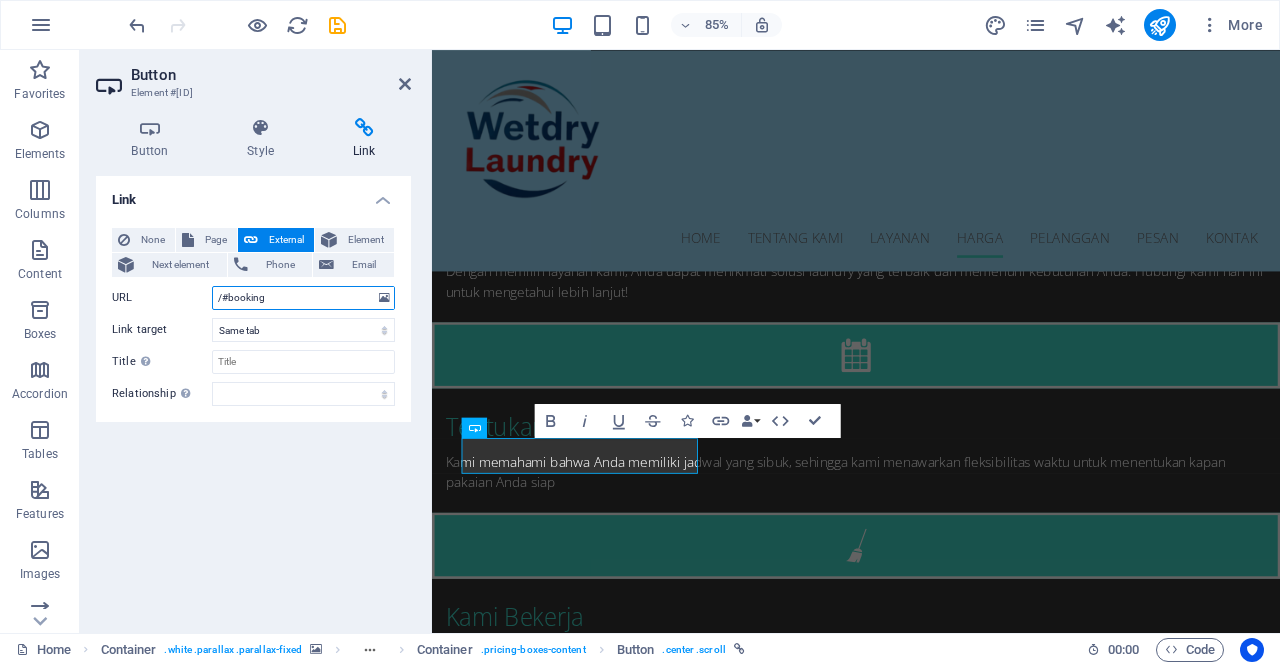 click on "/#booking" at bounding box center (303, 298) 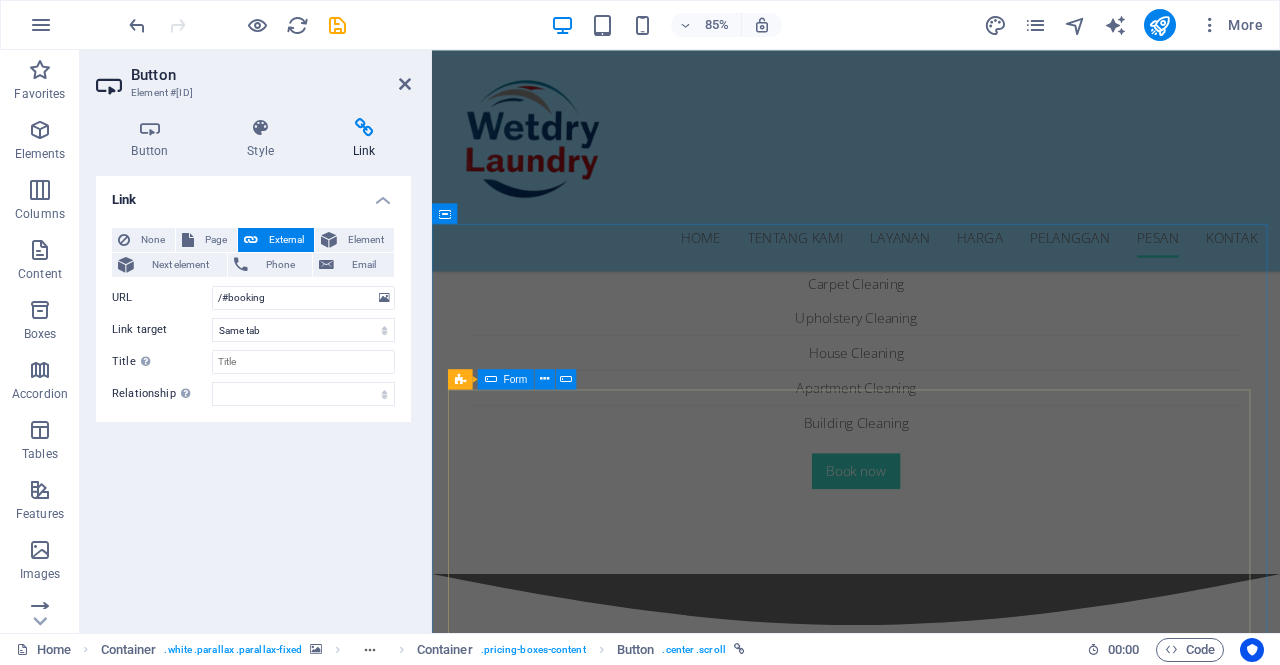 scroll, scrollTop: 6591, scrollLeft: 0, axis: vertical 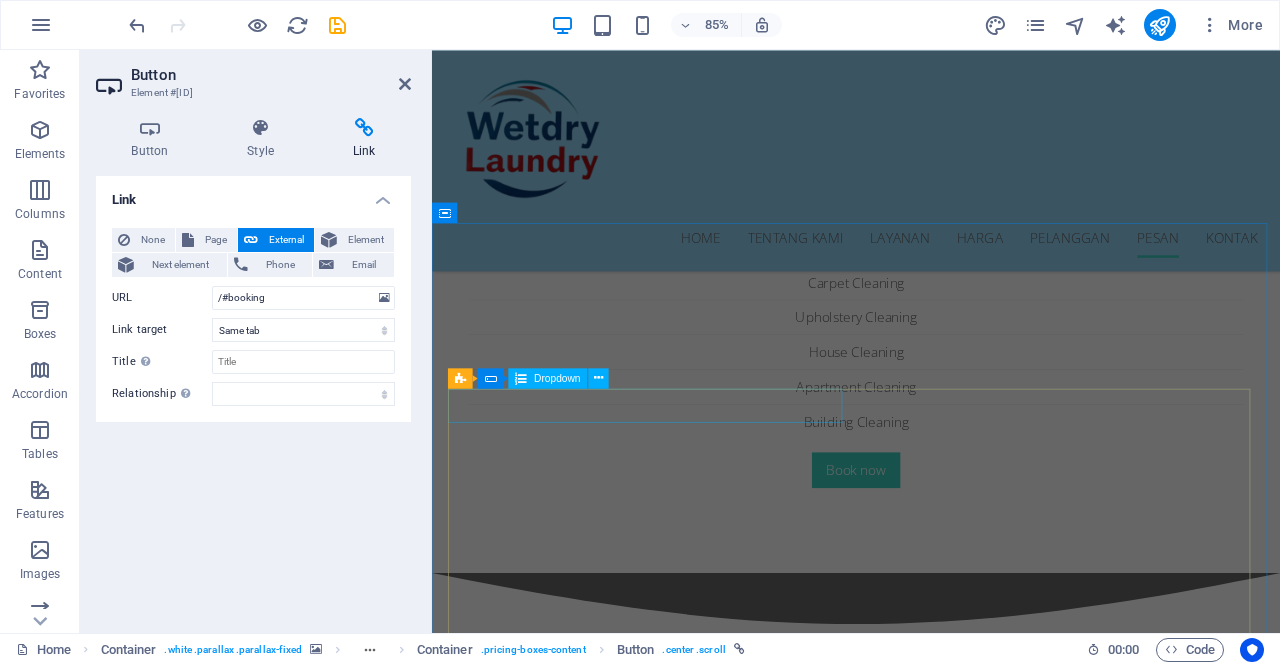click on "Basic Clean
Standard Clean
Premium Clean" at bounding box center [691, 4405] 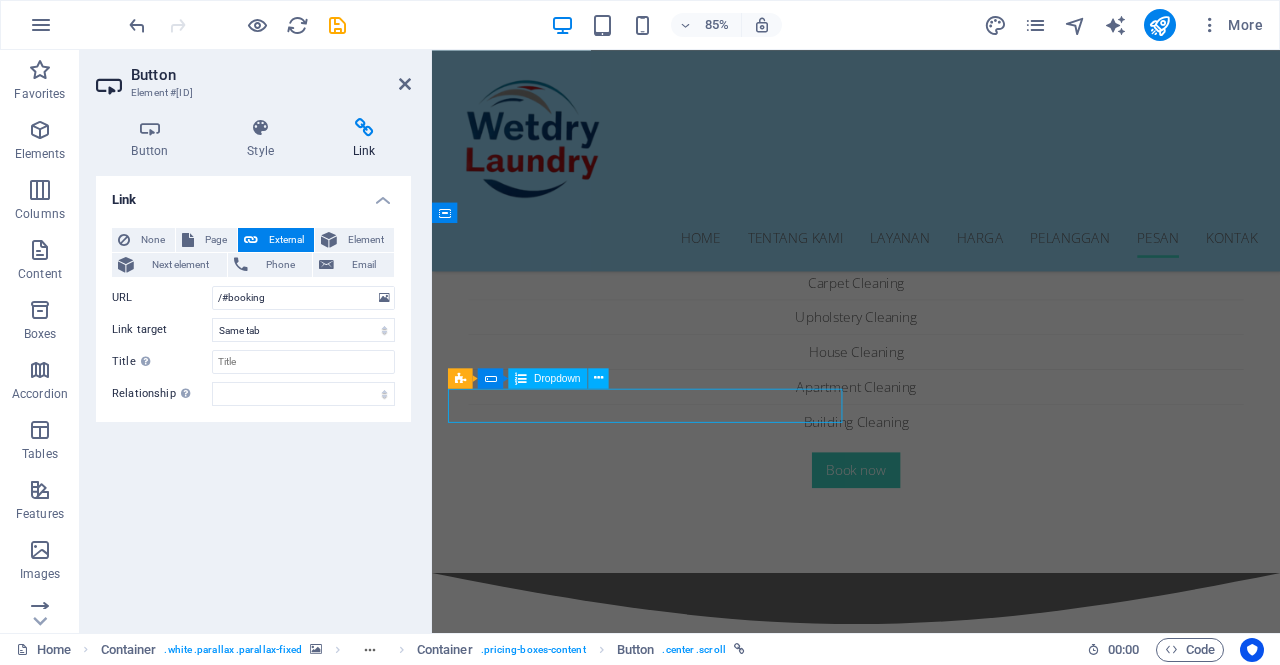 click on "Basic Clean
Standard Clean
Premium Clean" at bounding box center [691, 4405] 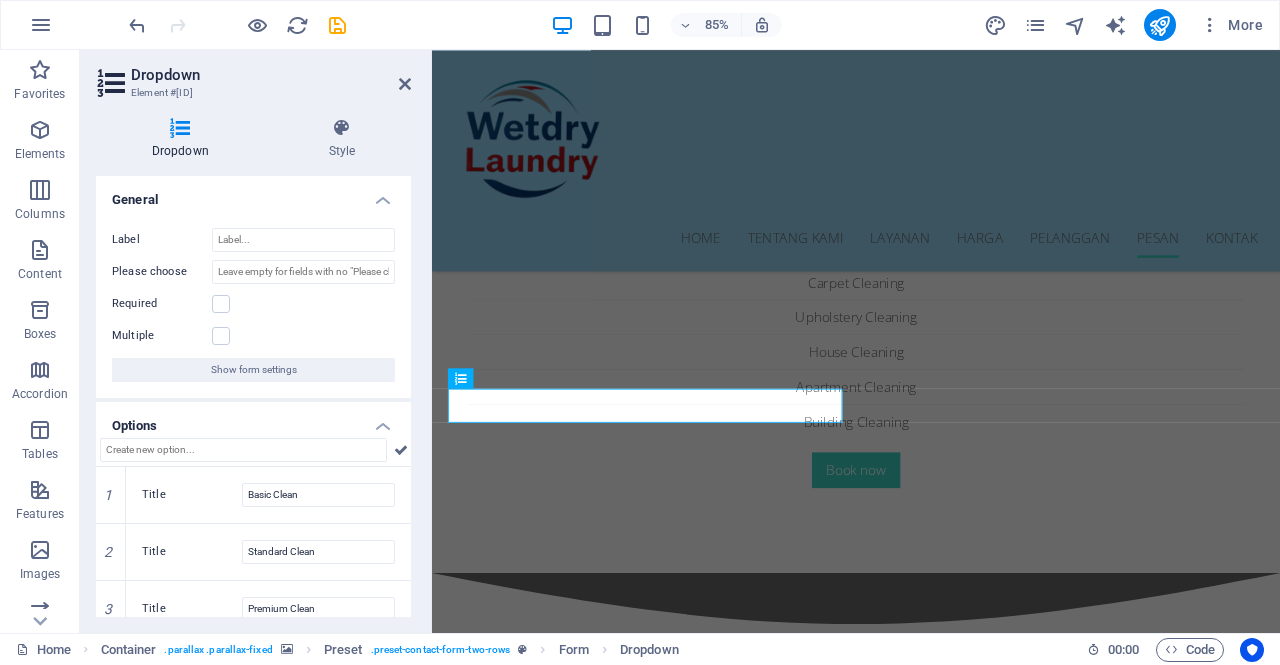 scroll, scrollTop: 19, scrollLeft: 0, axis: vertical 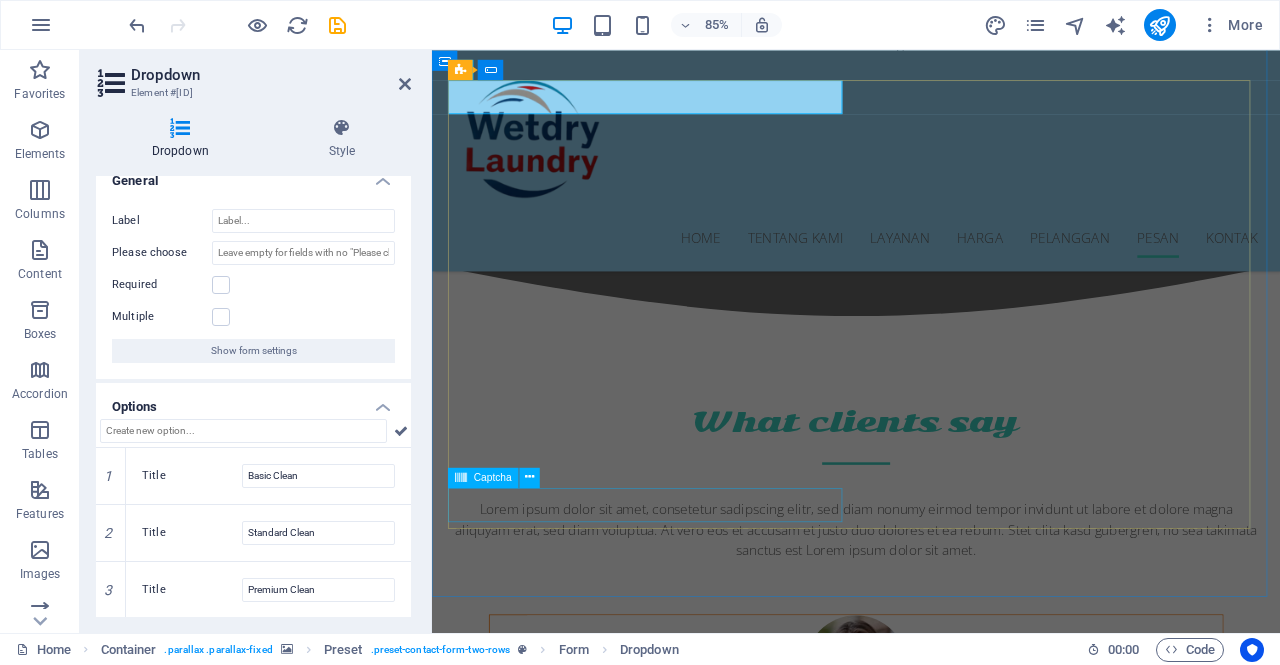 click on "Unreadable? Load new" at bounding box center (691, 4544) 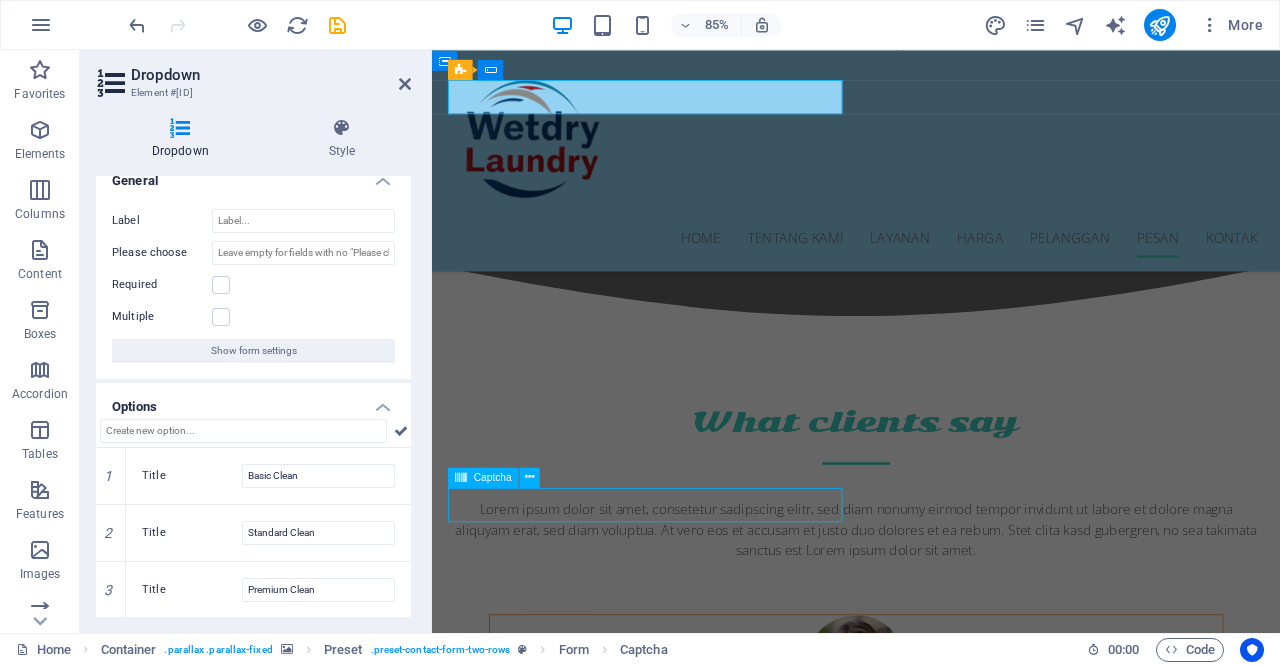 click on "Unreadable? Load new" at bounding box center [691, 4544] 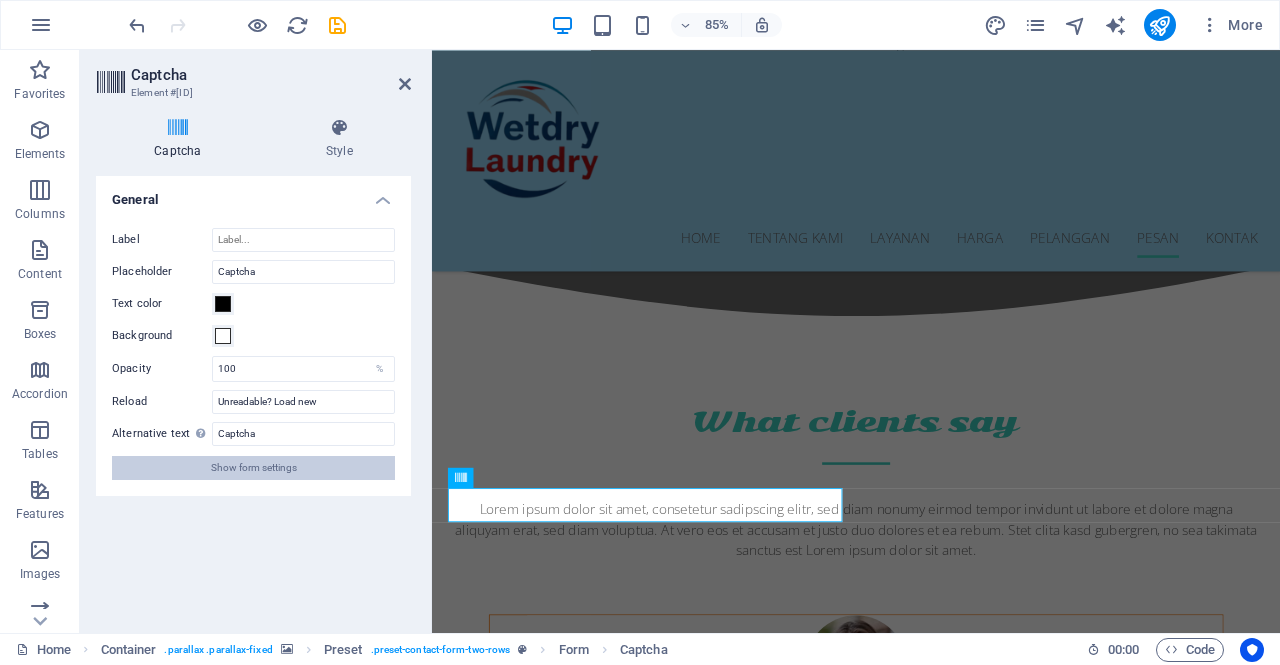 click on "Show form settings" at bounding box center (254, 468) 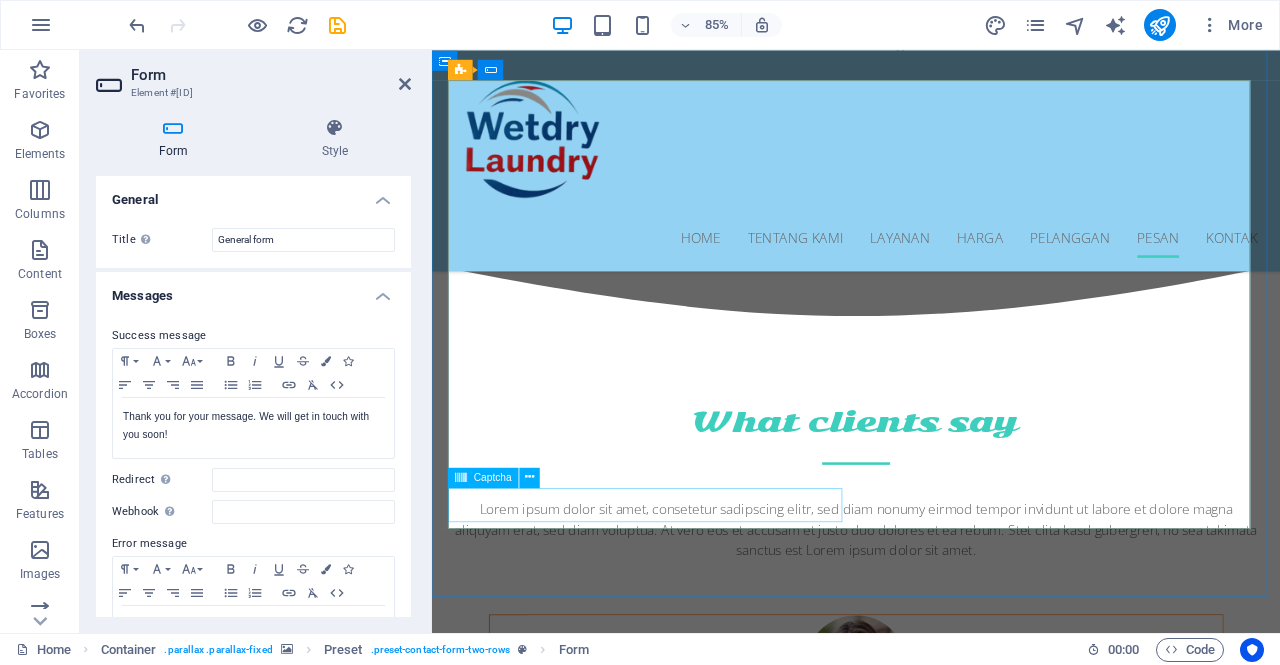 click at bounding box center (649, 4544) 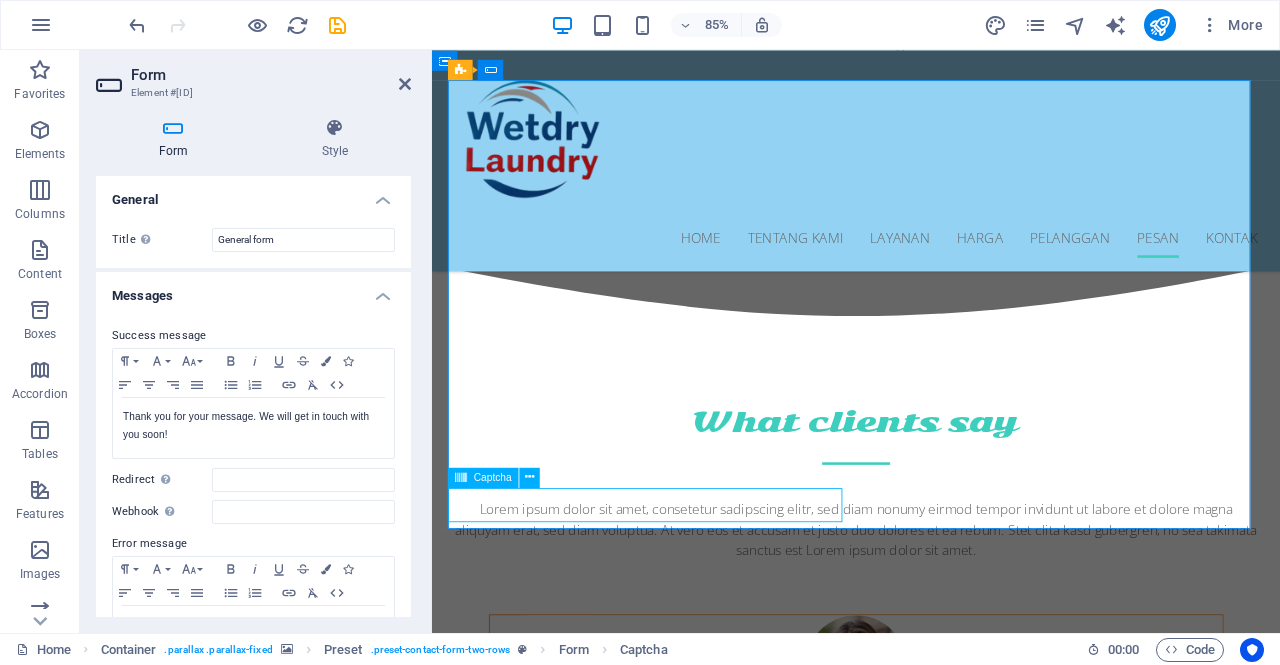 click at bounding box center [649, 4544] 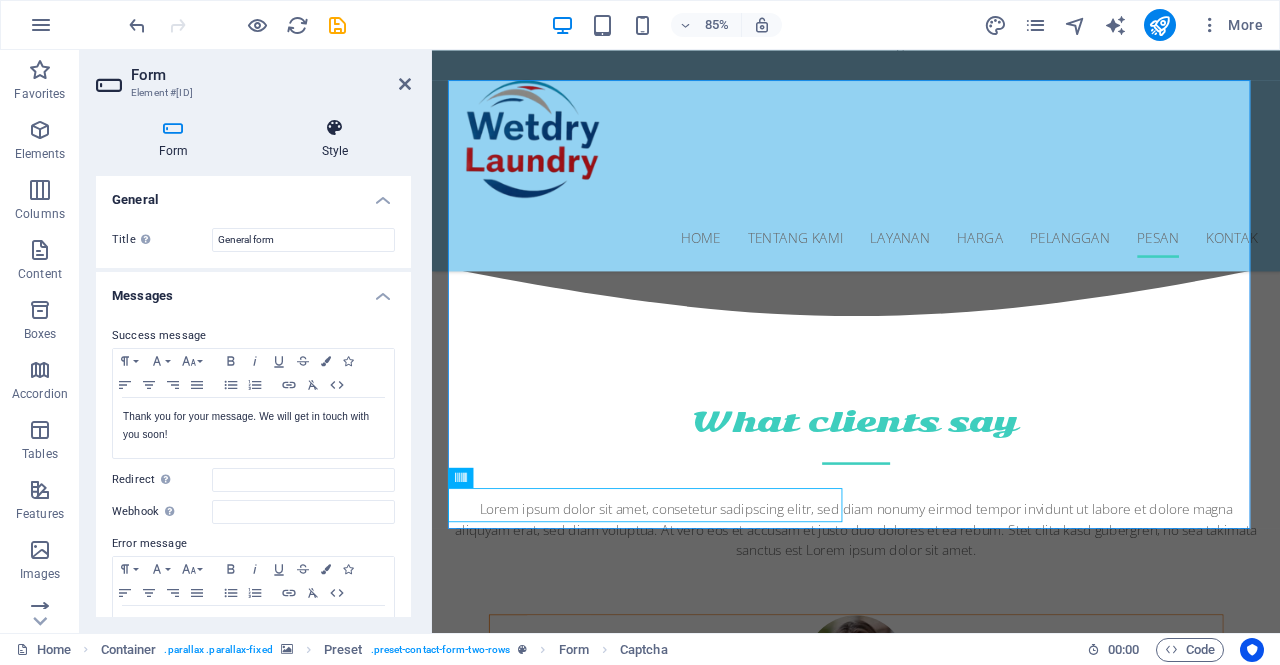 click on "Style" at bounding box center (335, 139) 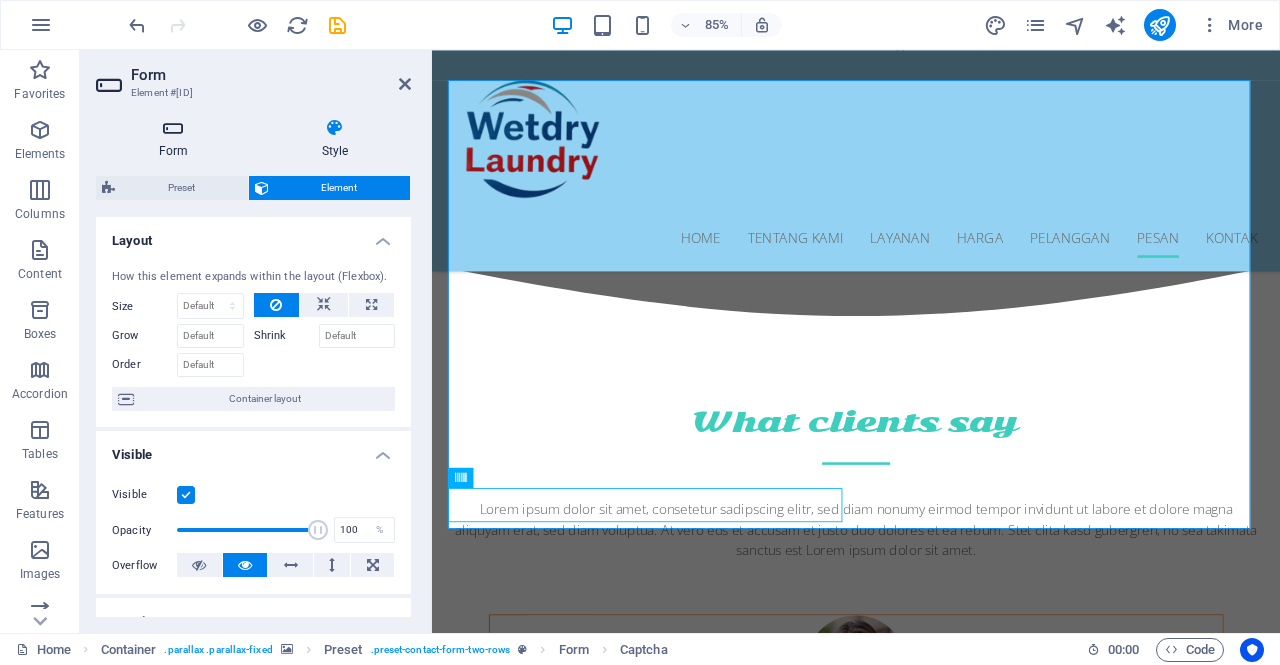 click at bounding box center [173, 128] 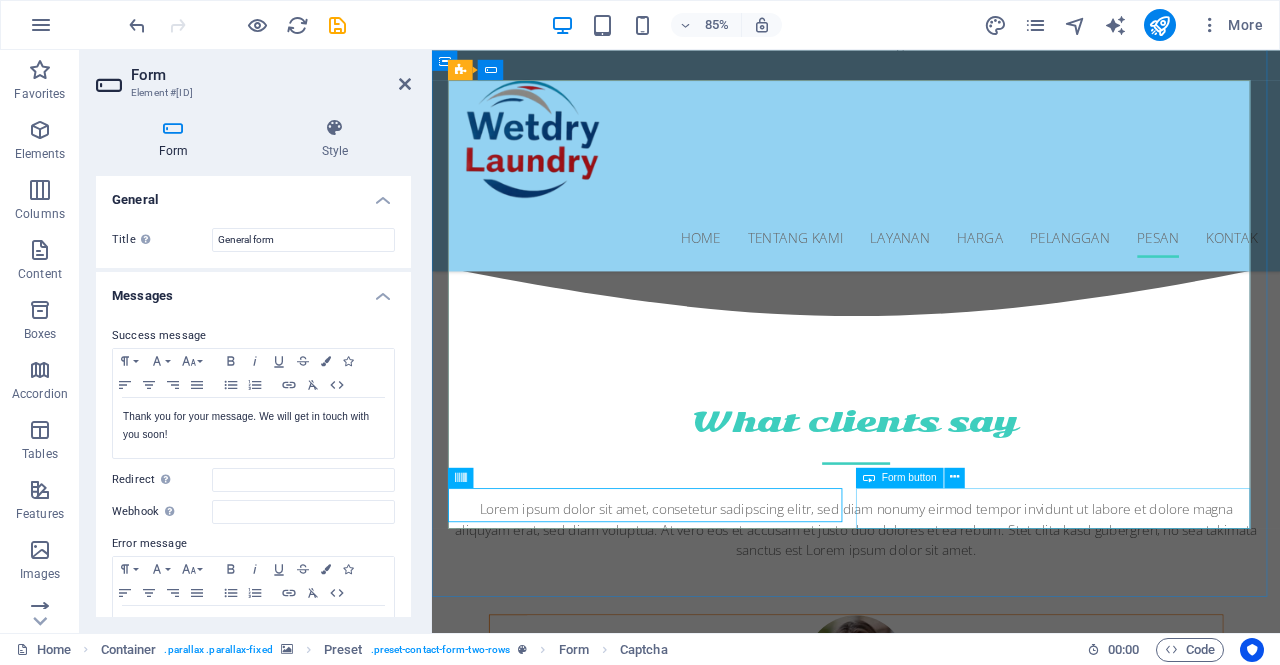 click on "Send" at bounding box center (1171, 4548) 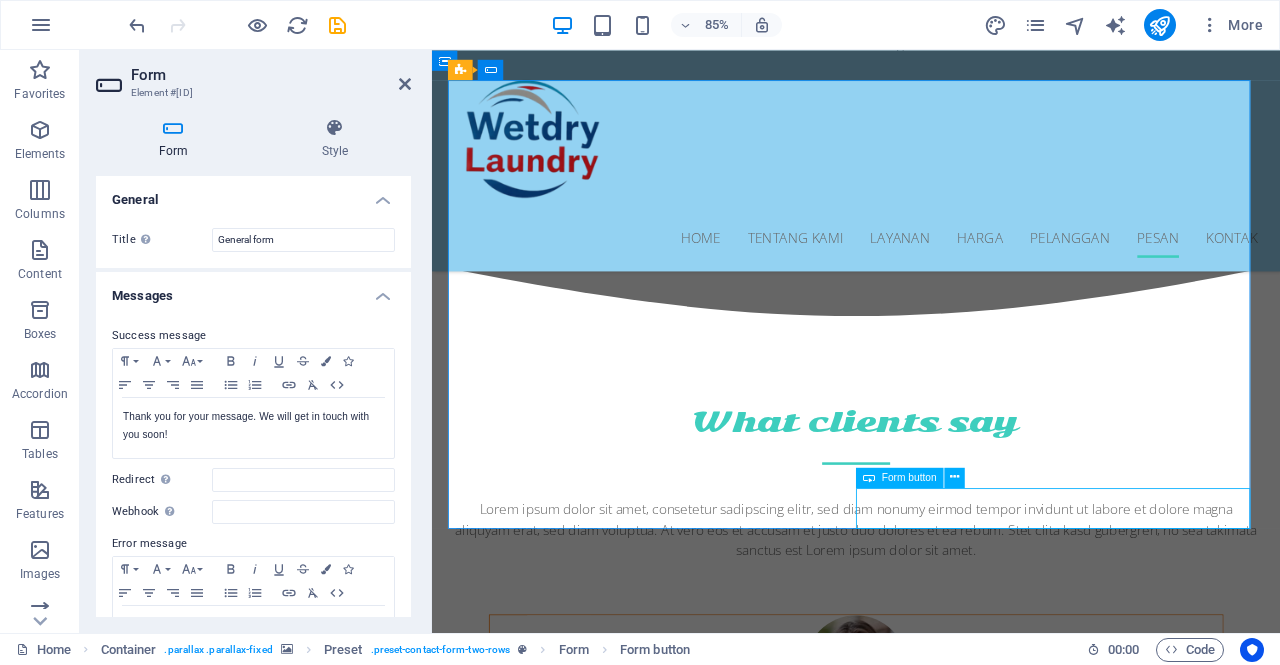 click on "Send" at bounding box center (1171, 4548) 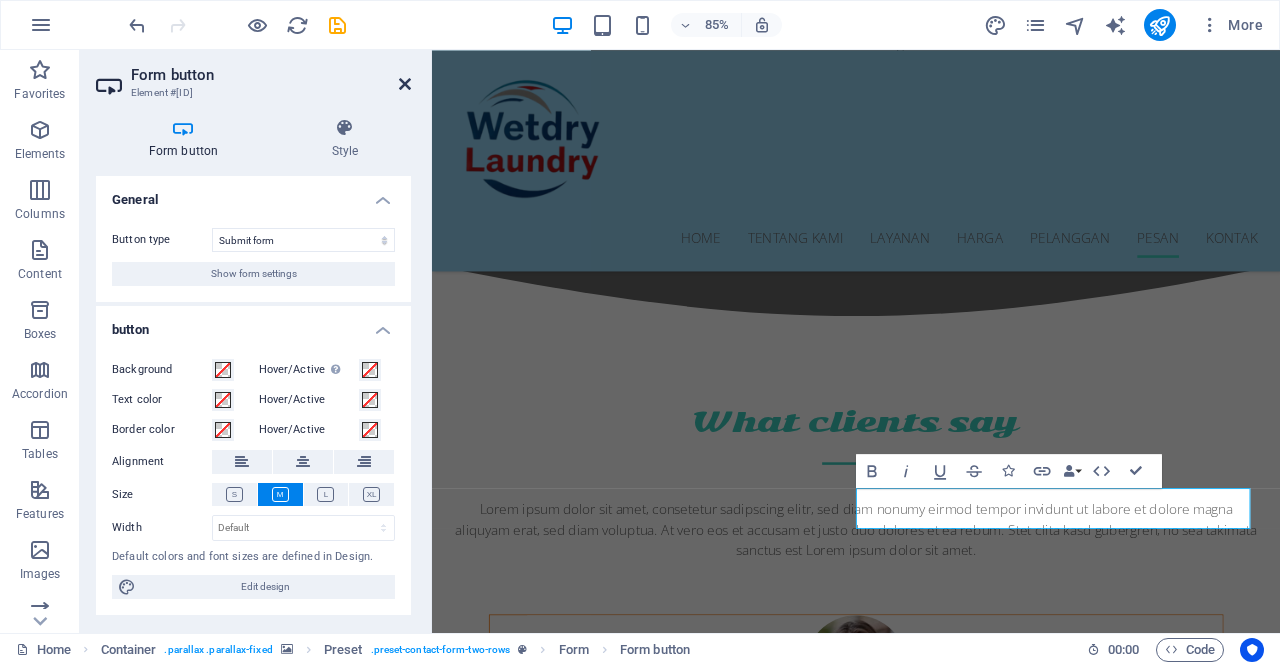 click at bounding box center (405, 84) 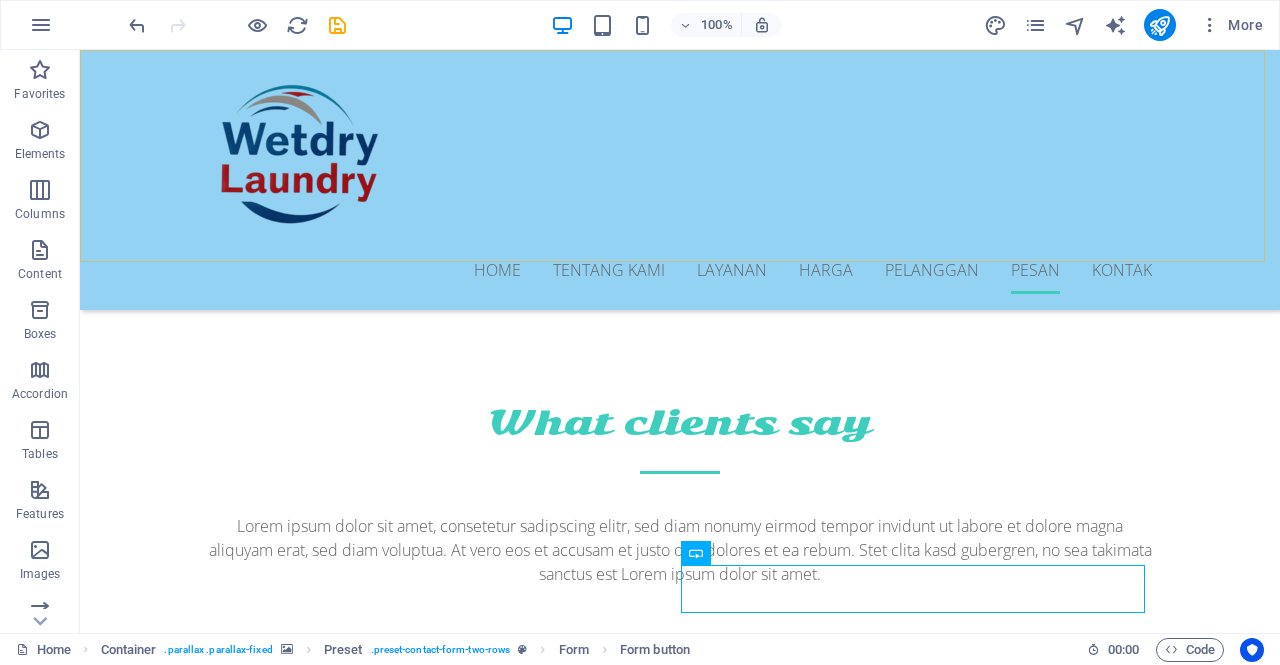 drag, startPoint x: 485, startPoint y: 141, endPoint x: 405, endPoint y: 91, distance: 94.33981 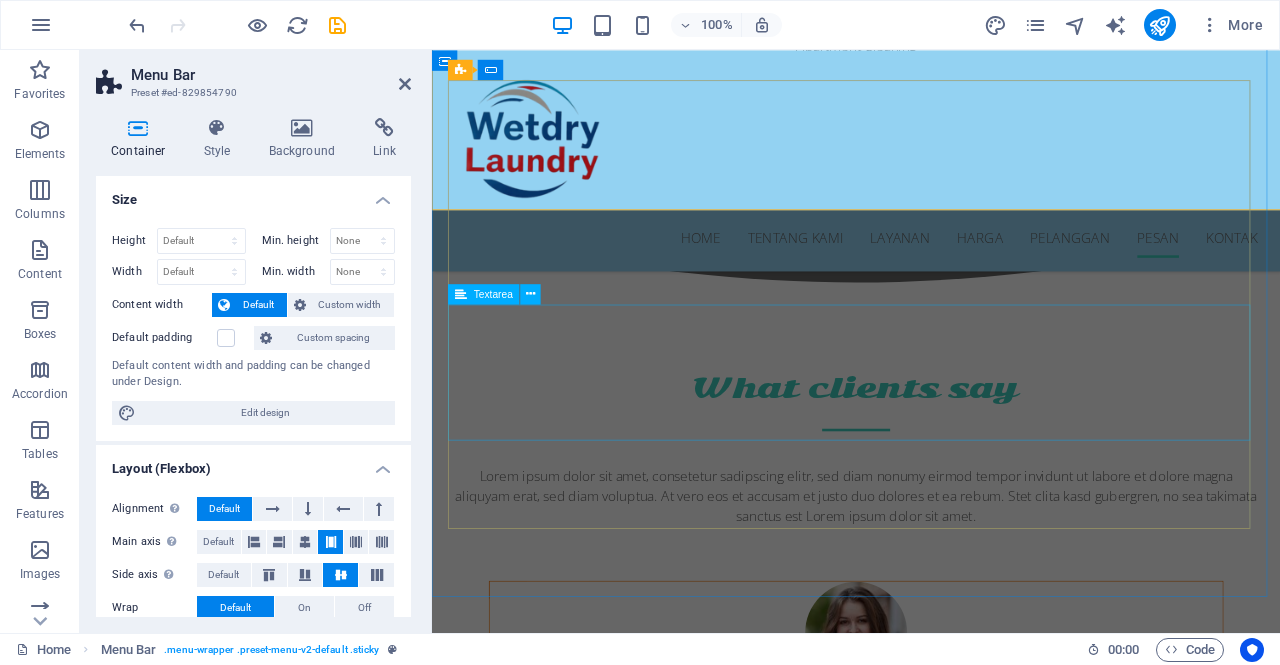 scroll, scrollTop: 6954, scrollLeft: 0, axis: vertical 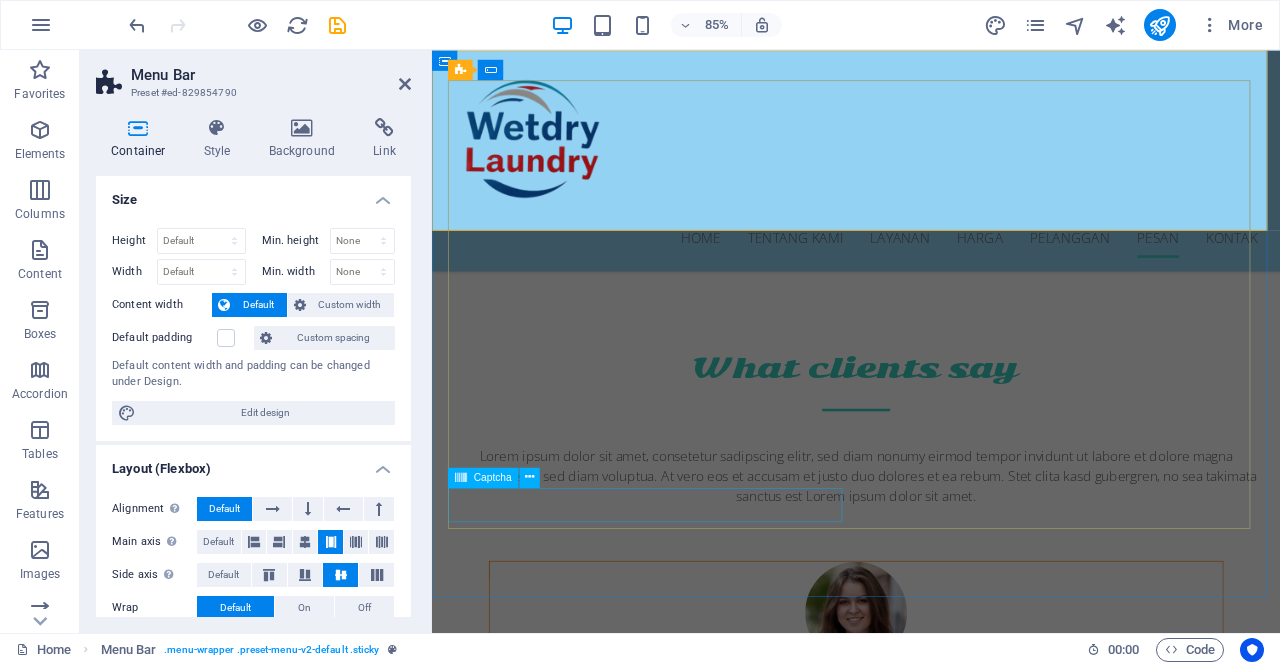 click on "Unreadable? Load new" at bounding box center [691, 4481] 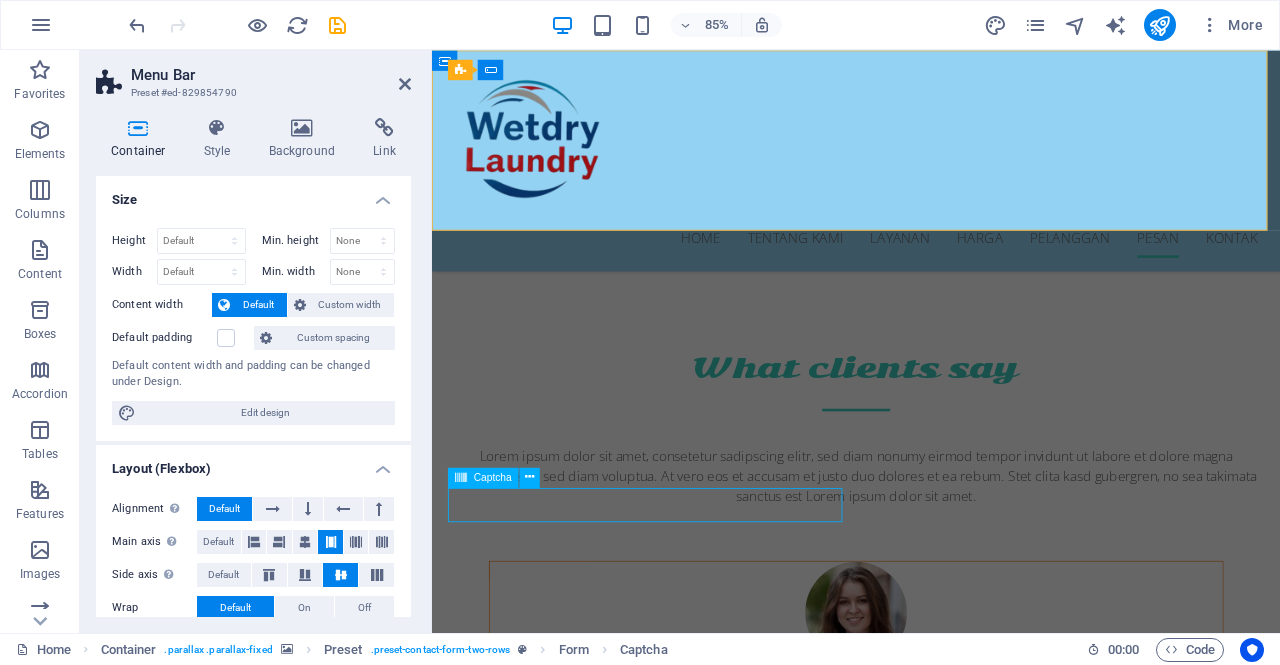 click on "Basic Clean
Standard Clean
Premium Clean
Monday
Tuesday
Wednesday
Thursday
Friday
Saturday
Sunday   I have read and understand the privacy policy. Unreadable? Load new Send" at bounding box center [931, 4234] 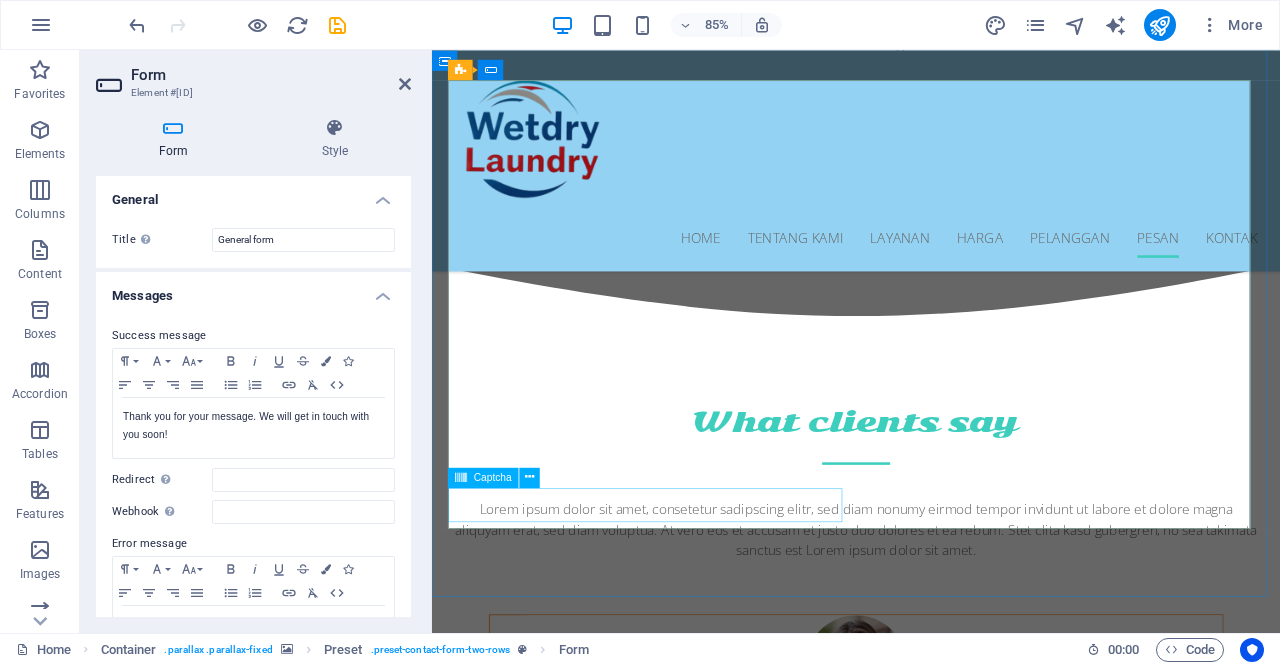 click at bounding box center [649, 4544] 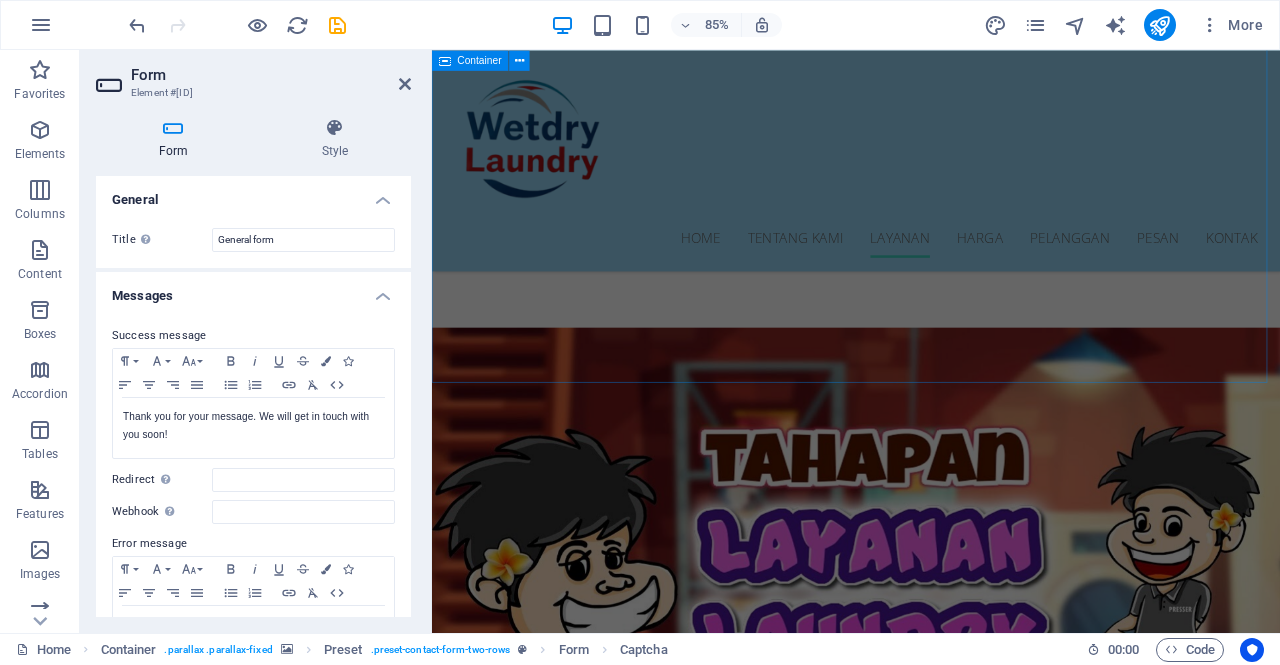 scroll, scrollTop: 2835, scrollLeft: 0, axis: vertical 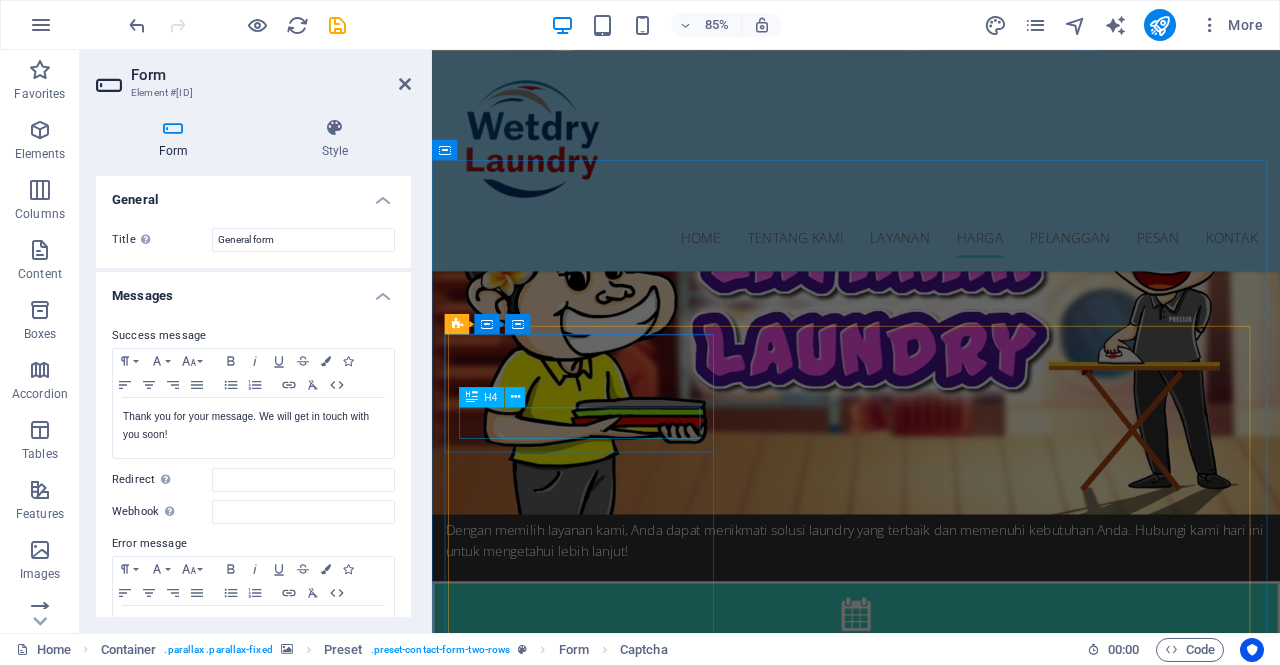 click on "Basic Clean" at bounding box center [931, 2981] 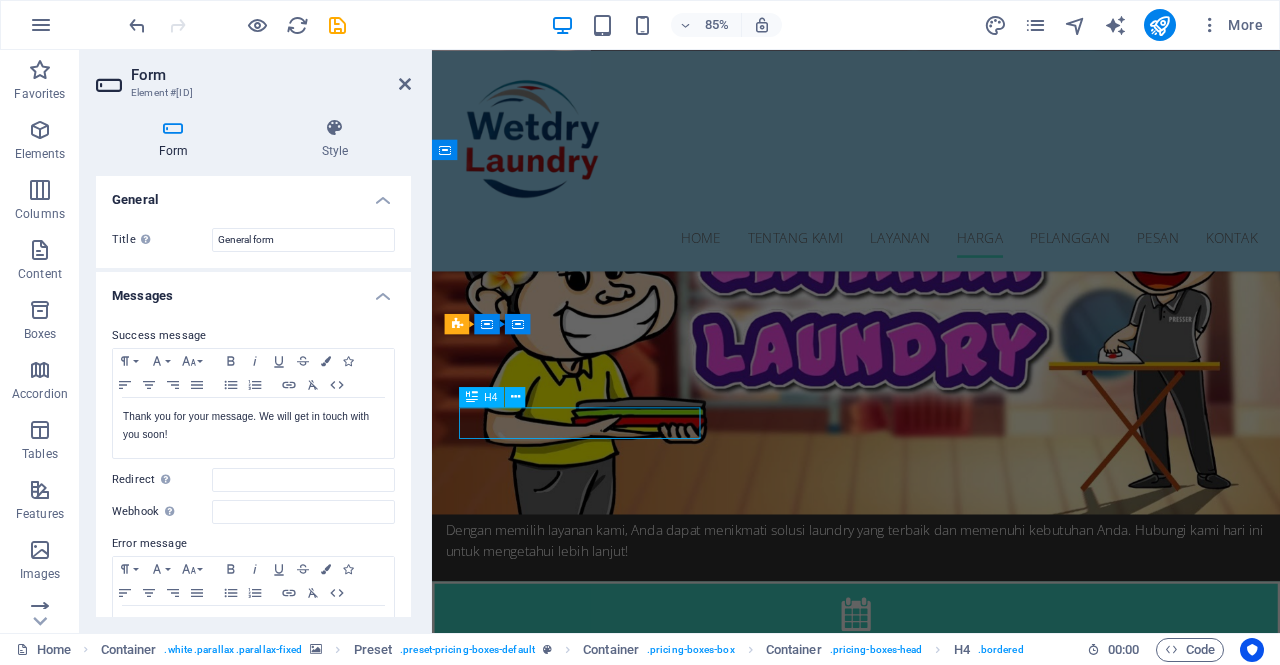 click on "Basic Clean" at bounding box center [931, 2981] 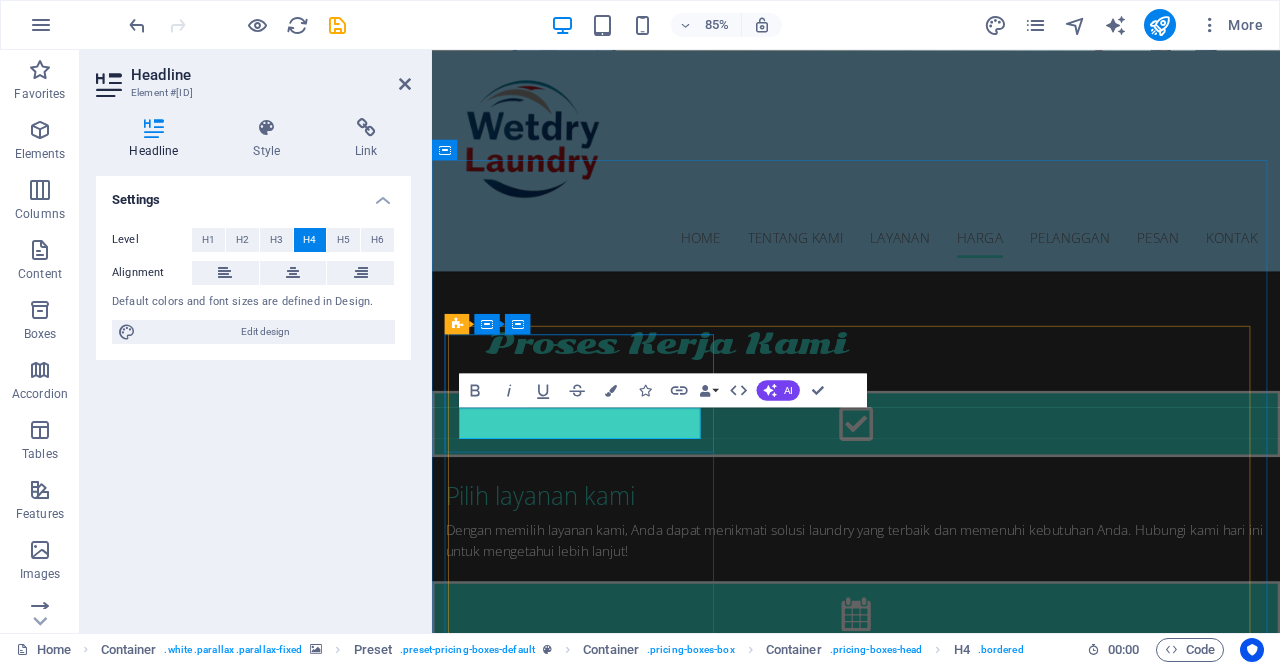 type 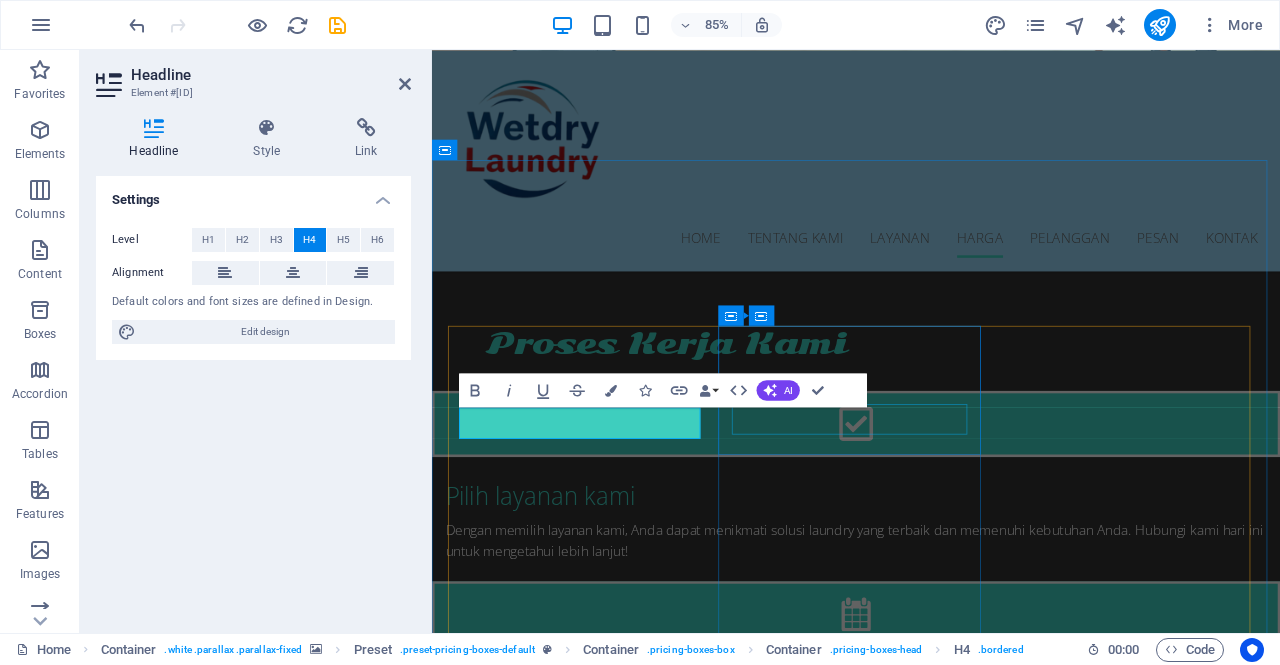 click on "STANDARD CLEAN" at bounding box center [931, 3475] 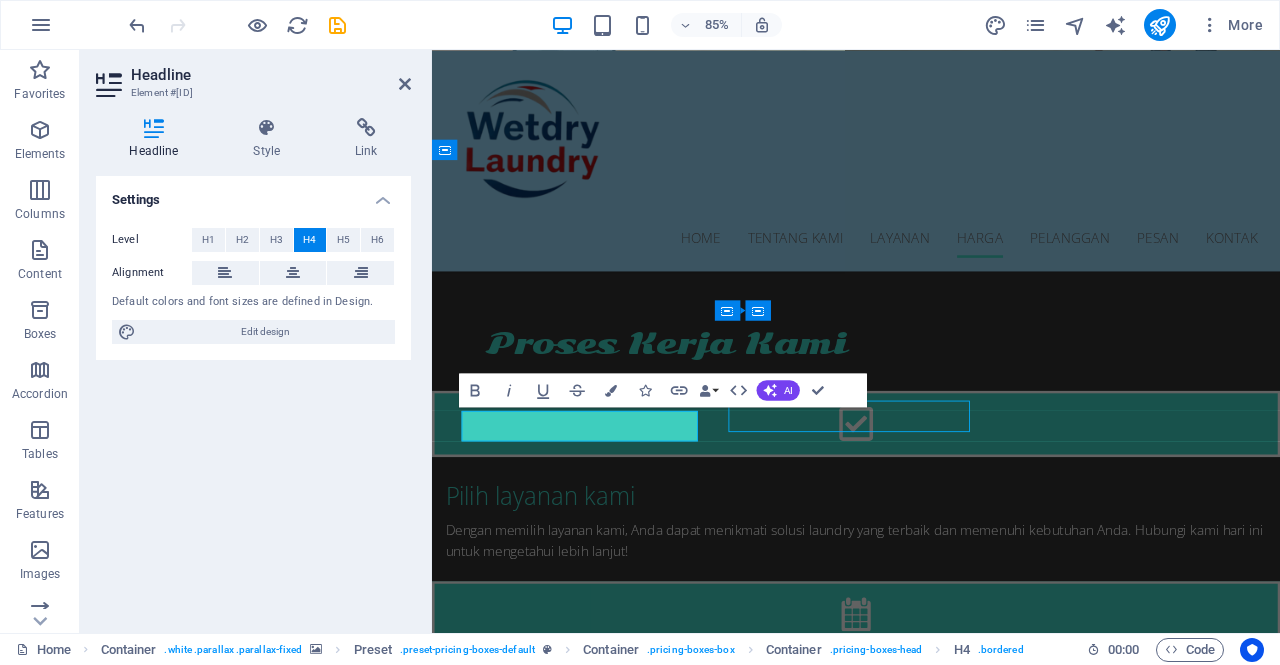 click on "STANDARD CLEAN" at bounding box center (931, 3475) 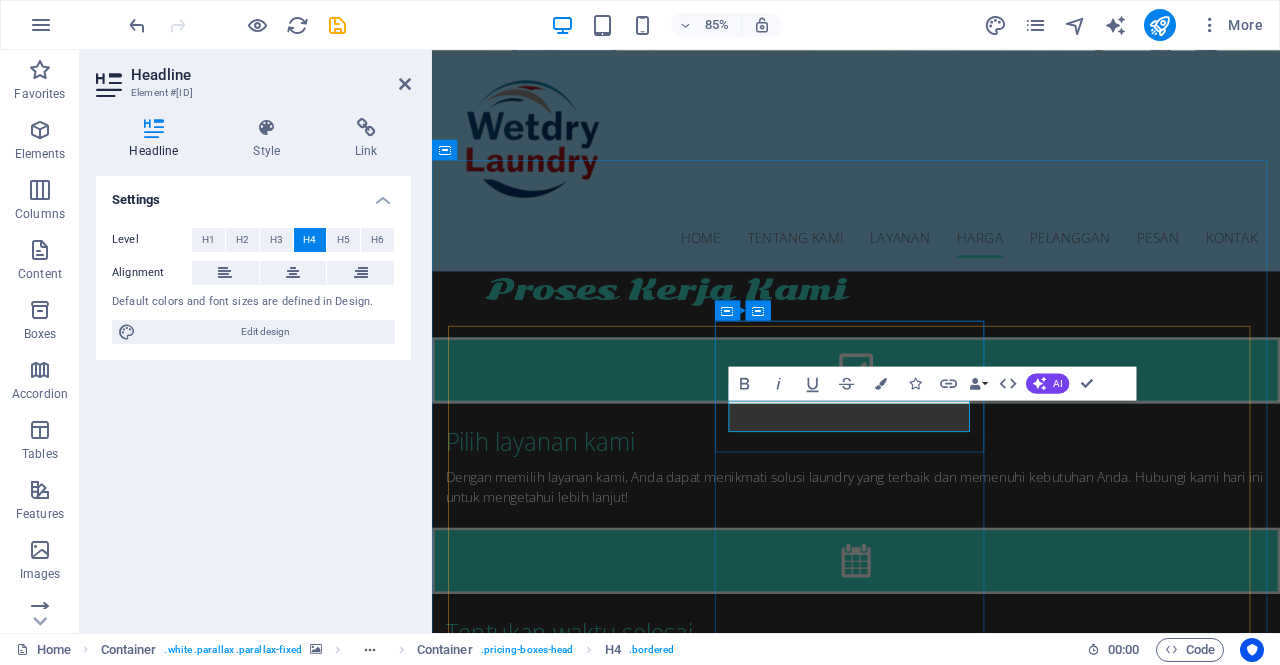 type 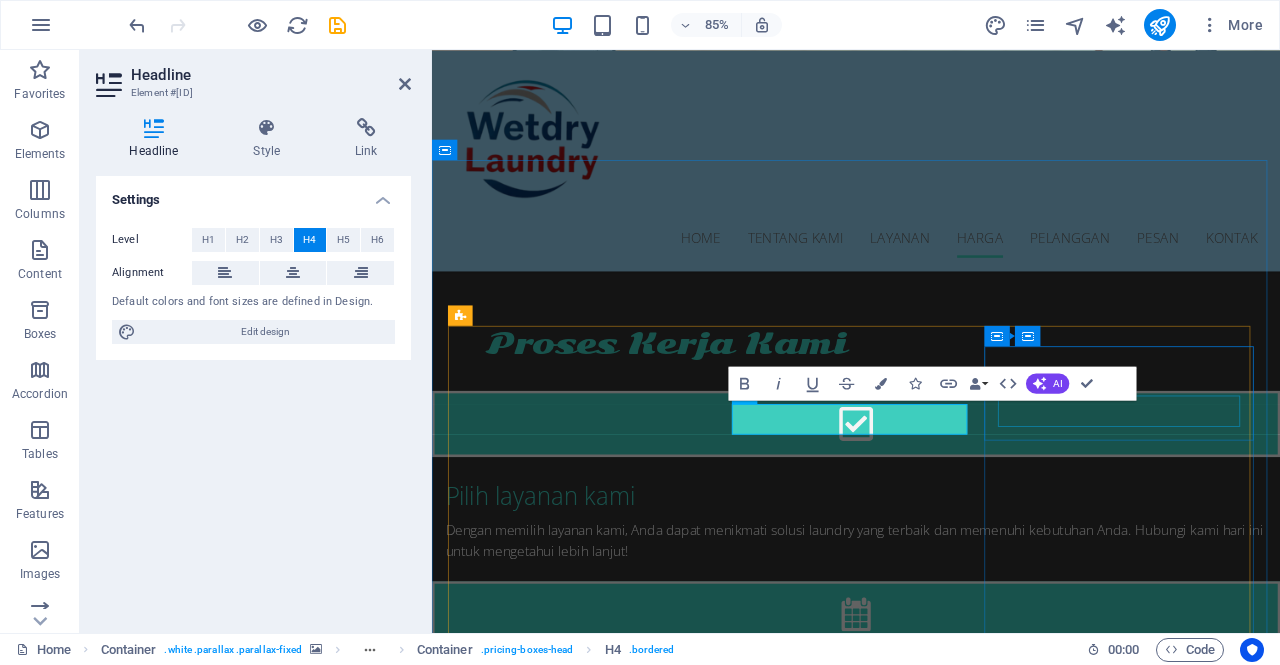 click on "PREMIUM CLEAN" at bounding box center [931, 3956] 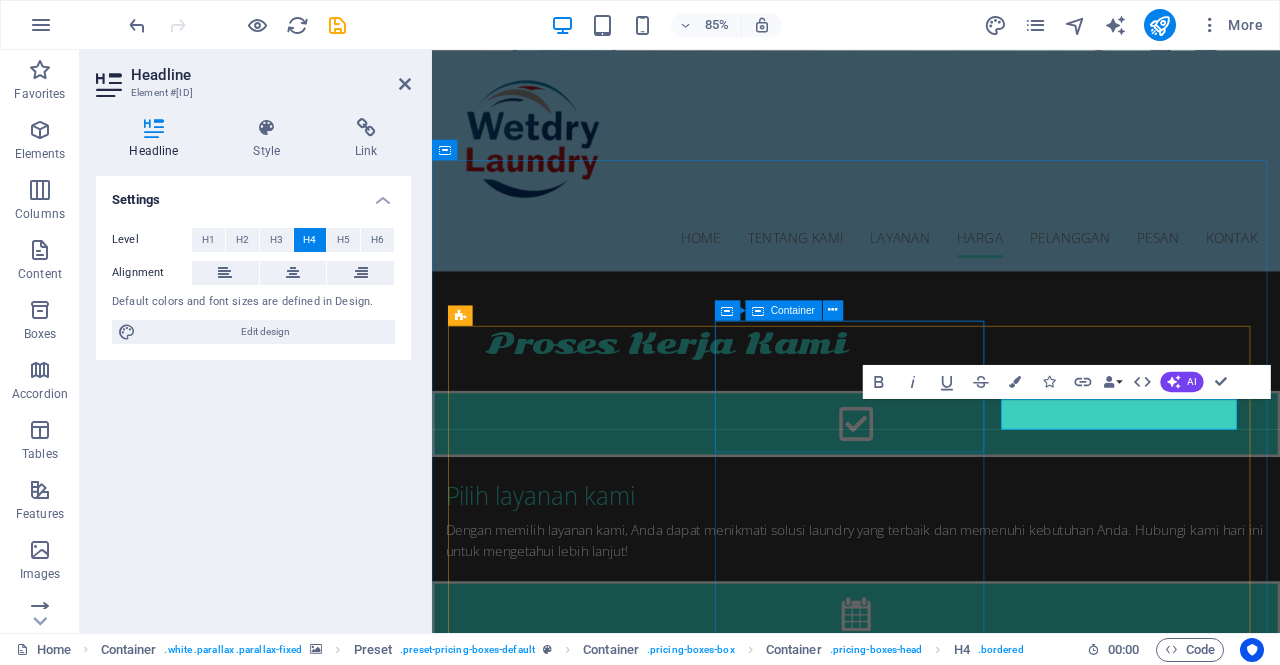 type 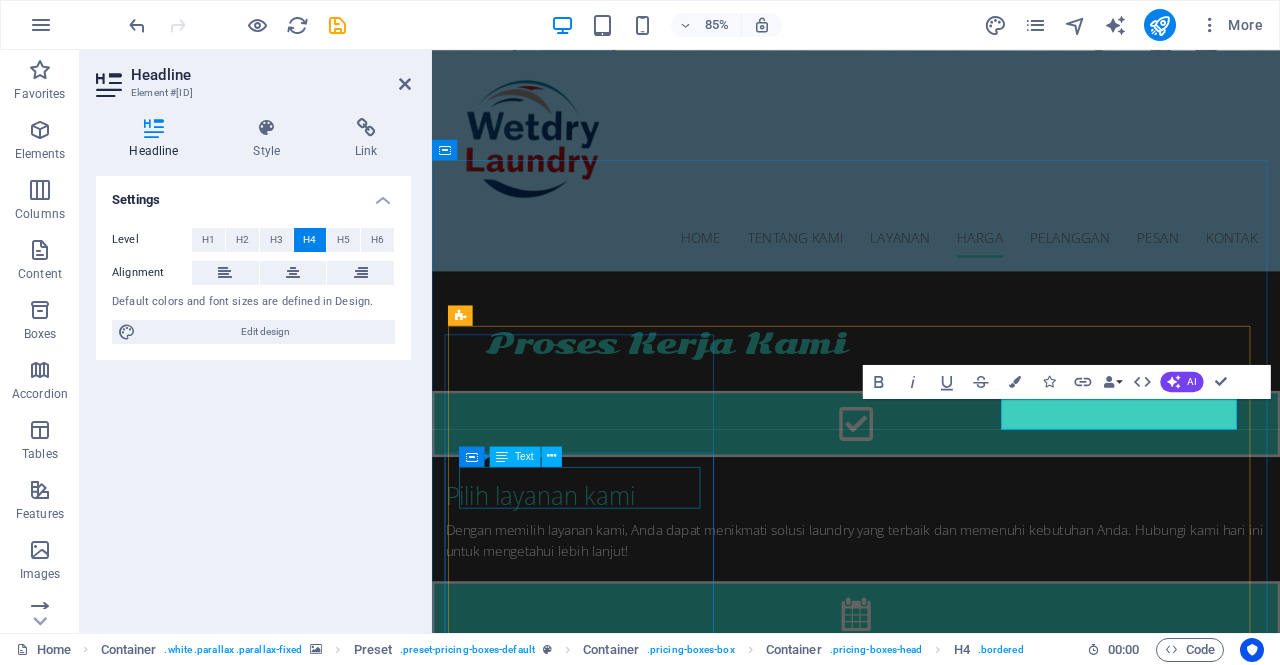 click on "29 $" at bounding box center (482, 3056) 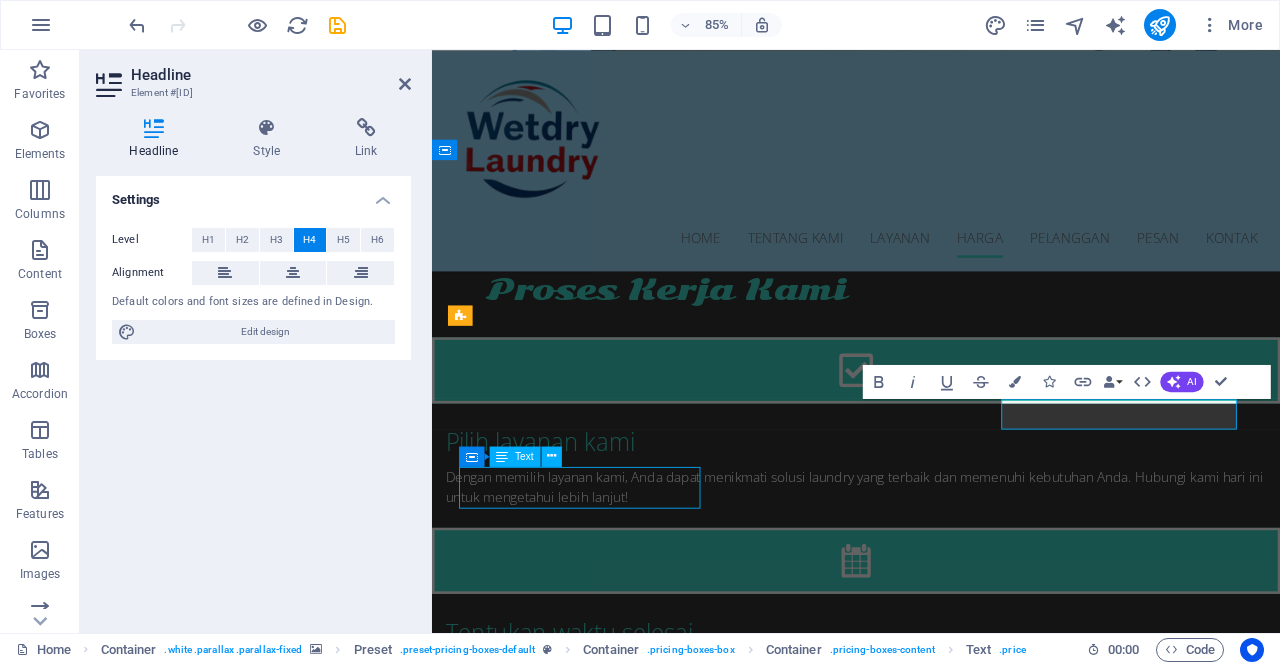 scroll, scrollTop: 2811, scrollLeft: 0, axis: vertical 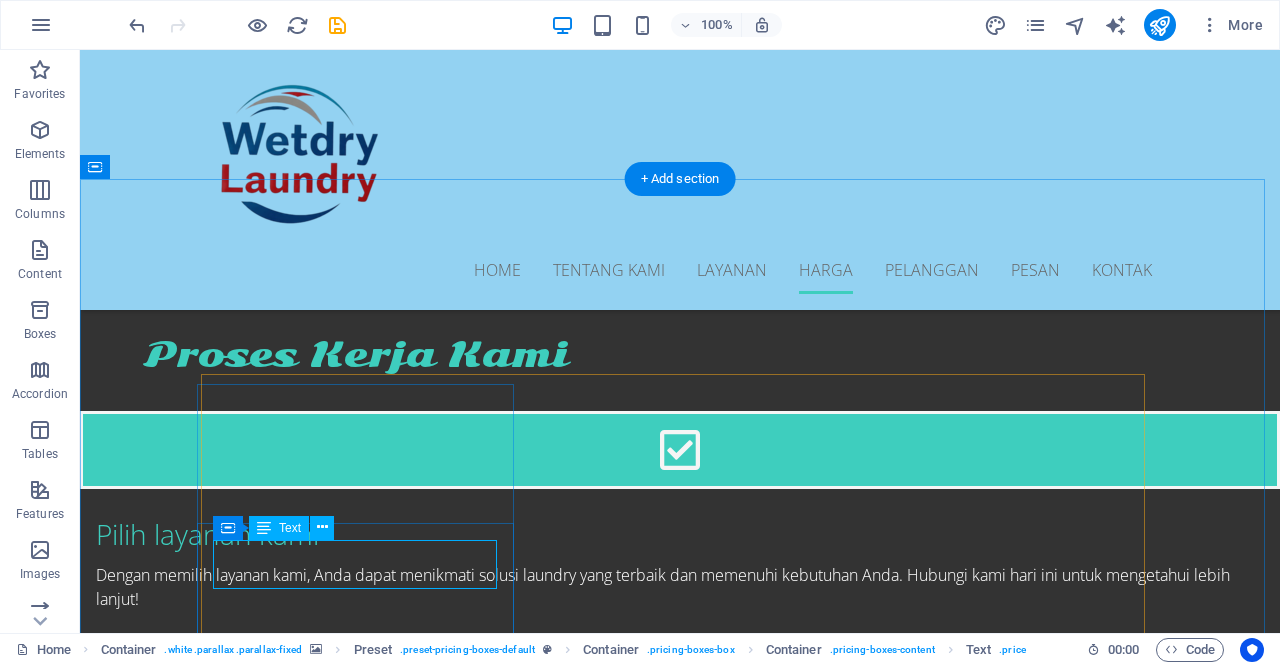 click on "29 $" at bounding box center (231, 2993) 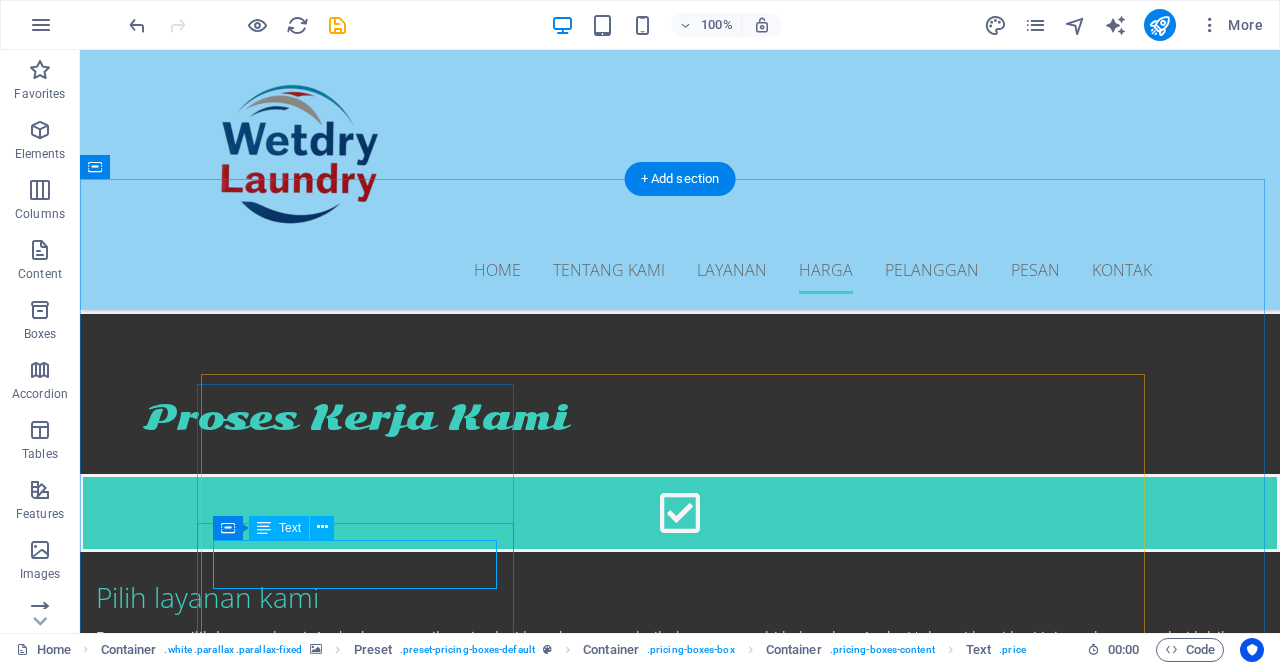 scroll, scrollTop: 2835, scrollLeft: 0, axis: vertical 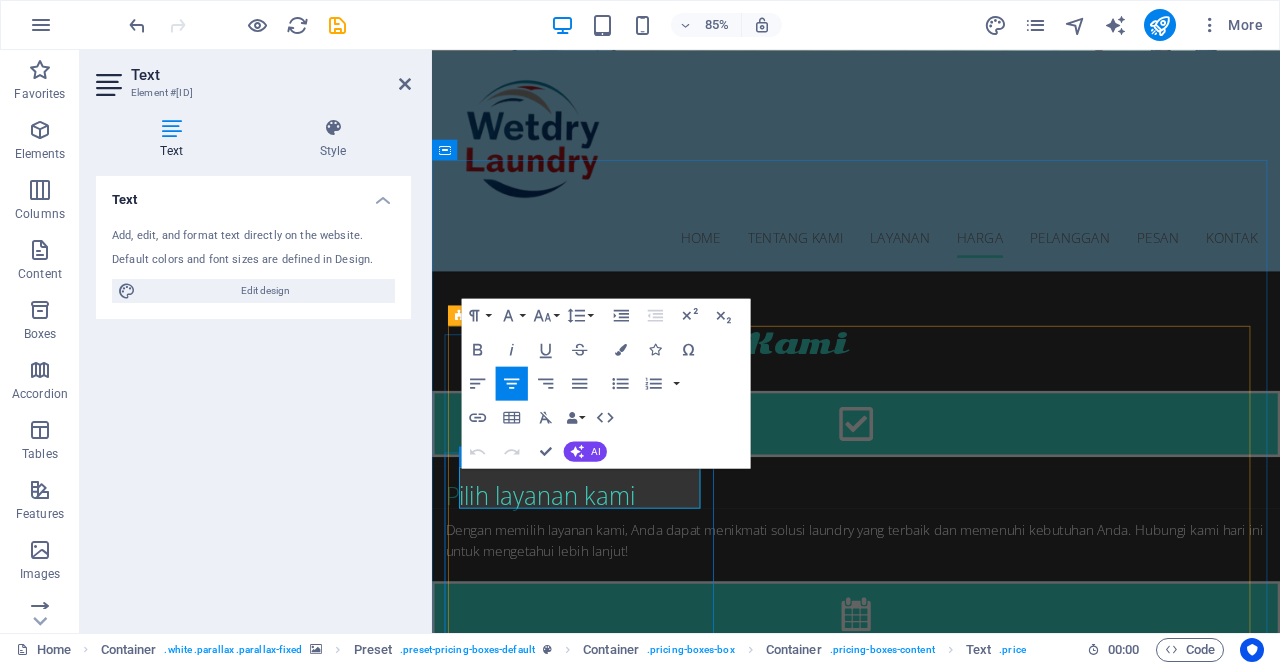 click on "29 $" at bounding box center [482, 3056] 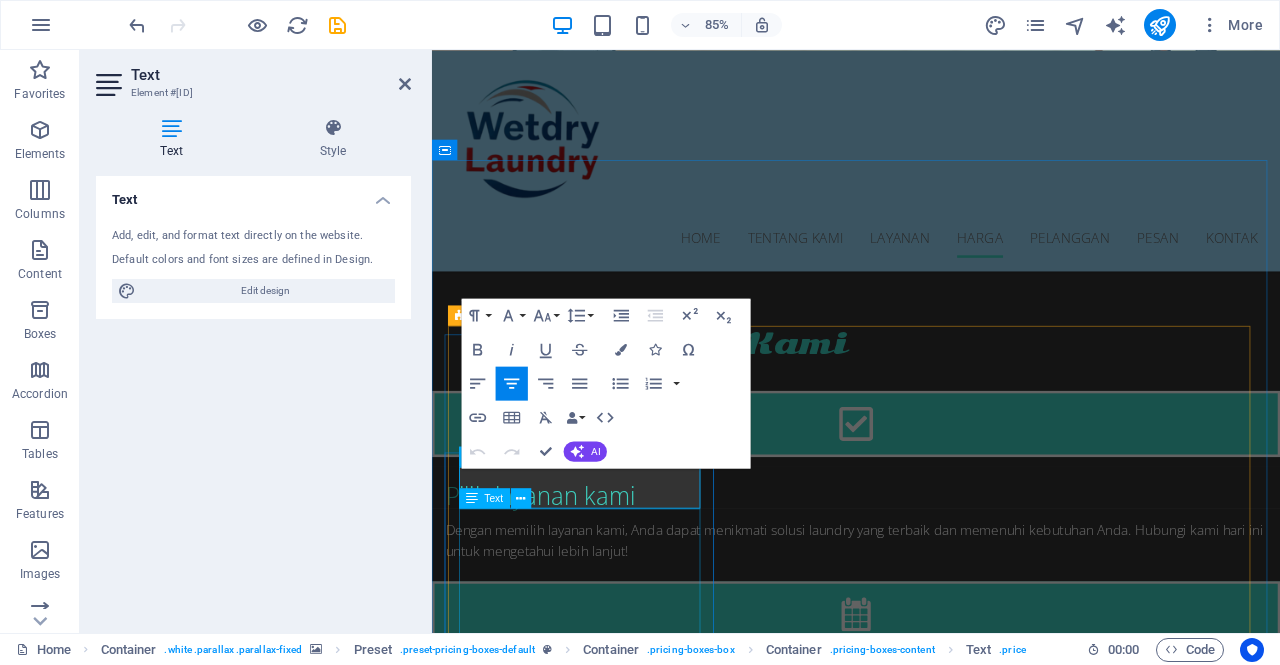 click on "Carpet Cleaning Upholstery Cleaning House Cleaning Apartment Cleaning Building Cleaning" at bounding box center [931, 3186] 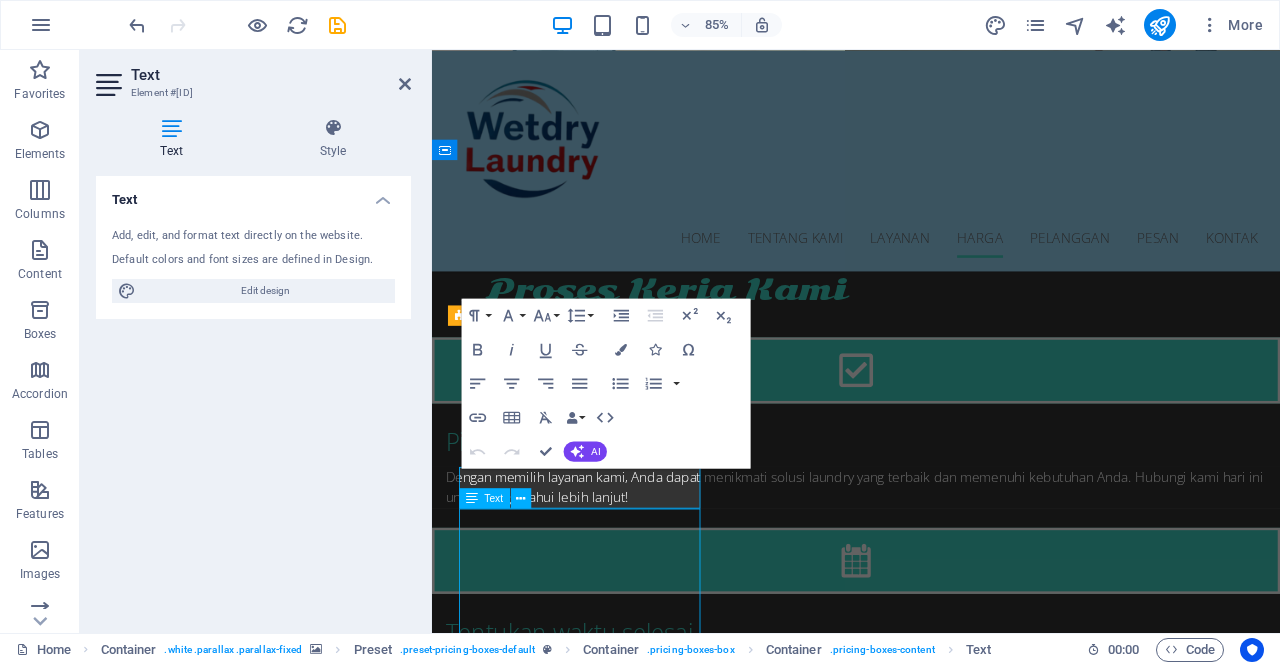 scroll, scrollTop: 2811, scrollLeft: 0, axis: vertical 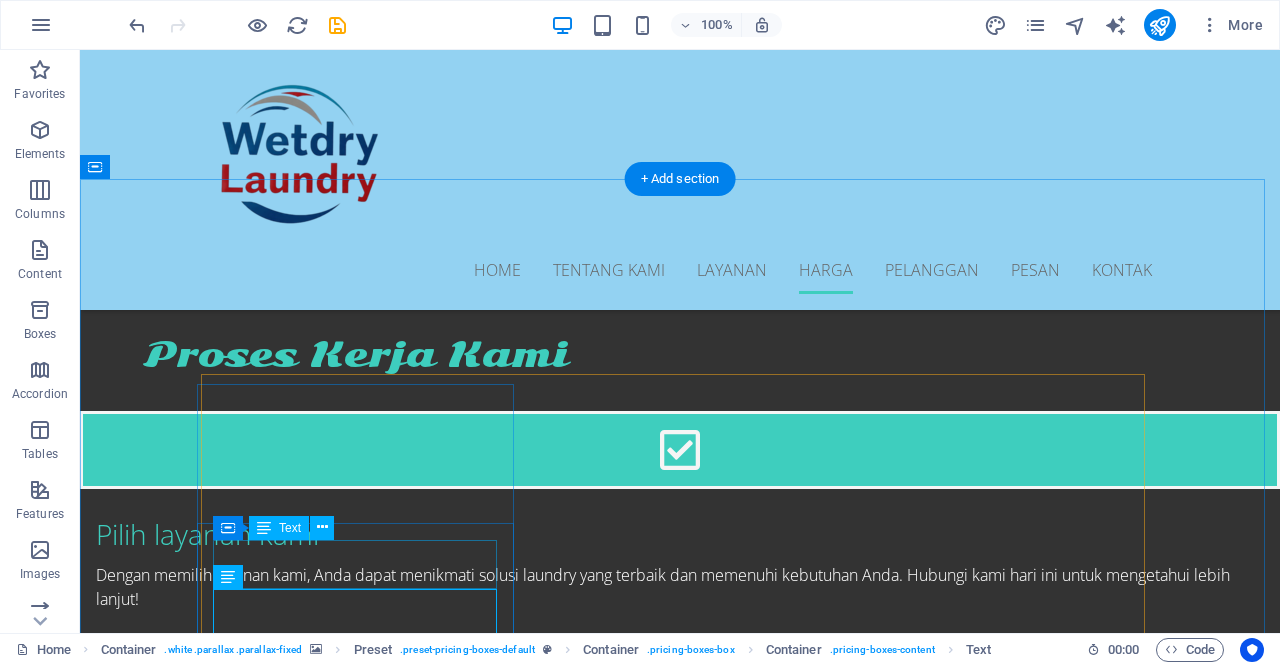 click on "29 $" at bounding box center (231, 2993) 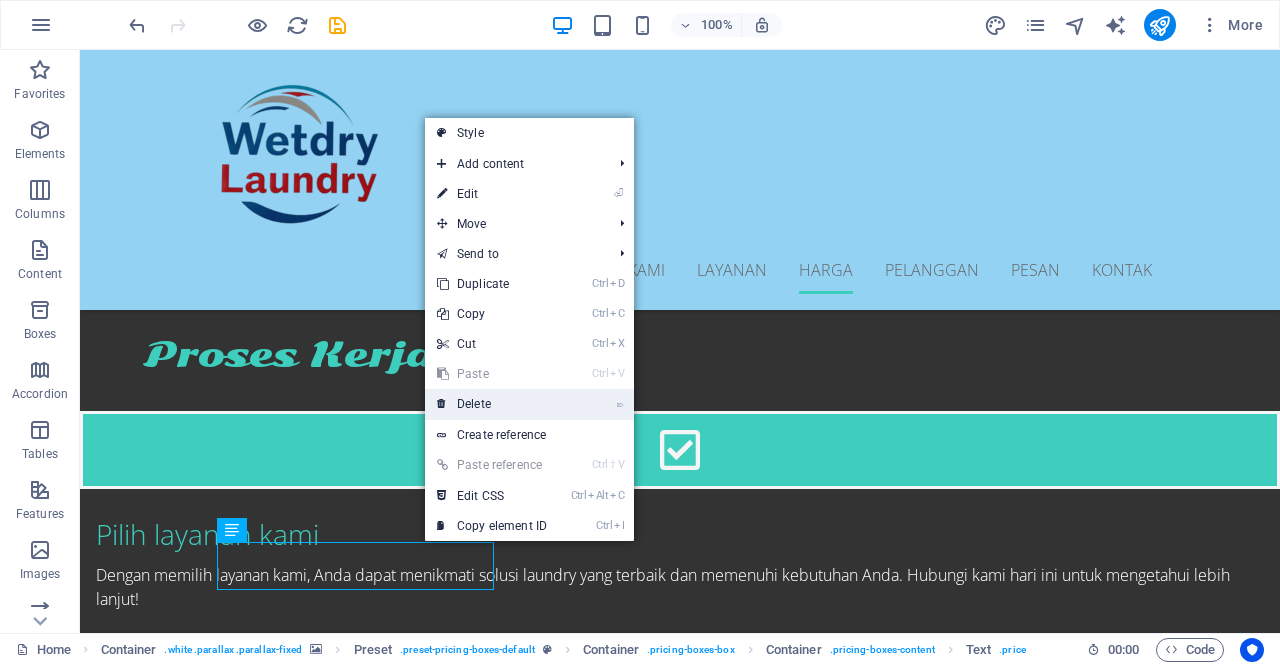 click on "⌦  Delete" at bounding box center (492, 404) 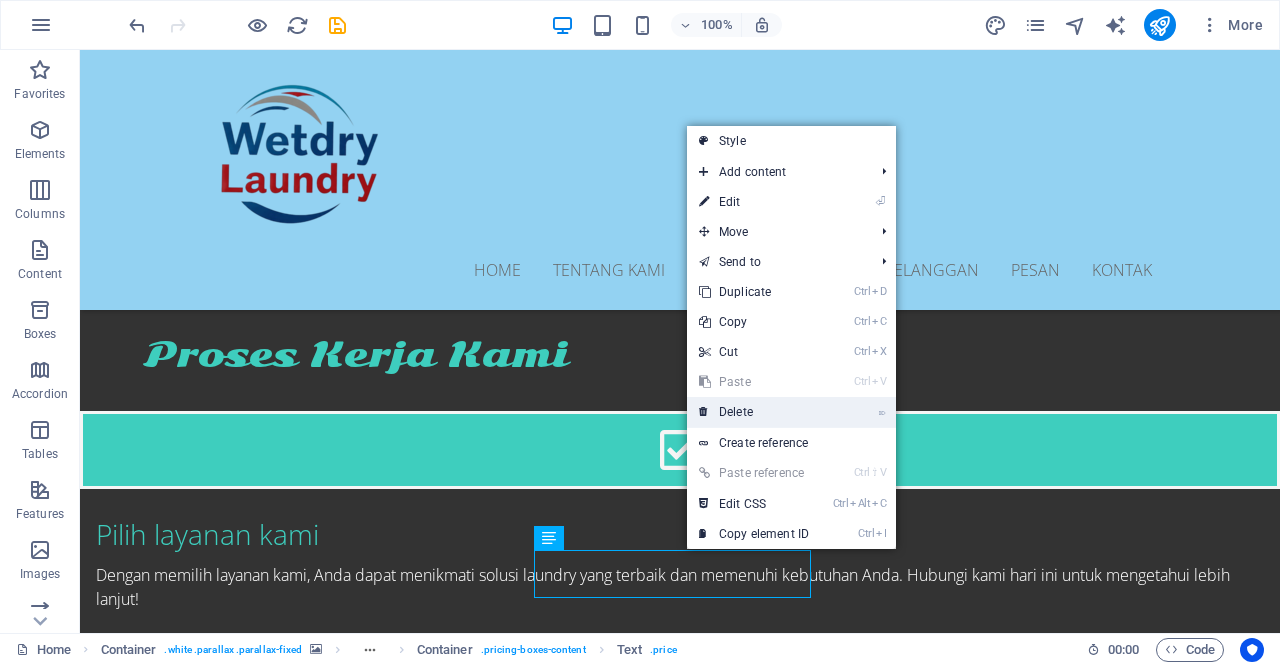 click on "⌦  Delete" at bounding box center (754, 412) 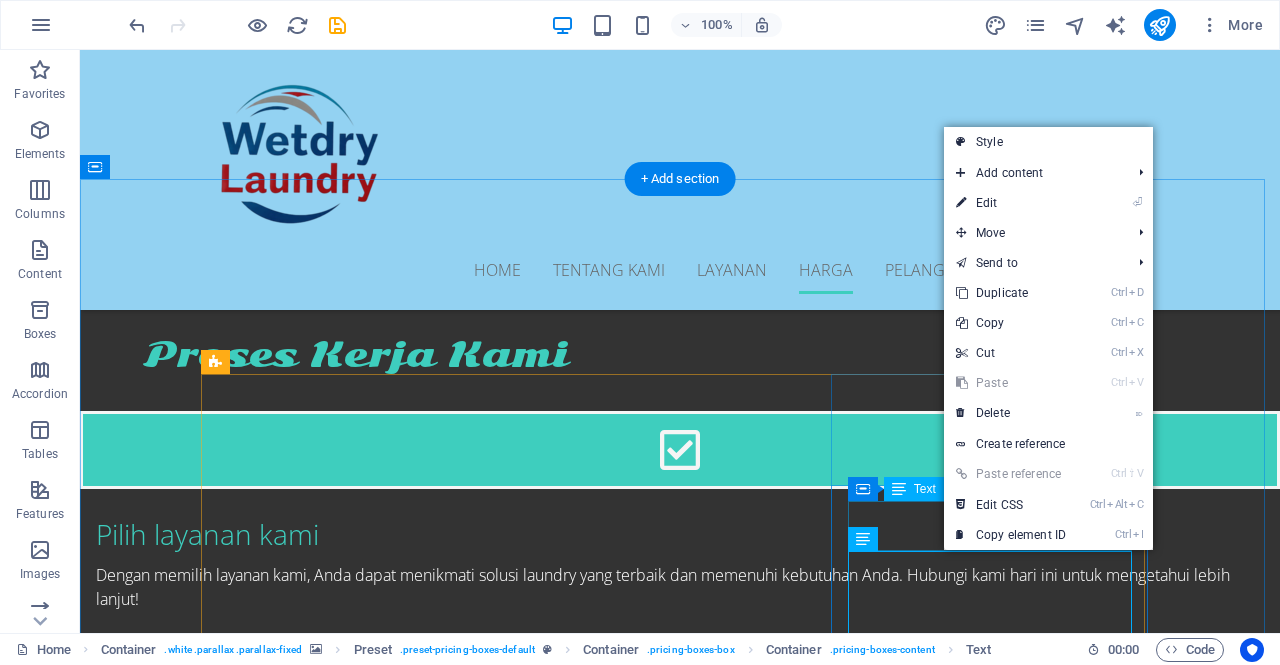 click on "89 $" at bounding box center (231, 3873) 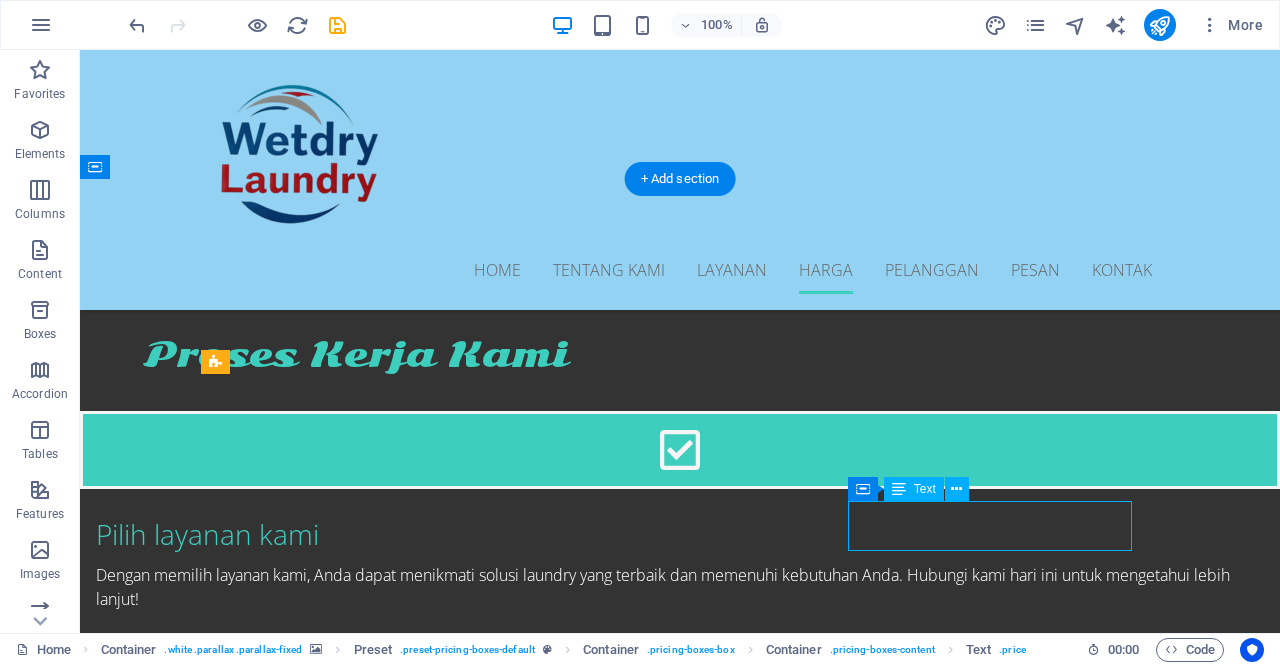 click on "89 $" at bounding box center [231, 3873] 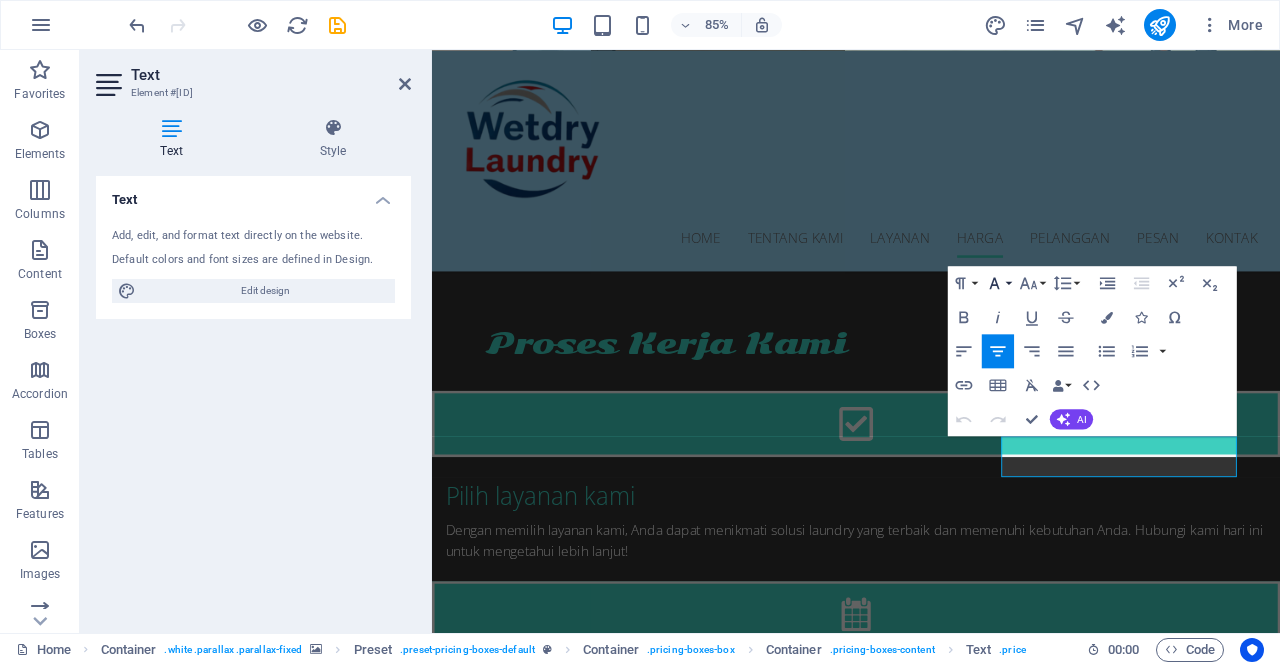 scroll, scrollTop: 2811, scrollLeft: 0, axis: vertical 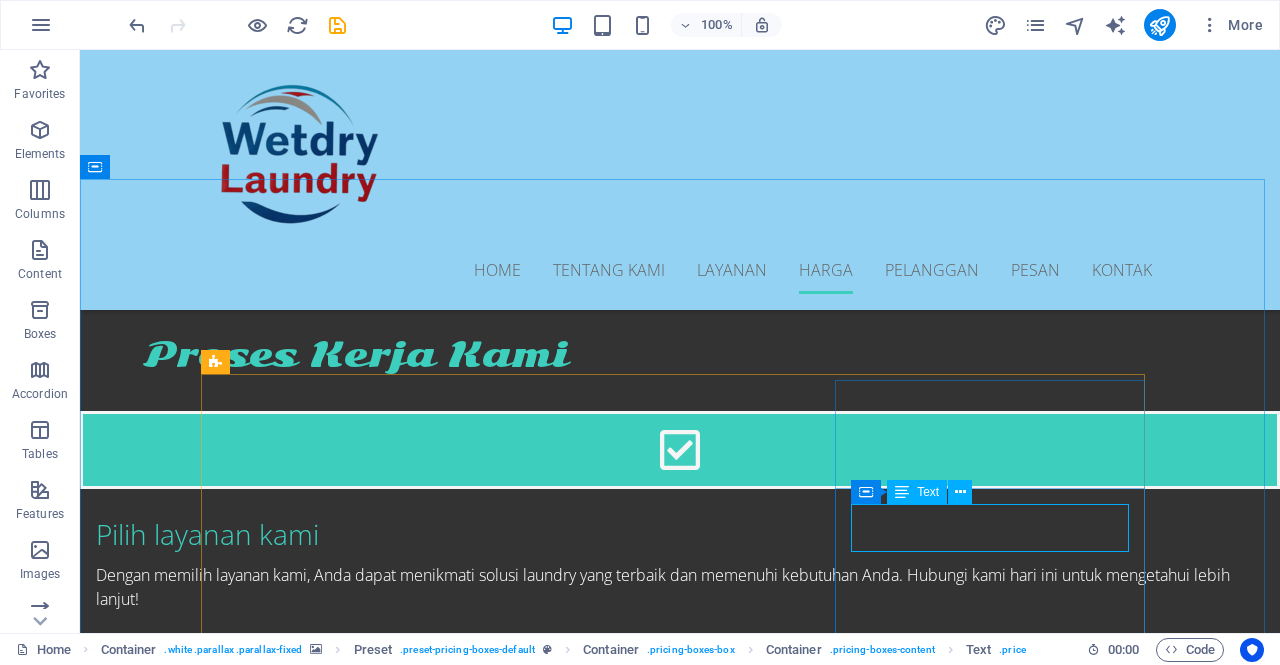 drag, startPoint x: 1060, startPoint y: 550, endPoint x: 957, endPoint y: 513, distance: 109.444046 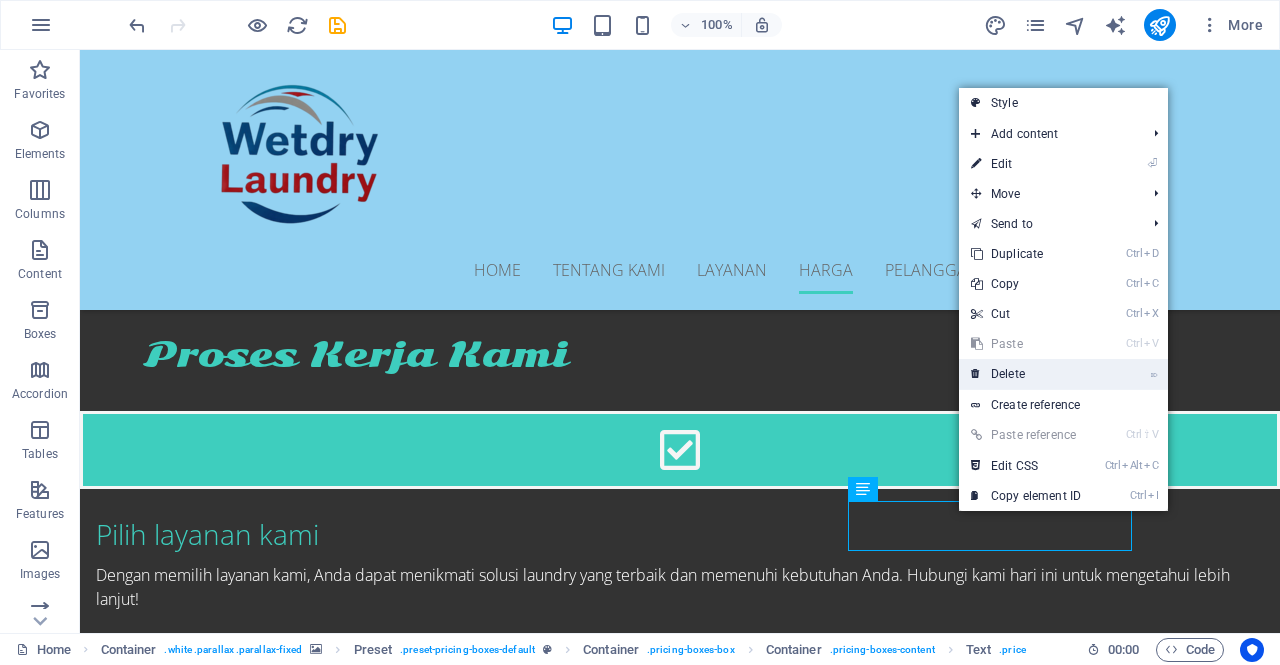 click on "⌦  Delete" at bounding box center (1026, 374) 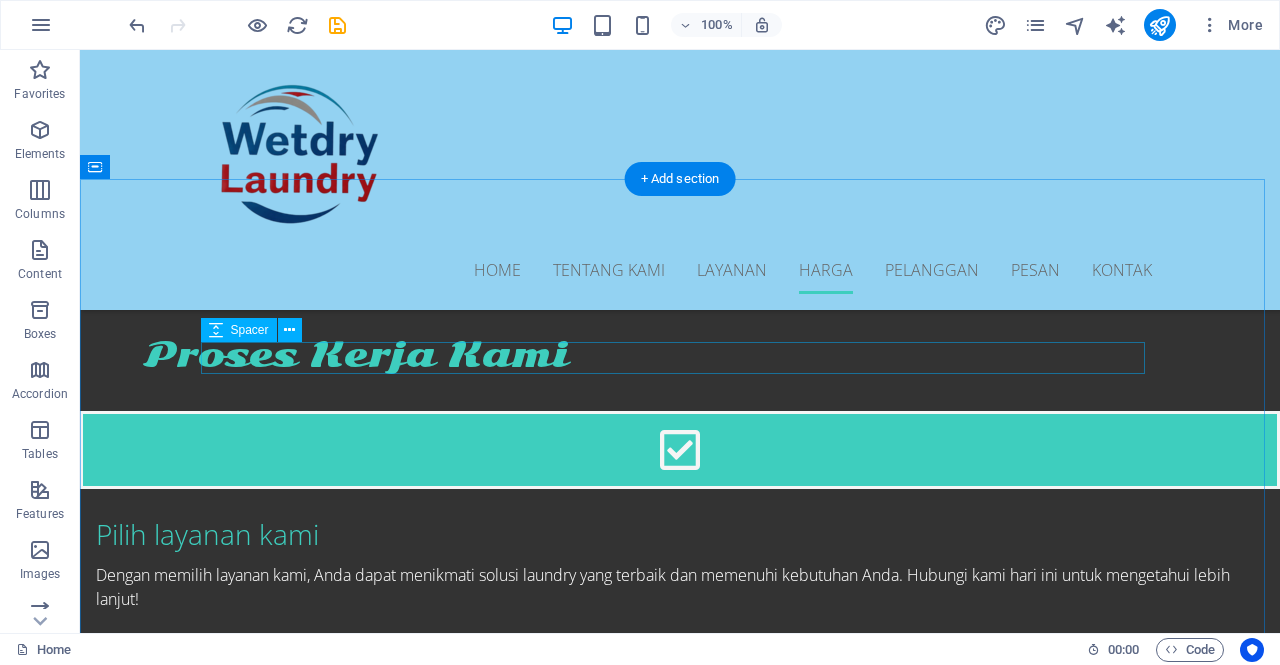 click at bounding box center (680, 2800) 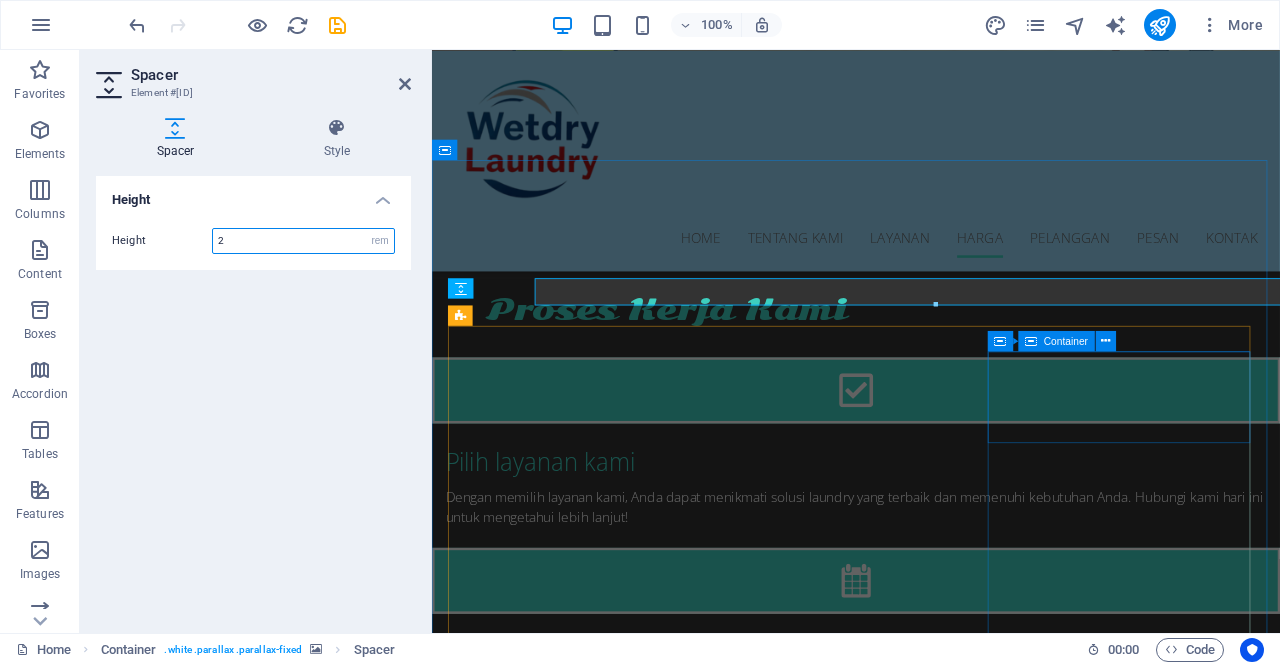 scroll, scrollTop: 2835, scrollLeft: 0, axis: vertical 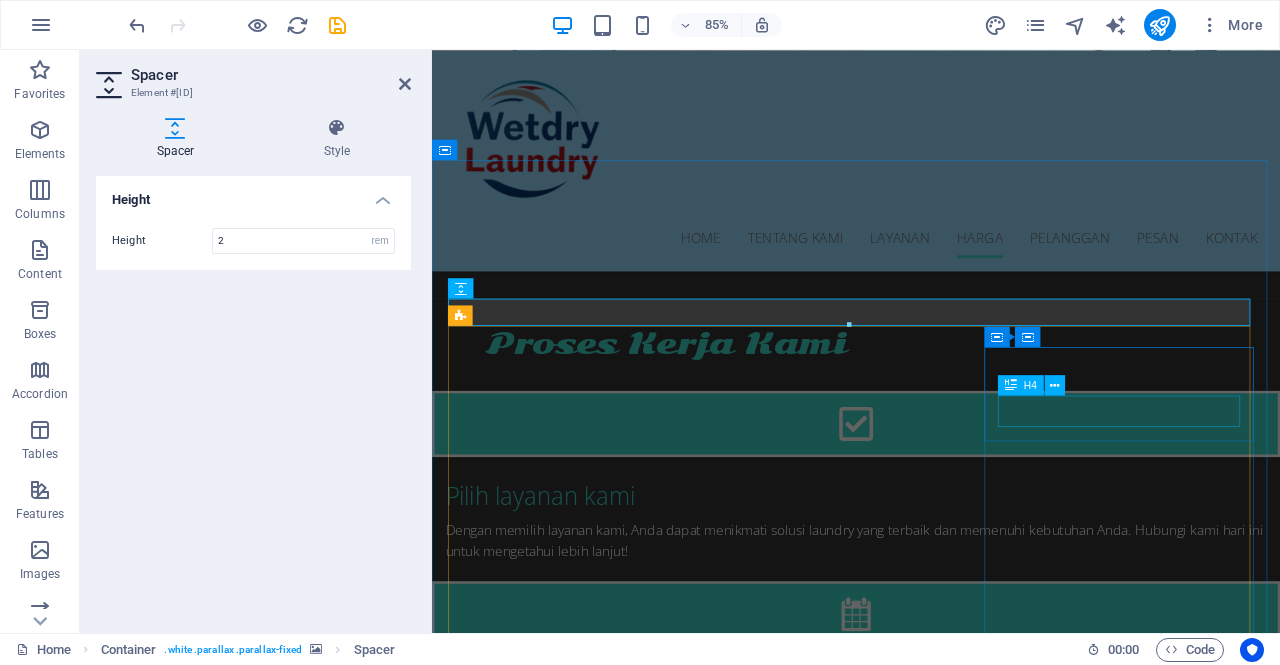 click on "M2" at bounding box center [931, 3861] 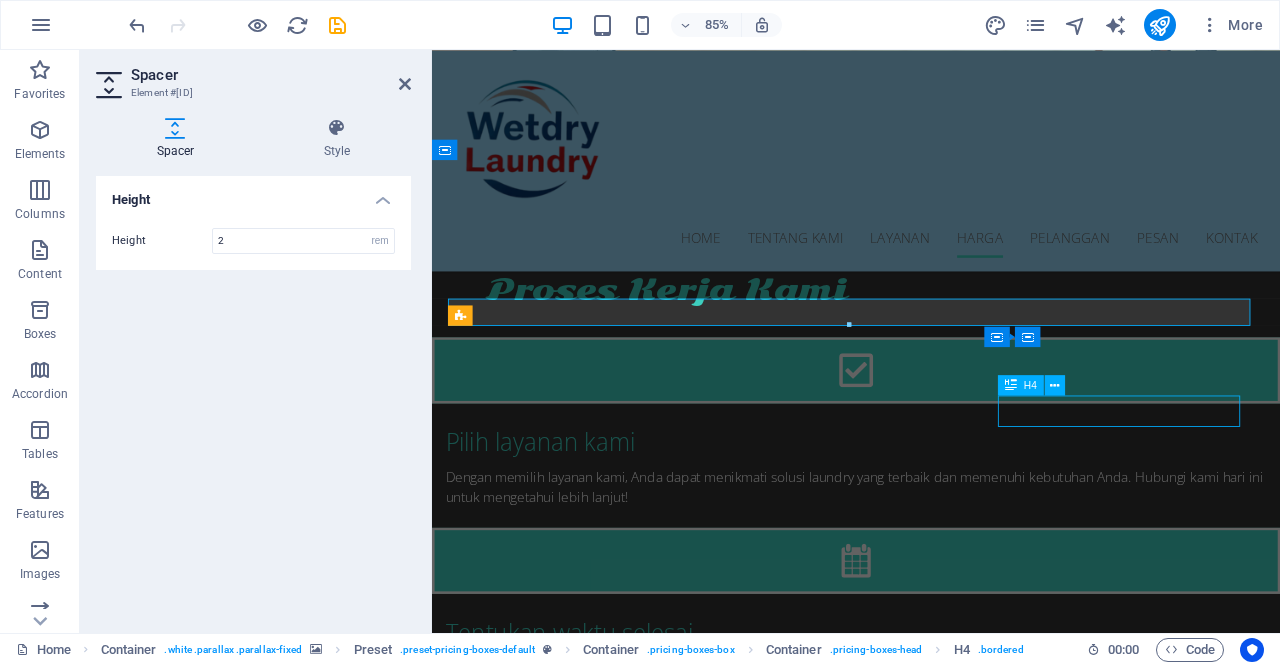 scroll, scrollTop: 2811, scrollLeft: 0, axis: vertical 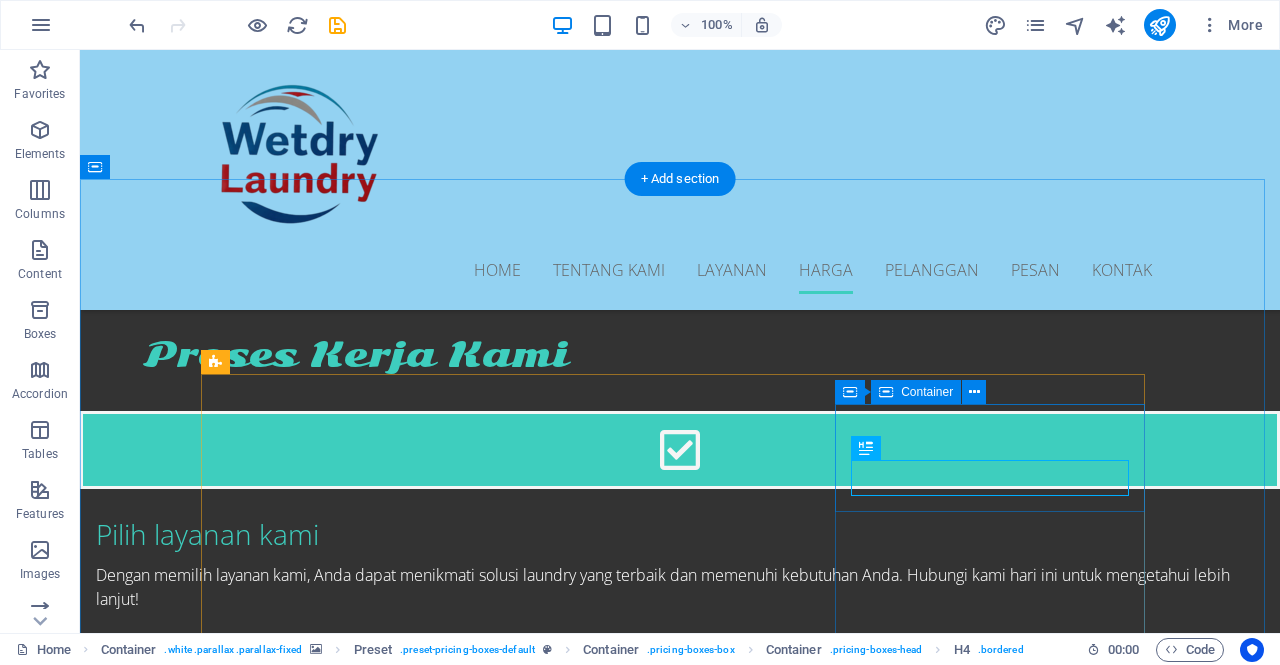 click on "M2" at bounding box center (680, 3778) 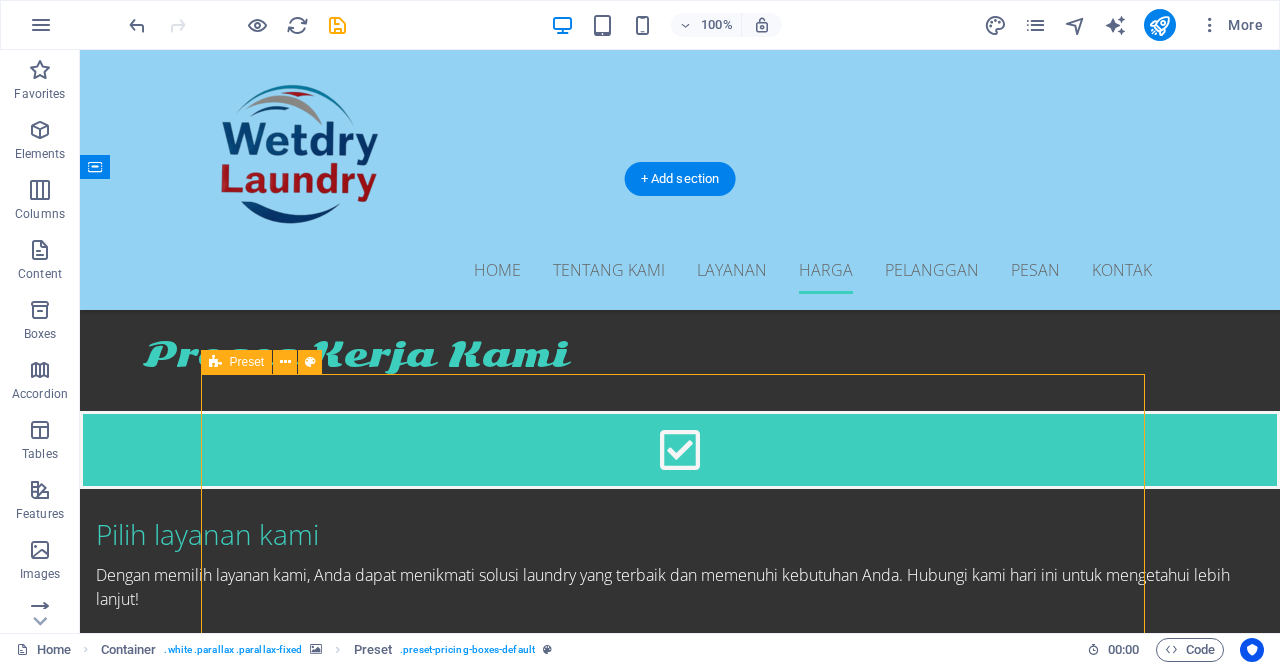 drag, startPoint x: 1003, startPoint y: 398, endPoint x: 1006, endPoint y: 381, distance: 17.262676 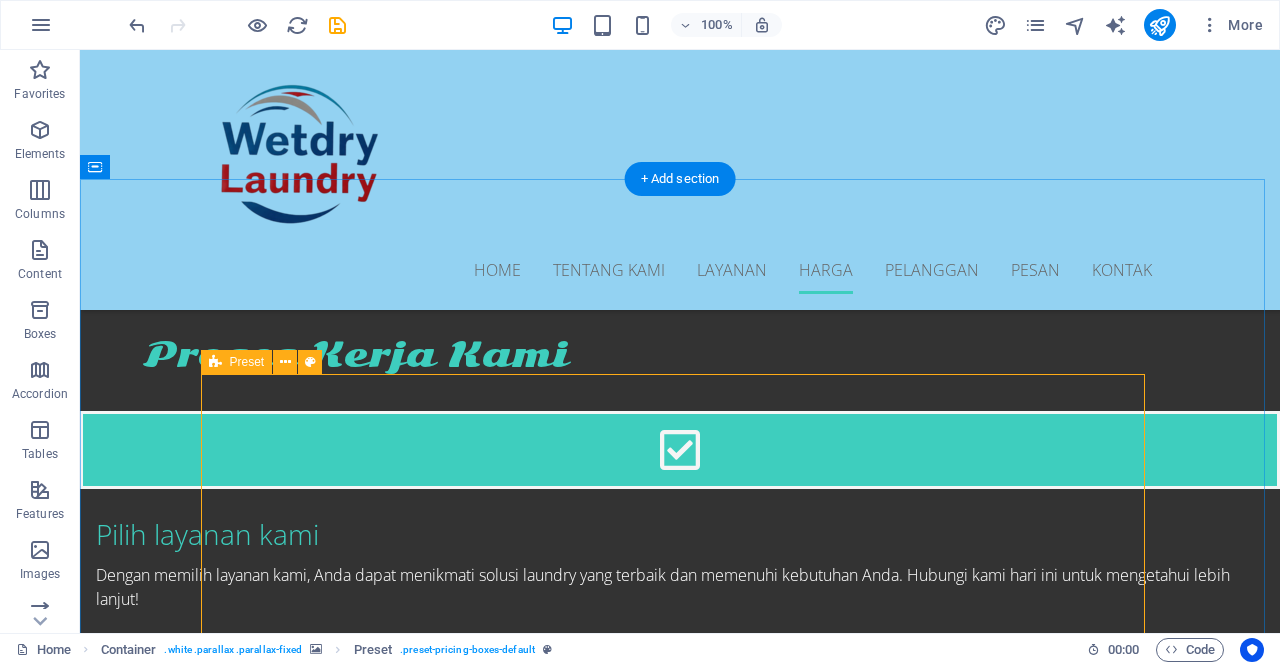 drag, startPoint x: 1078, startPoint y: 454, endPoint x: 1006, endPoint y: 375, distance: 106.887794 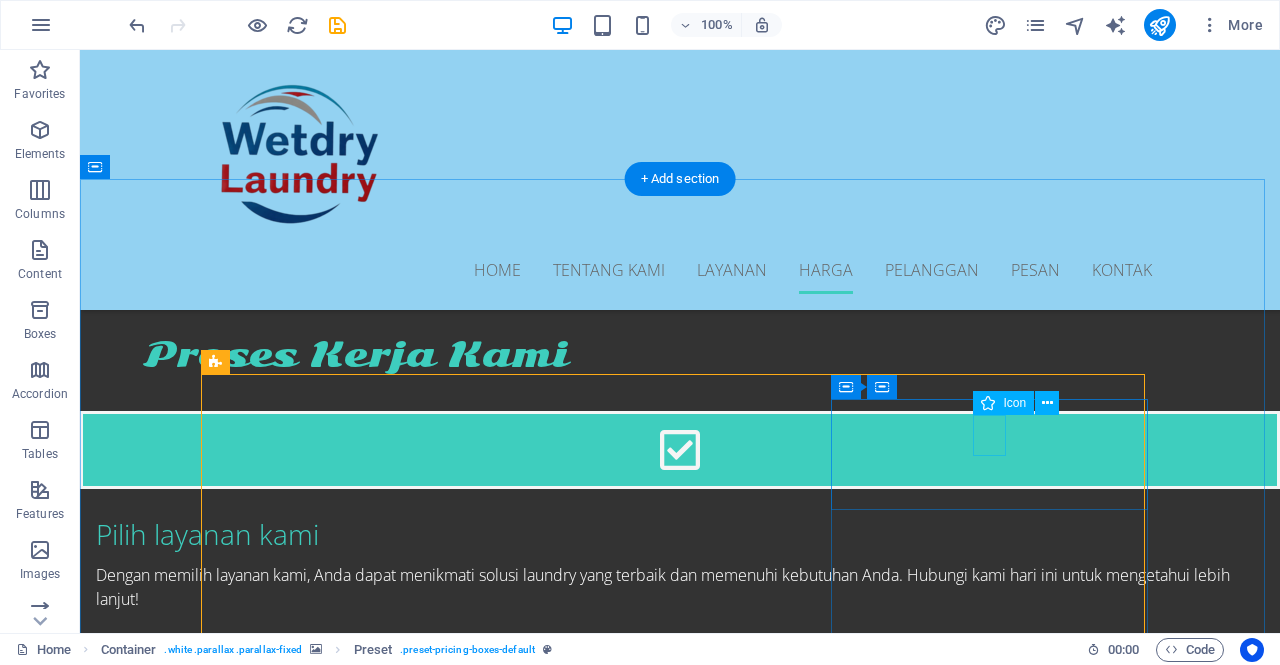 click at bounding box center (680, 3755) 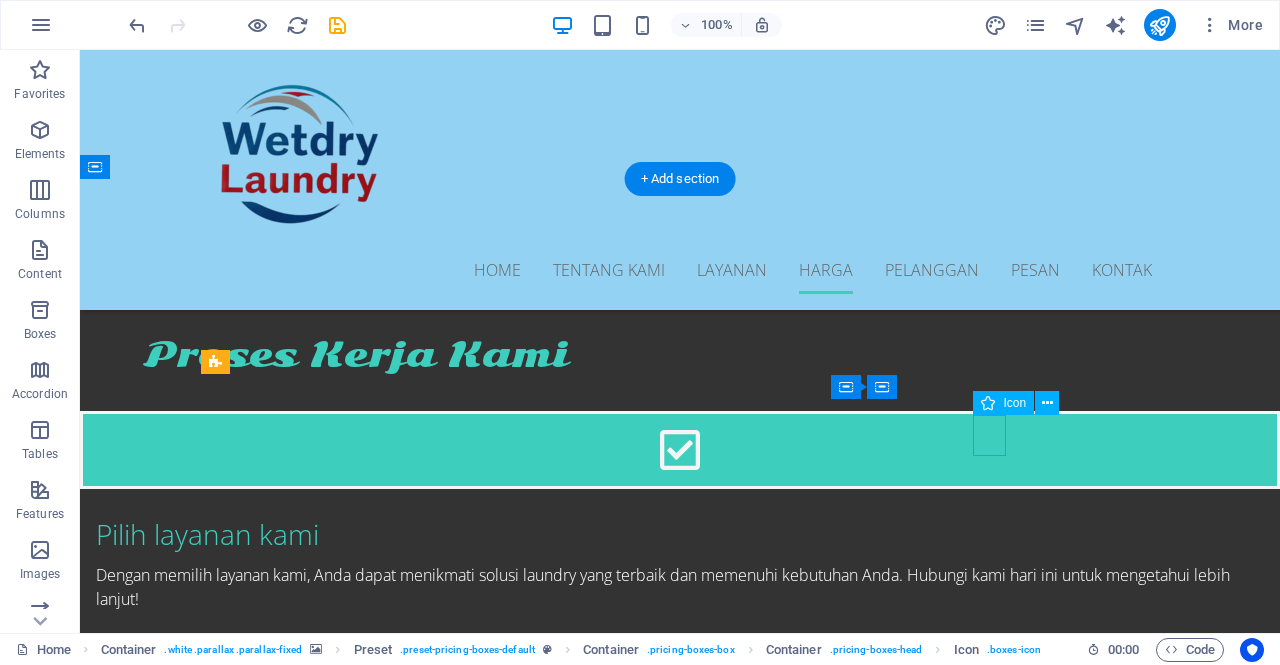 click at bounding box center (680, 3755) 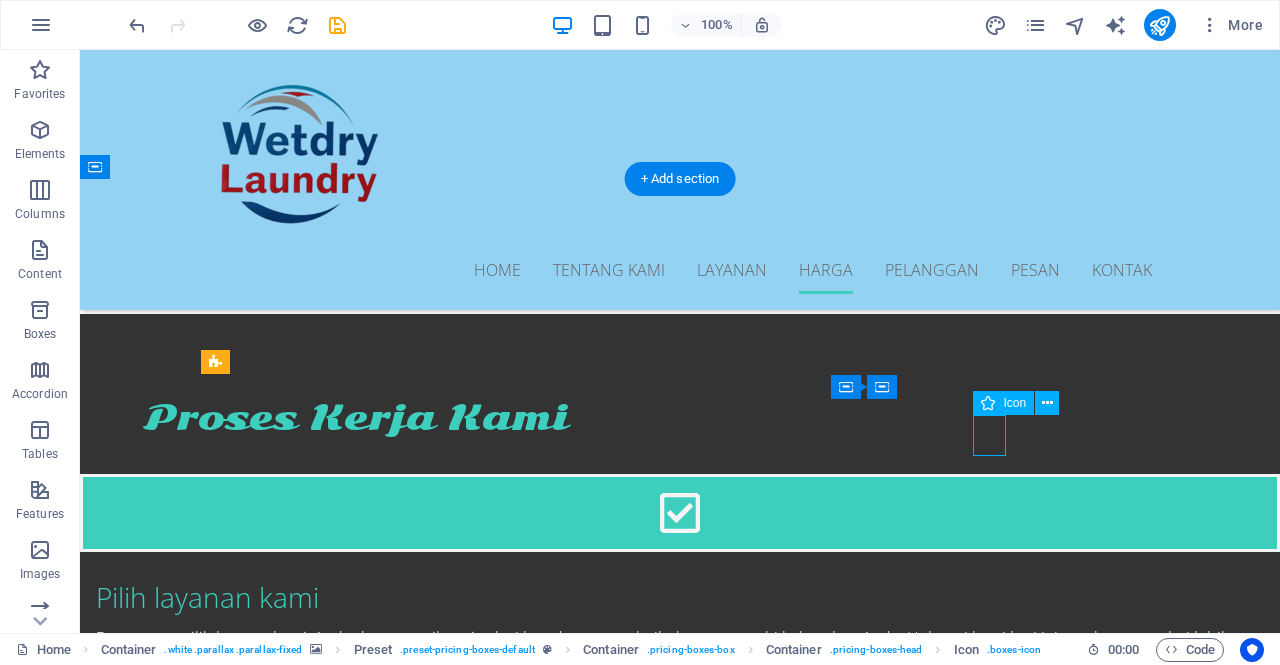 scroll, scrollTop: 2835, scrollLeft: 0, axis: vertical 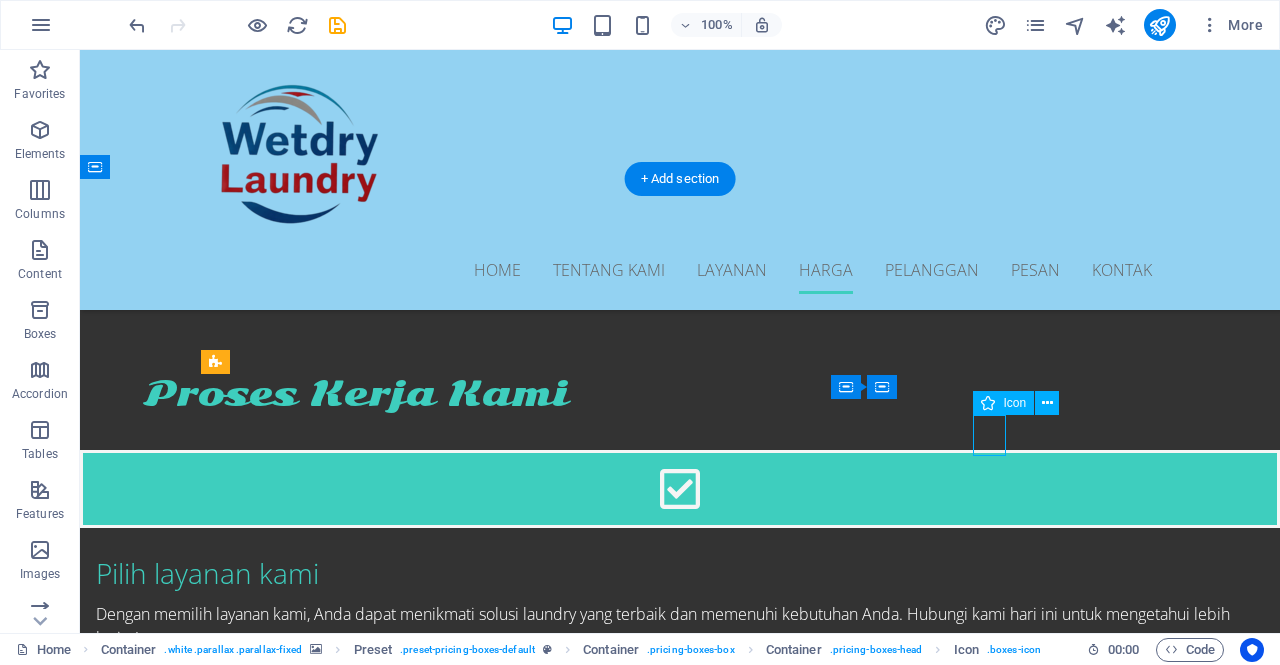 select on "xMidYMid" 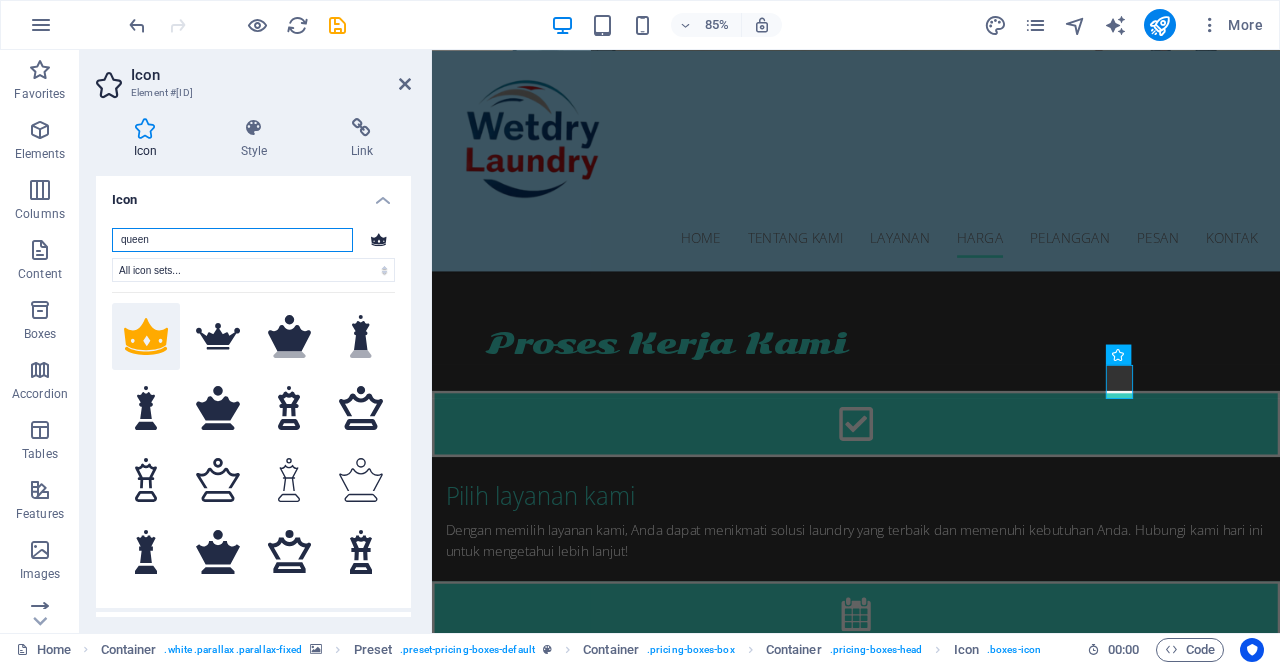 click on "queen" at bounding box center [232, 240] 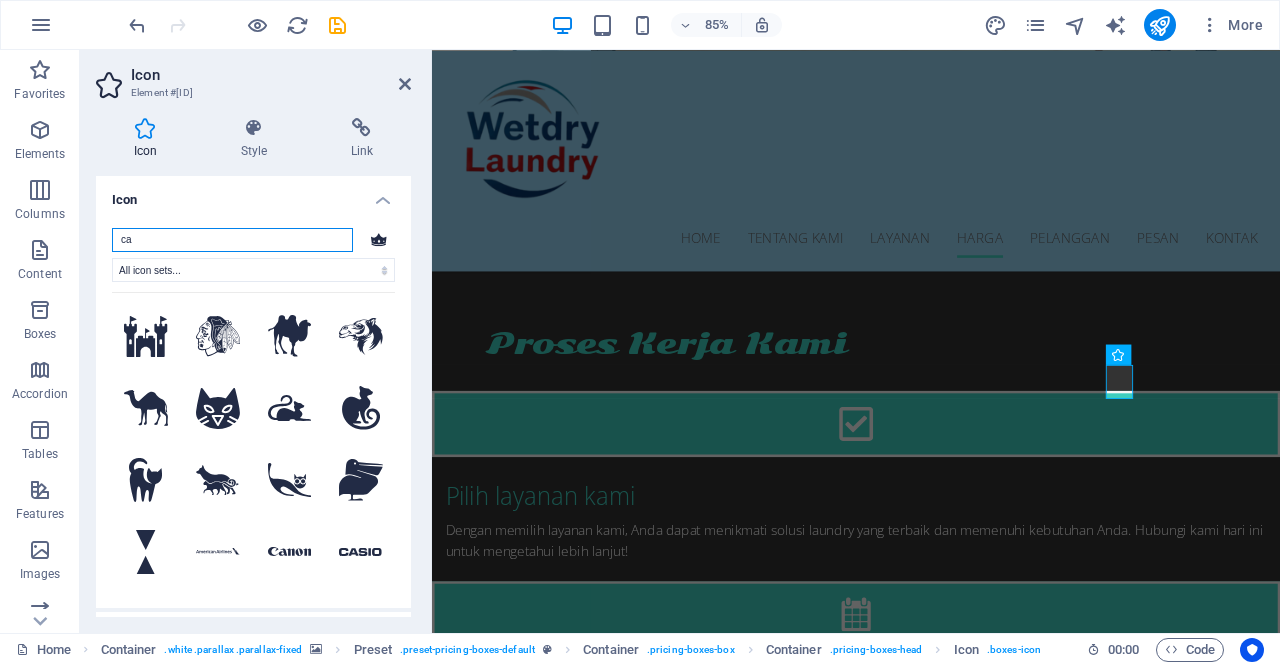 type on "c" 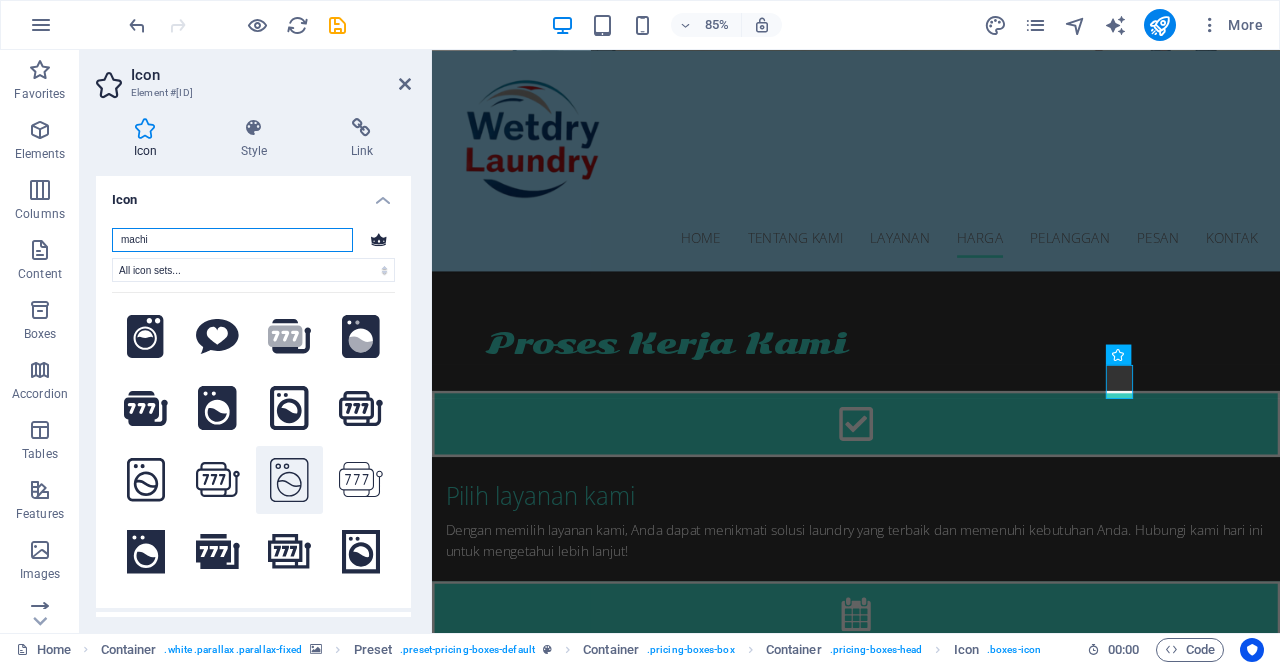 type on "machi" 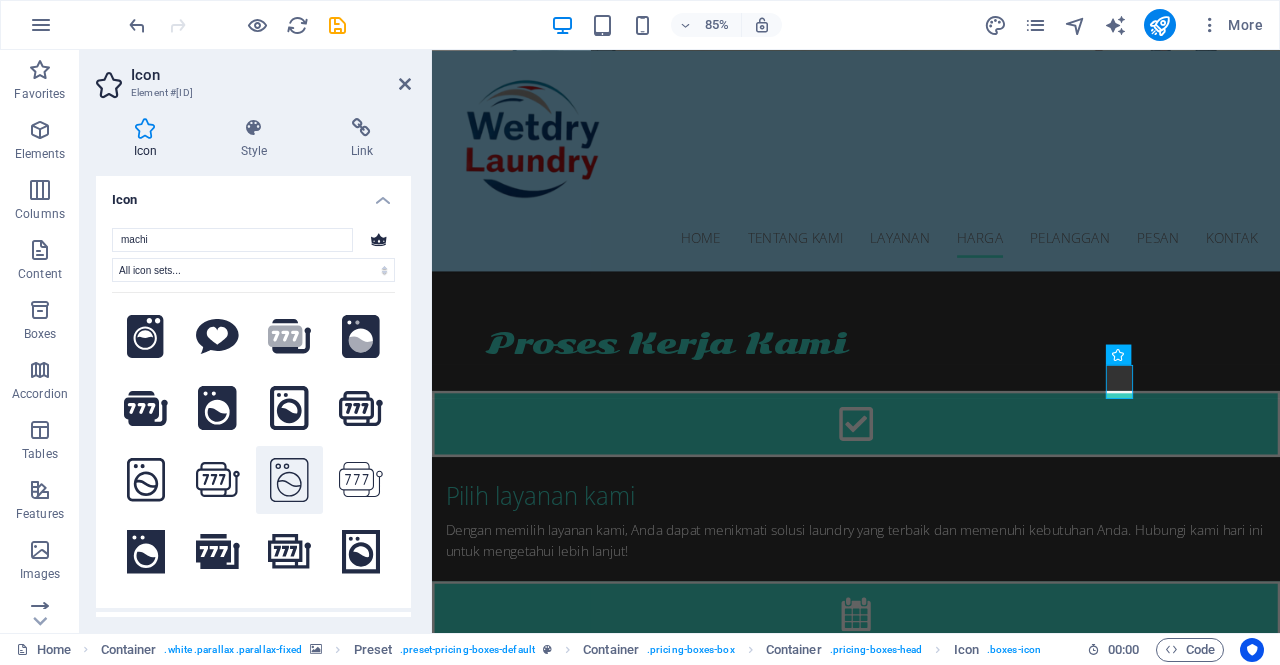 click 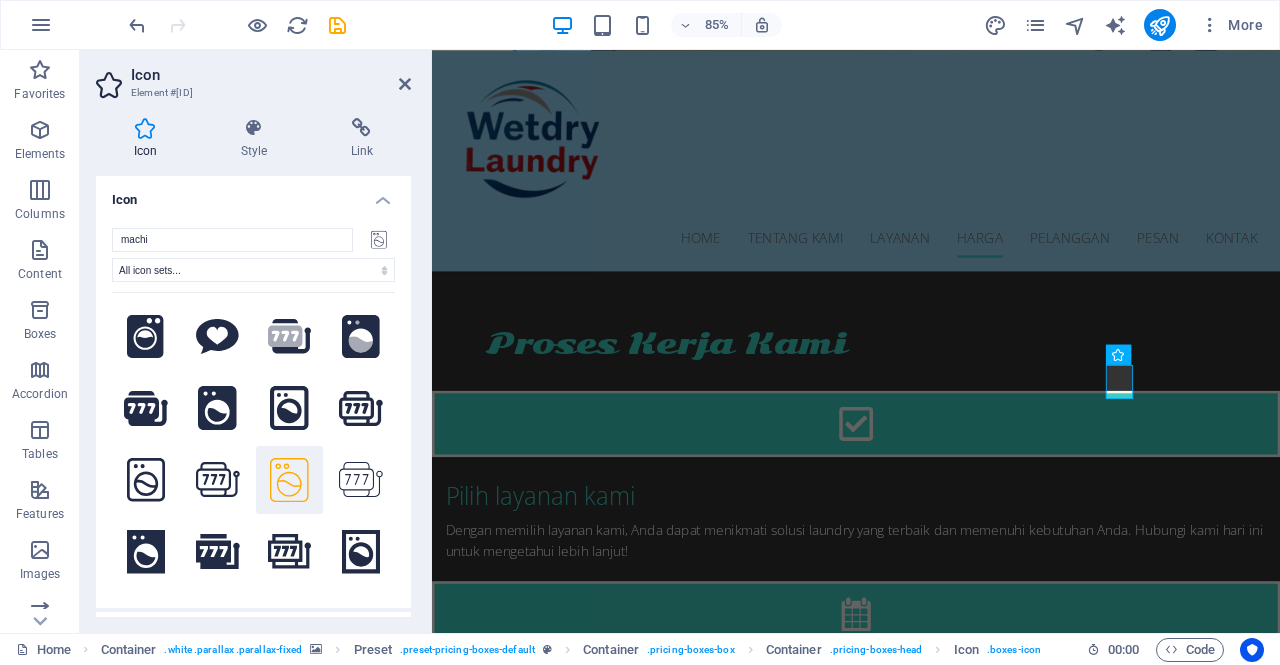 click 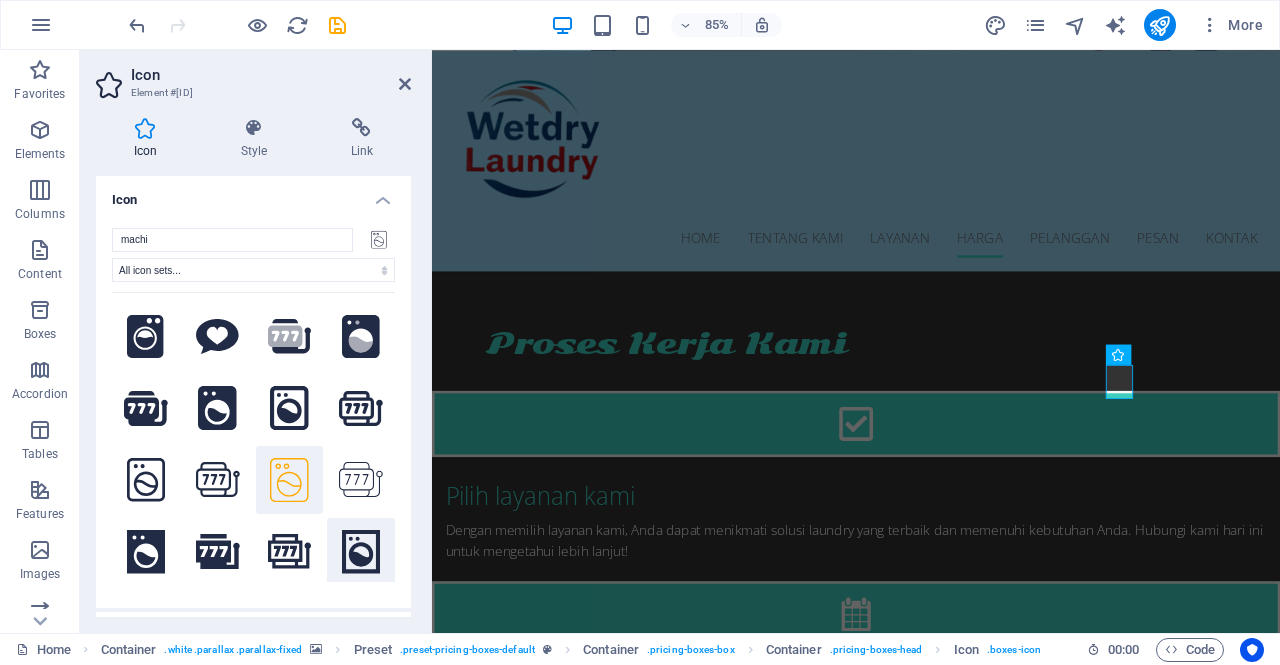 click 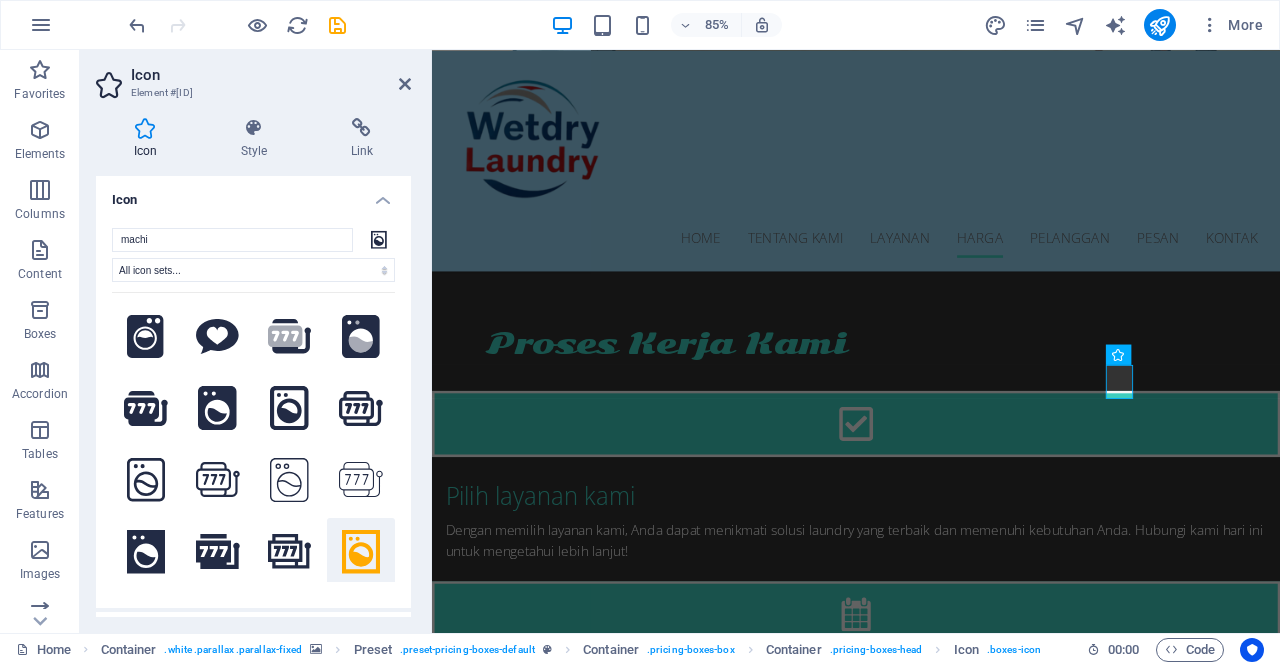 click 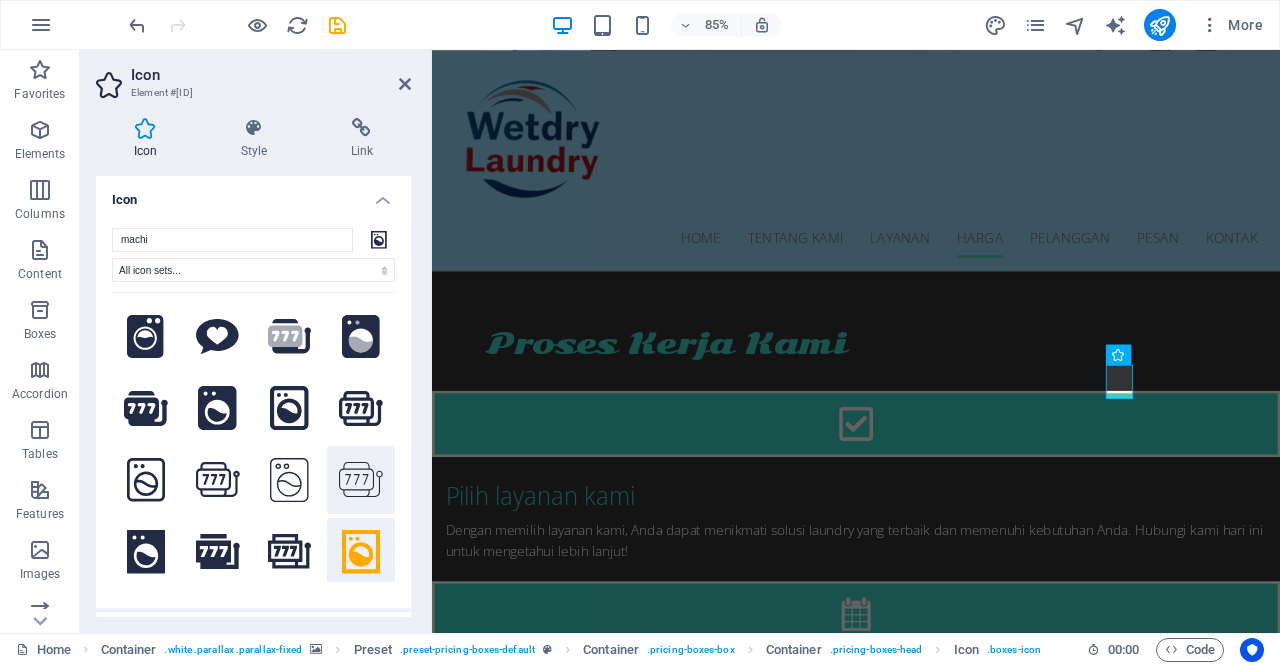 click 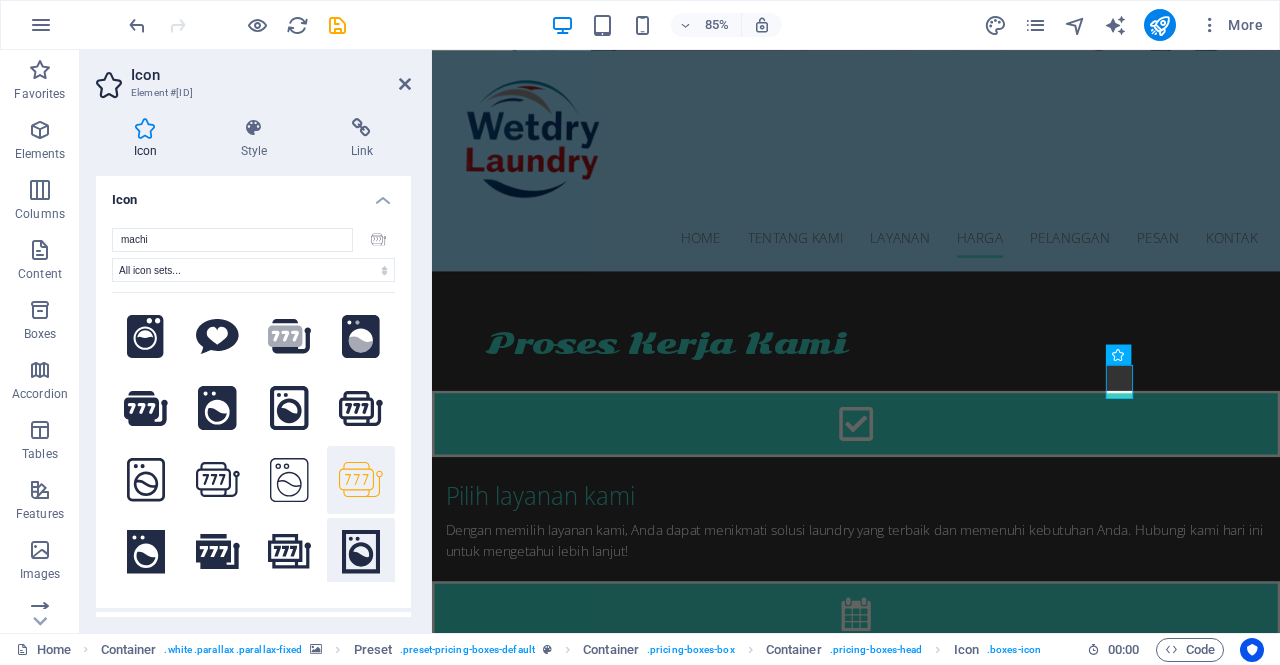 click 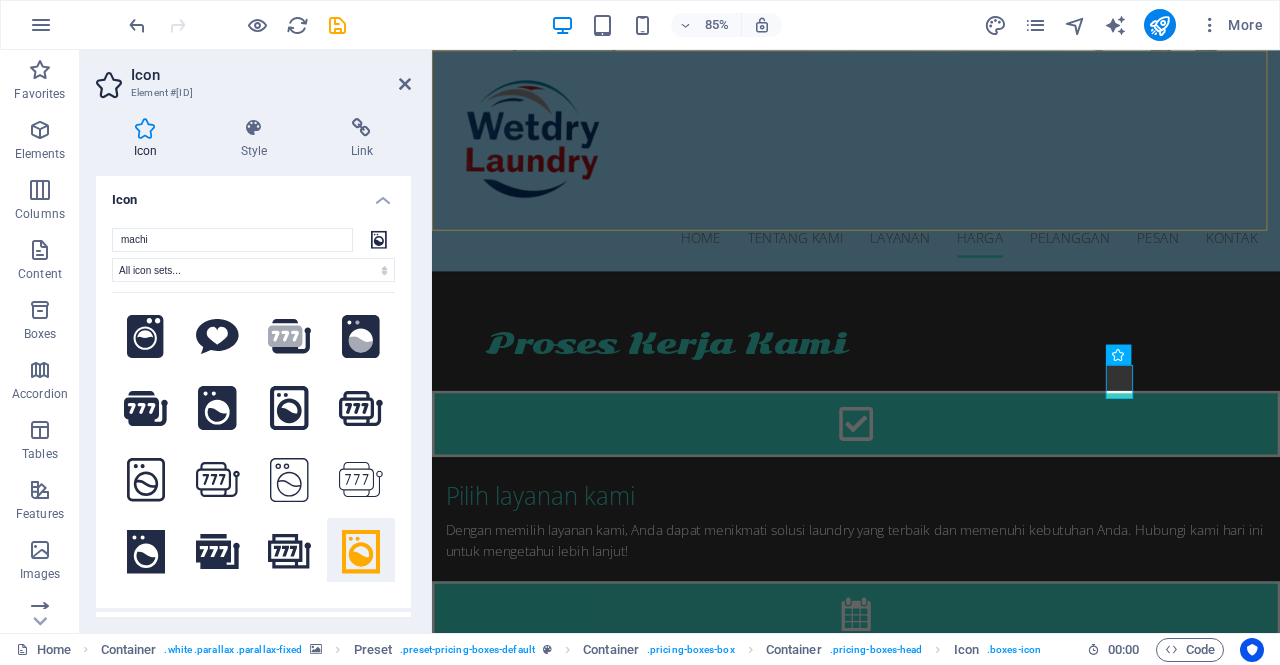 click on "Home Tentang Kami Layanan Harga Pelanggan Pesan Kontak" at bounding box center (931, 180) 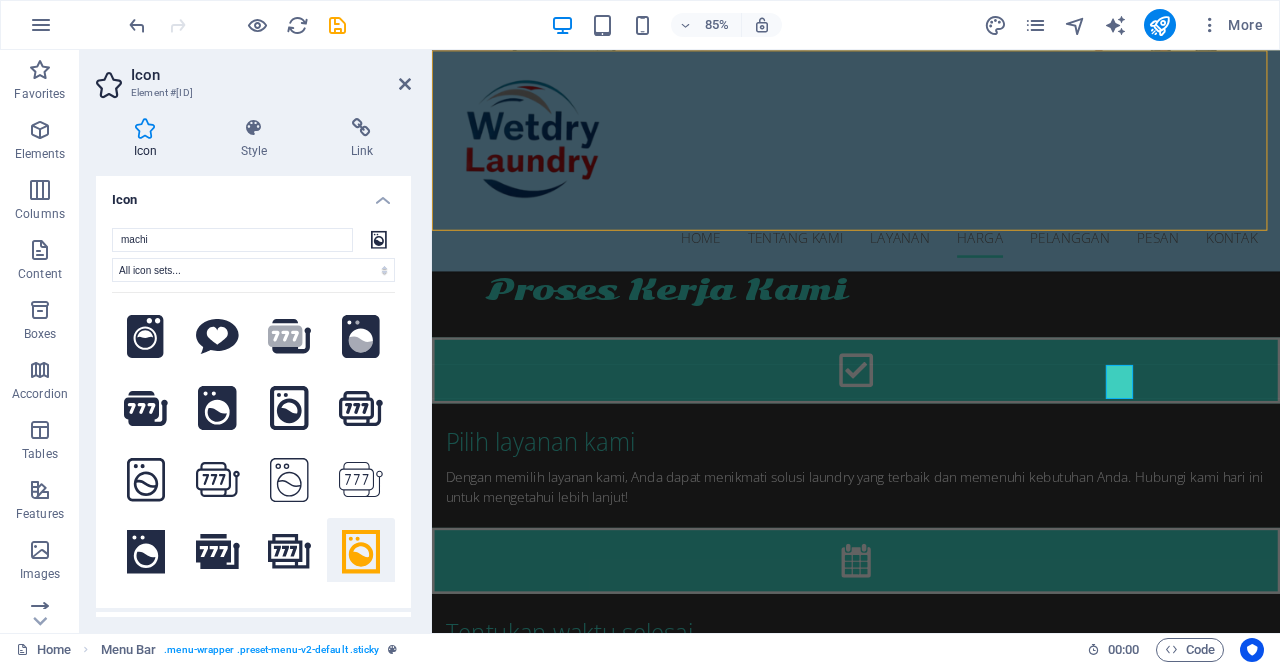 scroll, scrollTop: 2811, scrollLeft: 0, axis: vertical 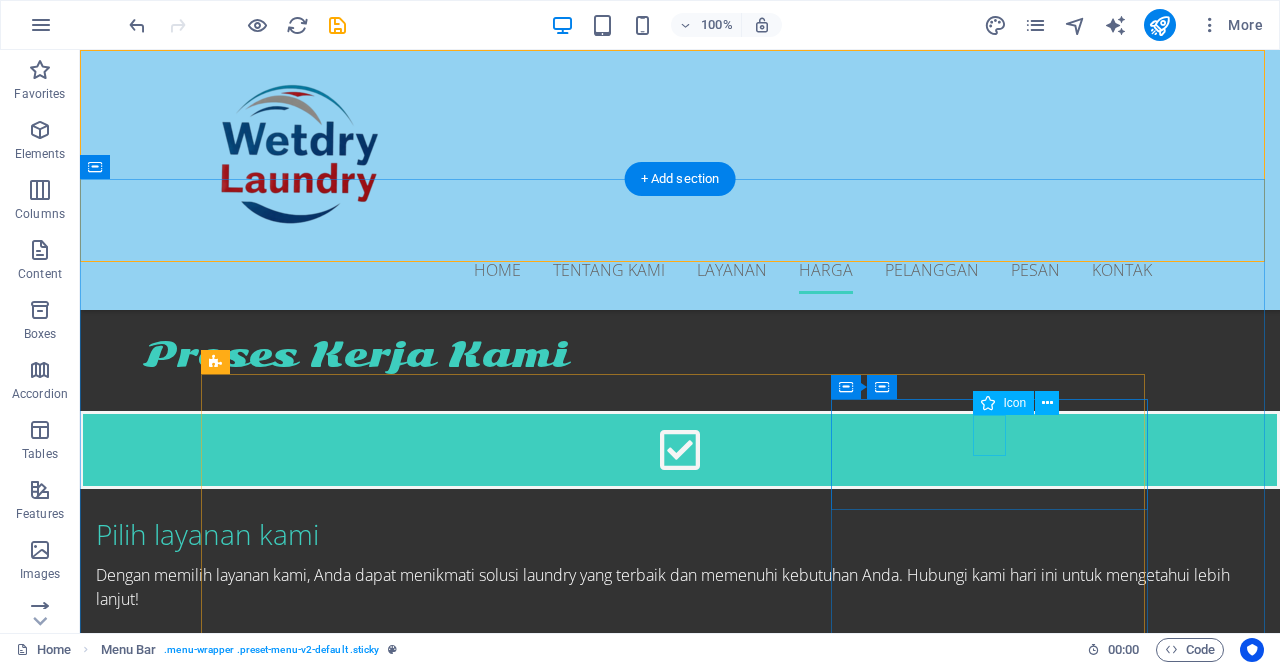 click at bounding box center (680, 3755) 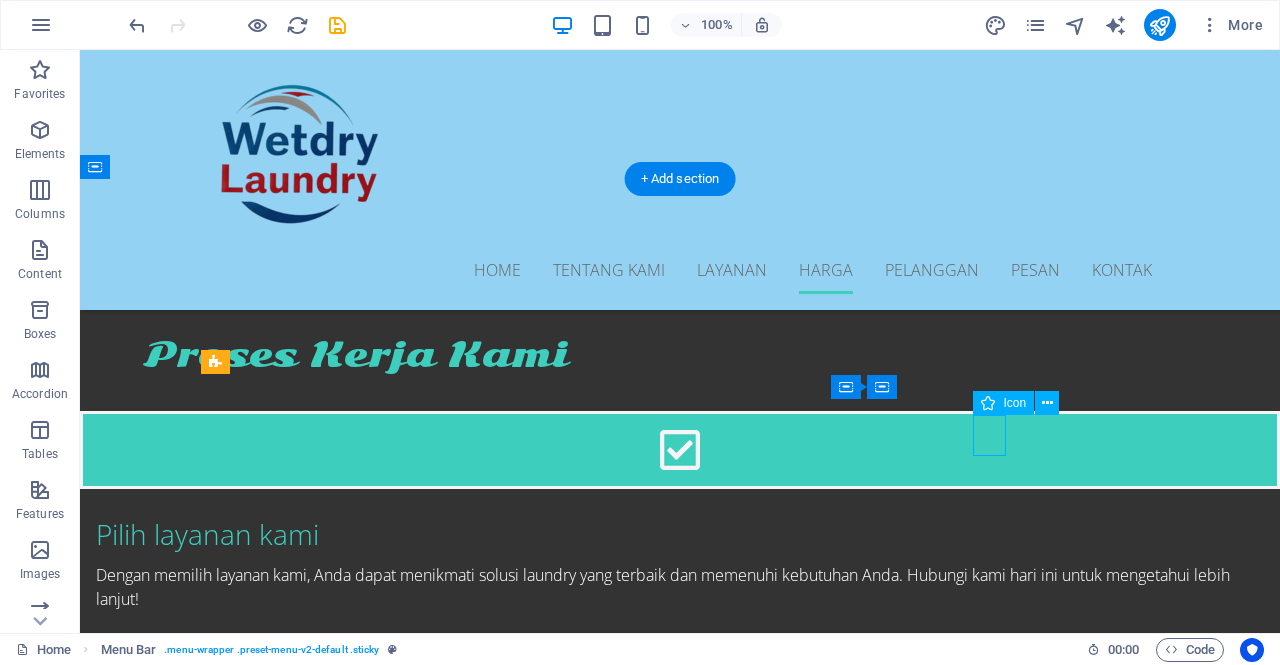 click at bounding box center (680, 3755) 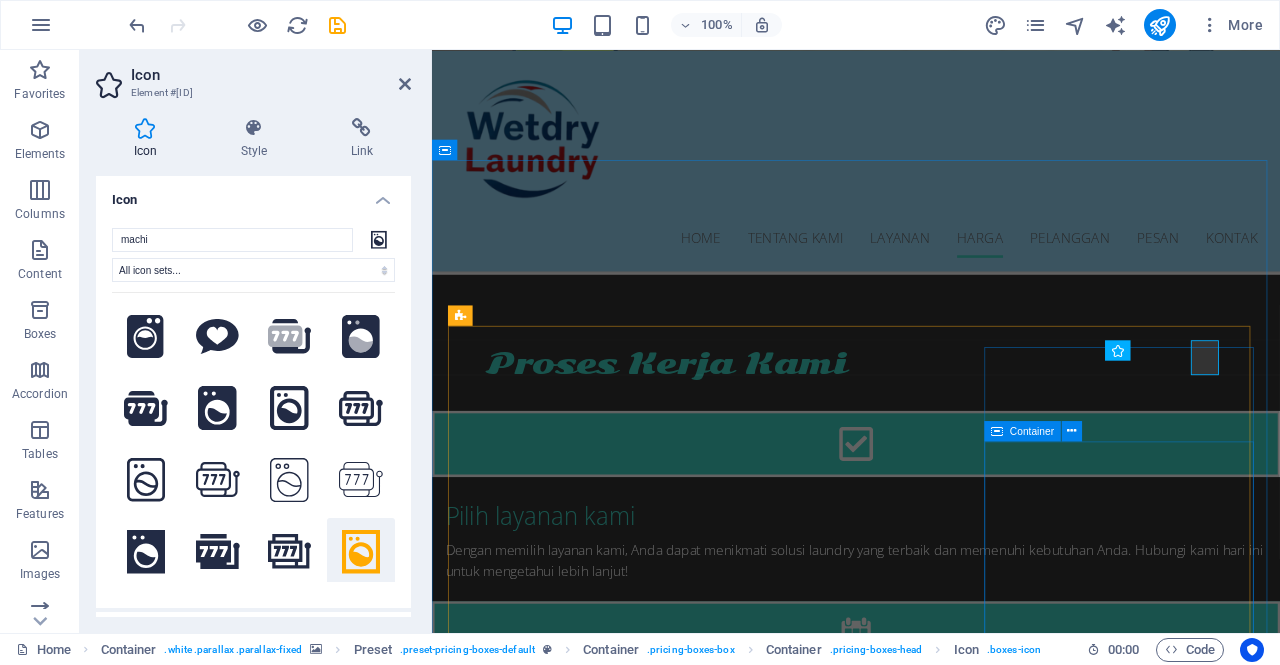 scroll, scrollTop: 2835, scrollLeft: 0, axis: vertical 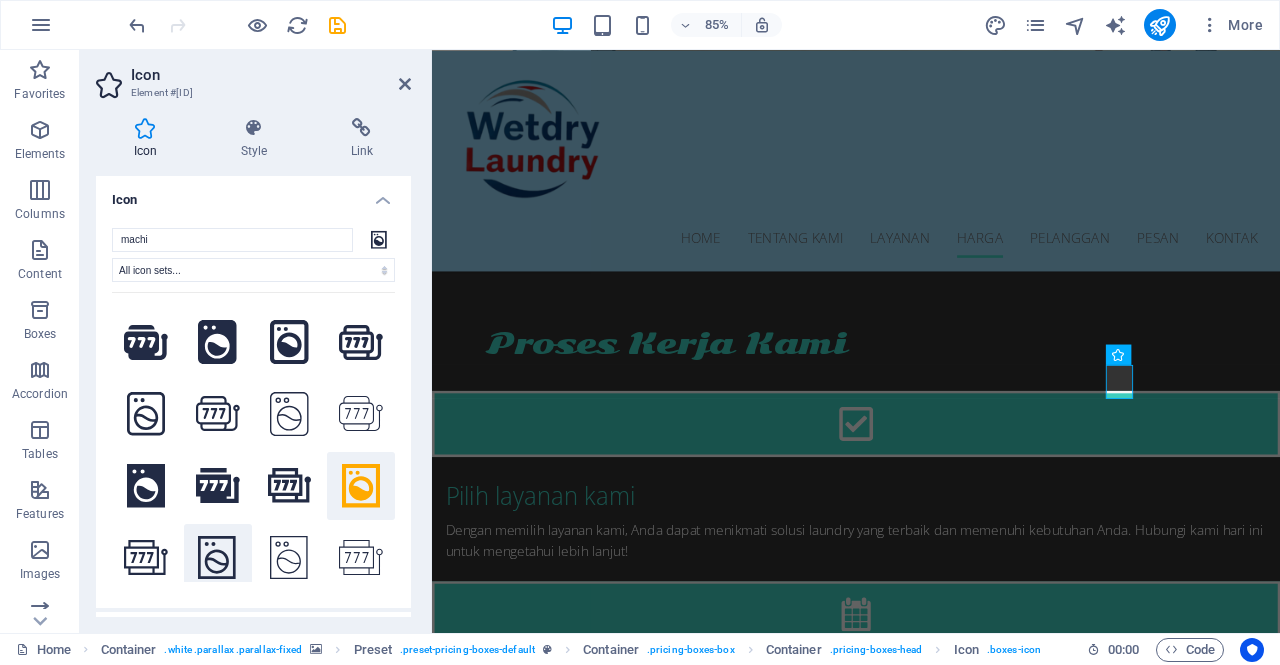 click 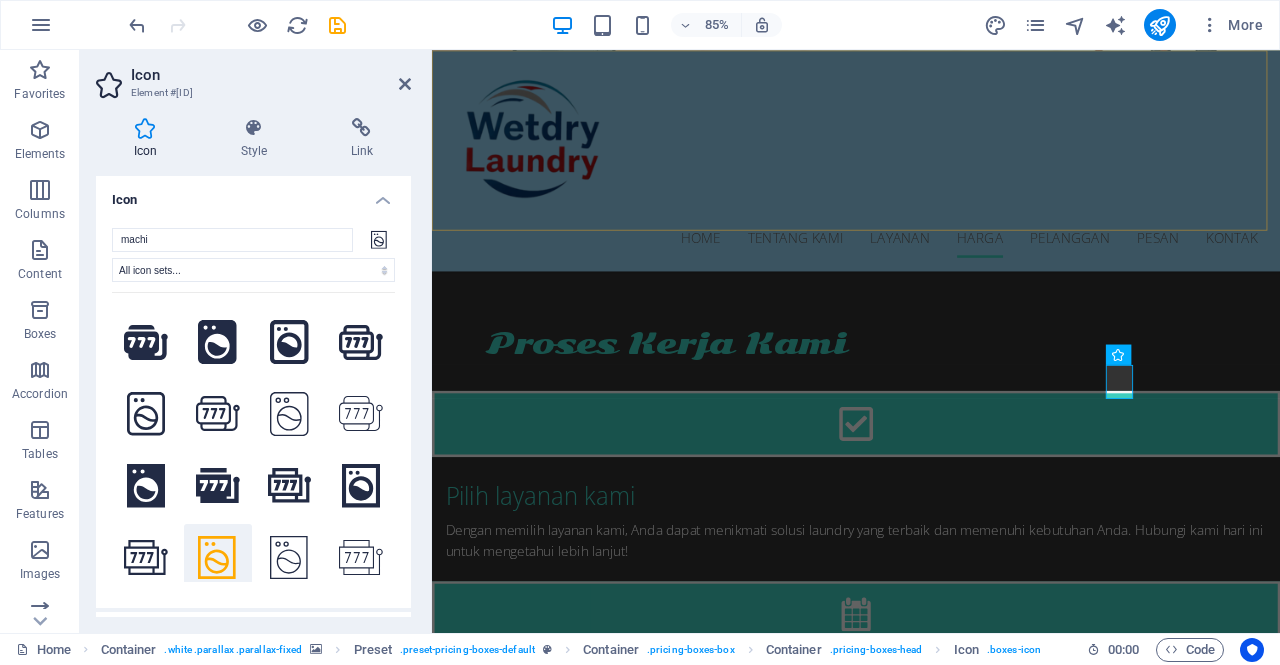 click on "Home Tentang Kami Layanan Harga Pelanggan Pesan Kontak" at bounding box center (931, 180) 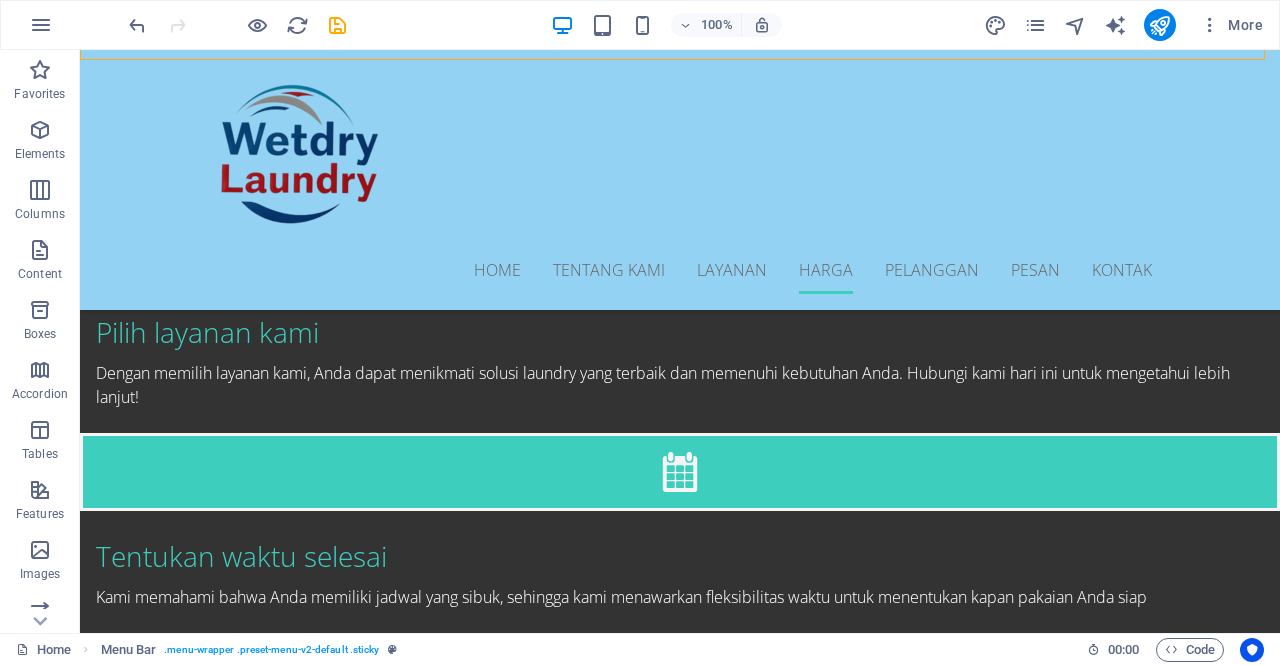 scroll, scrollTop: 3014, scrollLeft: 0, axis: vertical 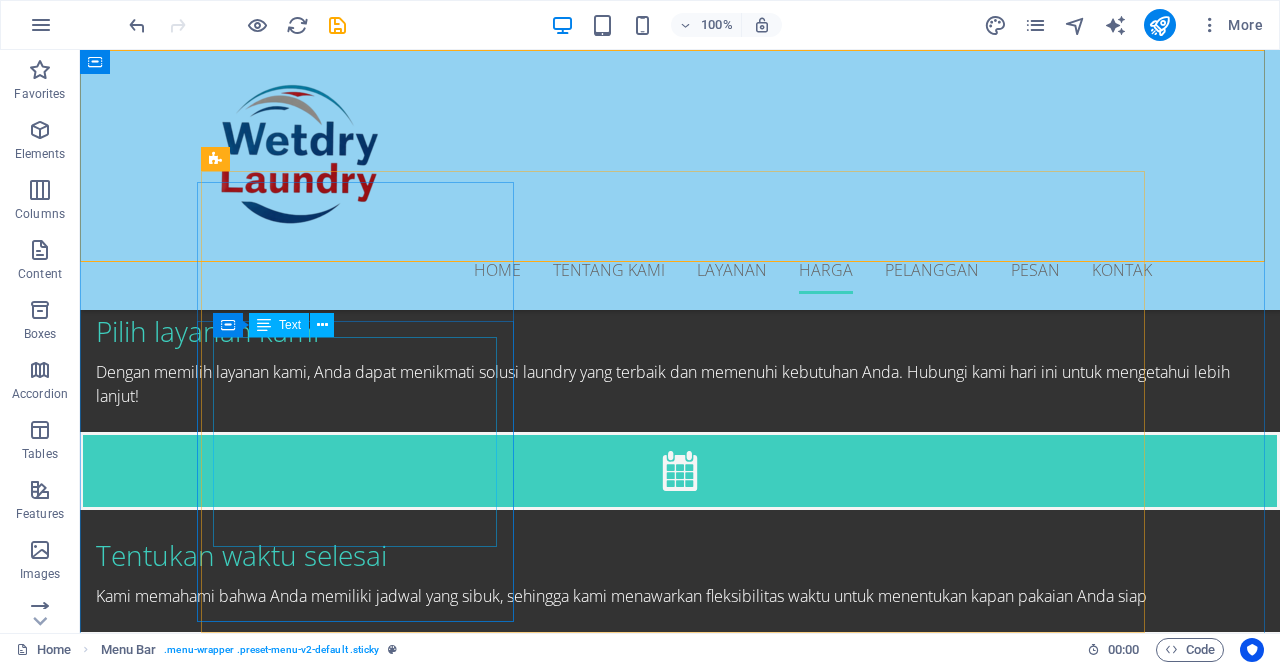 click on "Carpet Cleaning Upholstery Cleaning House Cleaning Apartment Cleaning Building Cleaning" at bounding box center [680, 2871] 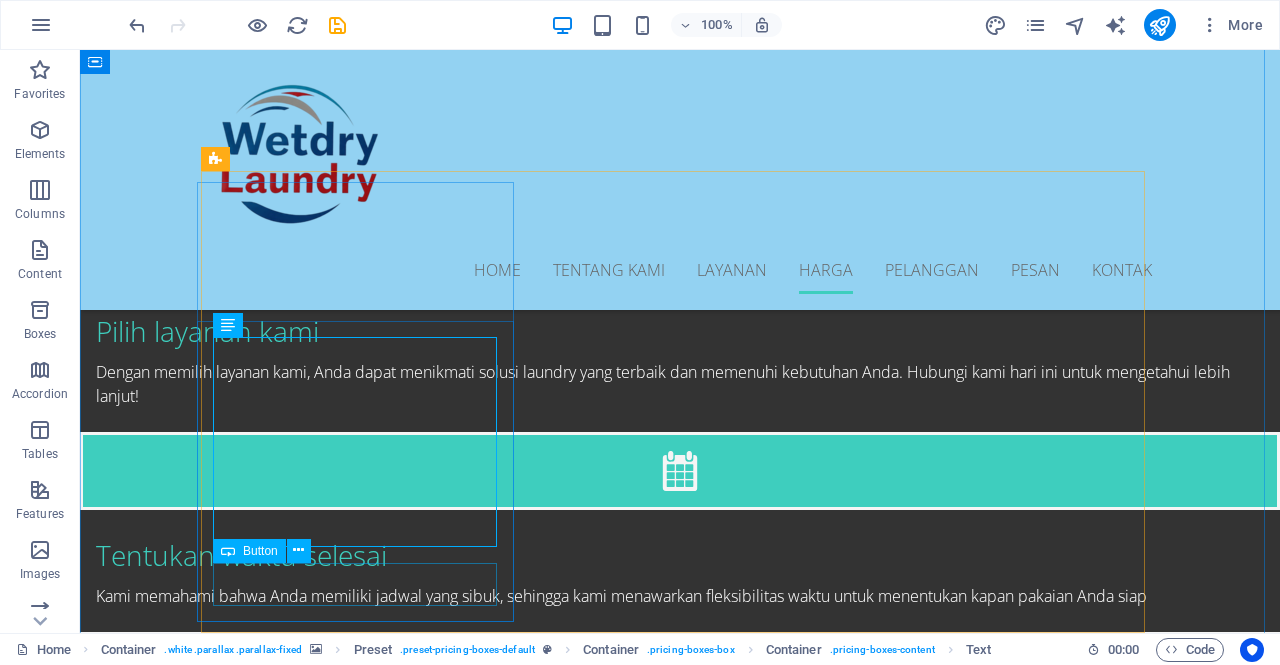 click on "Book now" at bounding box center (680, 3014) 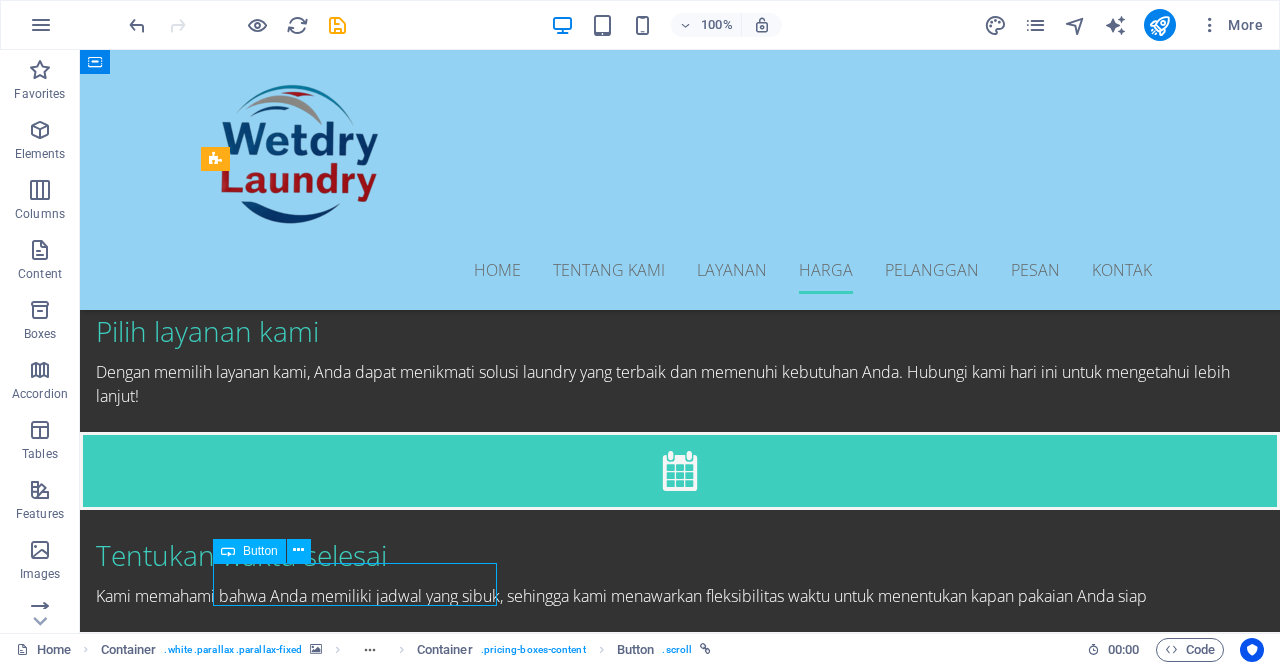 click on "Book now" at bounding box center (680, 3014) 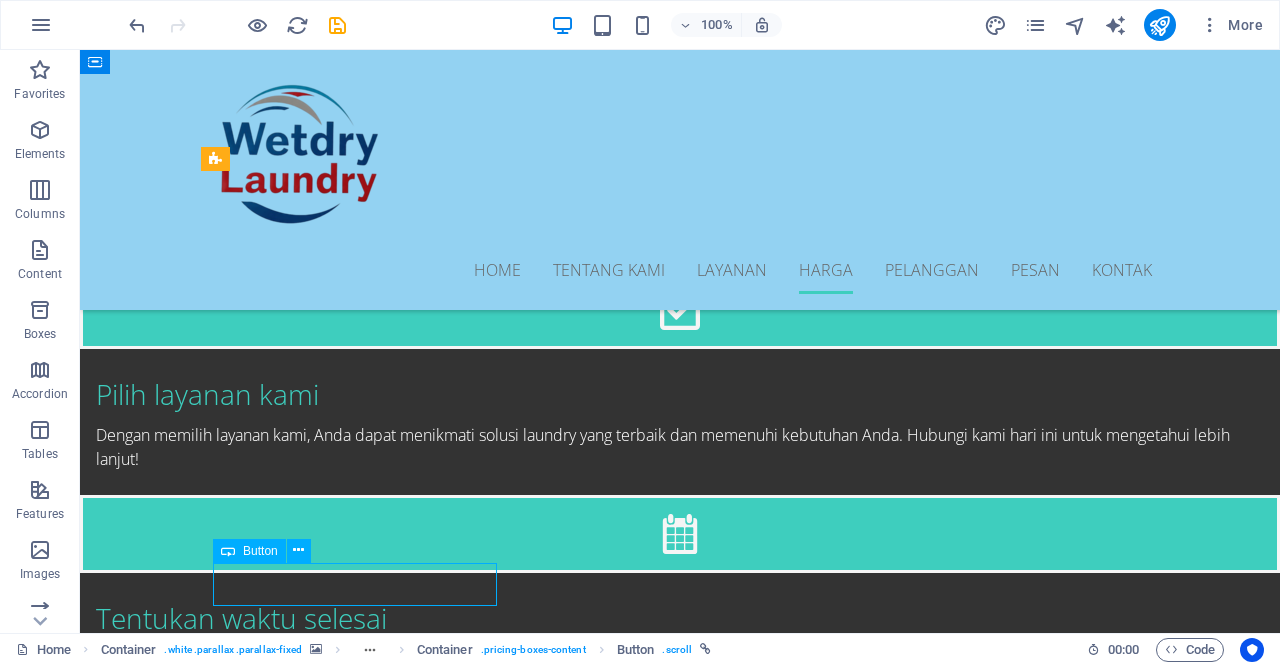 scroll, scrollTop: 3038, scrollLeft: 0, axis: vertical 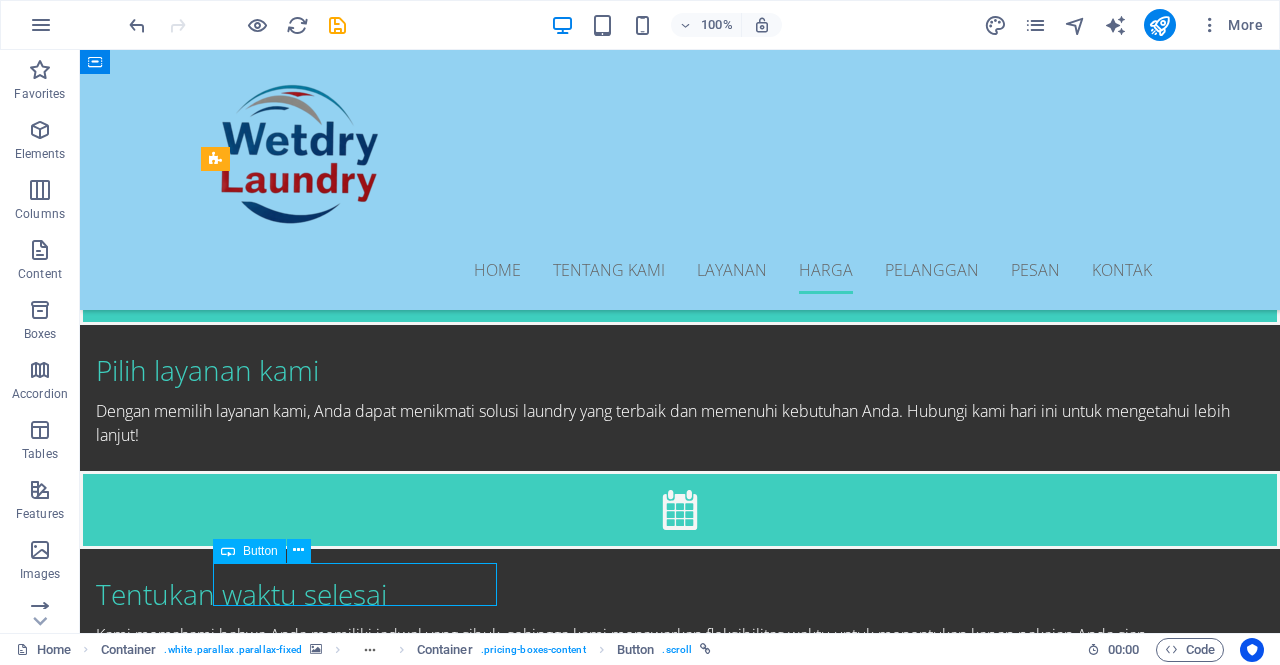 select 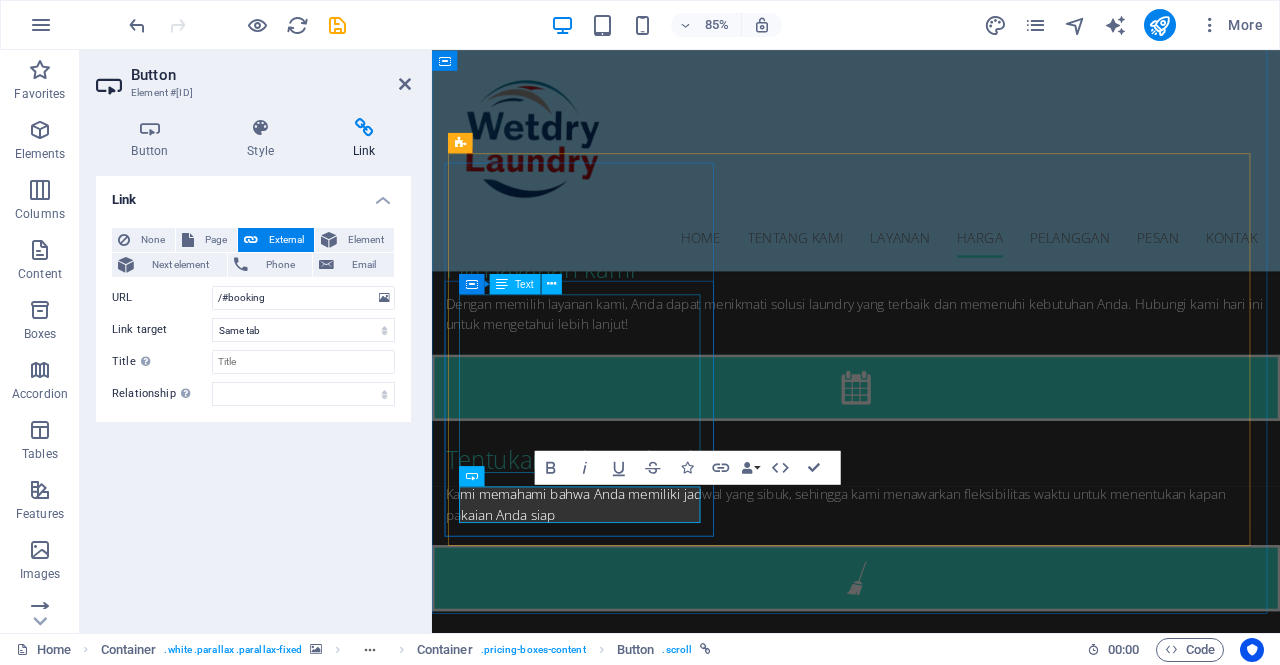 scroll, scrollTop: 3014, scrollLeft: 0, axis: vertical 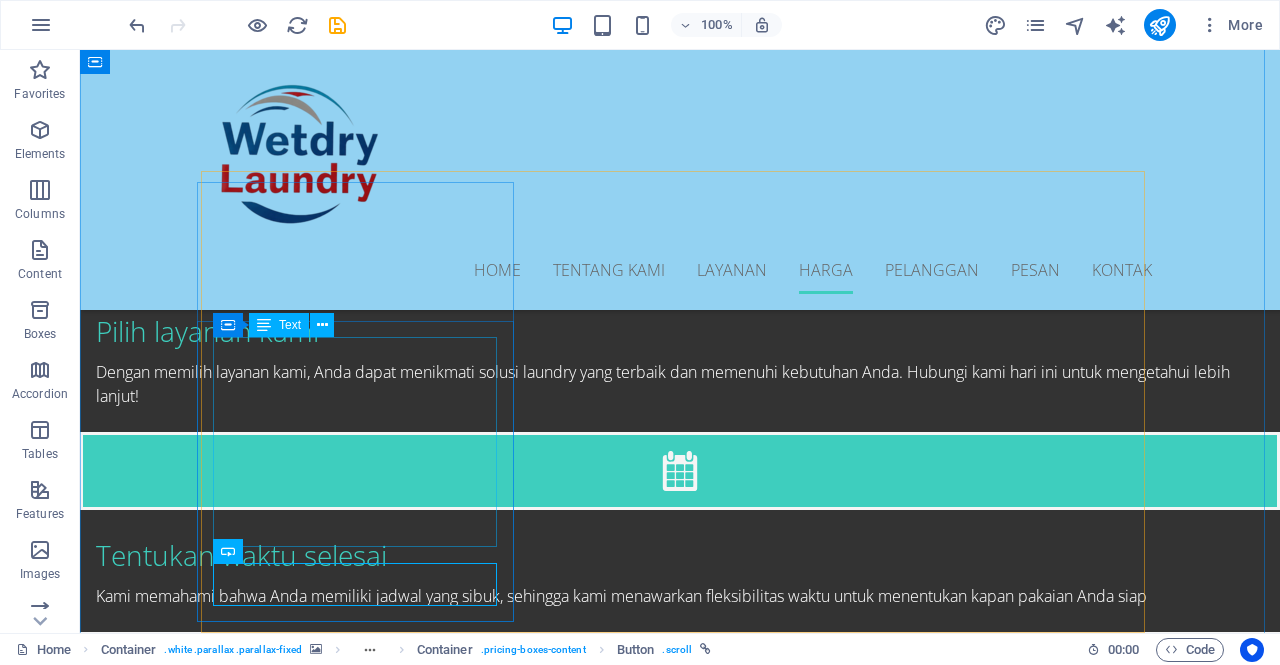 click on "Carpet Cleaning Upholstery Cleaning House Cleaning Apartment Cleaning Building Cleaning" at bounding box center (680, 2871) 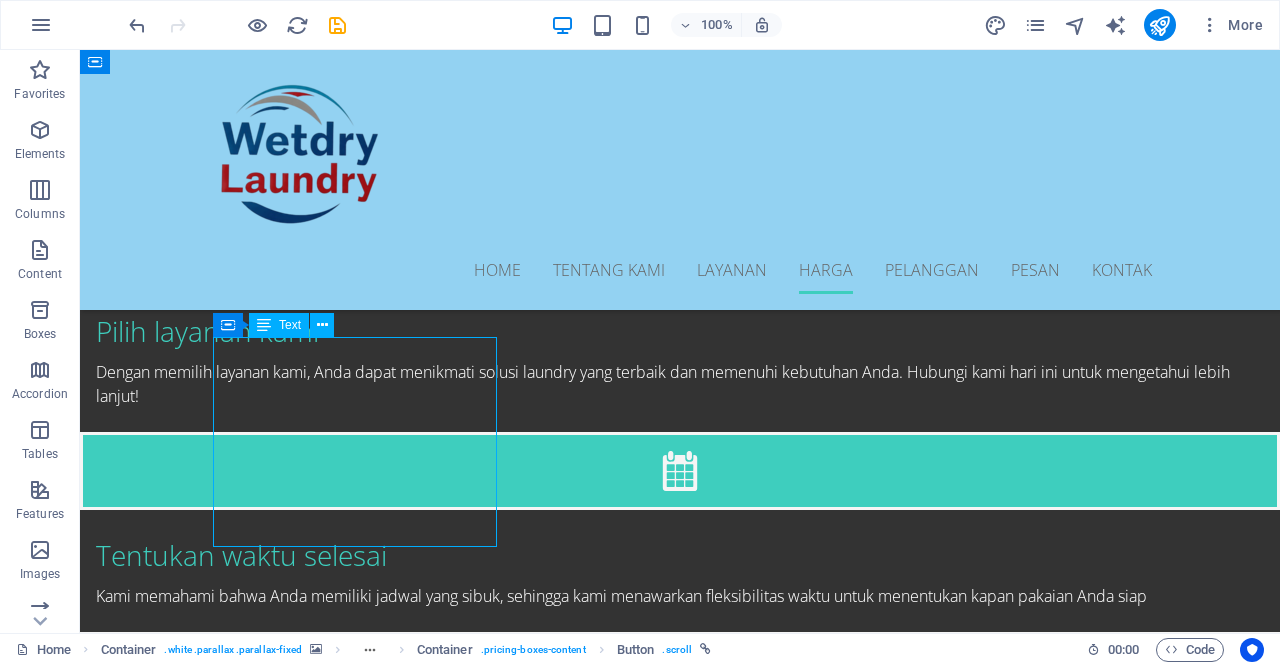 click on "Carpet Cleaning Upholstery Cleaning House Cleaning Apartment Cleaning Building Cleaning" at bounding box center [680, 2871] 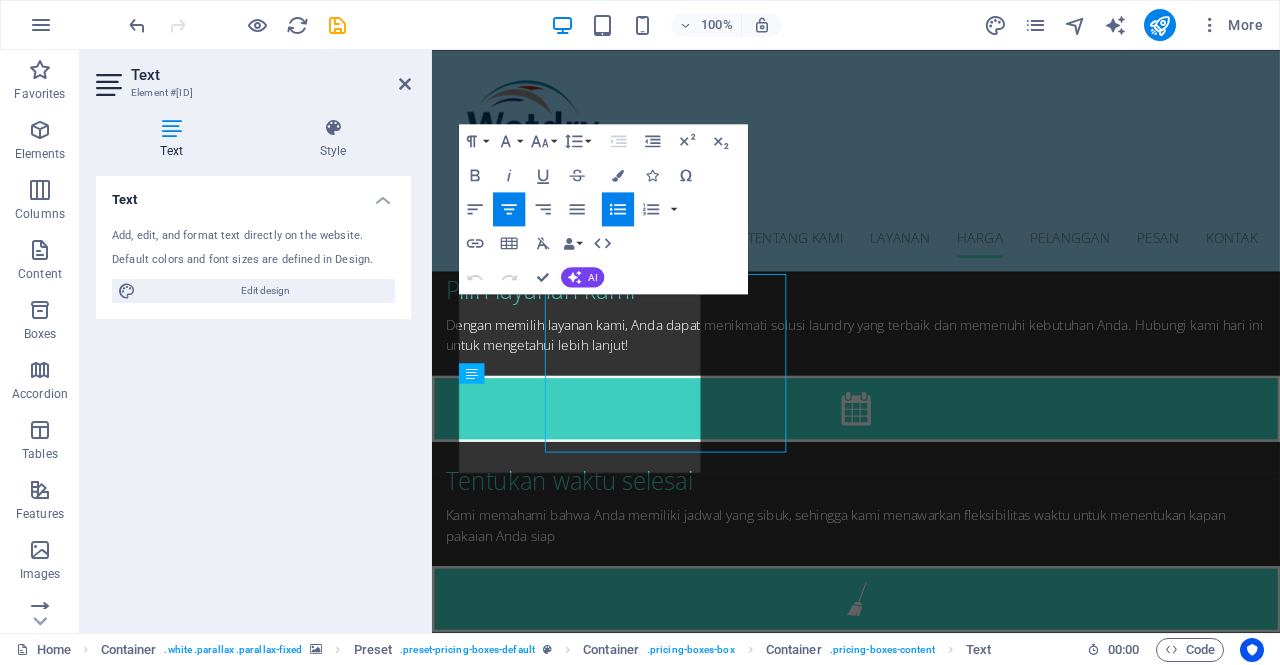 scroll, scrollTop: 3038, scrollLeft: 0, axis: vertical 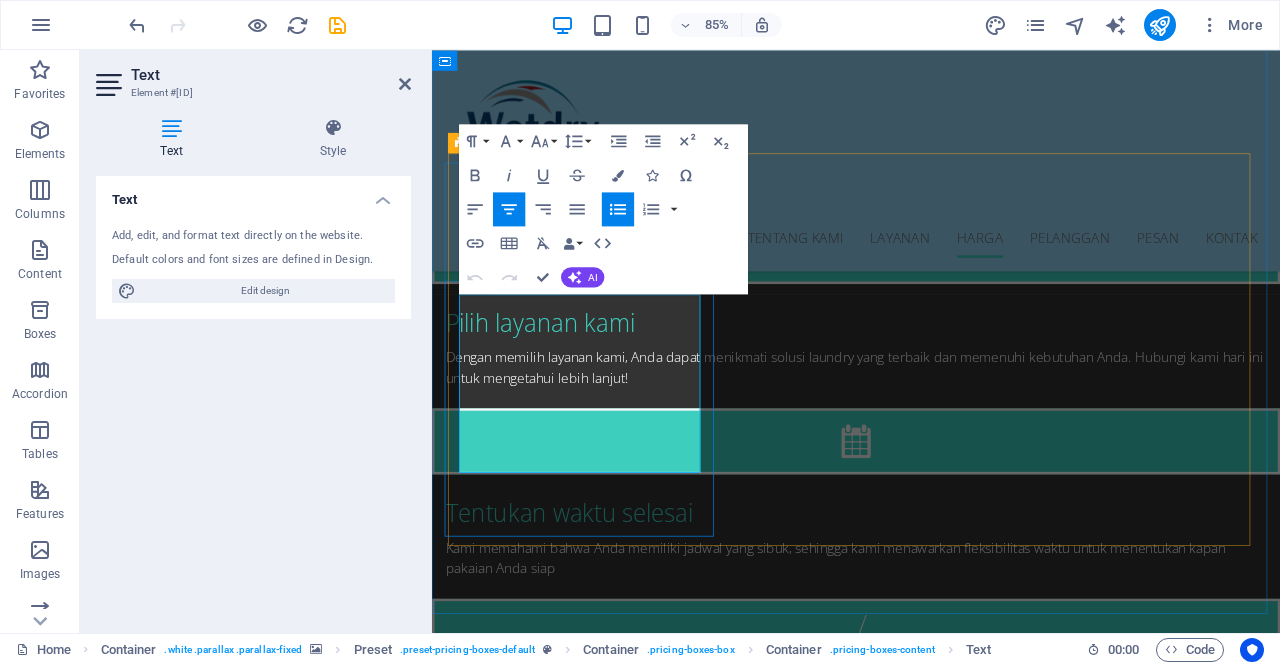 click on "Carpet Cleaning" at bounding box center [931, 2851] 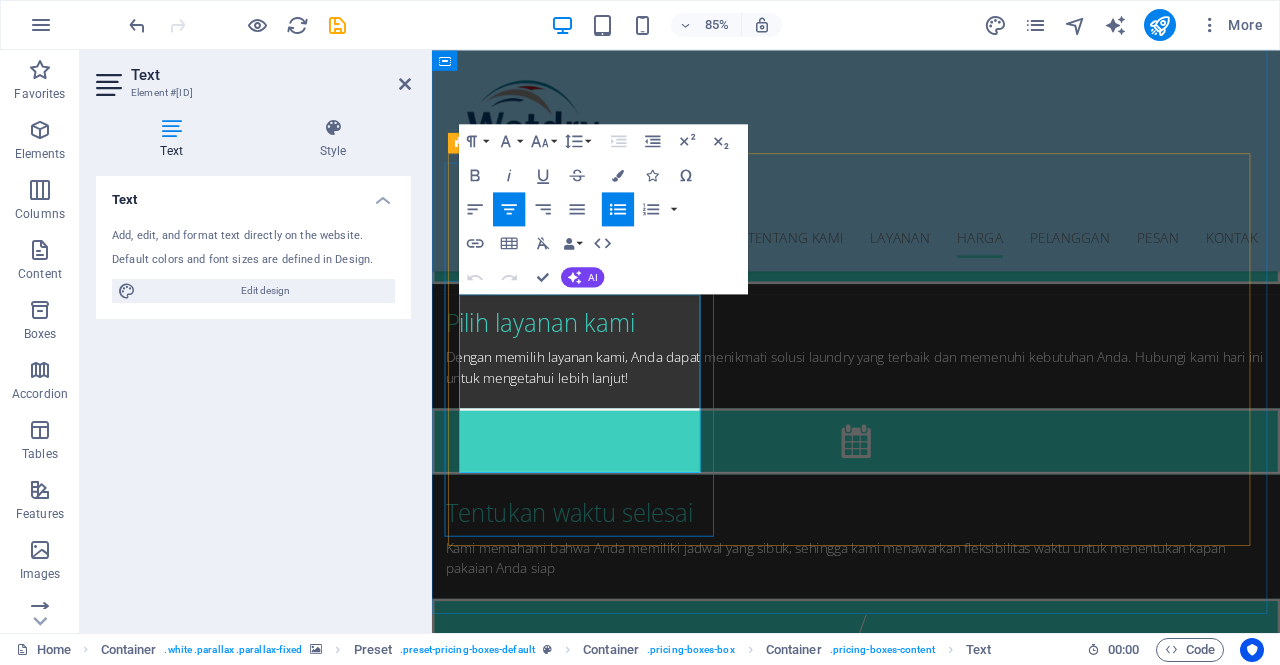 type 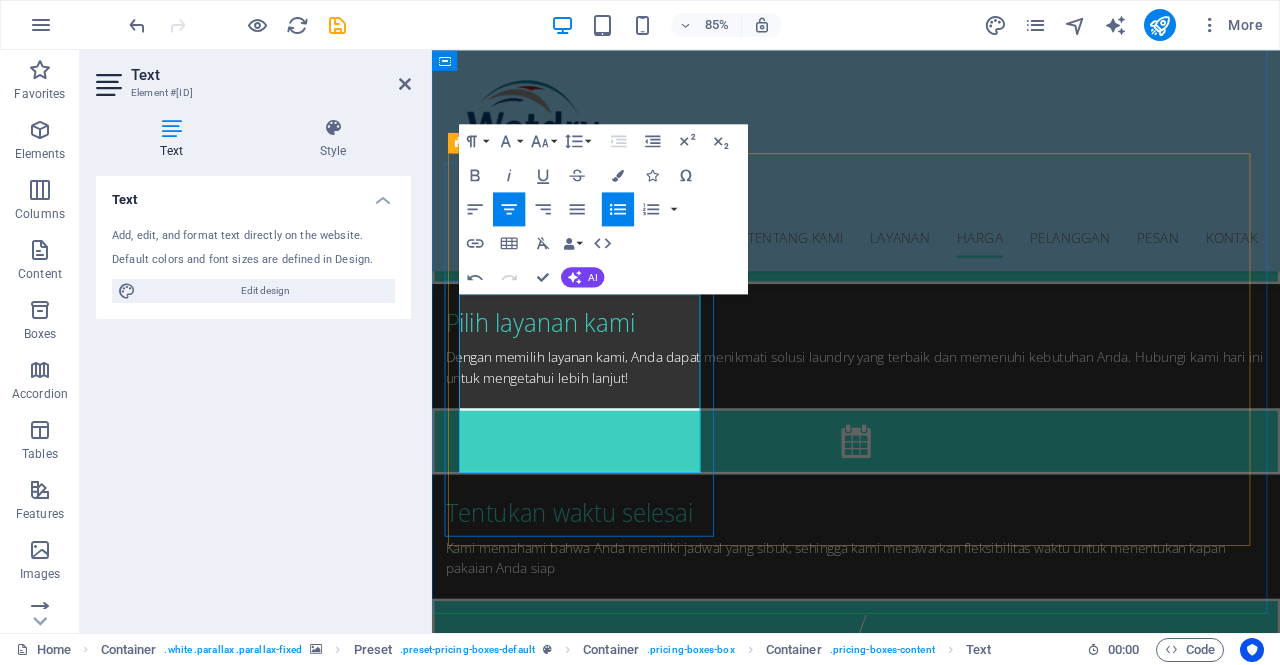 click on "Upholstery Cleaning" at bounding box center [931, 2893] 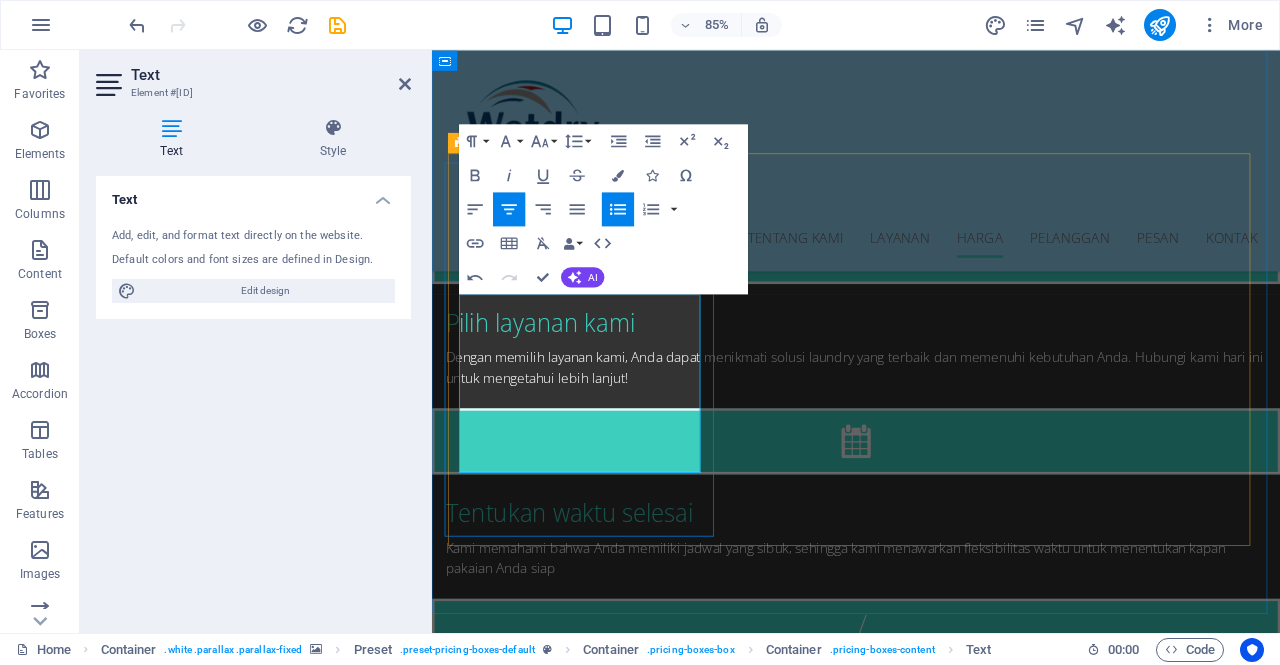 click on "Cuci Komplit" at bounding box center (931, 2851) 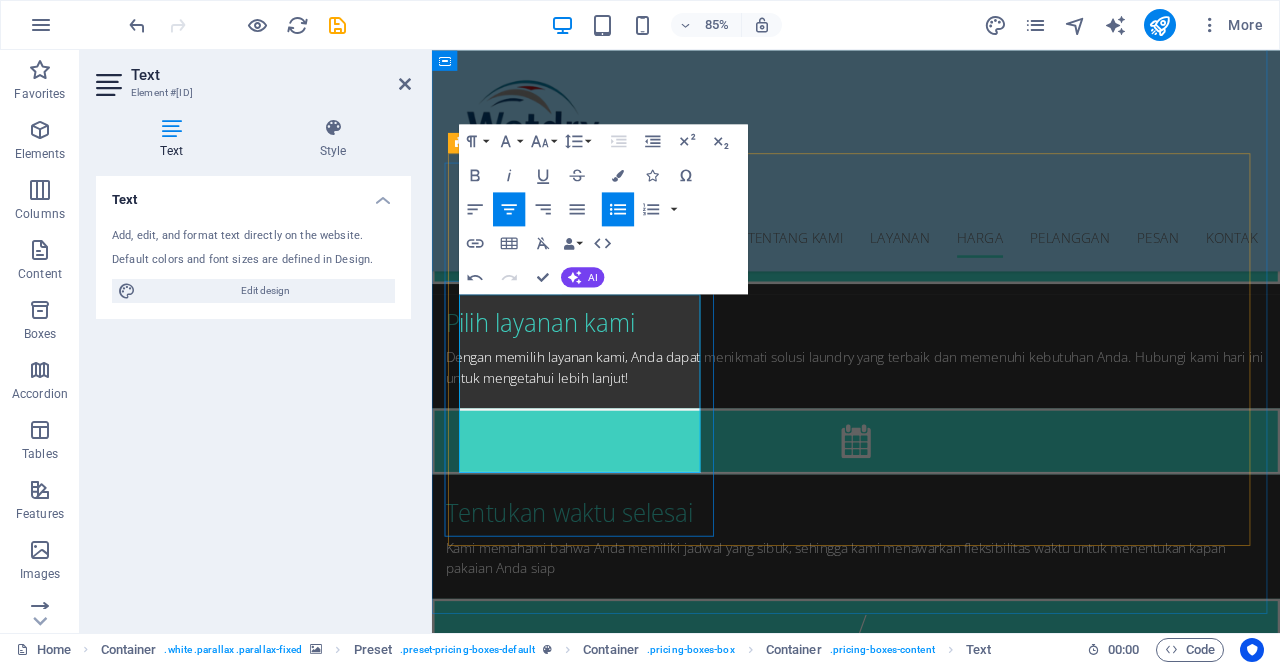 click on "House Cleaning" at bounding box center (931, 2935) 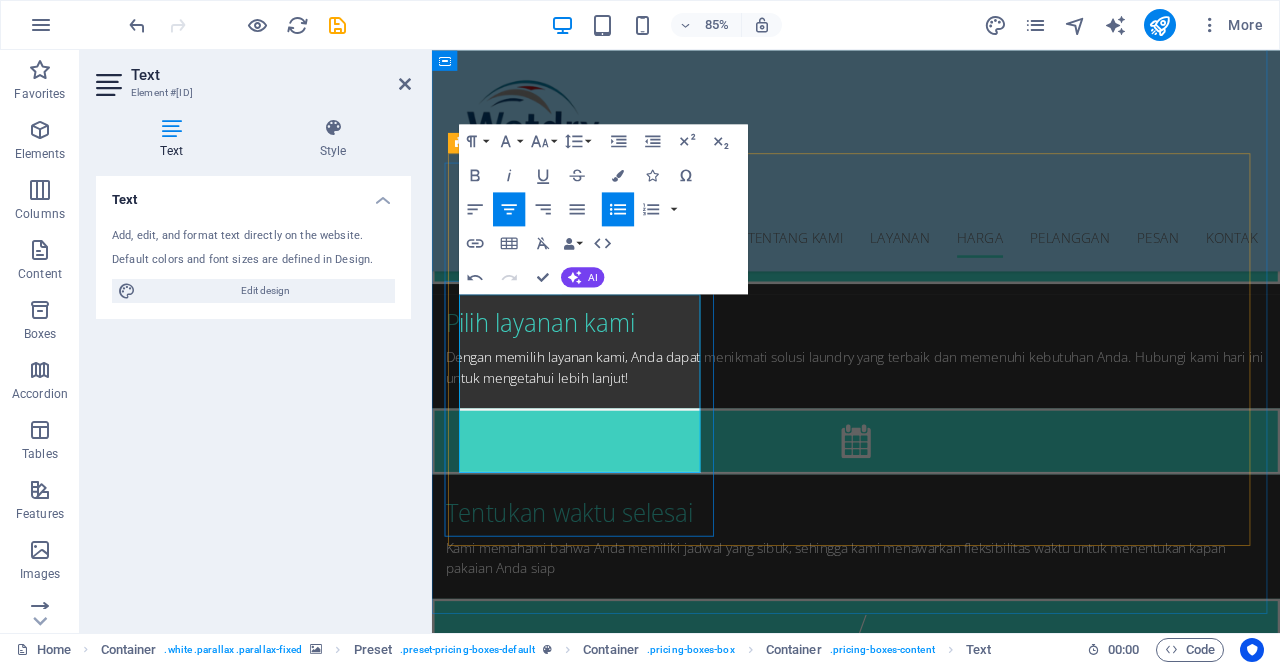 click on "House Cleaning" at bounding box center [931, 2935] 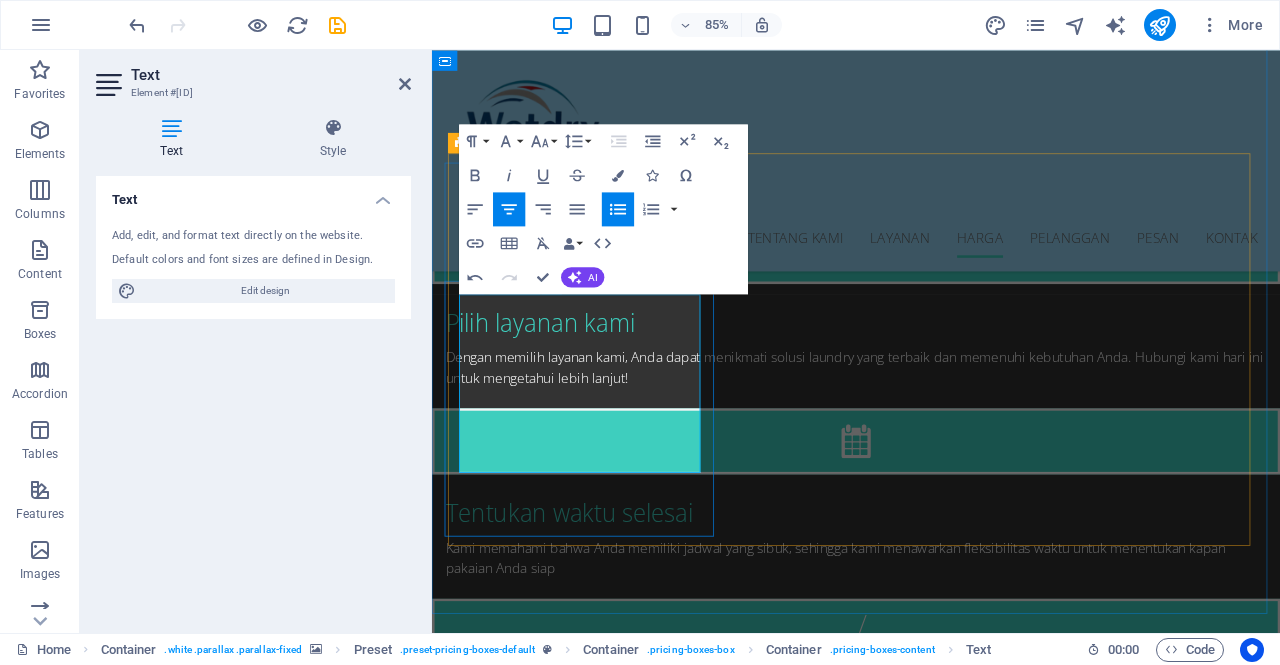 click on "Setrika" at bounding box center [931, 2893] 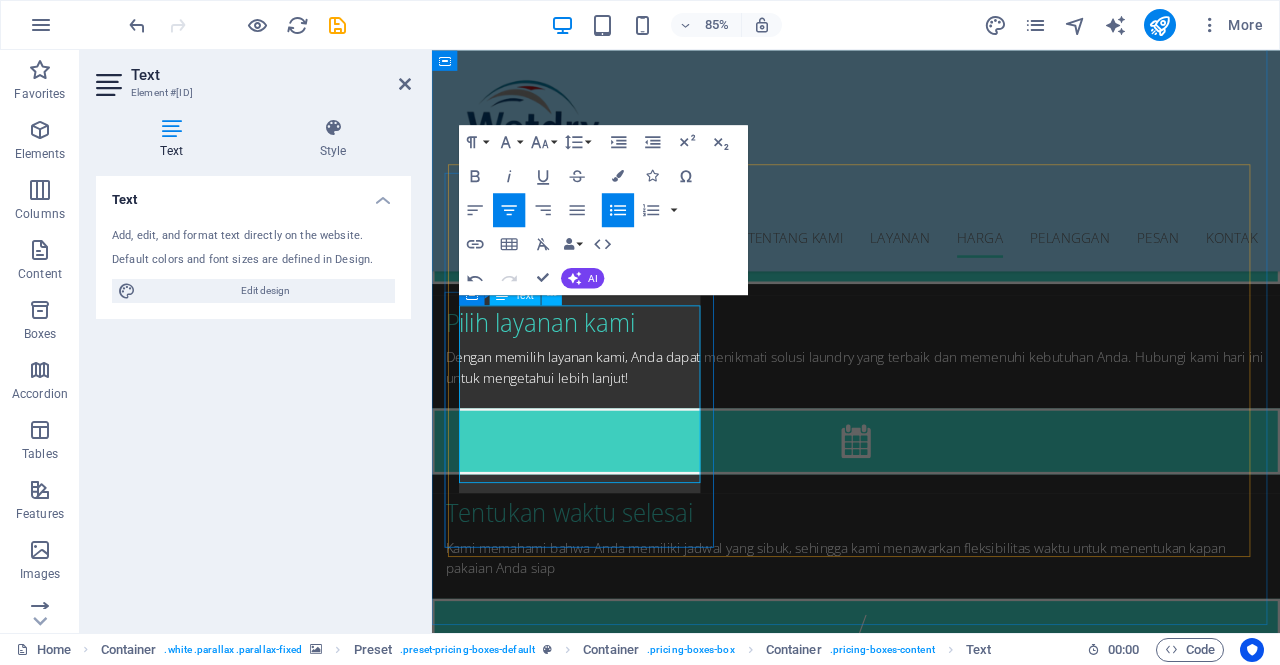 scroll, scrollTop: 3025, scrollLeft: 0, axis: vertical 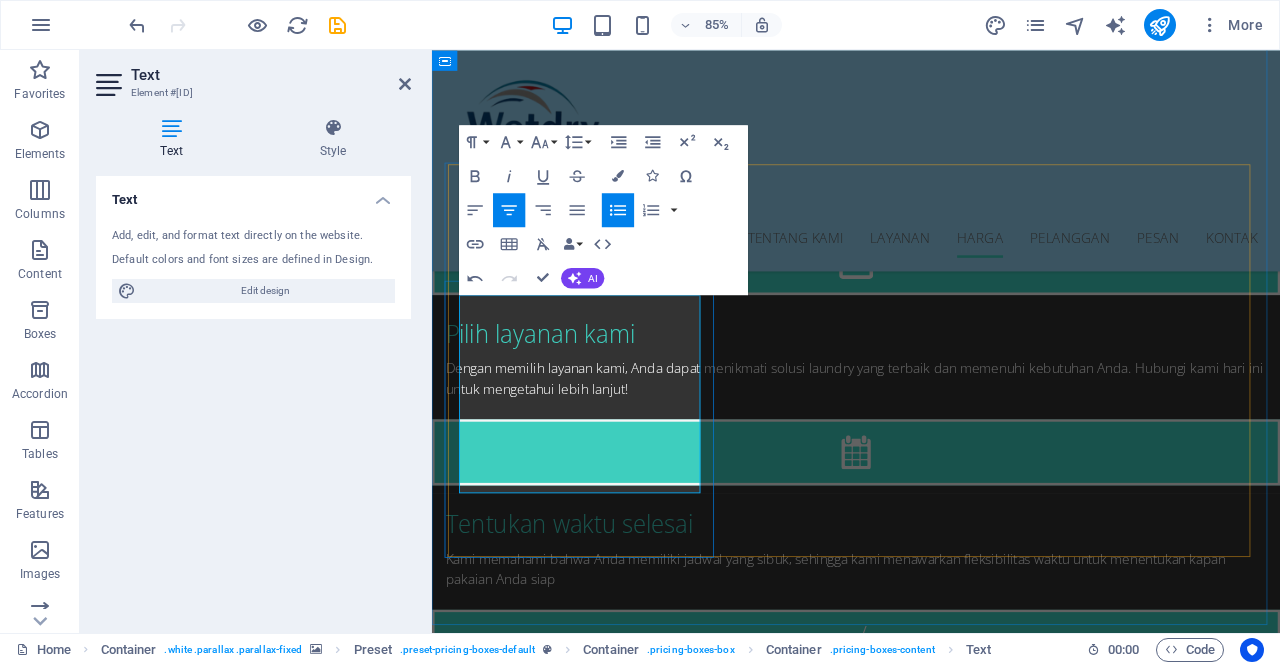 copy on "Cuci Komplit Express max 5kg ( 3 jam ) Rp. 15.000,-" 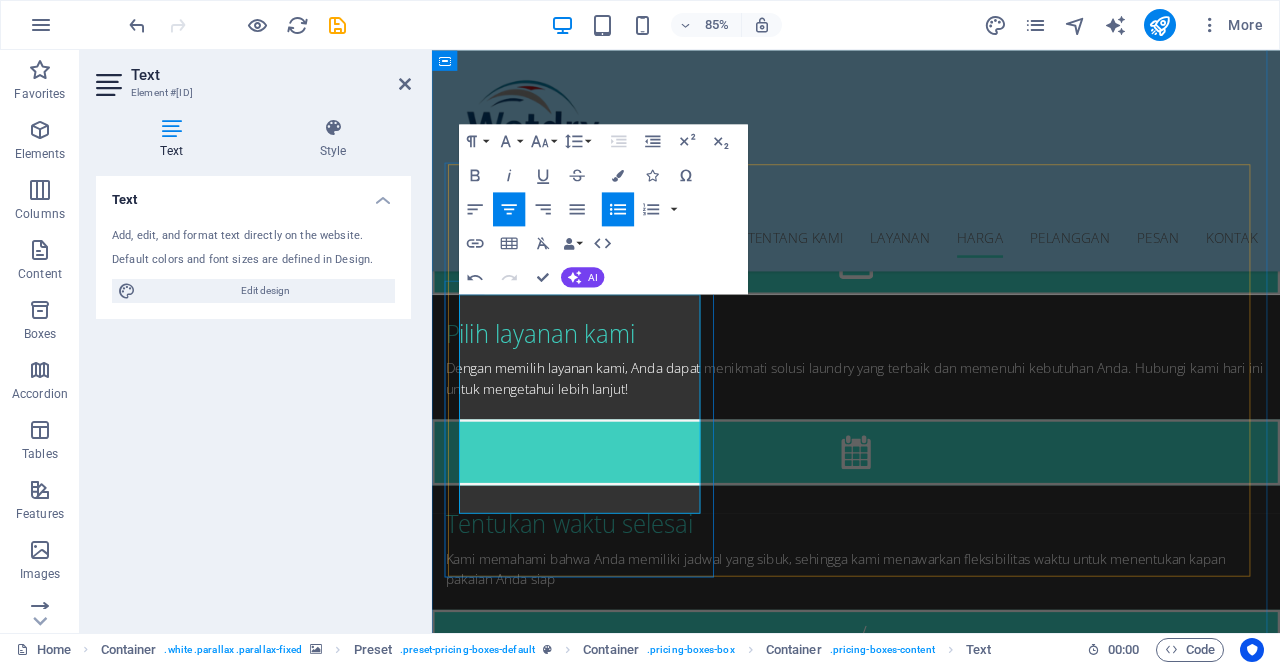 click on "Cuci Komplit Express max 5kg ( 3 jam ) Rp. 15.000,-" at bounding box center (931, 2906) 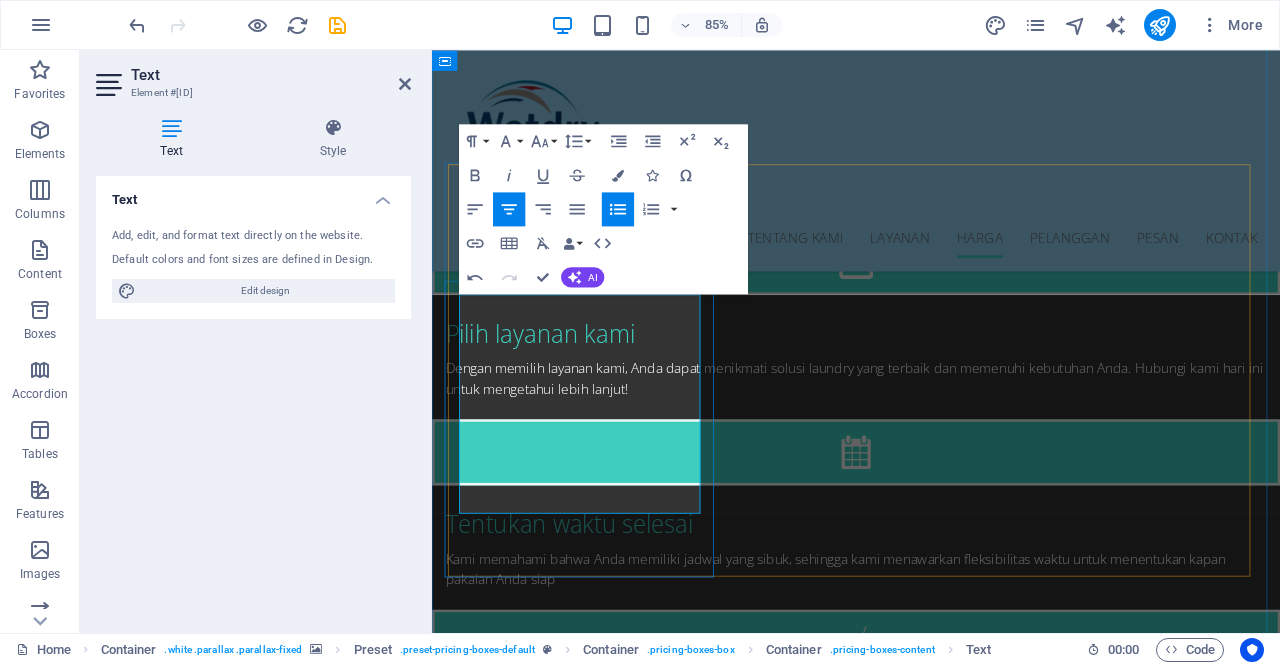 click on "Apartment Cleaning" at bounding box center (931, 2989) 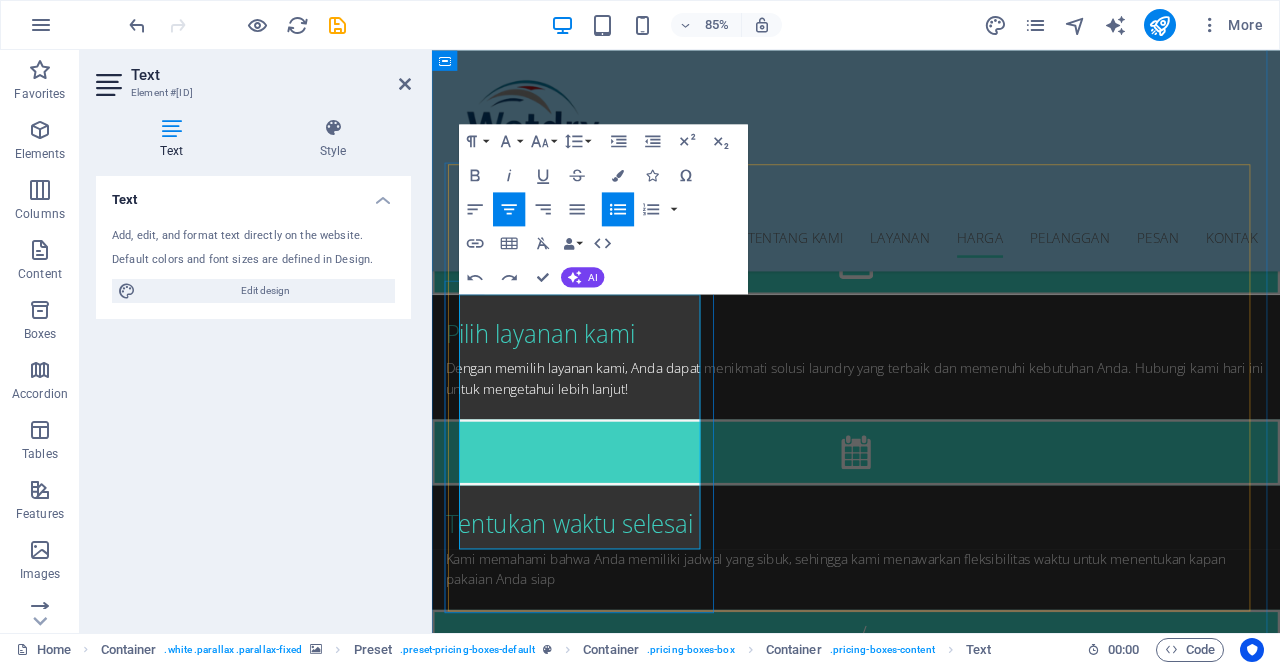 click on "Building Cleaning" at bounding box center (931, 3072) 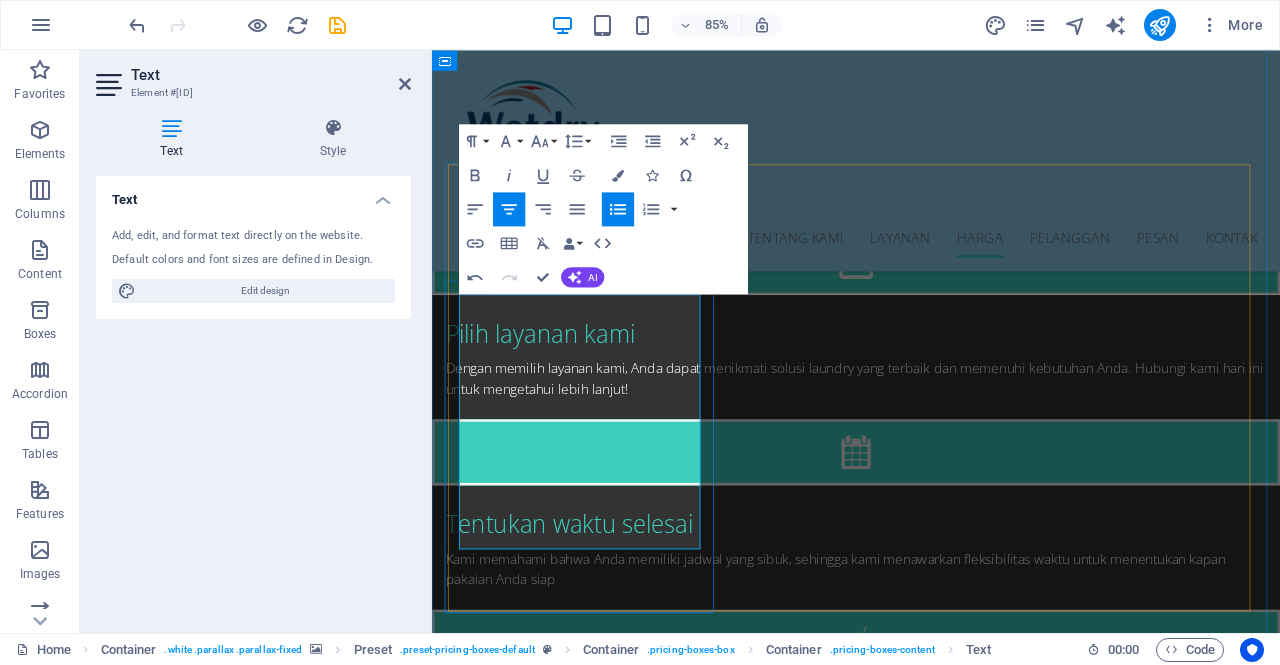 scroll, scrollTop: 3025, scrollLeft: 0, axis: vertical 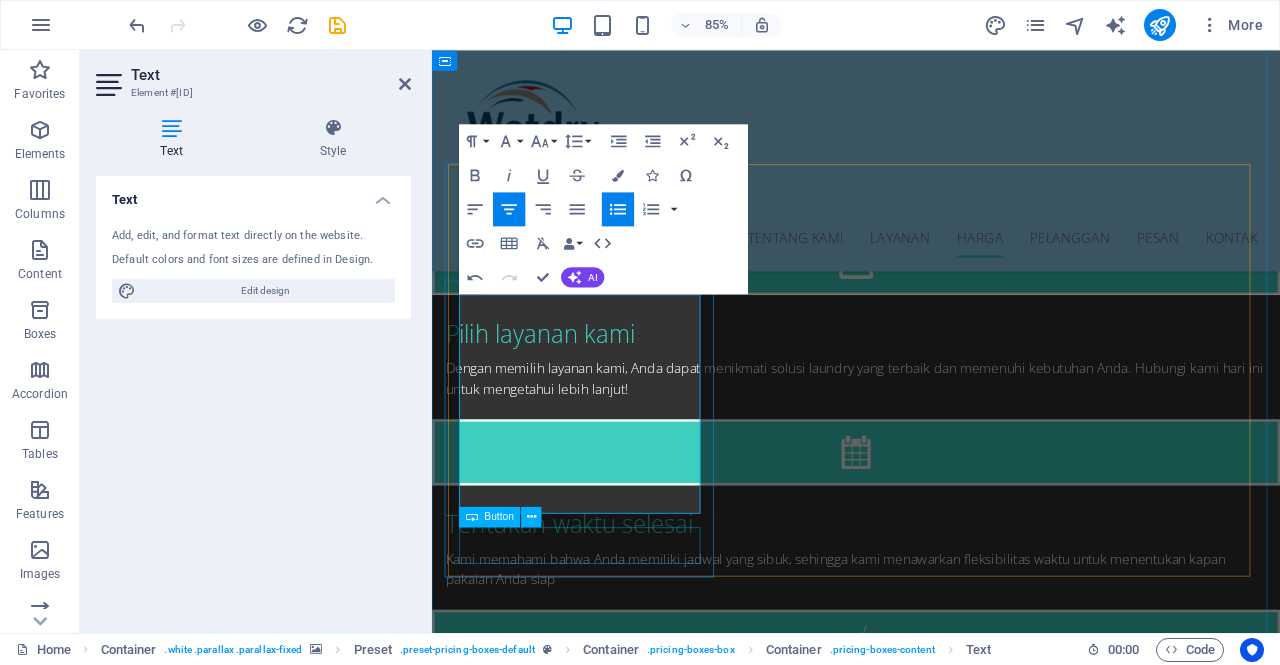 copy on "Cuci Komplit (2 hari) Rp. 7.000,-" 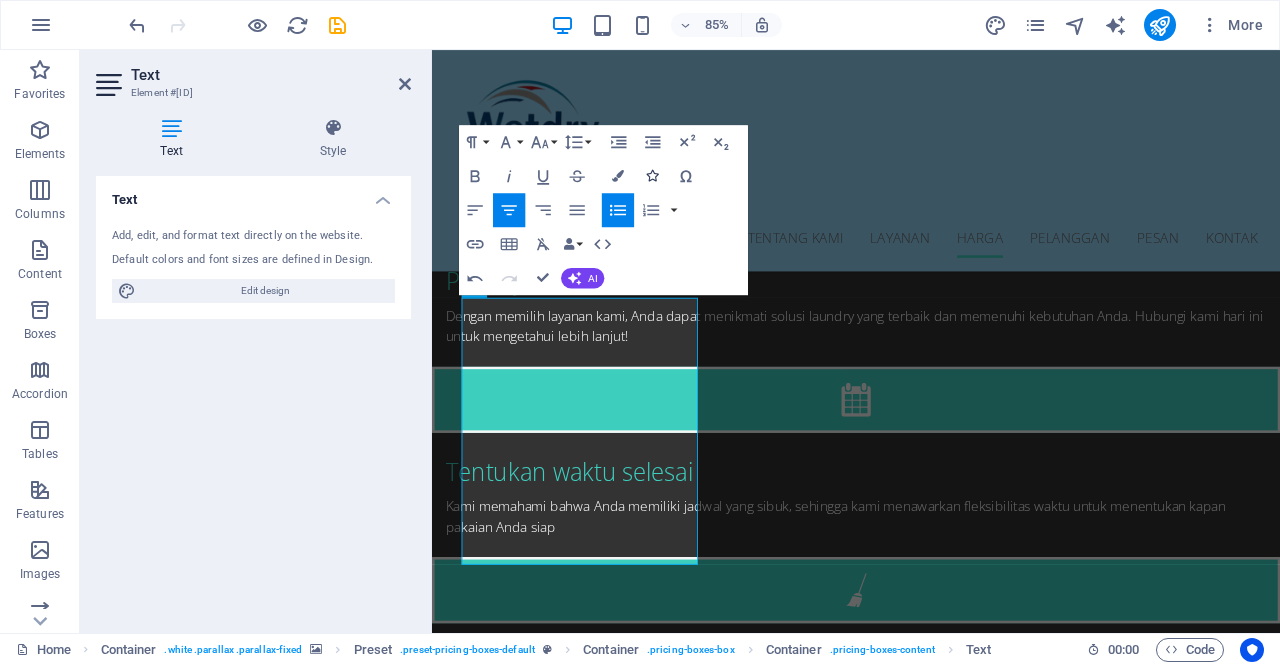 scroll, scrollTop: 3000, scrollLeft: 0, axis: vertical 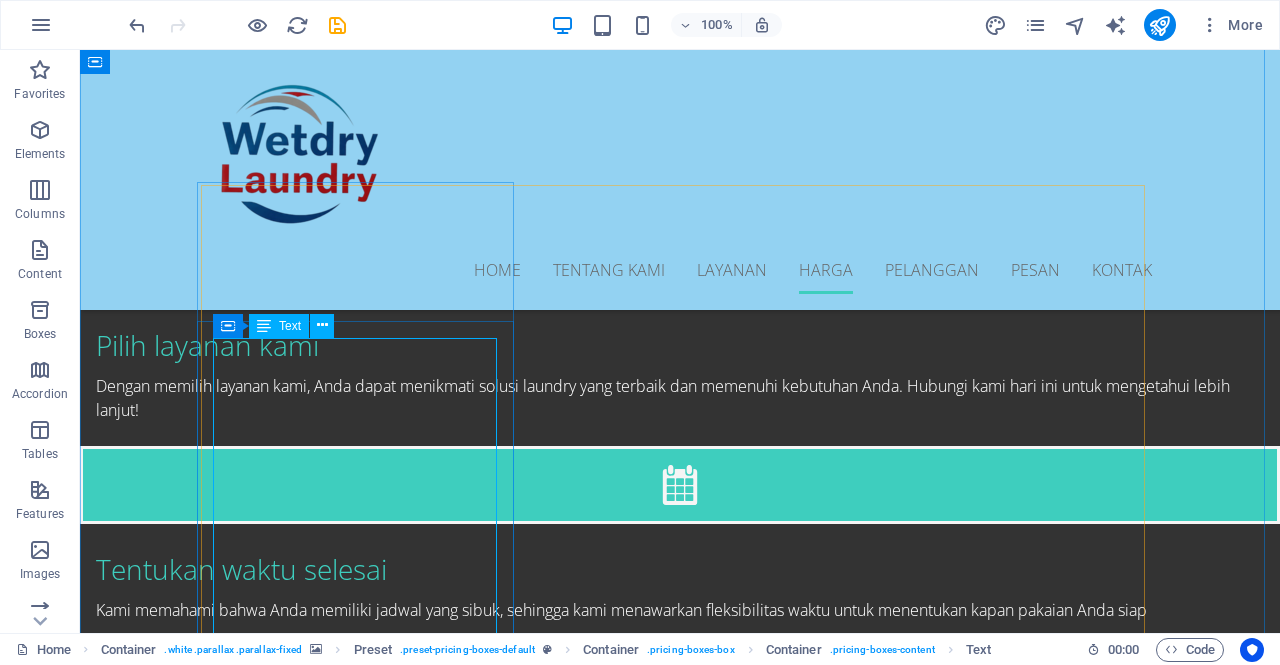click on "Cuci Komplit Reguler (3 hari) Rp. 6.000,- Cuci Komplit (2 hari) Rp. 7.000,- Cuci Komplit Express max 5kg (3 jam ) Rp. 15.000,- Cuci Komplit Express max 5kg (7 jam ) Rp. 12.000,- Cuci Komplit Kilat (1 hari) Rp. 8.000,-" at bounding box center [680, 2892] 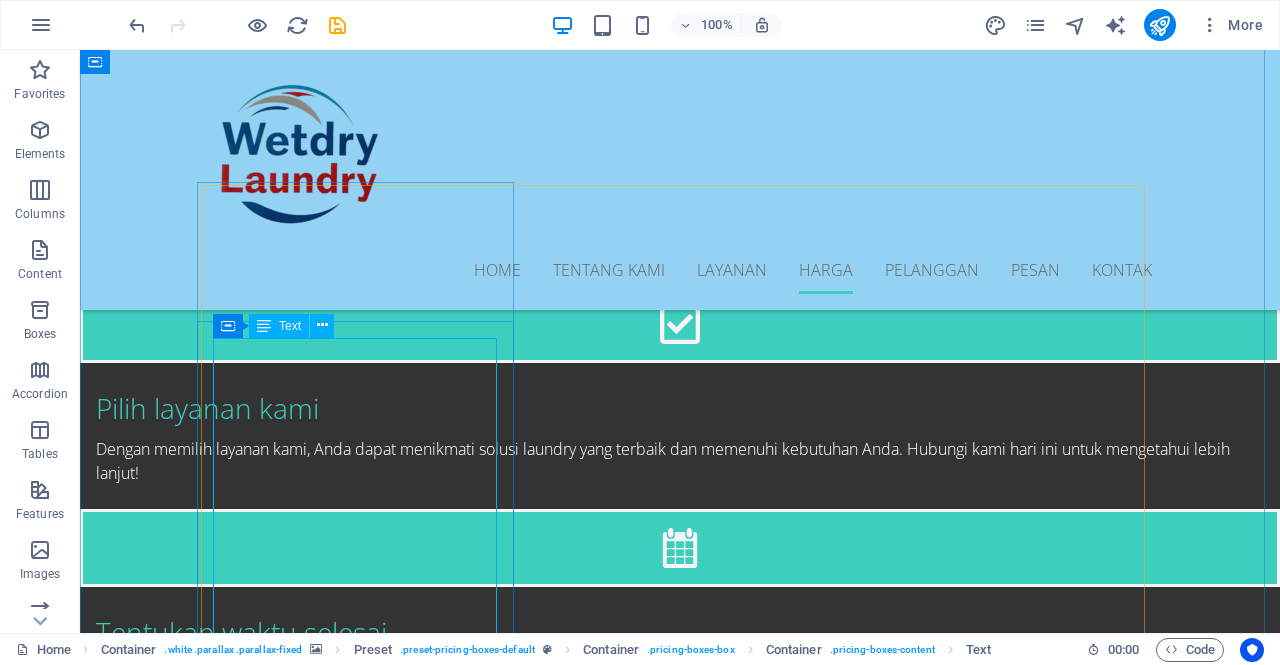 scroll, scrollTop: 3024, scrollLeft: 0, axis: vertical 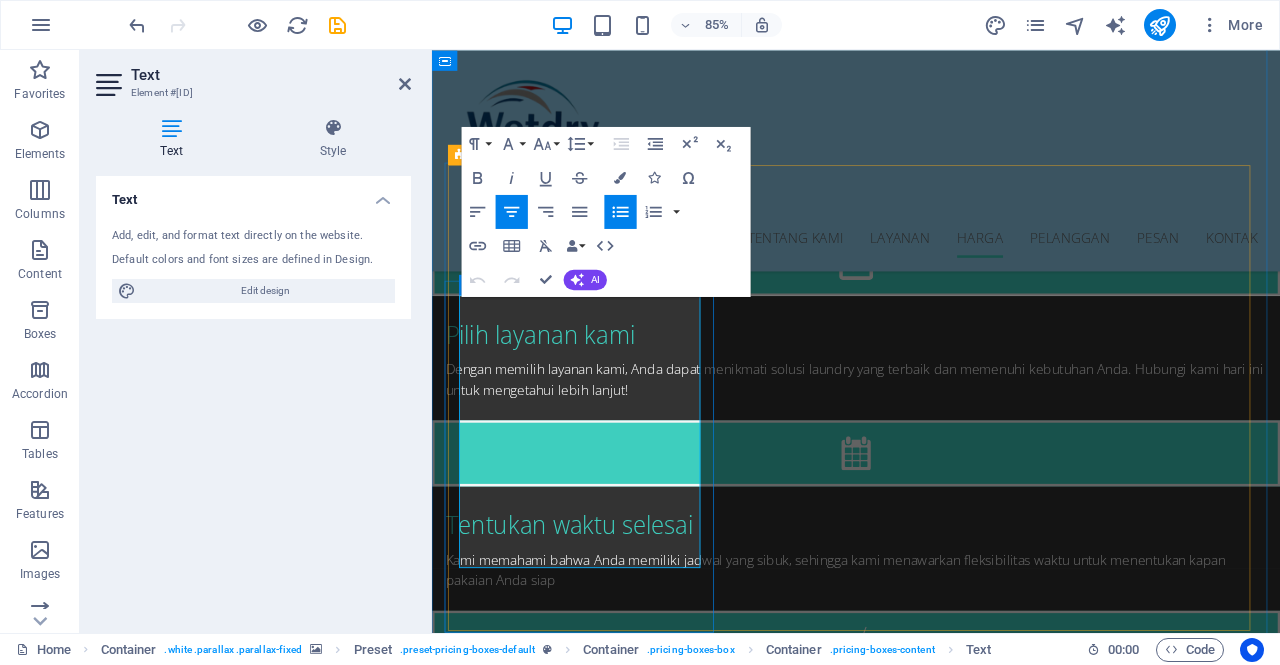 click on "Cuci Komplit (2 hari) Rp. 7.000,-" at bounding box center [931, 2923] 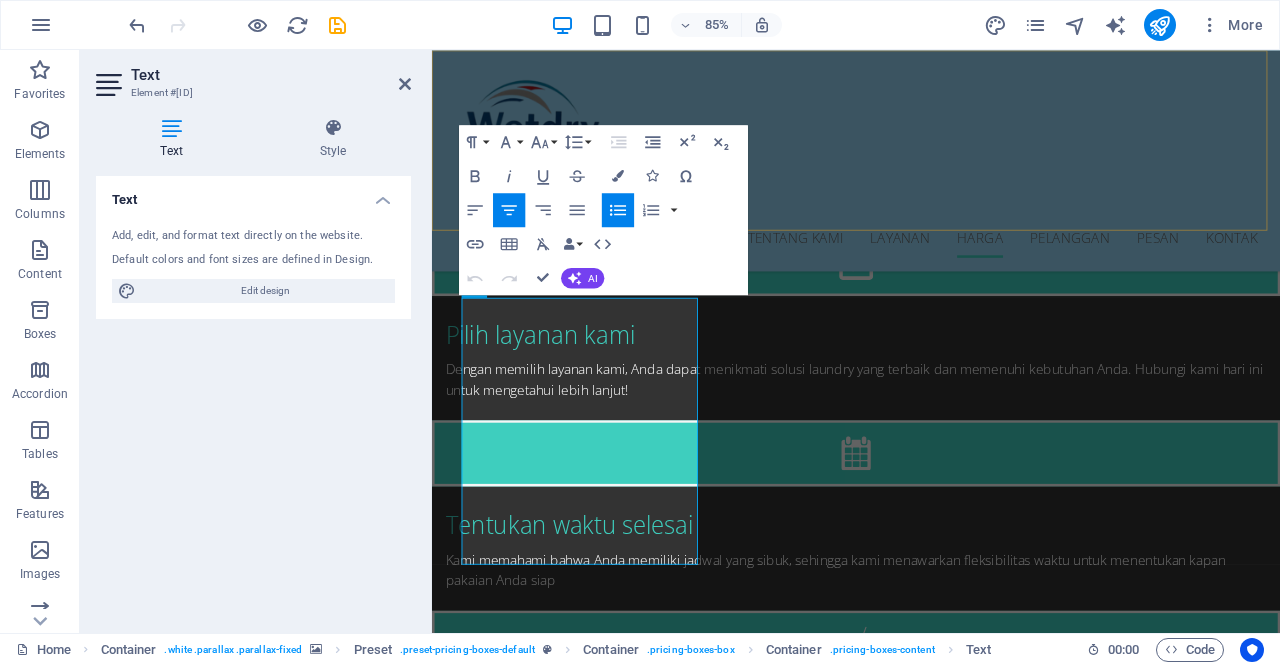 click on "Home Tentang Kami Layanan Harga Pelanggan Pesan Kontak" at bounding box center [931, 180] 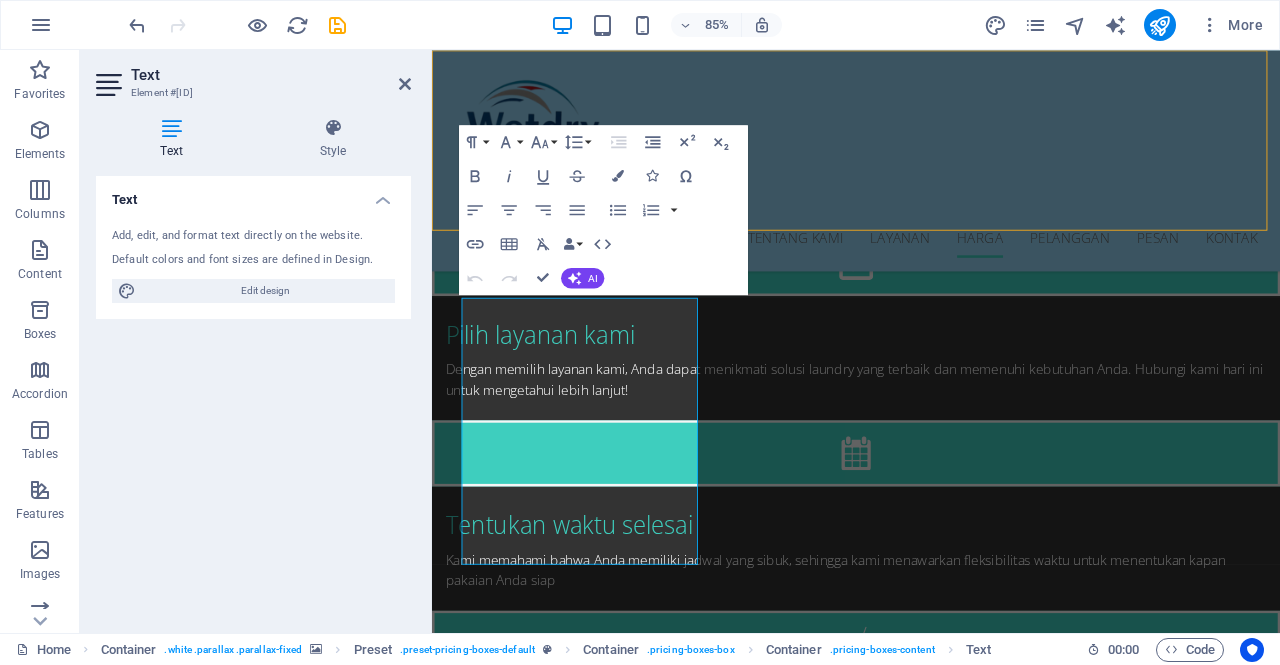 click on "Home Tentang Kami Layanan Harga Pelanggan Pesan Kontak" at bounding box center (931, 180) 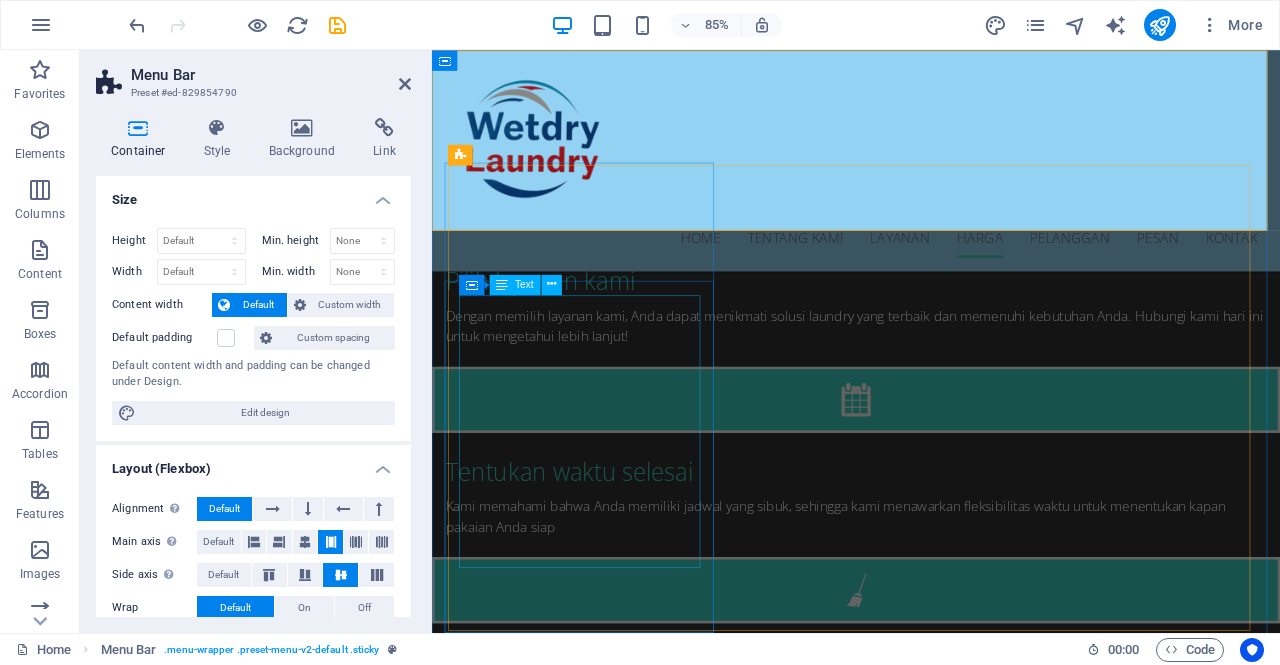click on "Cuci Komplit Reguler (3 hari) Rp. 6.000,- Cuci Komplit (2 hari) Rp. 7.000,- Cuci Komplit Express max 5kg (3 jam ) Rp. 15.000,- Cuci Komplit Express max 5kg (7 jam ) Rp. 12.000,- Cuci Komplit Kilat (1 hari) Rp. 8.000,-" at bounding box center [931, 2892] 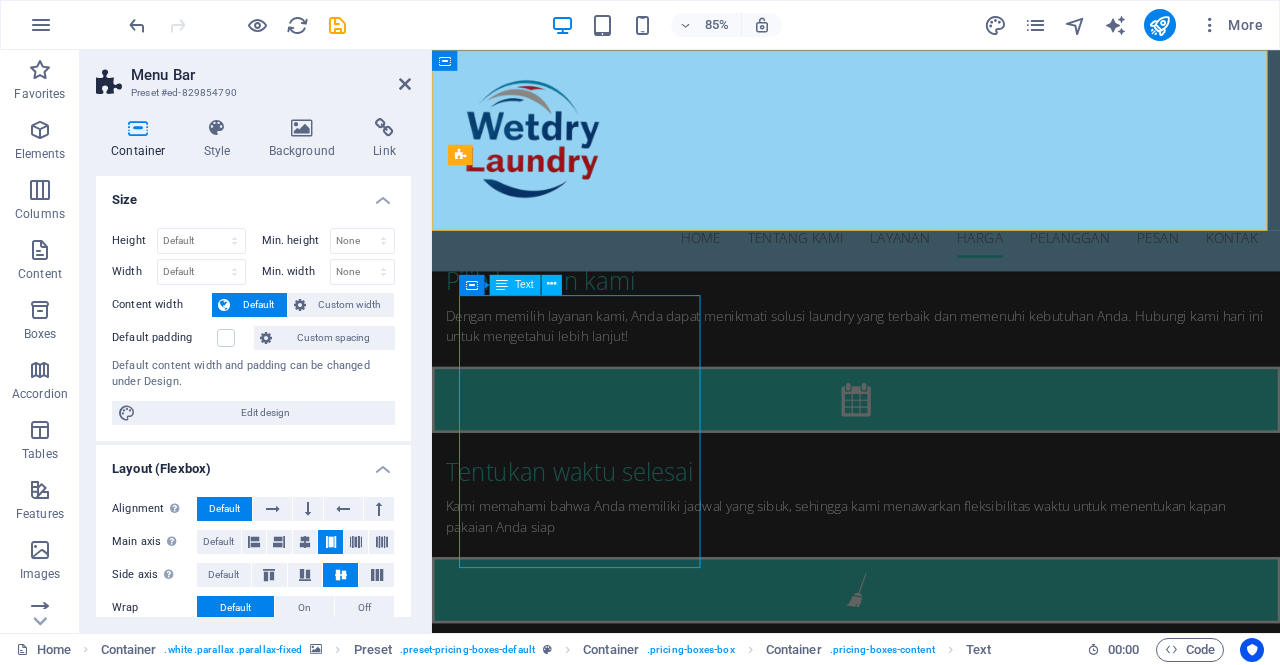 scroll, scrollTop: 3000, scrollLeft: 0, axis: vertical 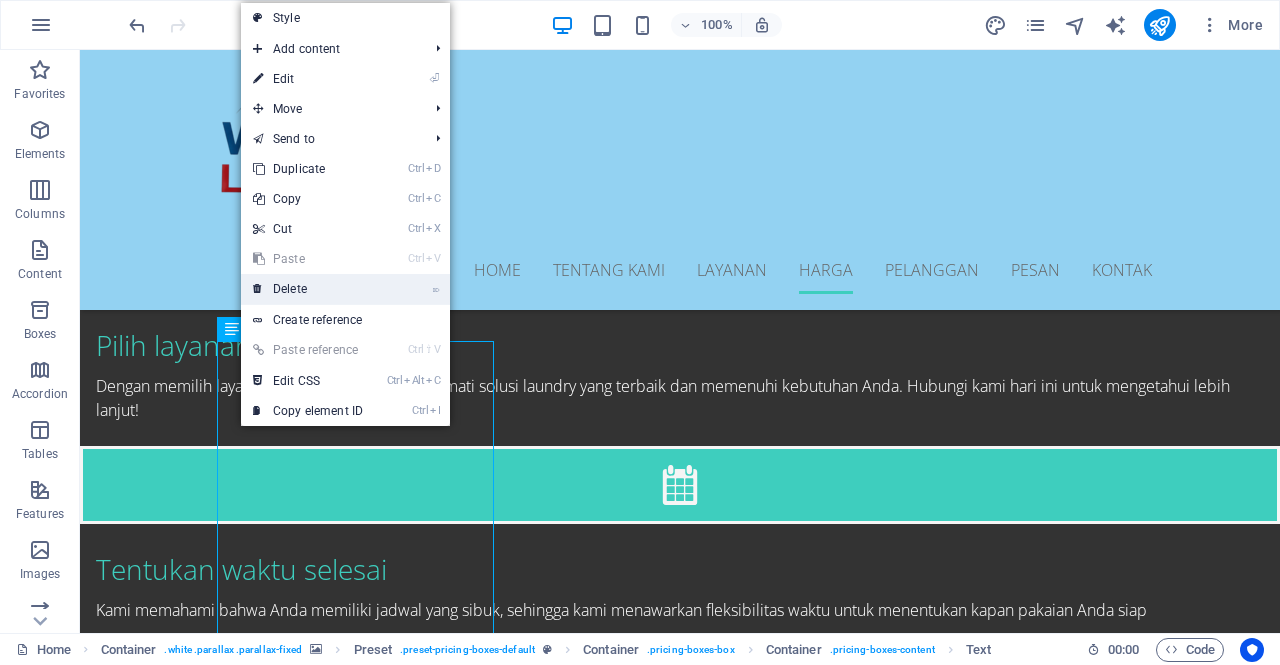click on "⌦  Delete" at bounding box center [308, 289] 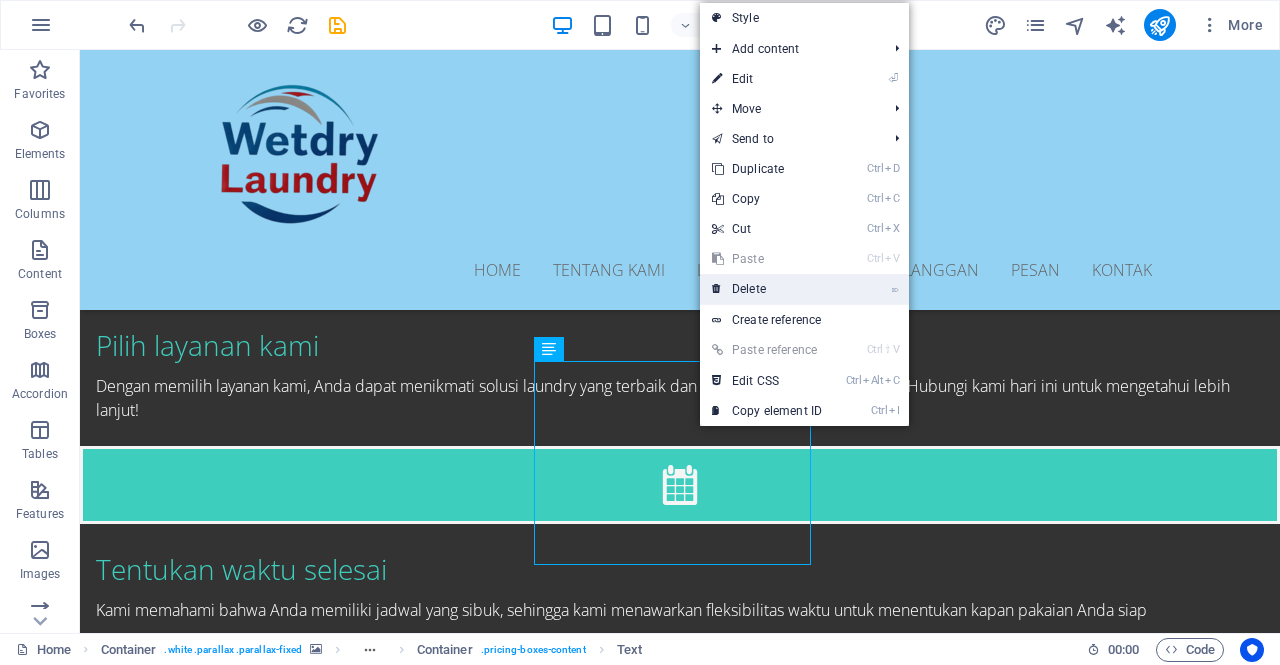 click on "⌦  Delete" at bounding box center (767, 289) 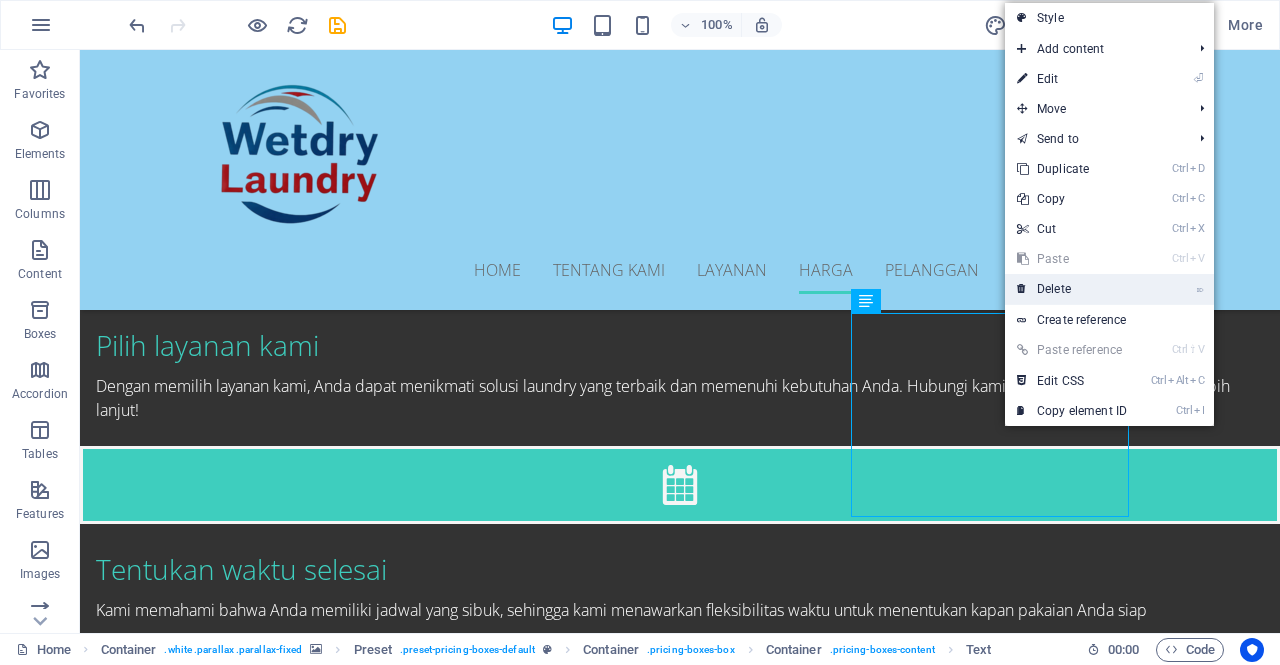 click on "⌦  Delete" at bounding box center [1072, 289] 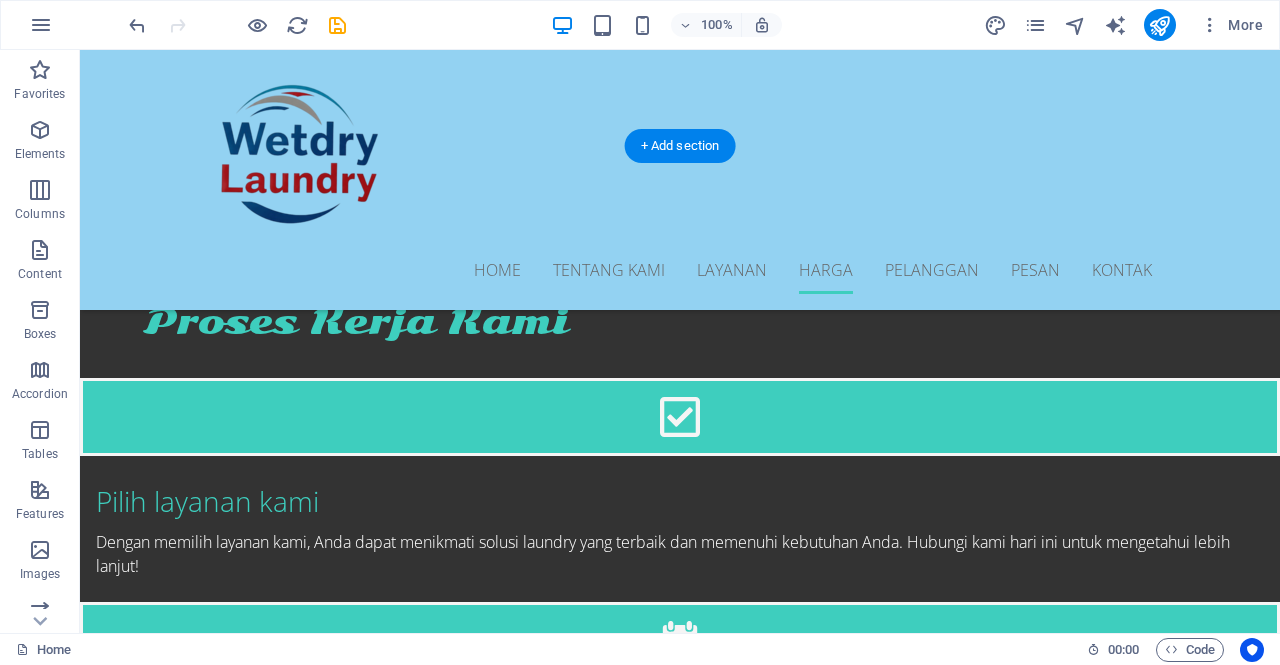 scroll, scrollTop: 2843, scrollLeft: 0, axis: vertical 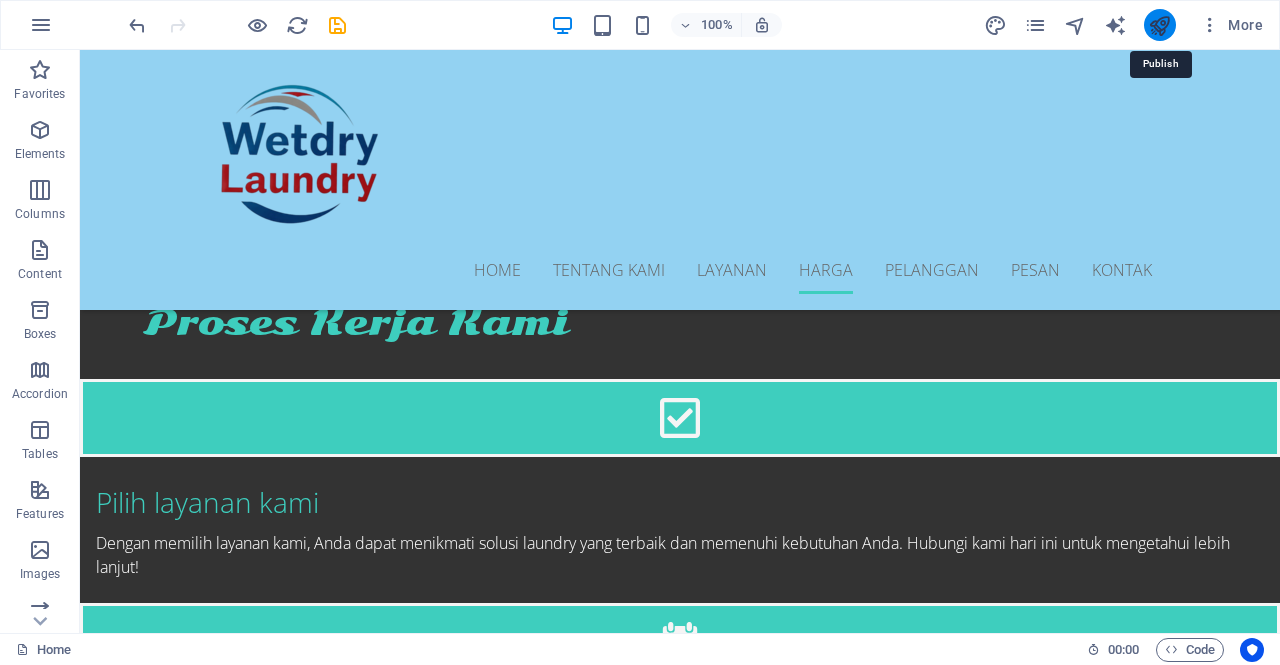 click at bounding box center [1159, 25] 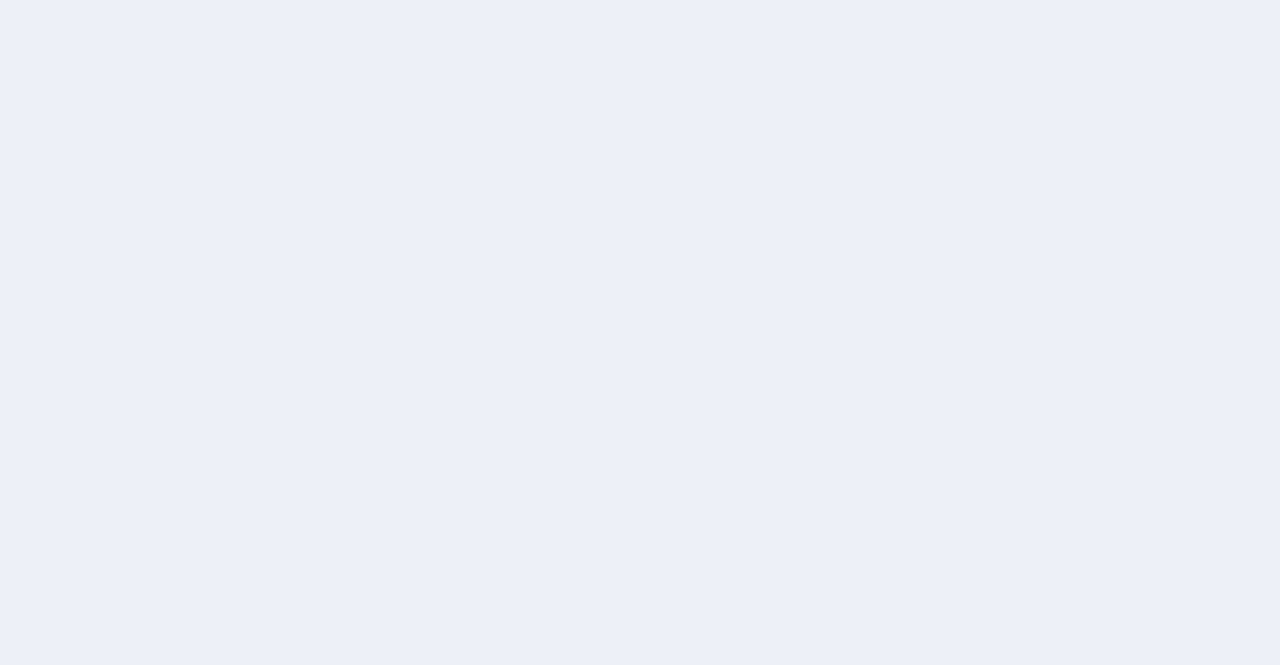 scroll, scrollTop: 0, scrollLeft: 0, axis: both 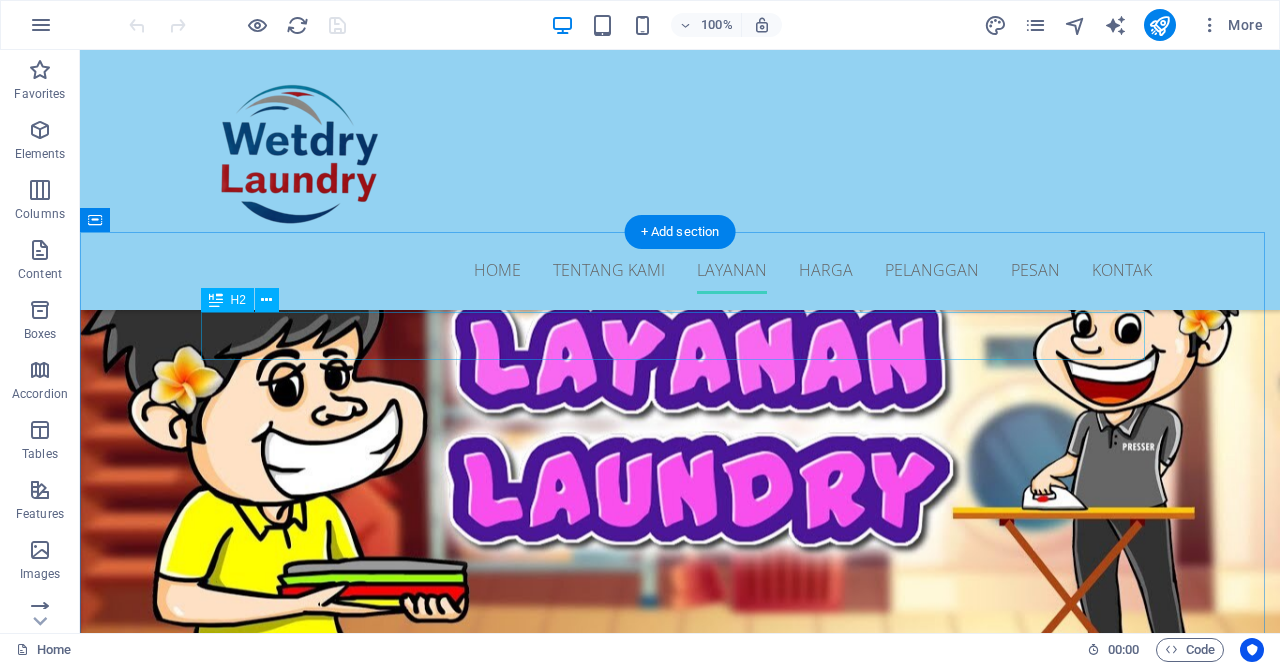 click on "Pricing Plan" at bounding box center (680, 2778) 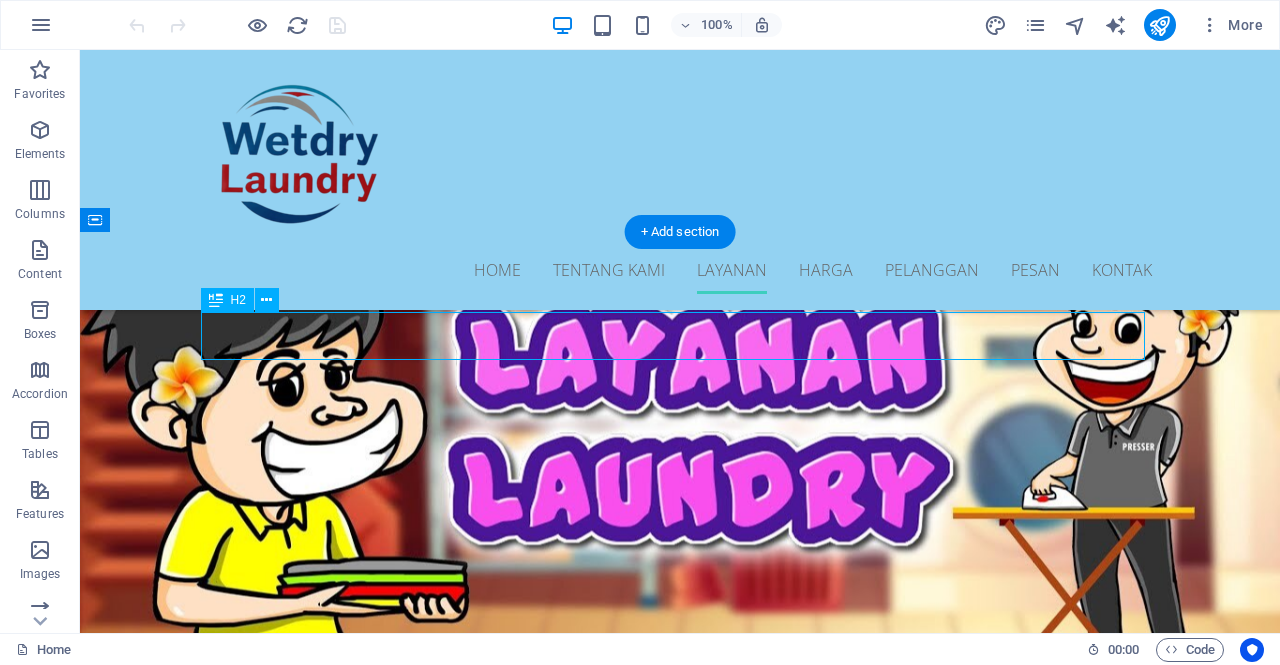 click on "Pricing Plan" at bounding box center [680, 2778] 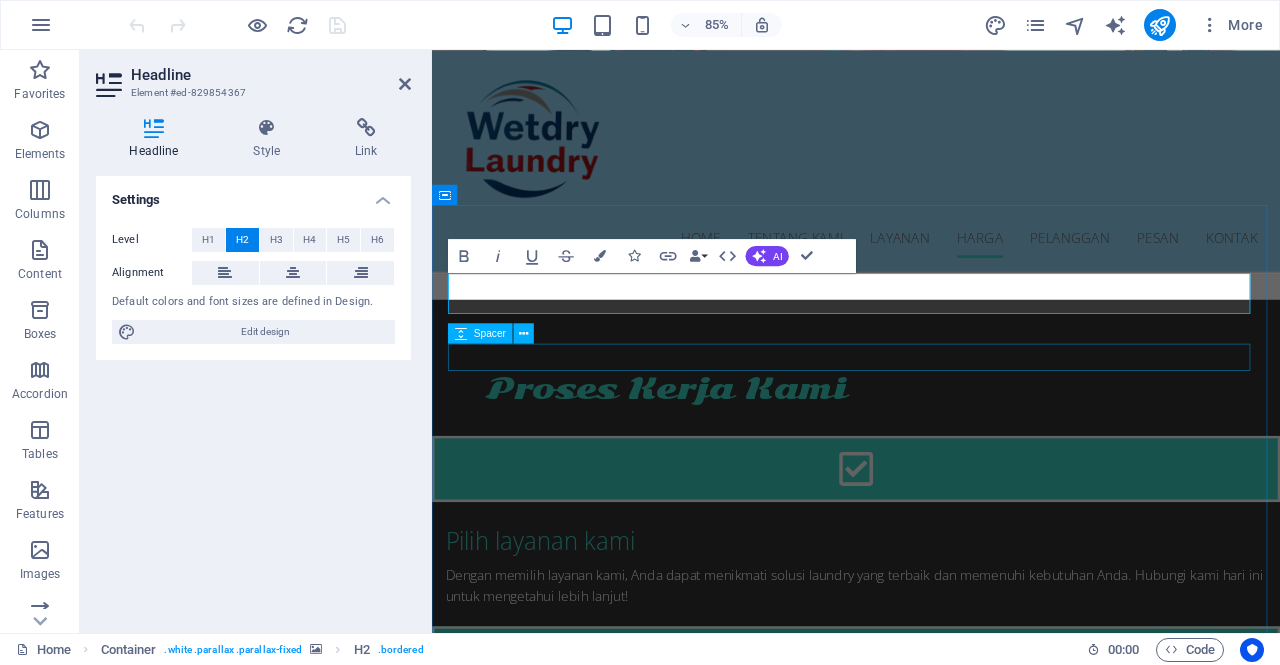 type 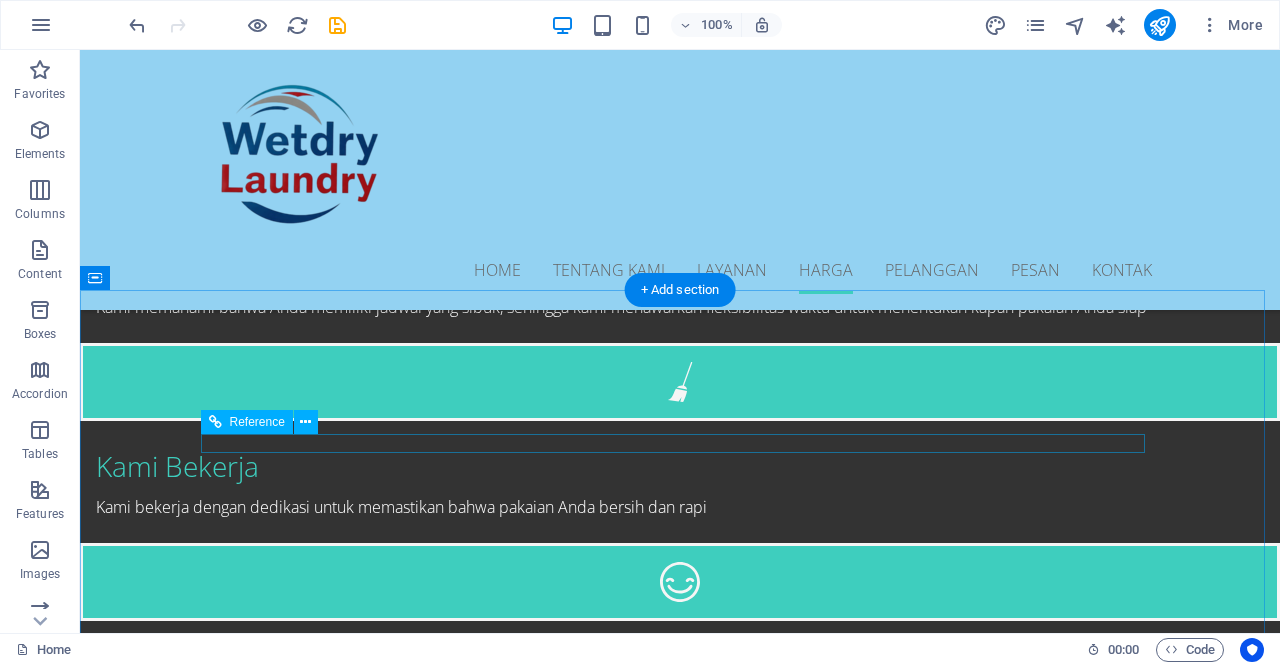 scroll, scrollTop: 3302, scrollLeft: 0, axis: vertical 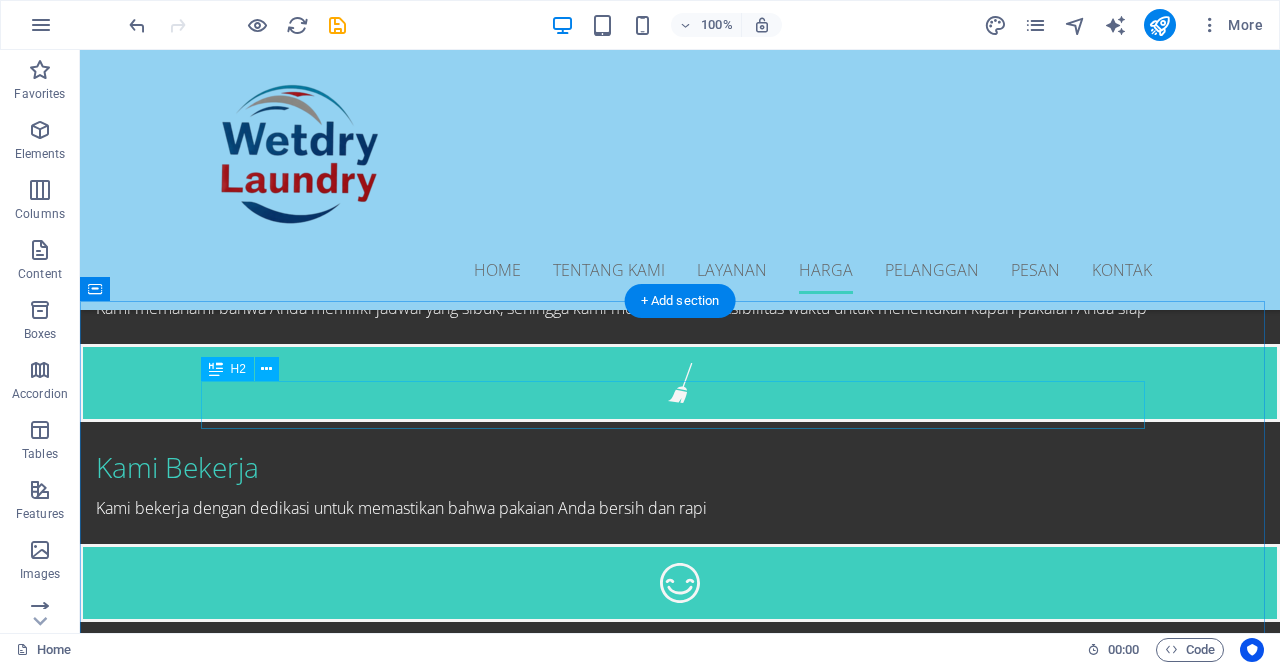 click on "What clients say" at bounding box center (680, 3295) 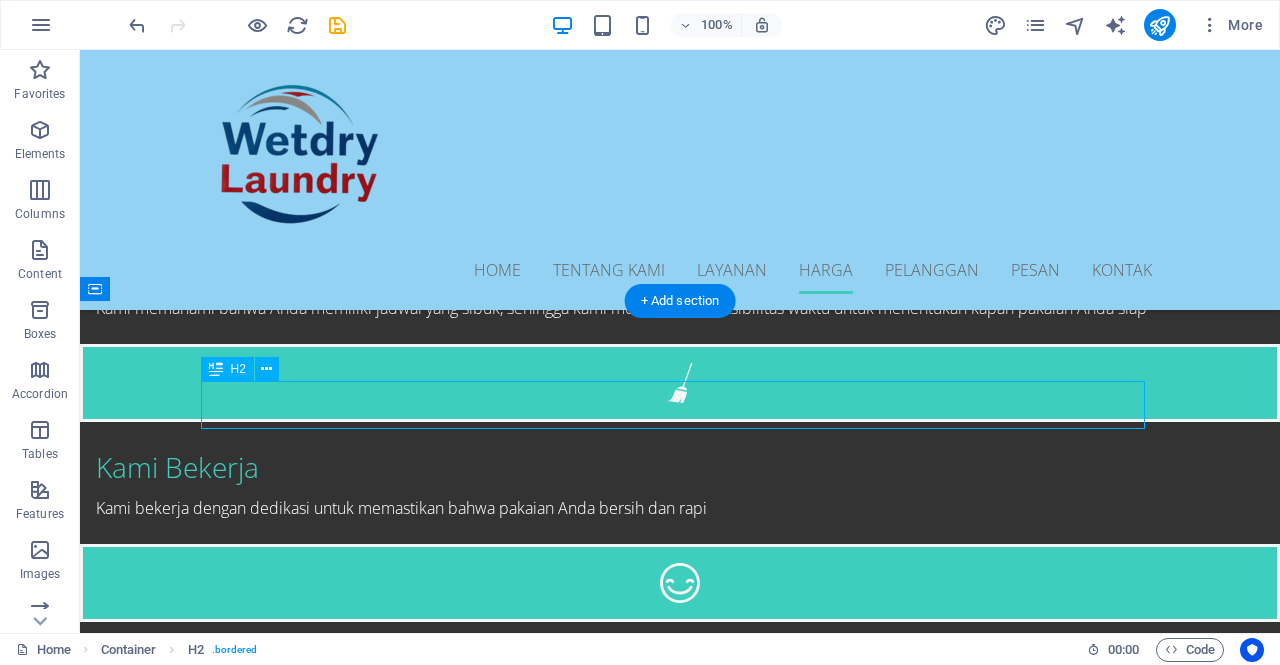 click on "What clients say" at bounding box center (680, 3295) 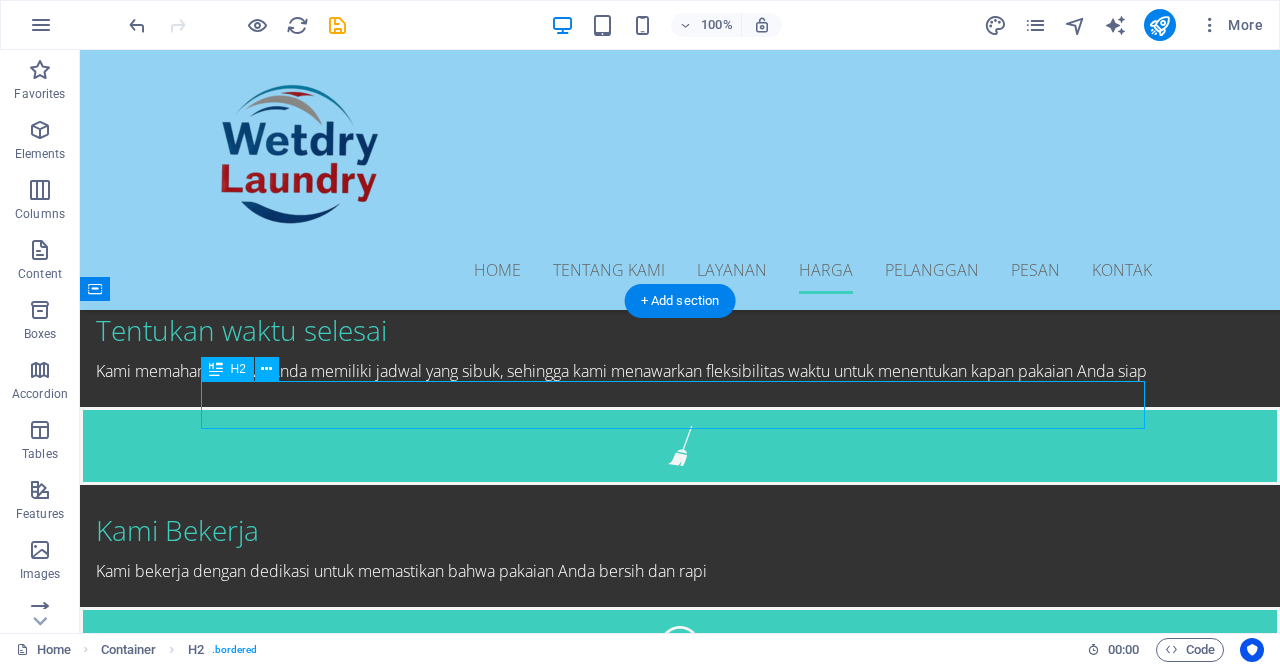 scroll, scrollTop: 3326, scrollLeft: 0, axis: vertical 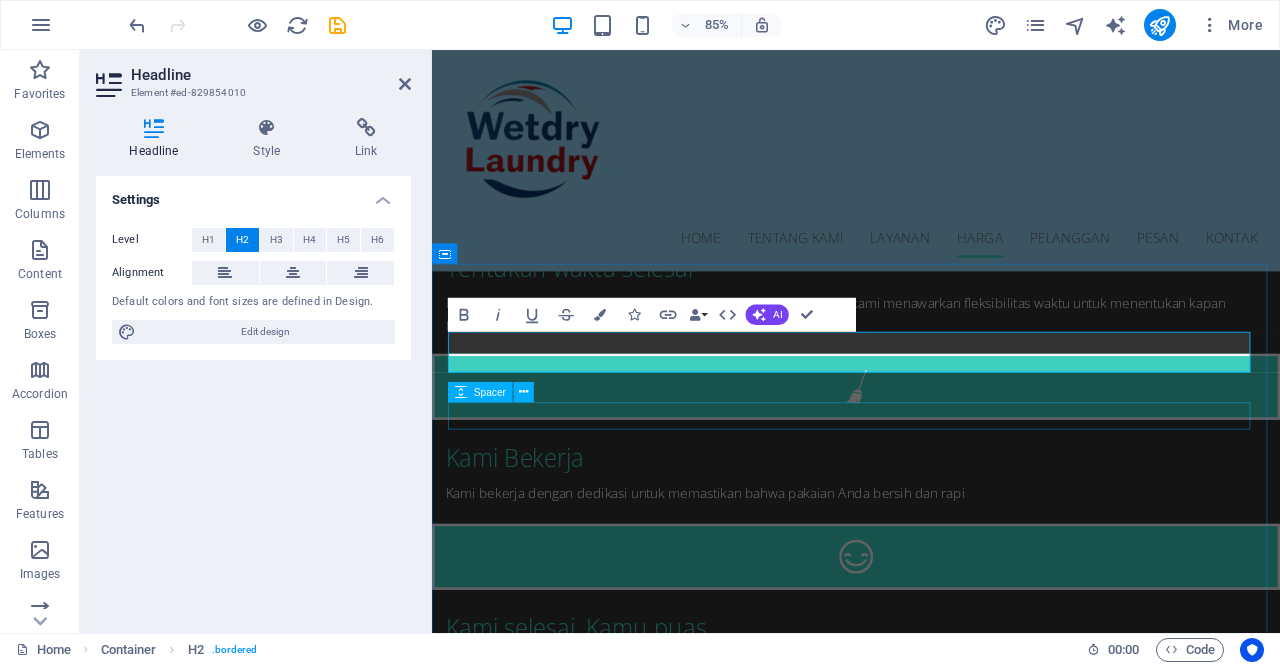 type 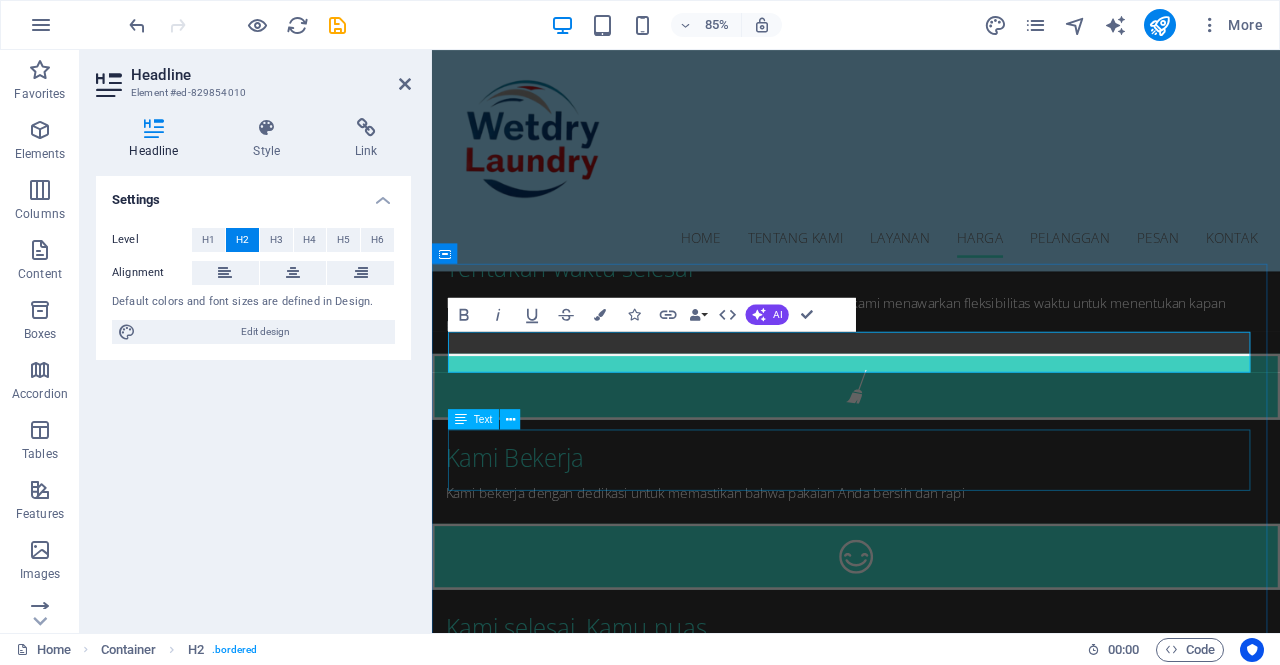 click on "Lorem ipsum dolor sit amet, consetetur sadipscing elitr, sed diam nonumy eirmod tempor invidunt ut labore et dolore magna aliquyam erat, sed diam voluptua. At vero eos et accusam et justo duo dolores et ea rebum. Stet clita kasd gubergren, no sea takimata sanctus est Lorem ipsum dolor sit amet." at bounding box center (931, 3485) 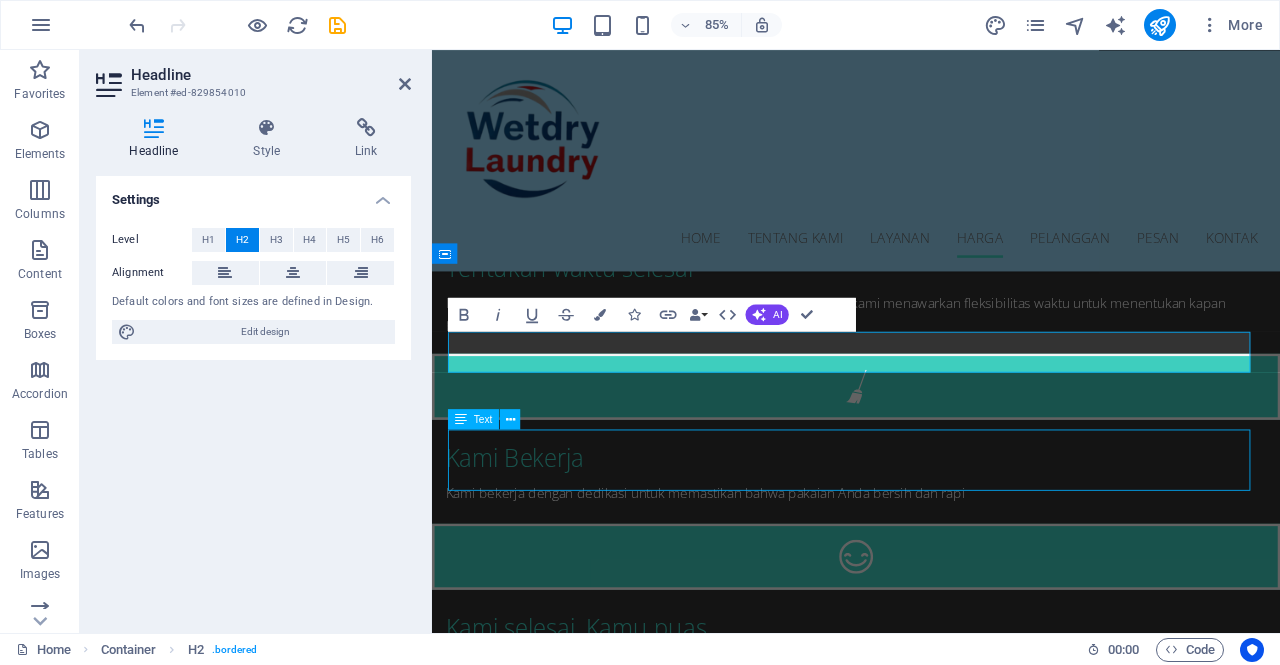 click on "Lorem ipsum dolor sit amet, consetetur sadipscing elitr, sed diam nonumy eirmod tempor invidunt ut labore et dolore magna aliquyam erat, sed diam voluptua. At vero eos et accusam et justo duo dolores et ea rebum. Stet clita kasd gubergren, no sea takimata sanctus est Lorem ipsum dolor sit amet." at bounding box center [931, 3485] 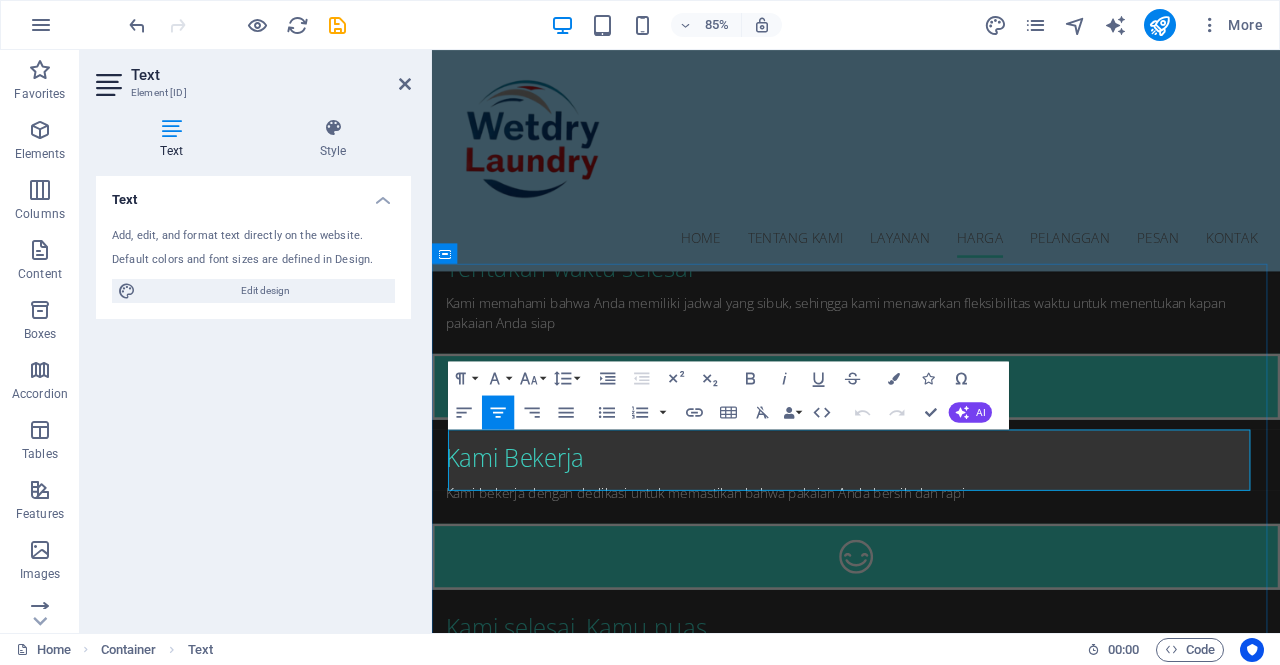 click on "Lorem ipsum dolor sit amet, consetetur sadipscing elitr, sed diam nonumy eirmod tempor invidunt ut labore et dolore magna aliquyam erat, sed diam voluptua. At vero eos et accusam et justo duo dolores et ea rebum. Stet clita kasd gubergren, no sea takimata sanctus est Lorem ipsum dolor sit amet." at bounding box center (931, 3485) 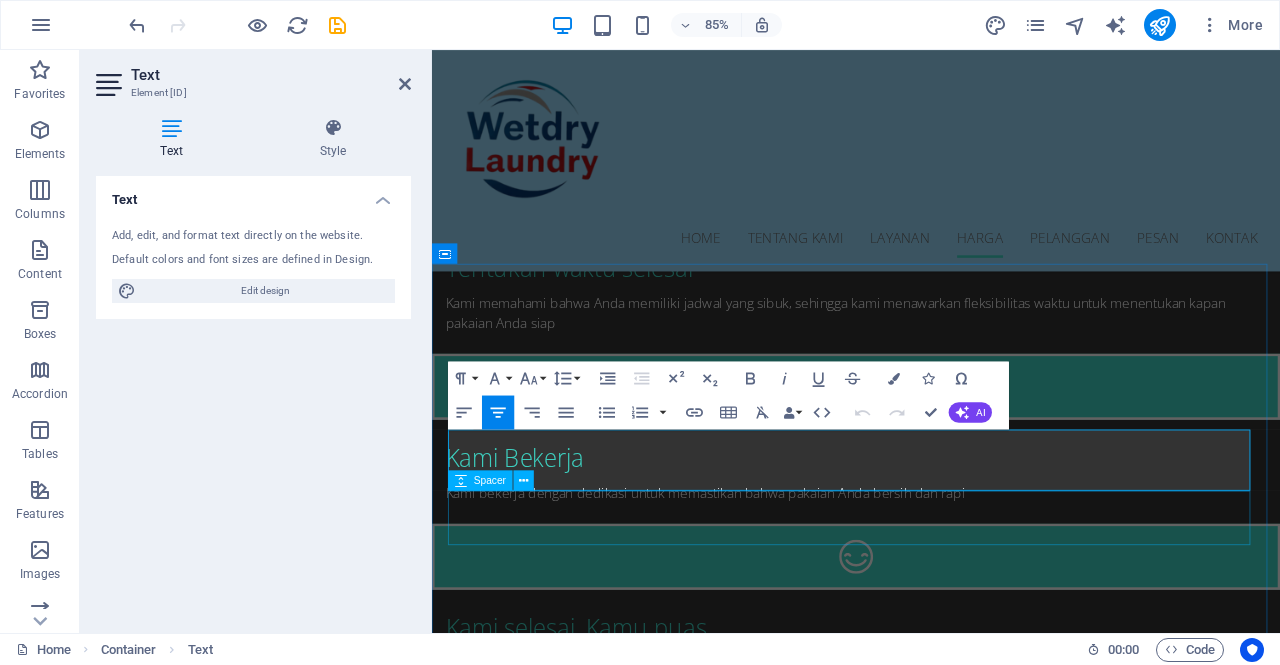 click at bounding box center [931, 3553] 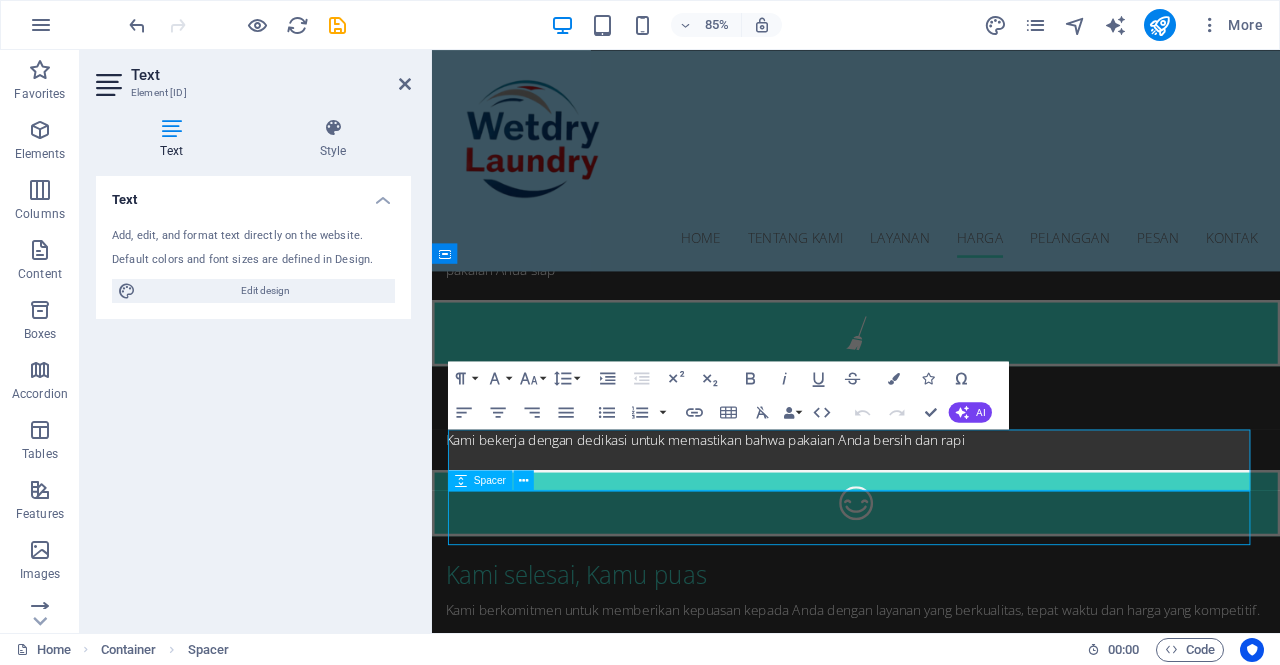 scroll, scrollTop: 3302, scrollLeft: 0, axis: vertical 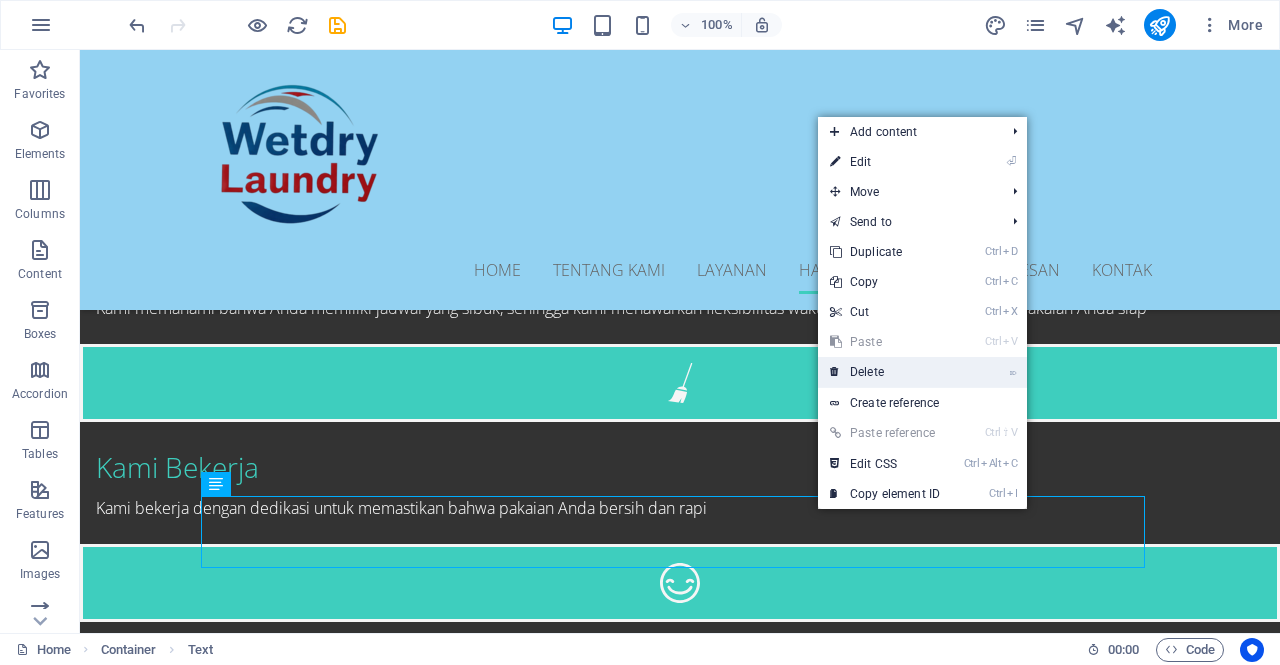 click on "⌦  Delete" at bounding box center (885, 372) 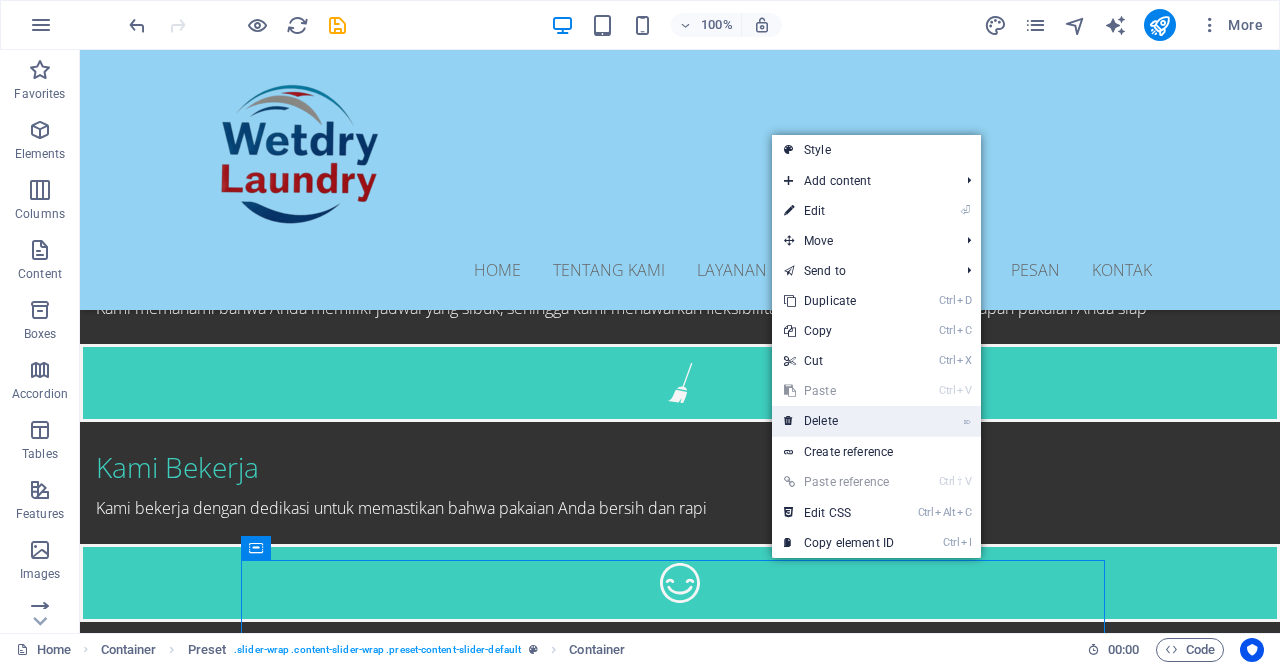 click on "⌦  Delete" at bounding box center (839, 421) 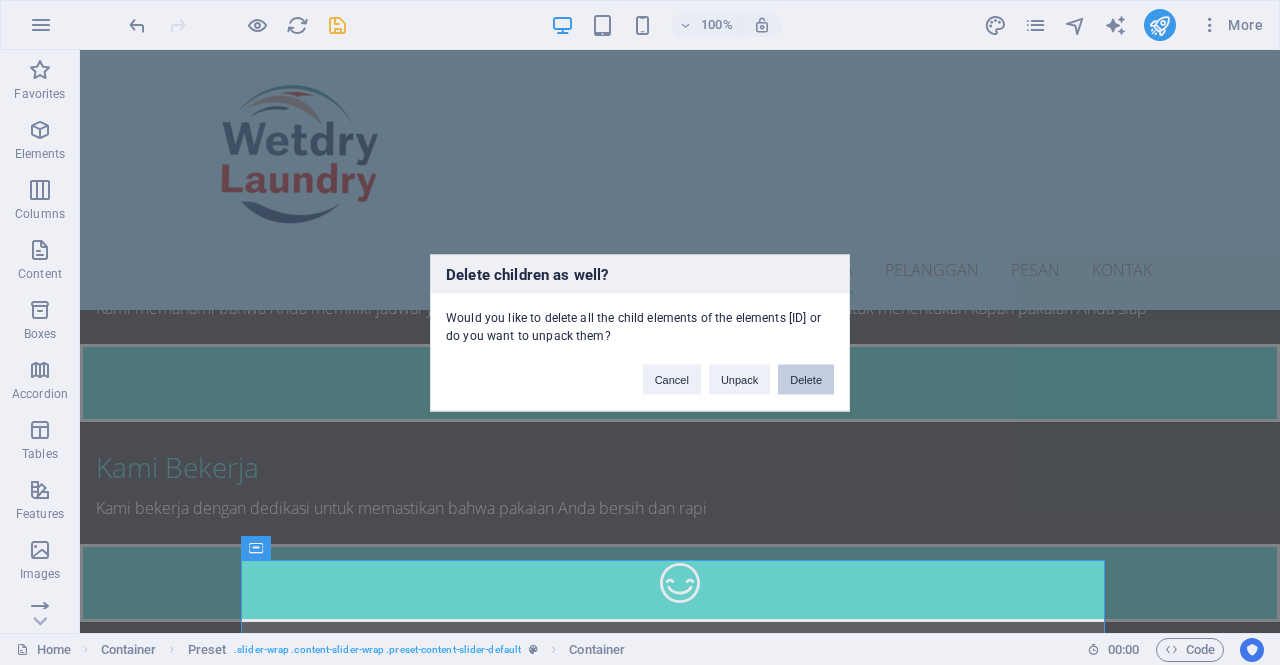click on "Delete" at bounding box center (806, 379) 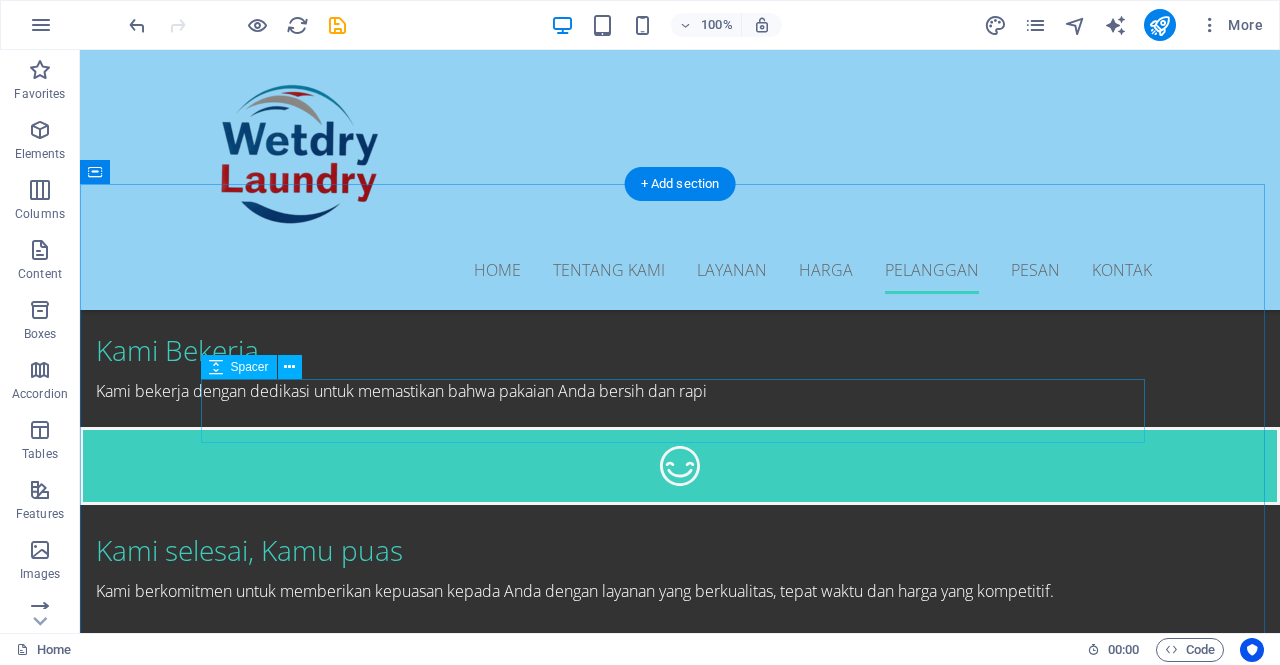 scroll, scrollTop: 3420, scrollLeft: 0, axis: vertical 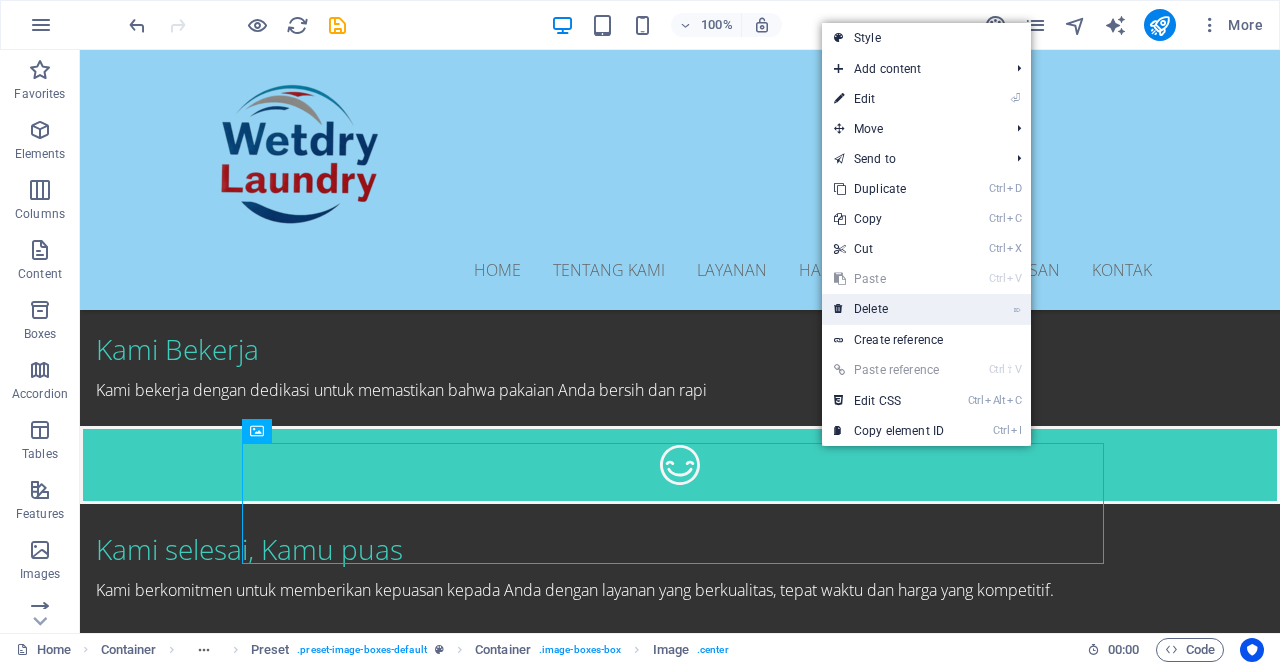 click on "⌦  Delete" at bounding box center (889, 309) 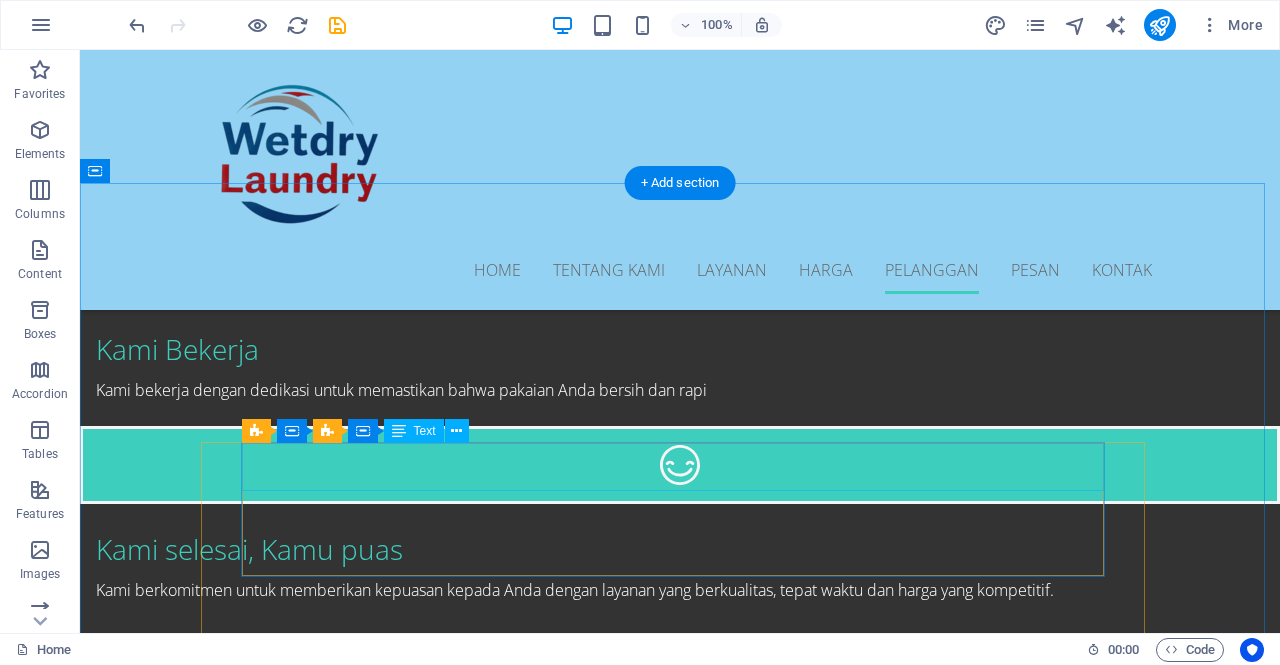 click on "Lorem ipsum dolor sit amet, consetetur sadipscing elitr, sed diam nonumy eirmod tempor invidunt ut labore et dolore magna aliquyam erat, sed diam voluptua." at bounding box center [680, 3357] 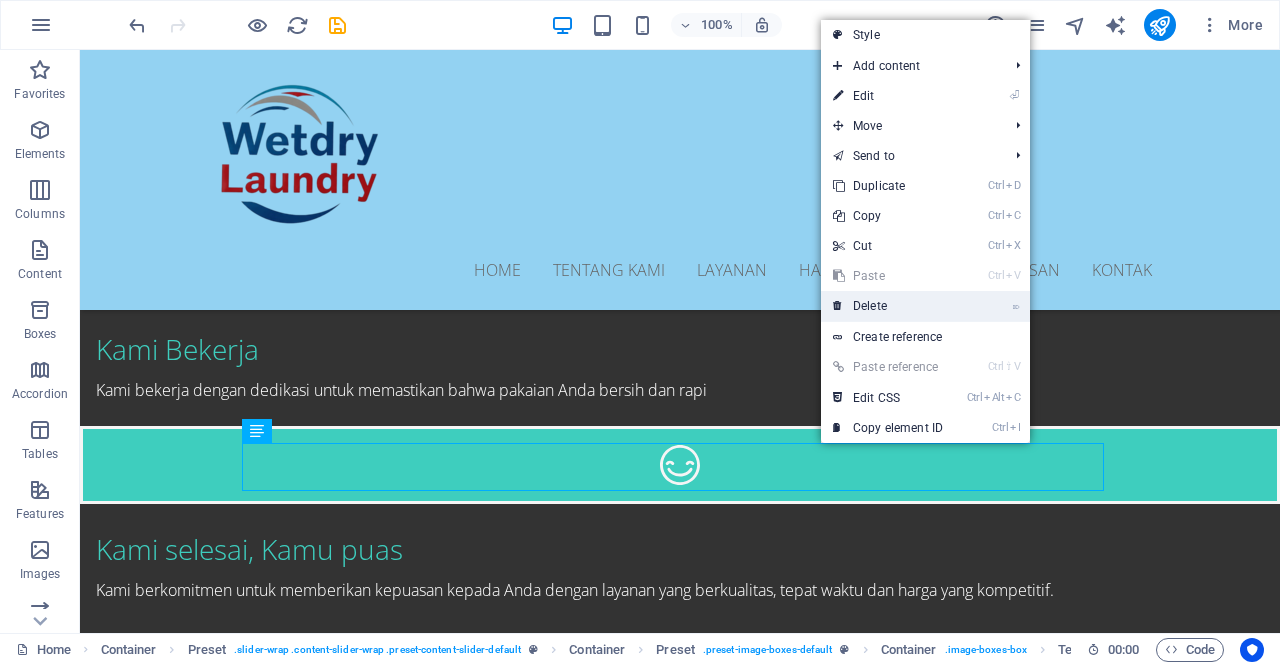 click on "⌦  Delete" at bounding box center [888, 306] 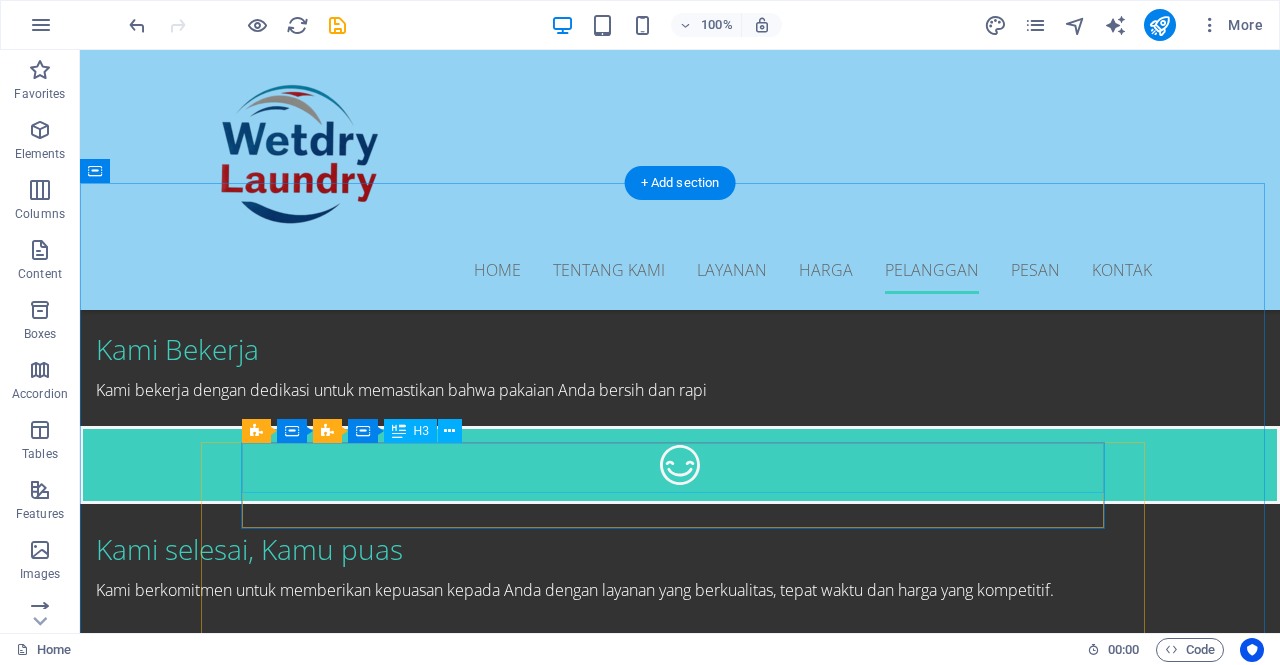 click on "Kelly Foe" at bounding box center [680, 3358] 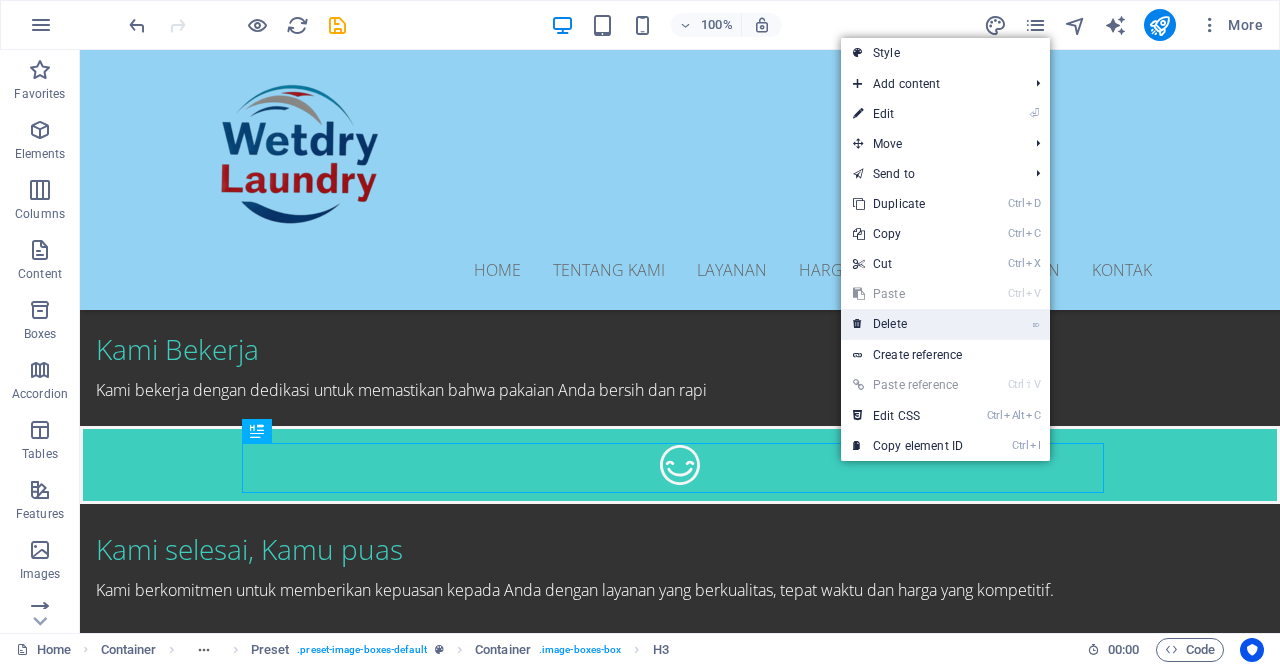 click on "⌦  Delete" at bounding box center (908, 324) 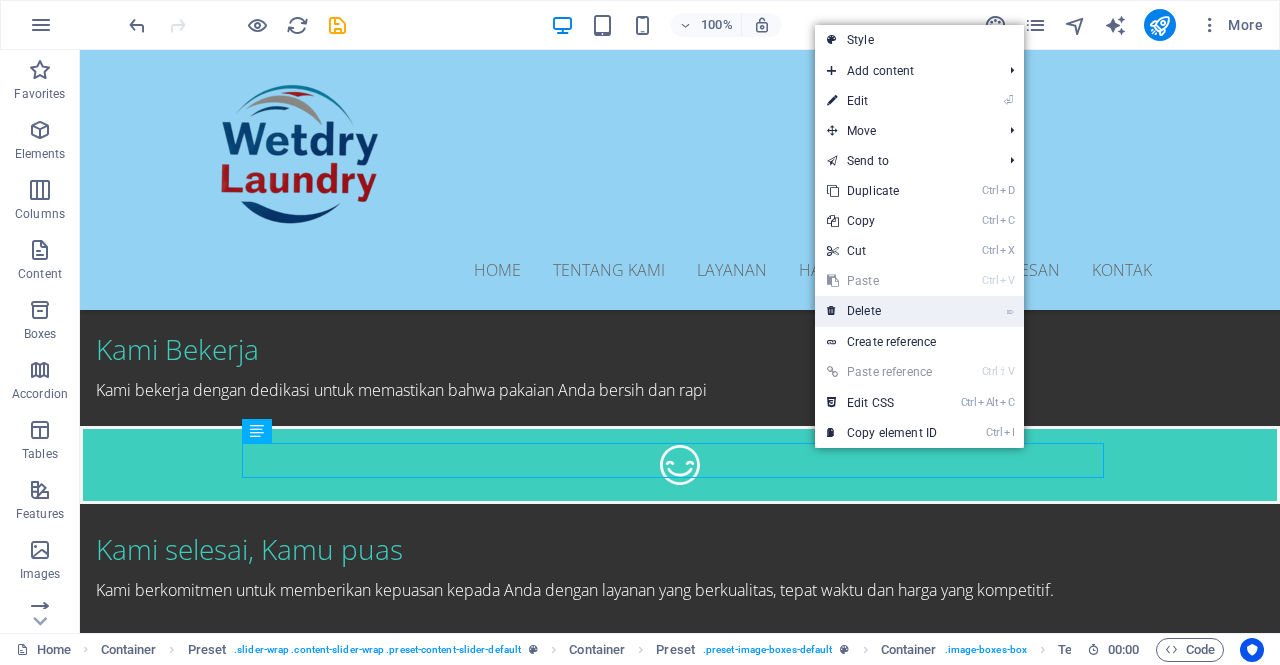 click on "⌦  Delete" at bounding box center (882, 311) 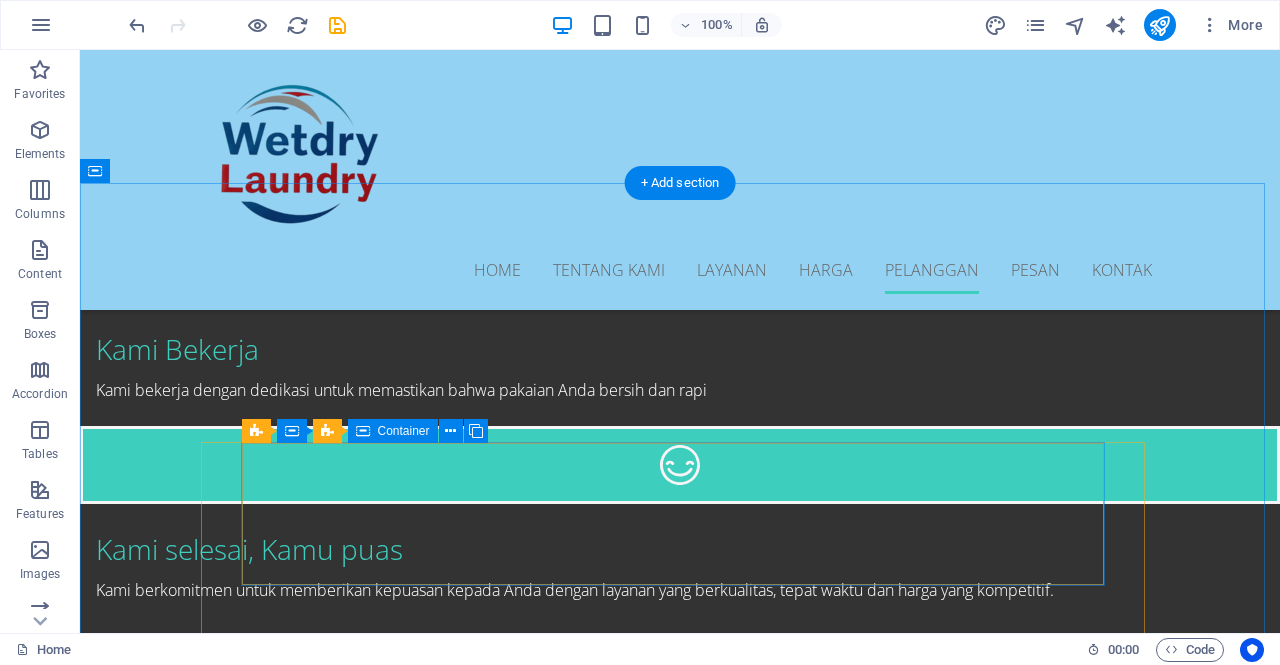 scroll, scrollTop: 3607, scrollLeft: 0, axis: vertical 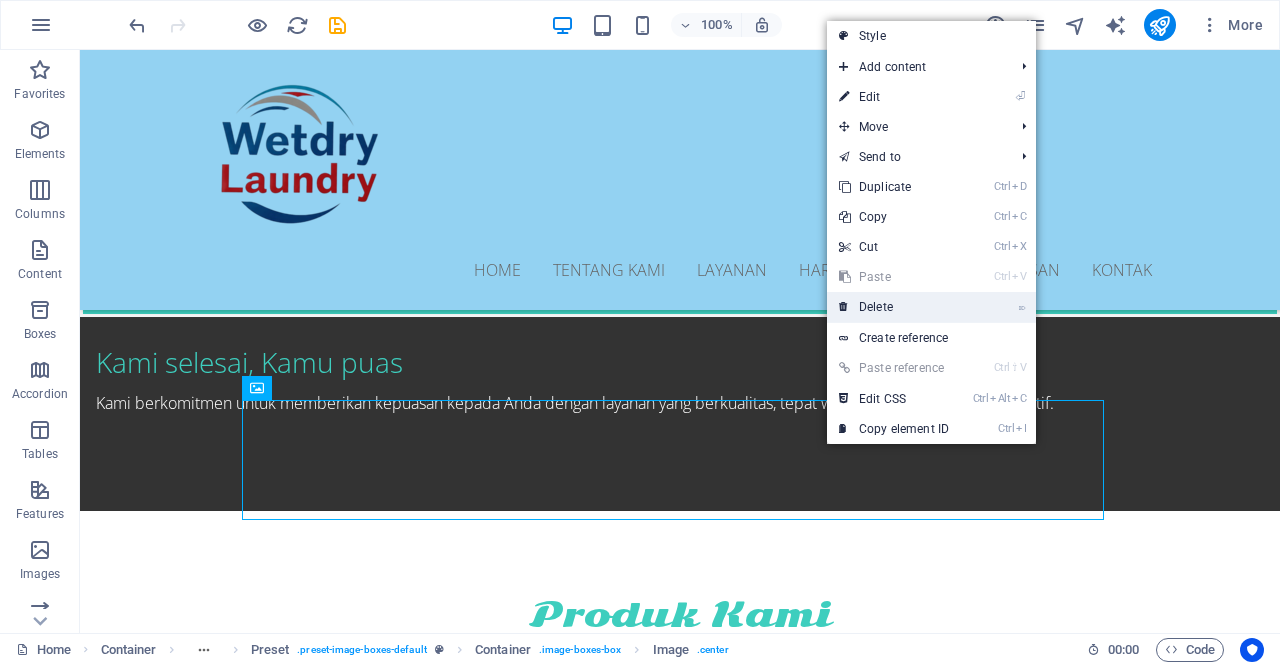 click on "⌦  Delete" at bounding box center (894, 307) 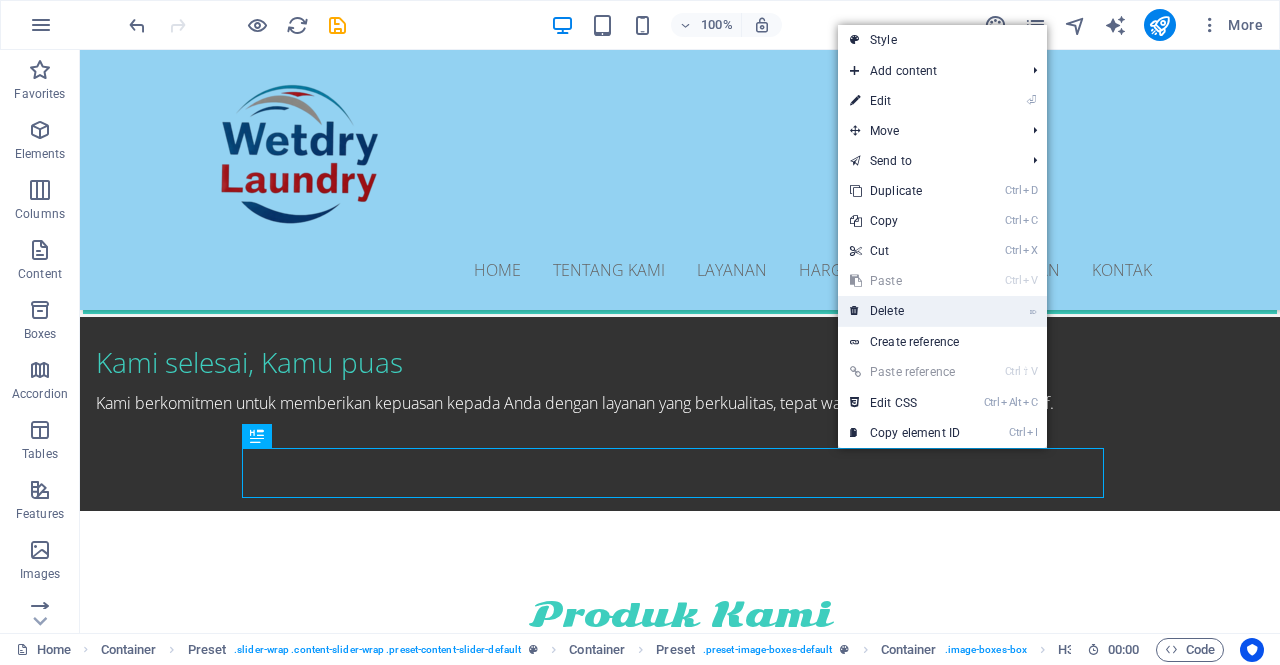 click on "⌦  Delete" at bounding box center [905, 311] 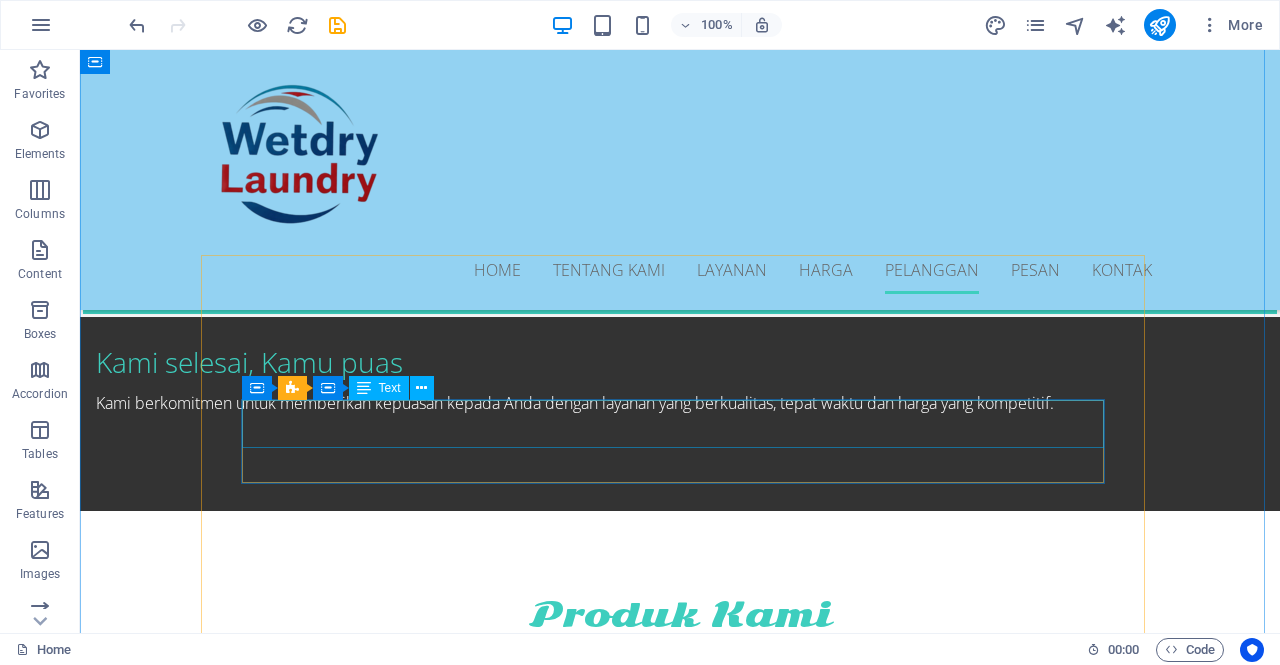 click on "Lorem ipsum dolor sit amet, consetetur sadipscing elitr, sed diam nonumy eirmod tempor invidunt ut labore et dolore magna aliquyam erat, sed diam voluptua." at bounding box center [680, 3314] 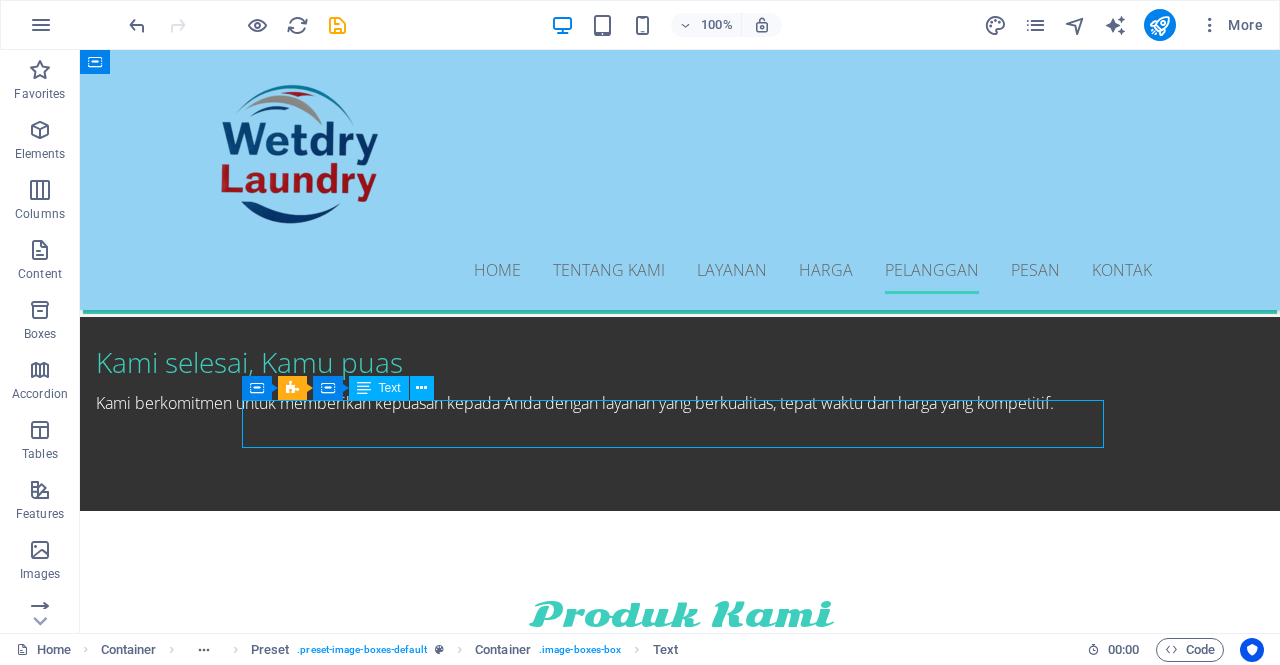click on "Lorem ipsum dolor sit amet, consetetur sadipscing elitr, sed diam nonumy eirmod tempor invidunt ut labore et dolore magna aliquyam erat, sed diam voluptua." at bounding box center (680, 3314) 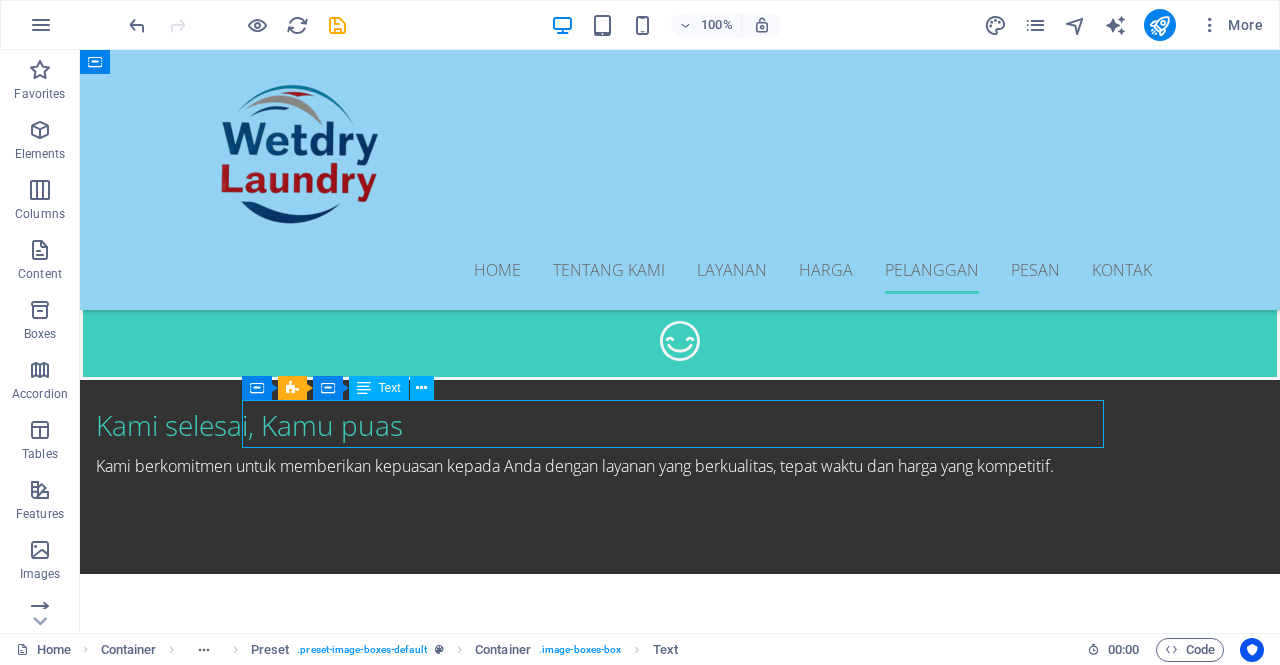 click at bounding box center [680, 3498] 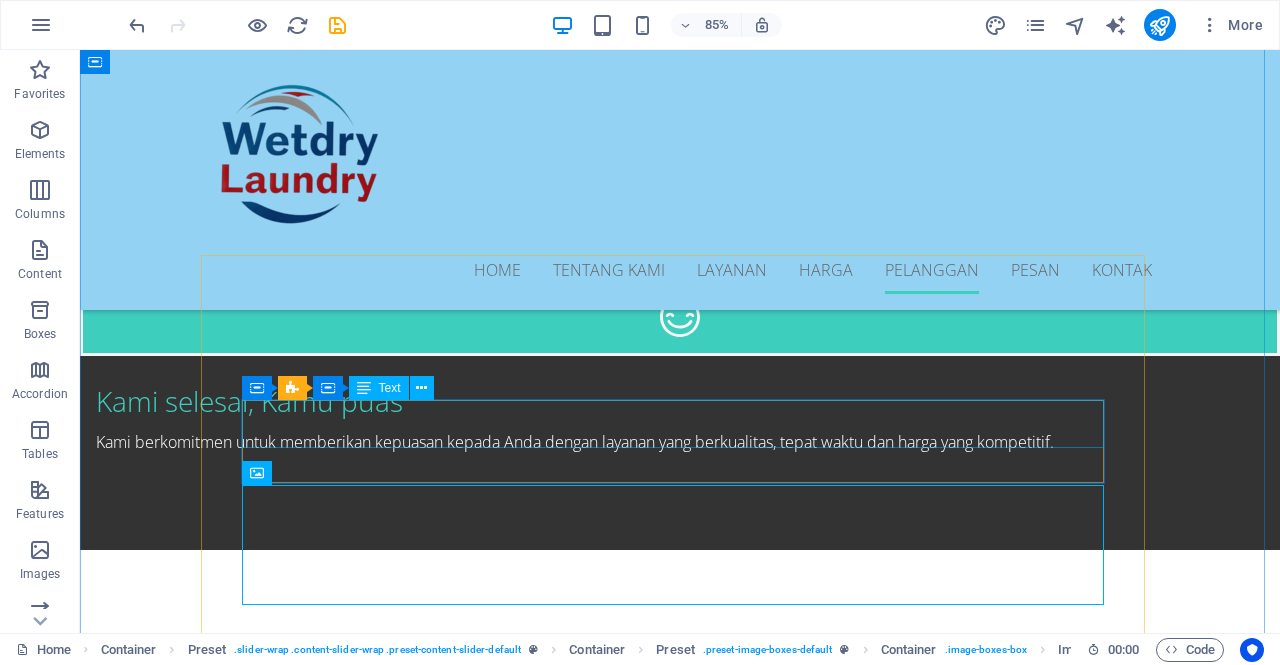 scroll, scrollTop: 3607, scrollLeft: 0, axis: vertical 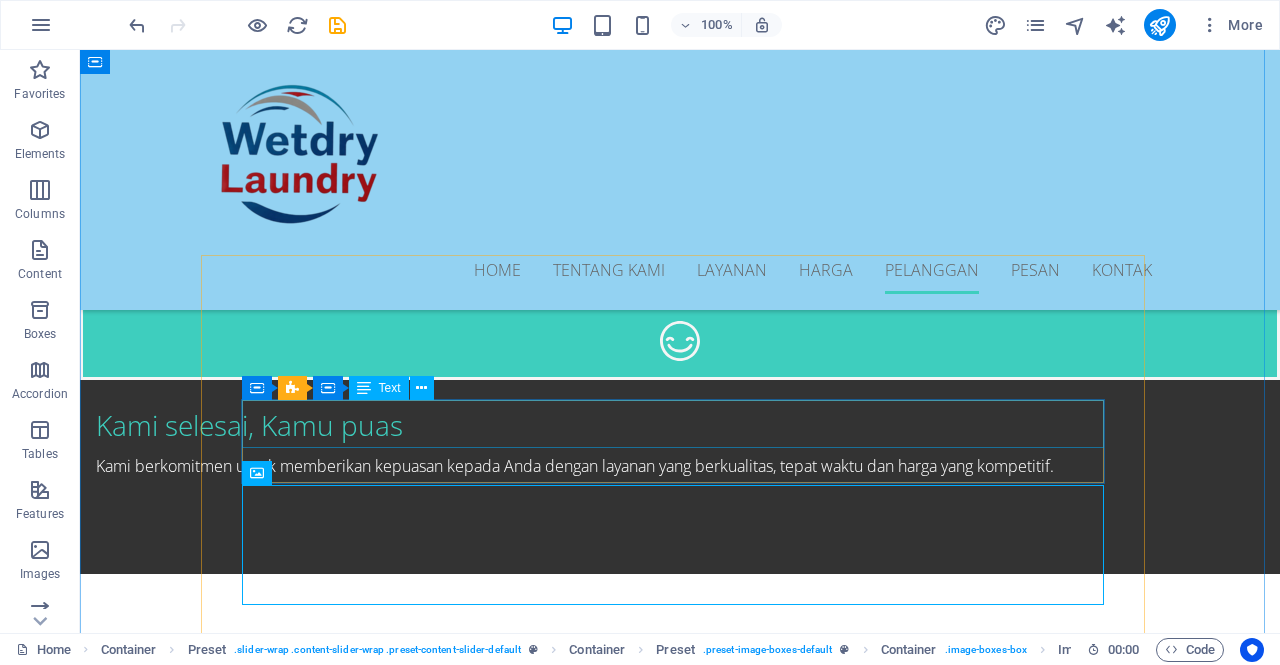 drag, startPoint x: 535, startPoint y: 507, endPoint x: 819, endPoint y: 439, distance: 292.0274 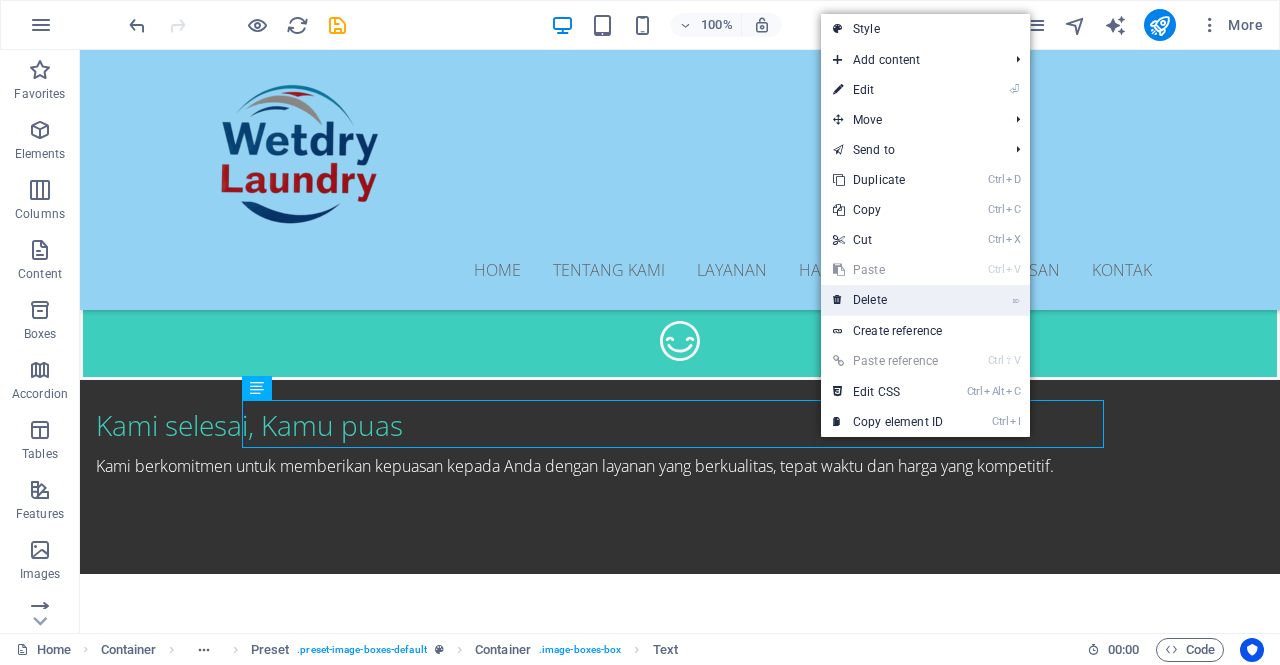 click on "⌦  Delete" at bounding box center [888, 300] 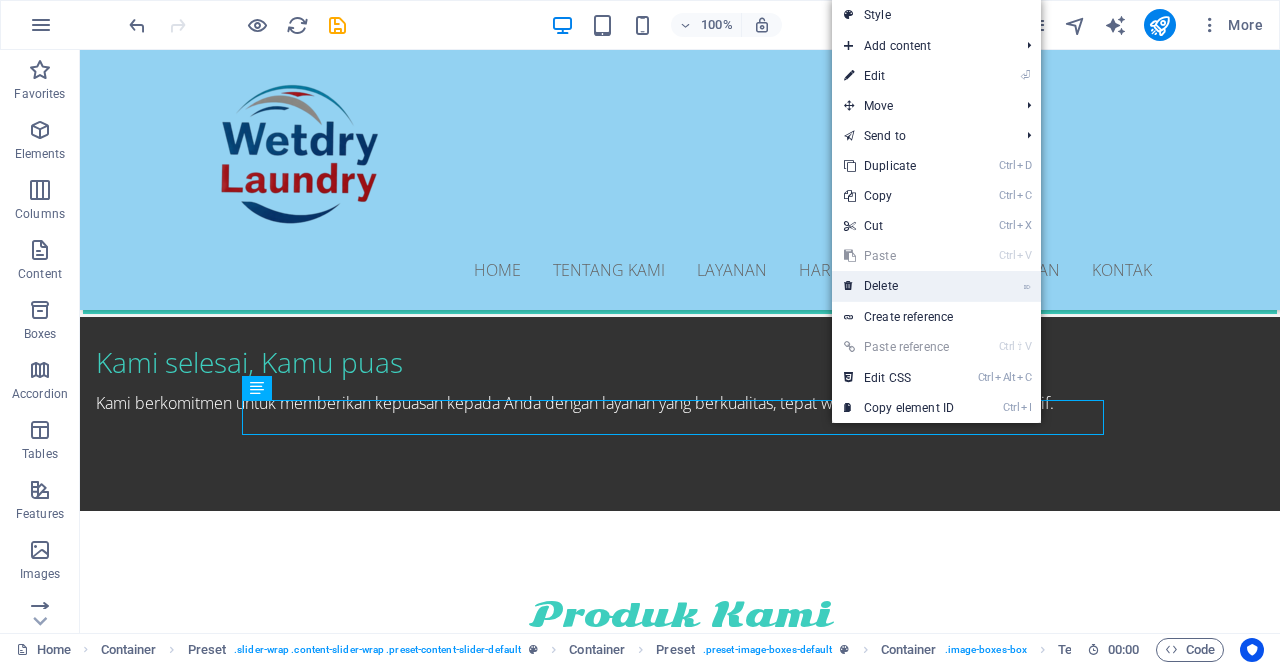 click on "⌦  Delete" at bounding box center [899, 286] 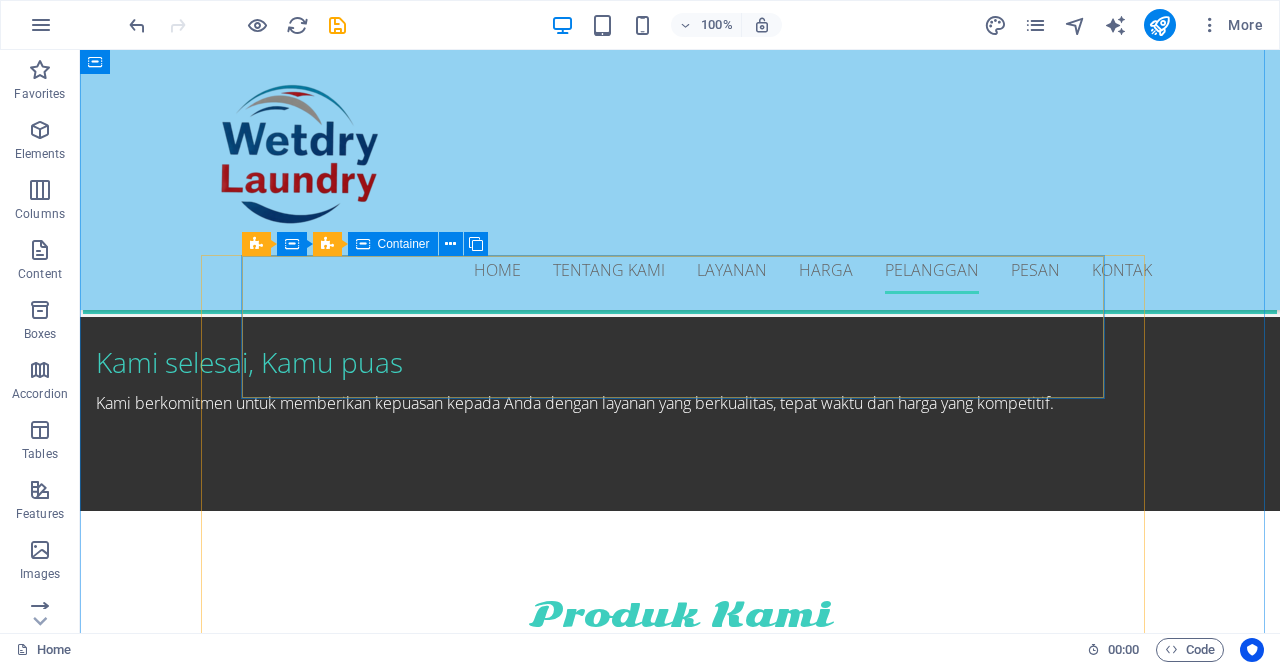click on "Drop content here or  Add elements  Paste clipboard" at bounding box center [680, 3217] 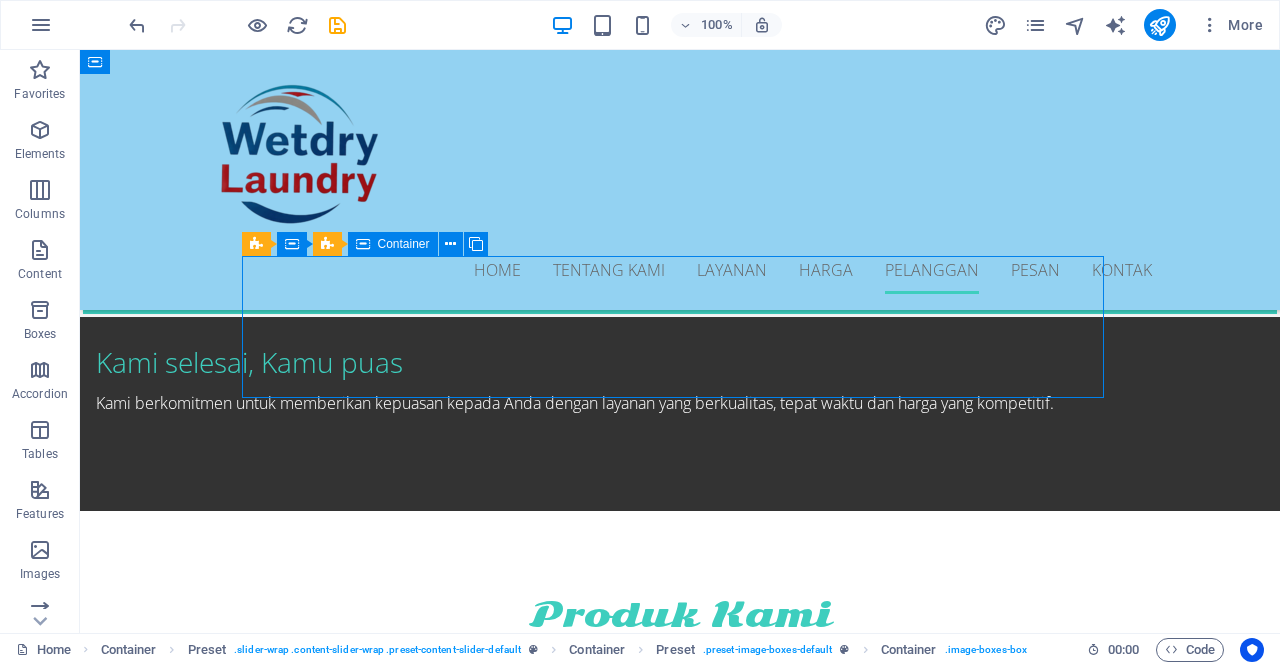 click on "Drop content here or  Add elements  Paste clipboard" at bounding box center [680, 3217] 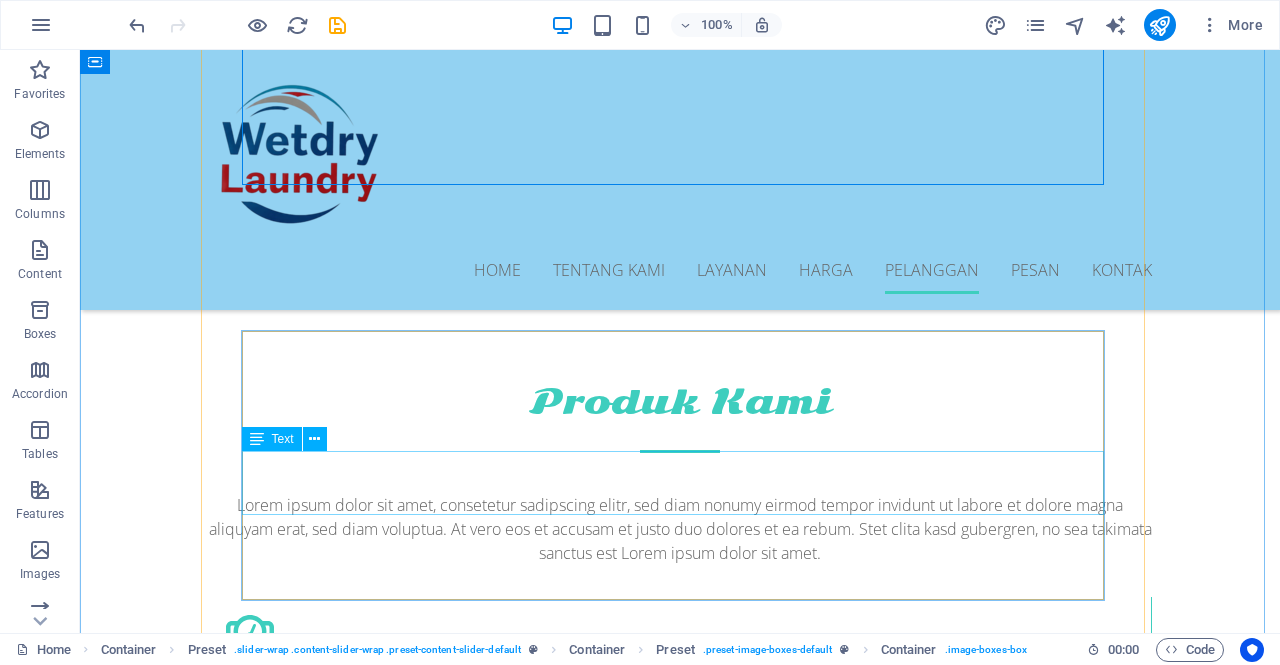 scroll, scrollTop: 3821, scrollLeft: 0, axis: vertical 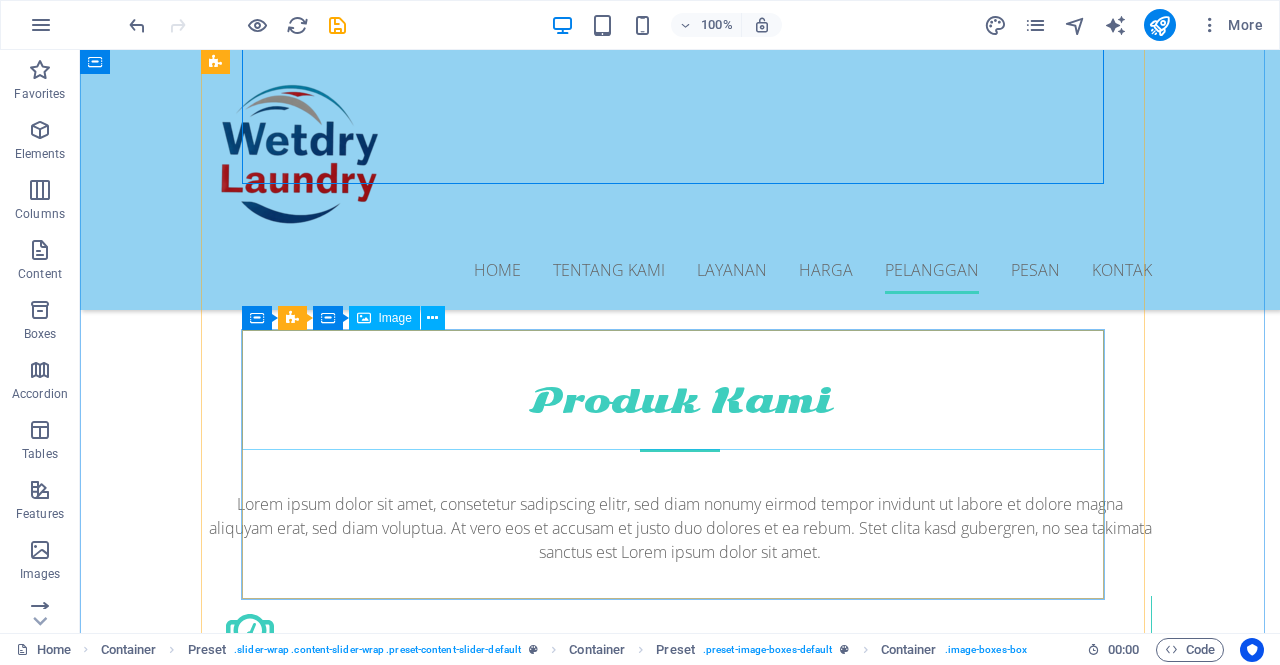 click at bounding box center [680, 3280] 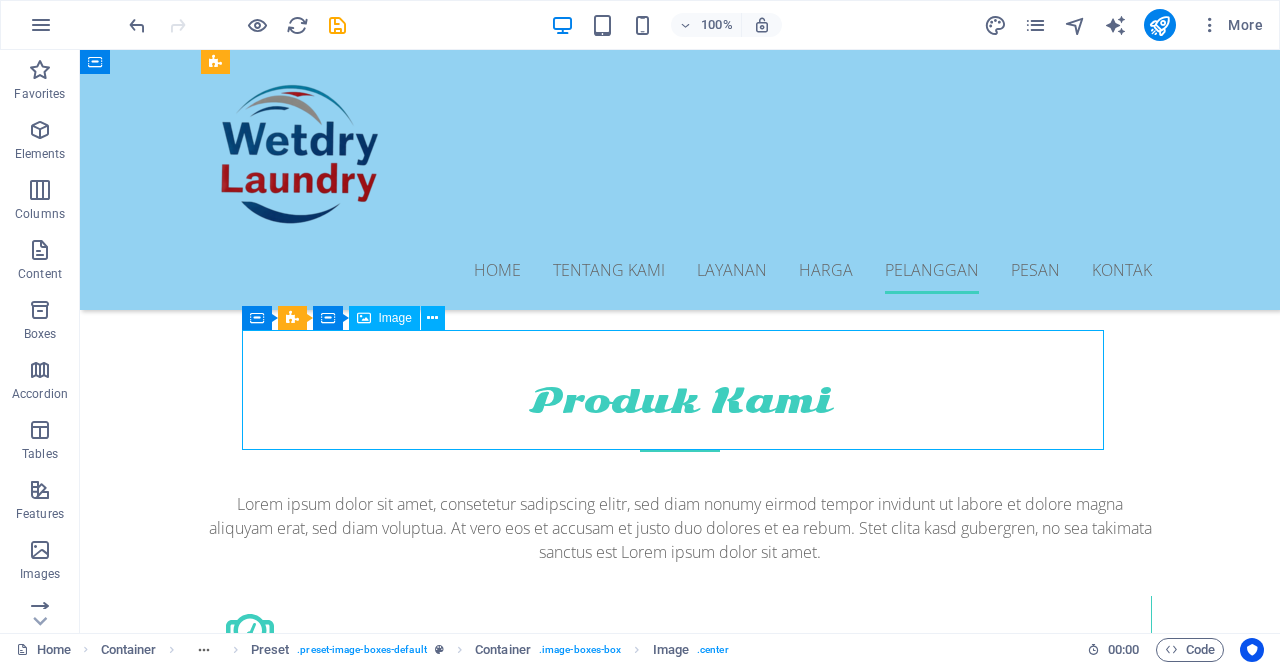 click at bounding box center [680, 3280] 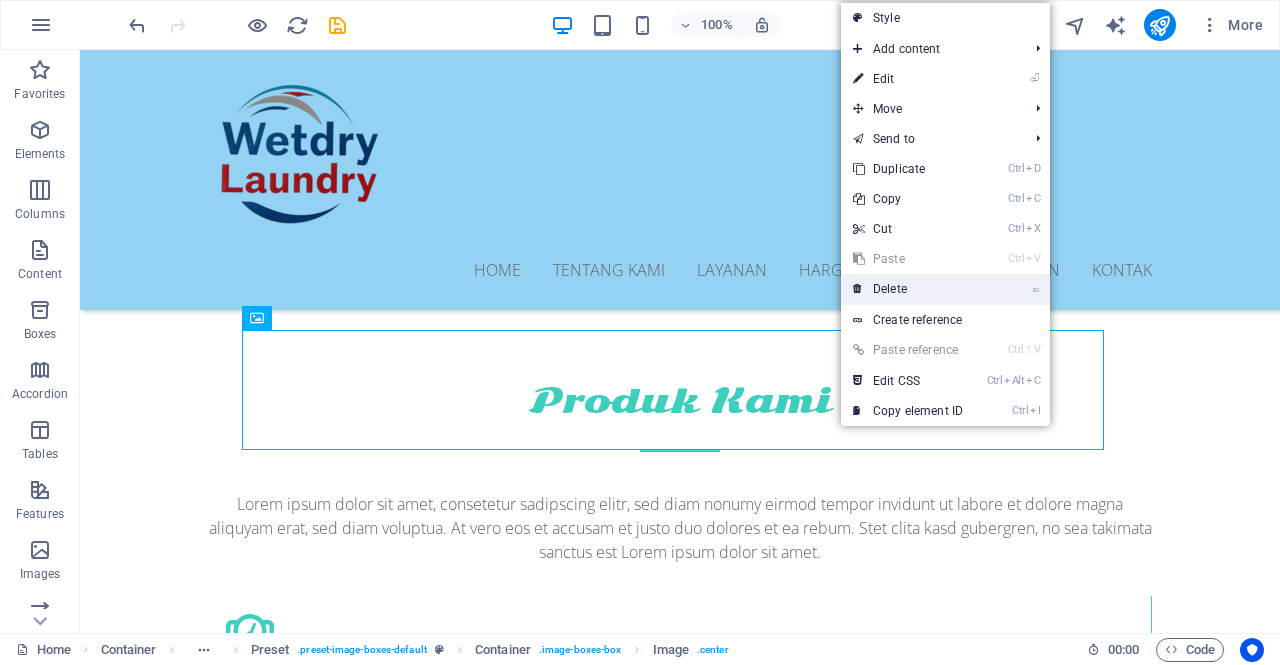 click on "⌦  Delete" at bounding box center (908, 289) 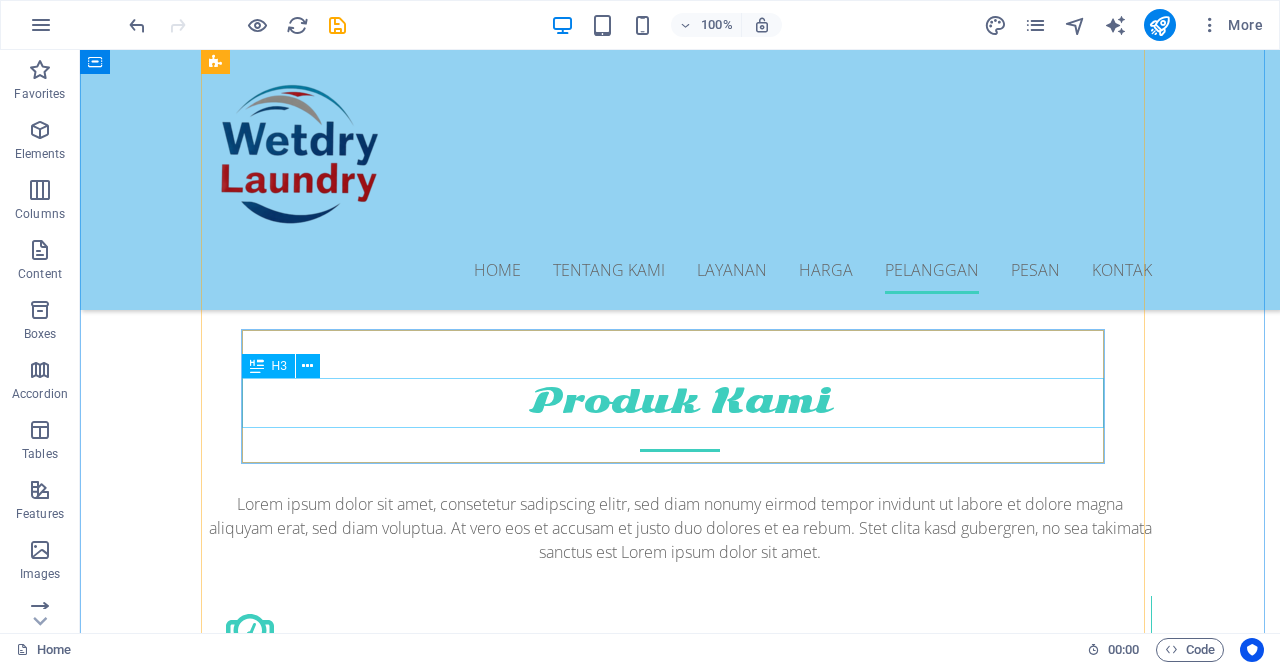 click on "James Tie" at bounding box center (680, 3293) 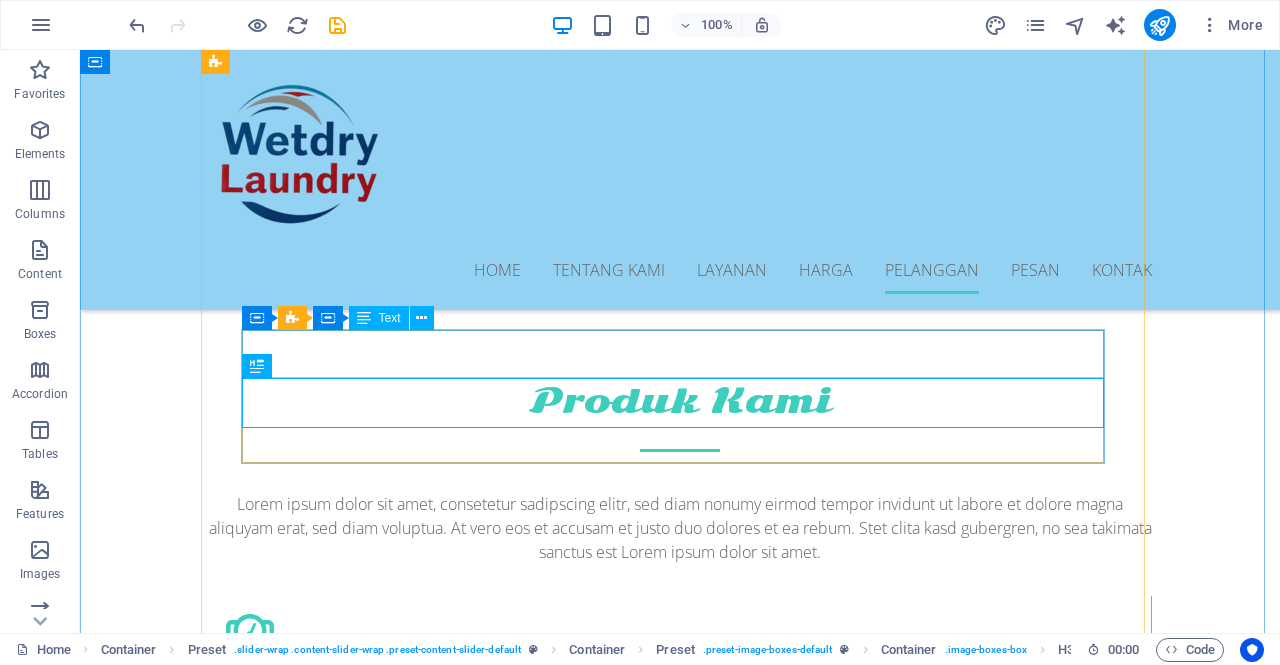 click on "Lorem ipsum dolor sit amet, consetetur sadipscing elitr, sed diam nonumy eirmod tempor invidunt ut labore et dolore magna aliquyam erat, sed diam voluptua." at bounding box center [680, 3244] 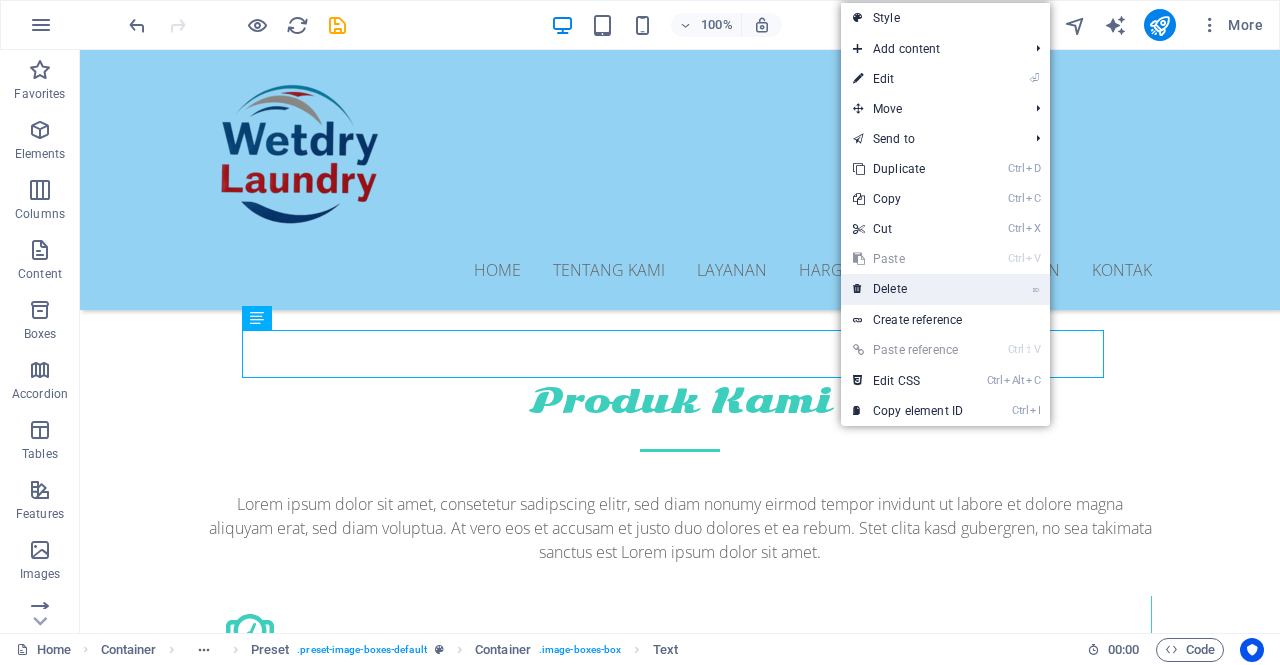 click on "⌦  Delete" at bounding box center (908, 289) 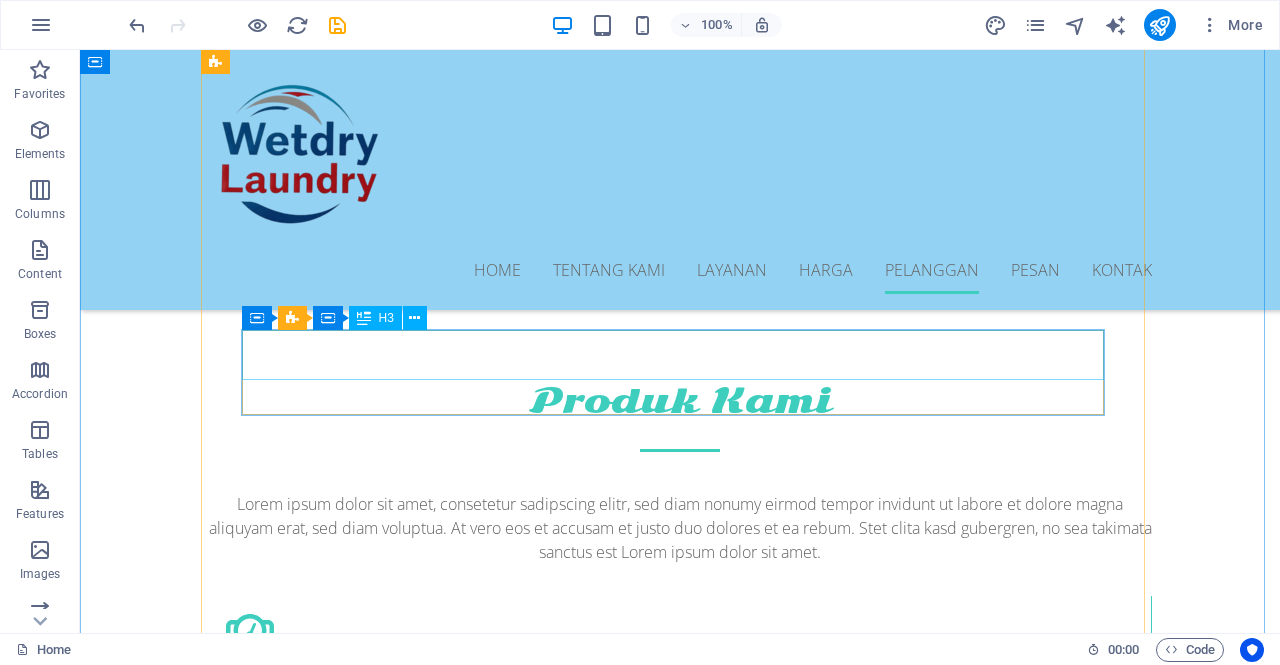 click on "James Tie" at bounding box center (680, 3245) 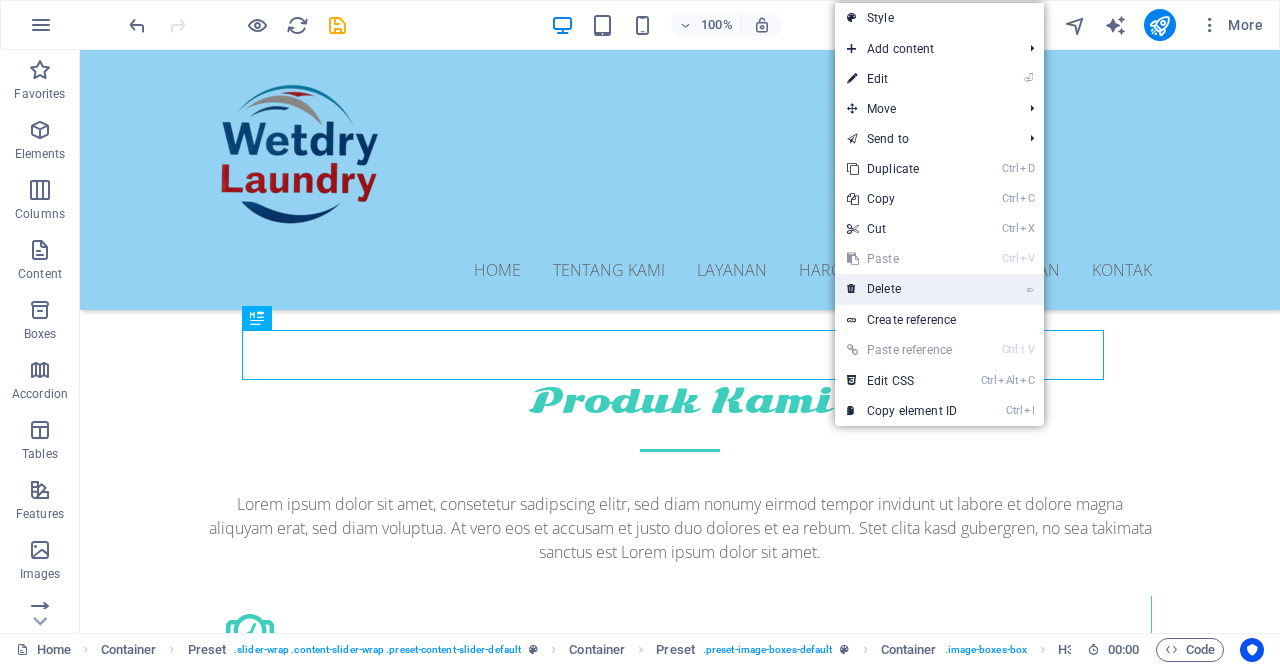 click on "⌦  Delete" at bounding box center (902, 289) 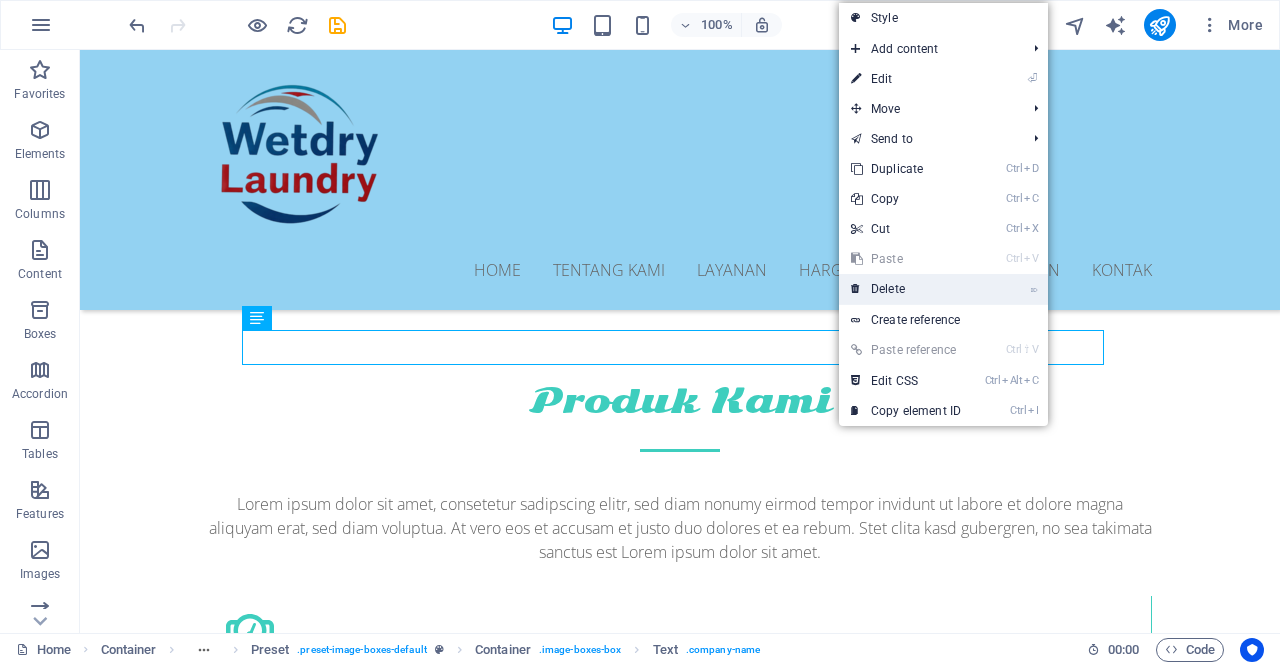 click on "⌦  Delete" at bounding box center (906, 289) 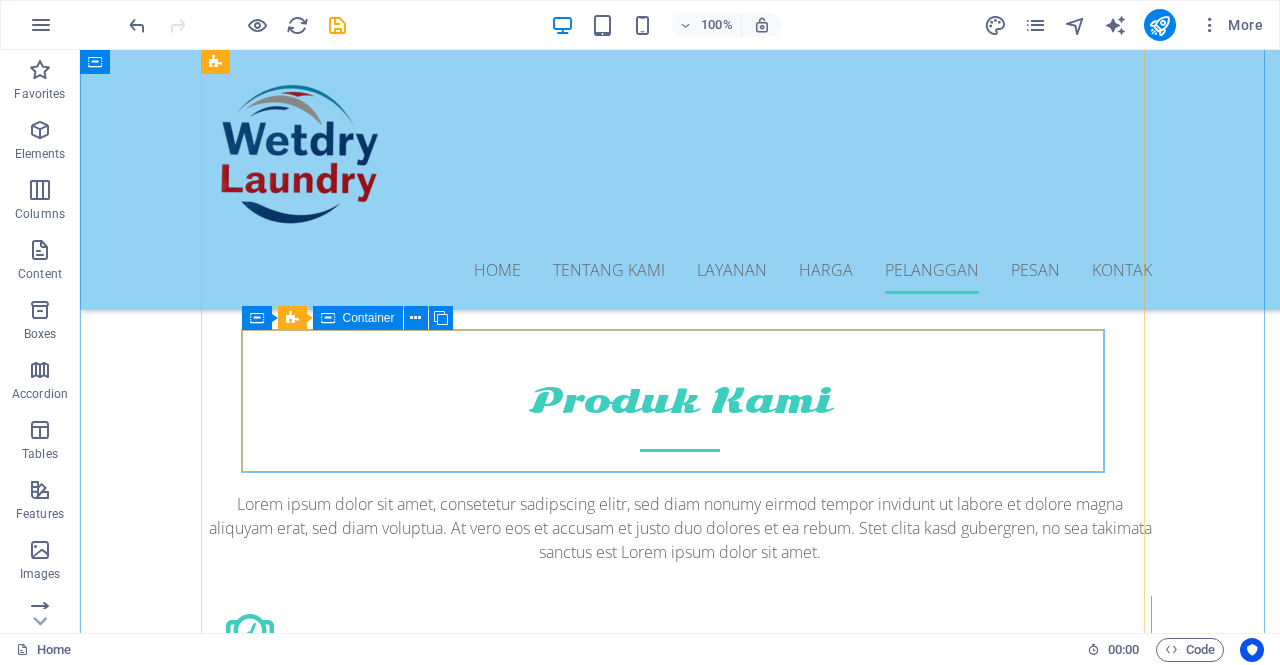click on "Drop content here or  Add elements  Paste clipboard" at bounding box center [680, 3291] 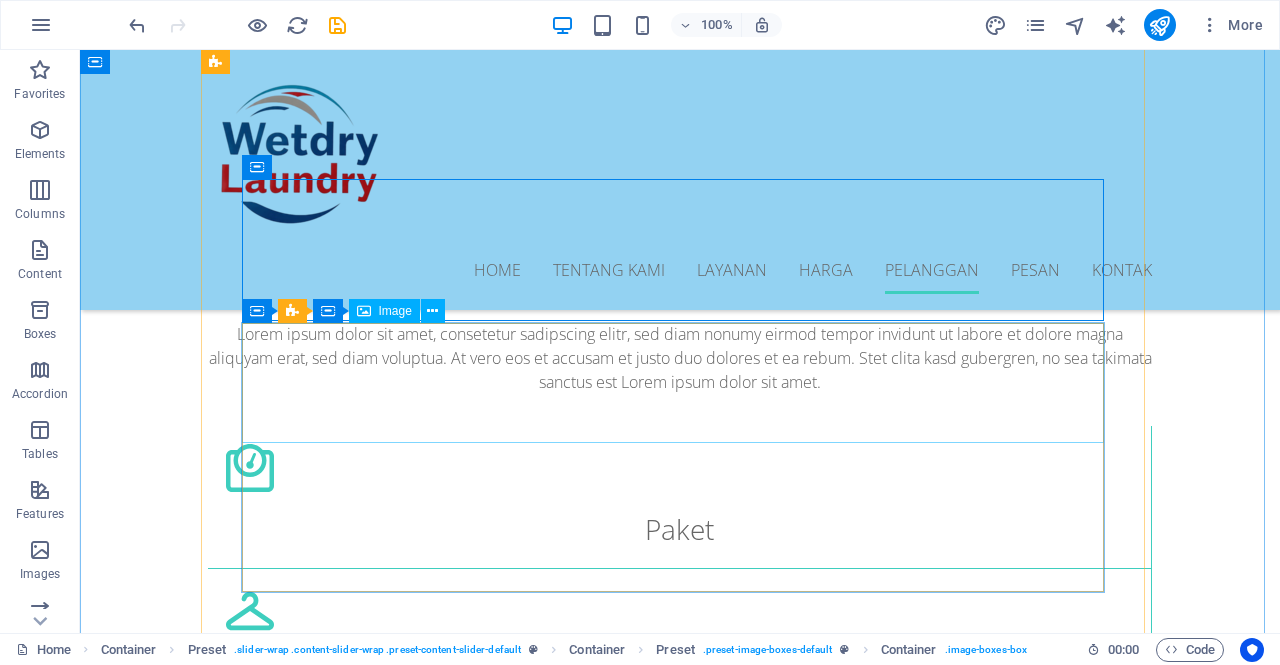 scroll, scrollTop: 3995, scrollLeft: 0, axis: vertical 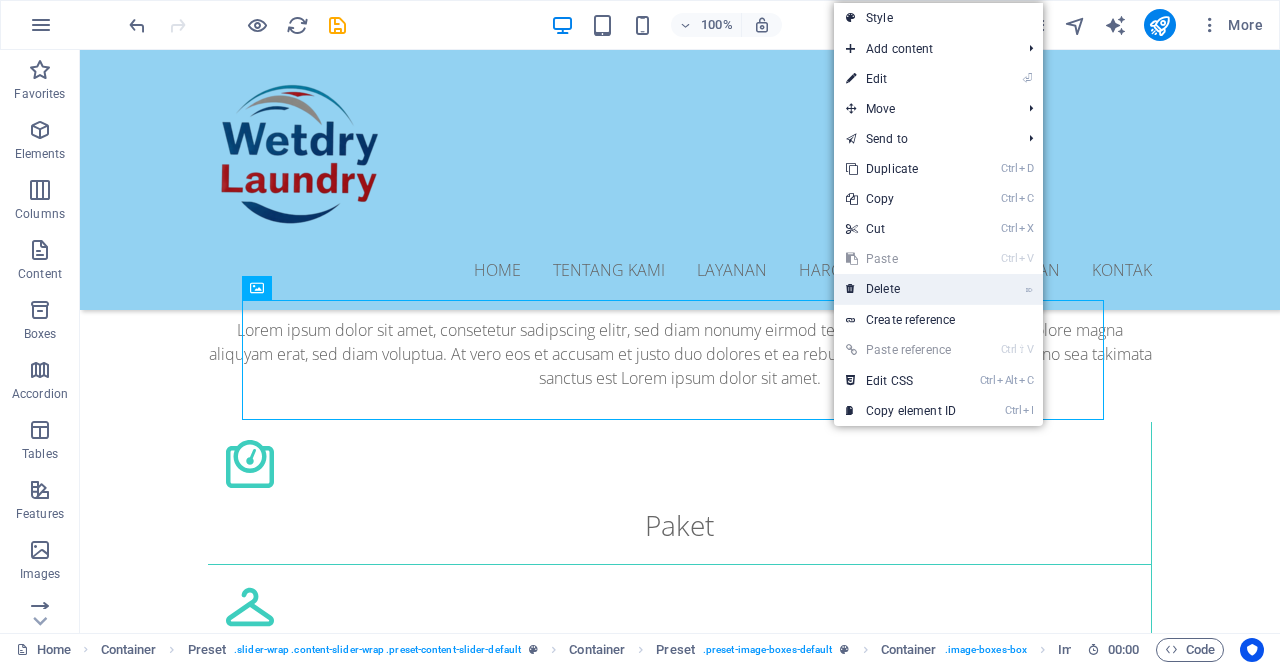 click on "⌦  Delete" at bounding box center (901, 289) 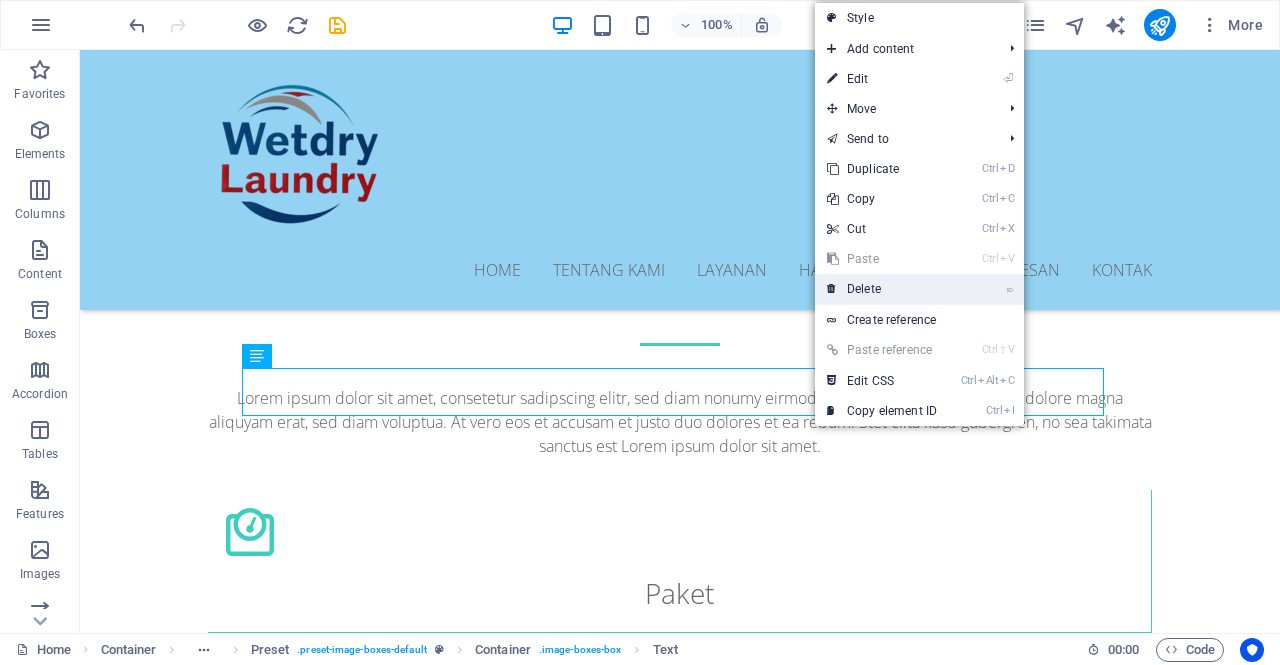 click on "⌦  Delete" at bounding box center [882, 289] 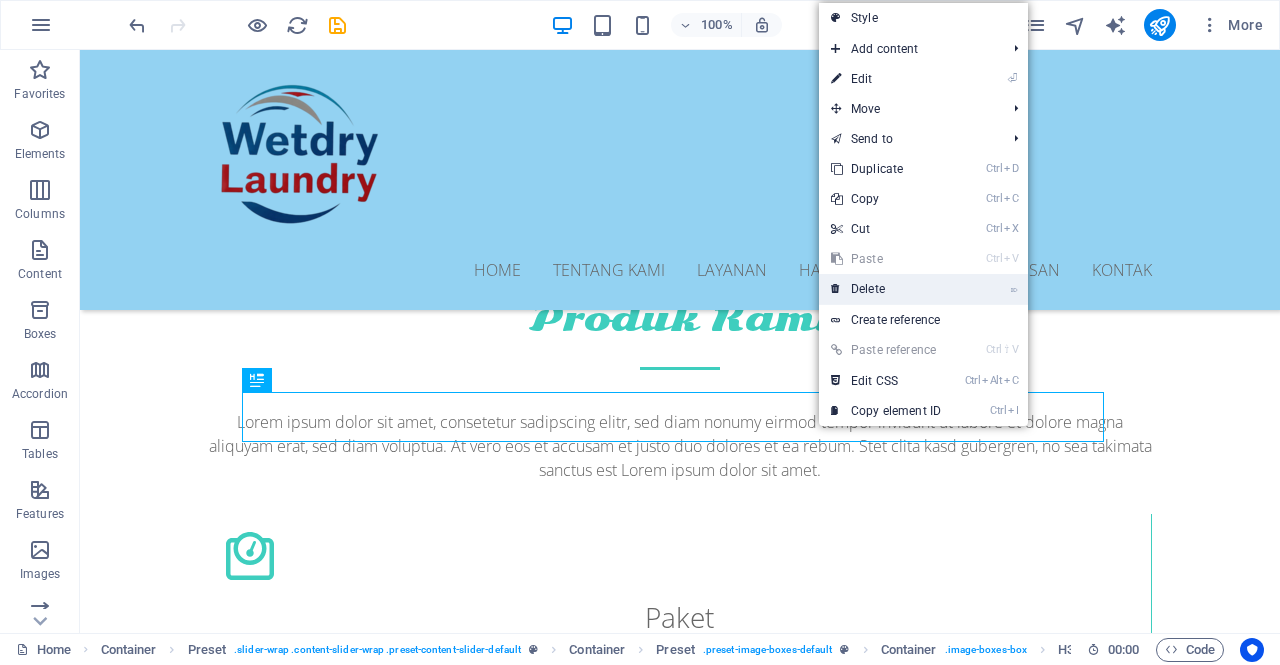 click on "⌦  Delete" at bounding box center (886, 289) 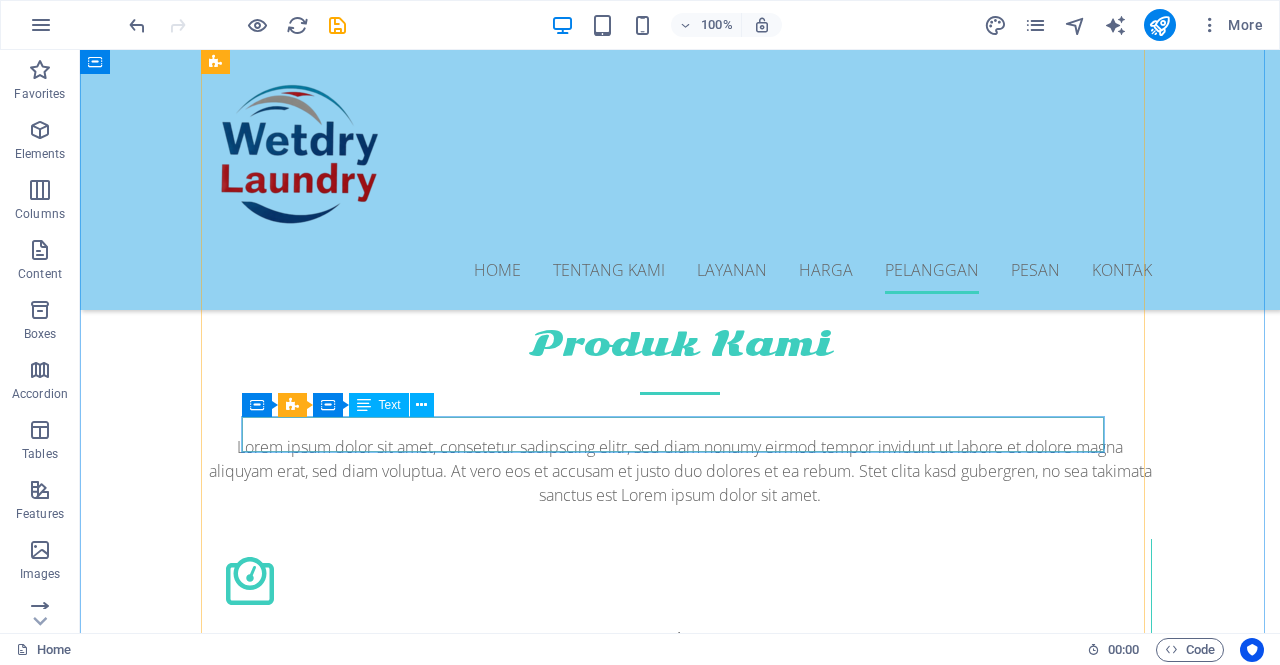 click on "Sample Company" at bounding box center (680, 3324) 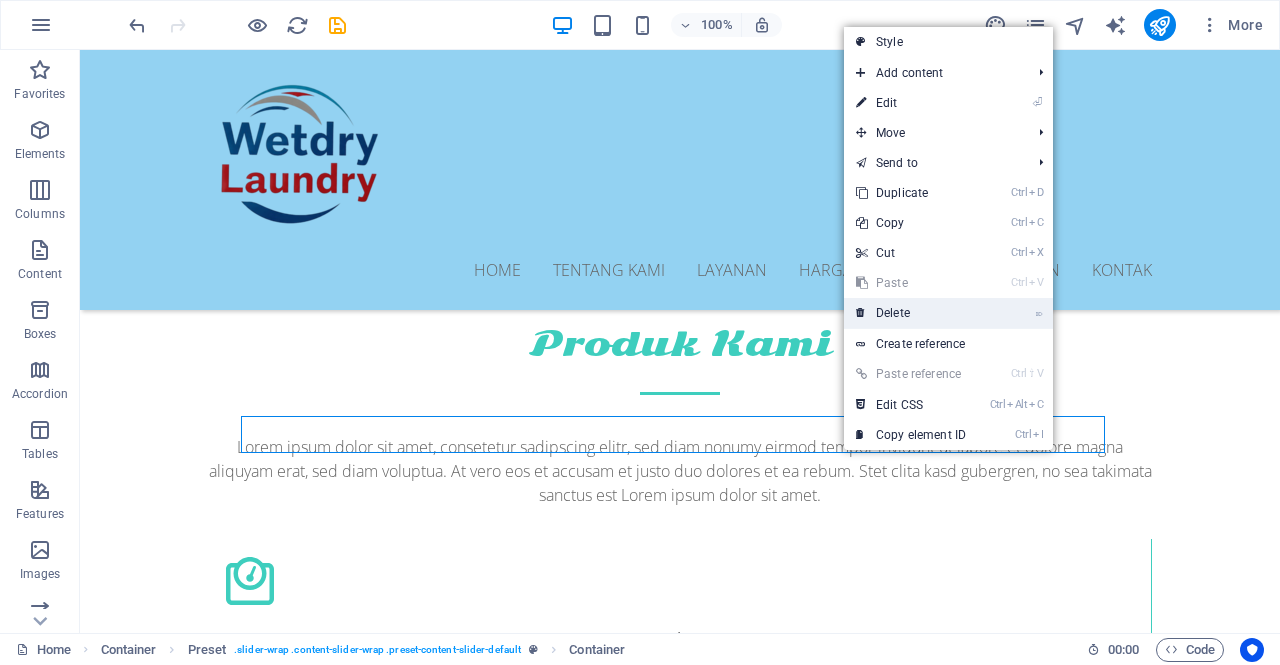 click on "⌦  Delete" at bounding box center (911, 313) 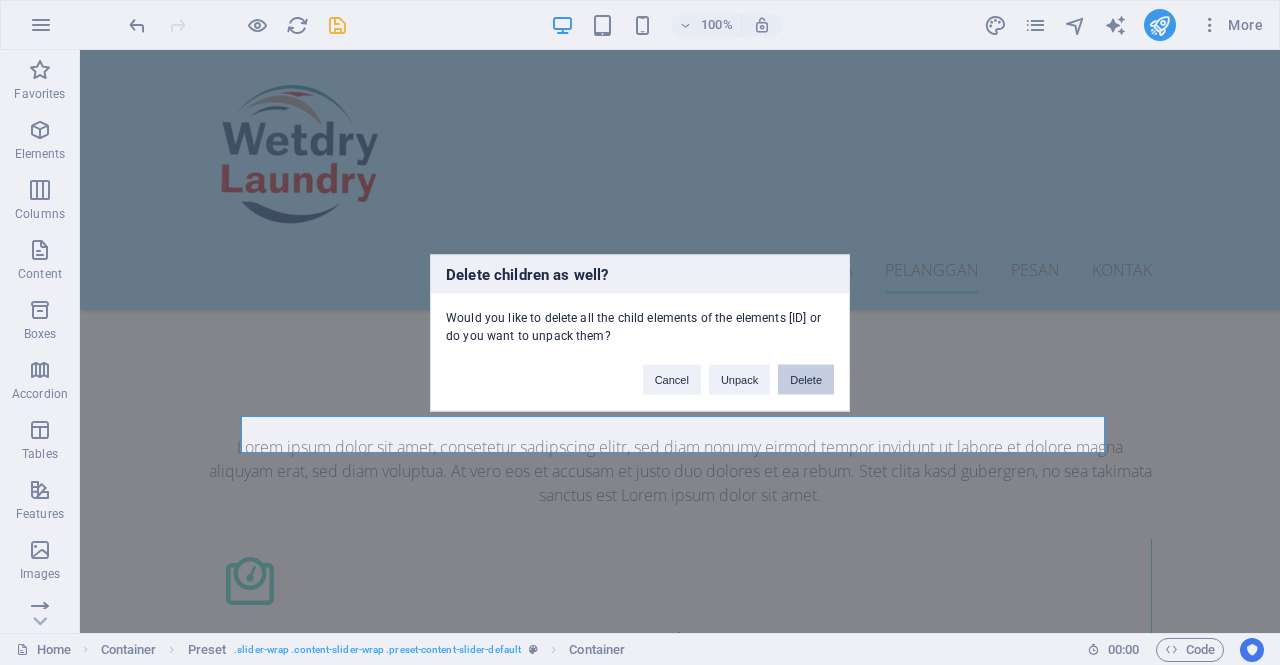 click on "Delete" at bounding box center (806, 379) 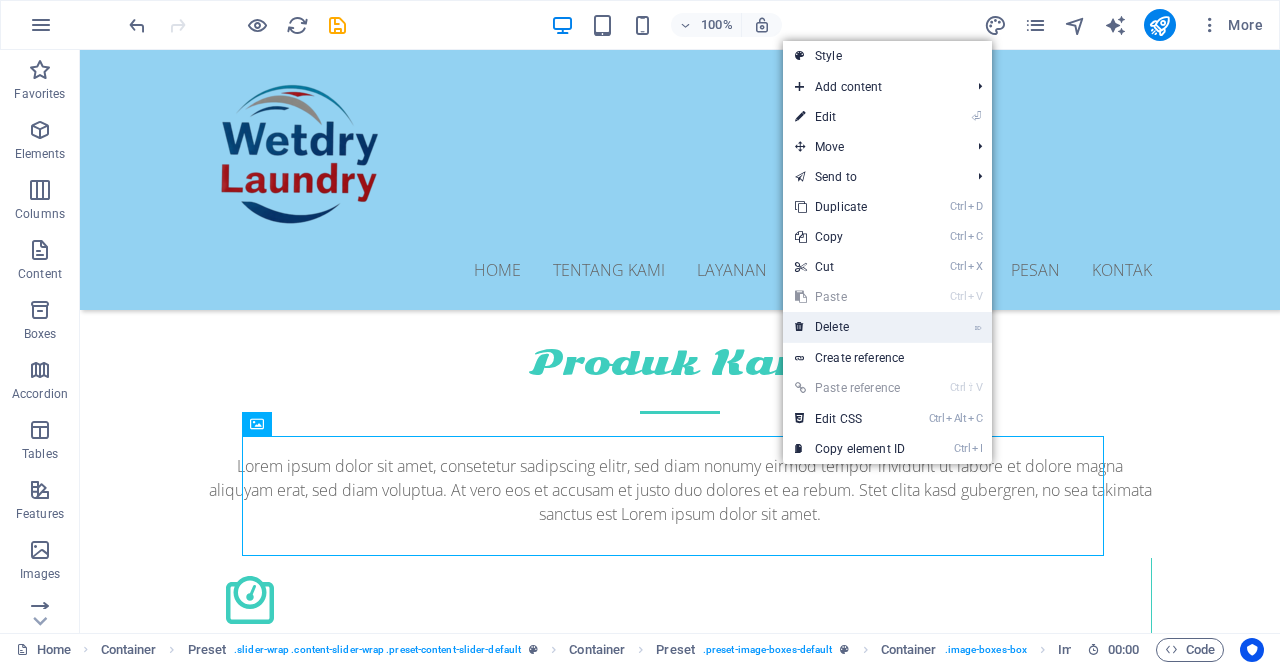 click on "⌦  Delete" at bounding box center [850, 327] 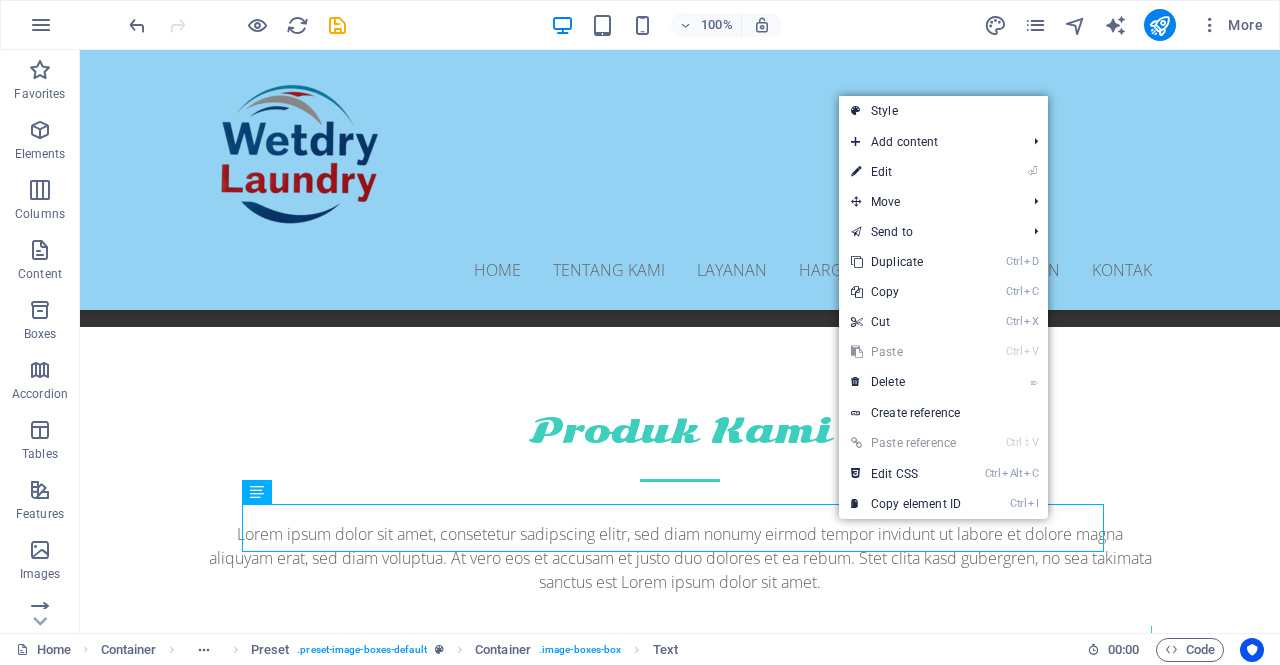 drag, startPoint x: 837, startPoint y: 521, endPoint x: 956, endPoint y: 384, distance: 181.46625 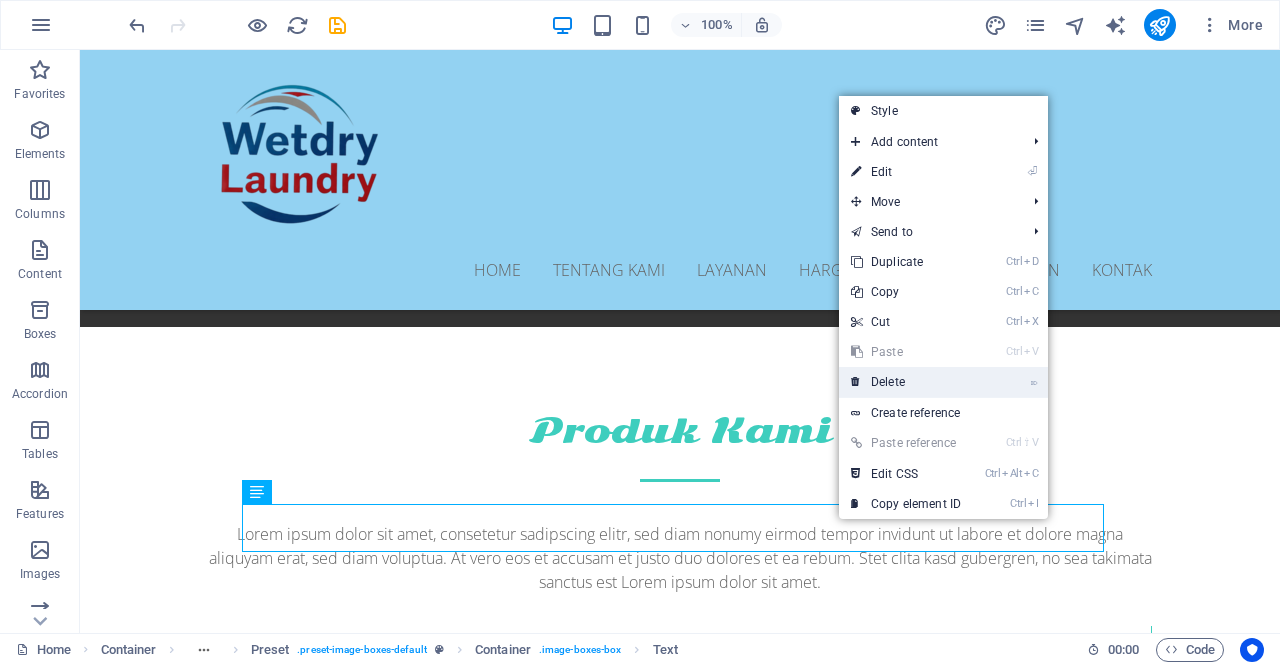 scroll, scrollTop: 3728, scrollLeft: 0, axis: vertical 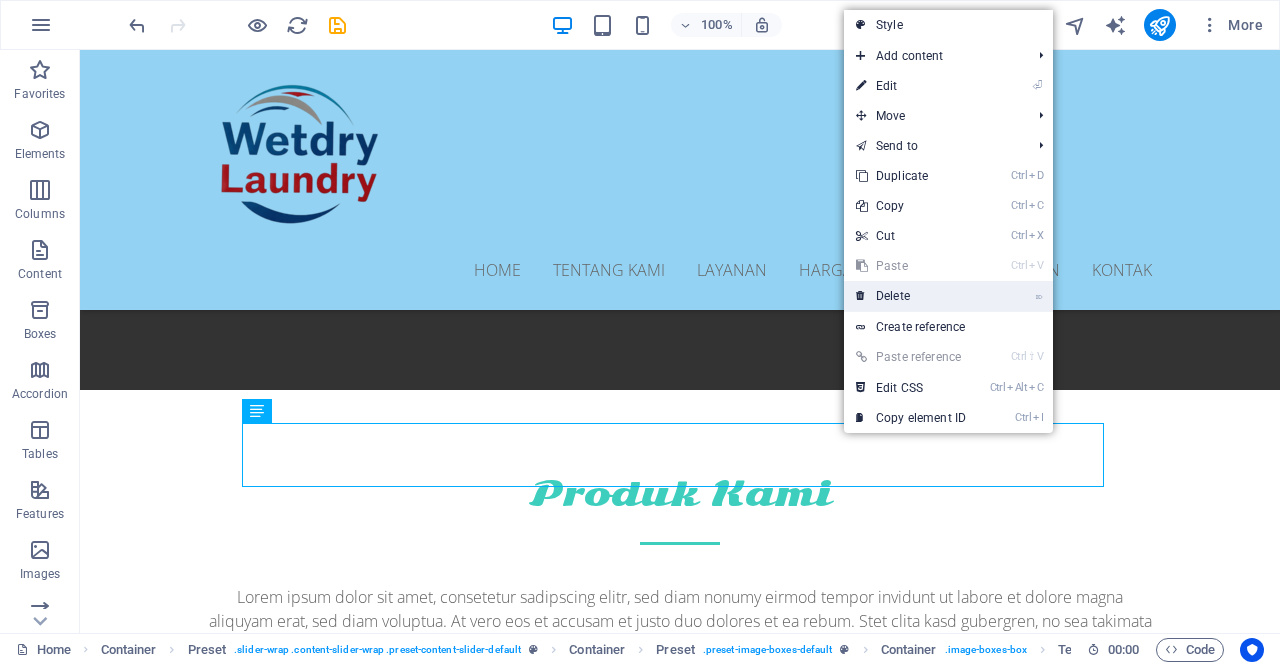 click on "⌦  Delete" at bounding box center (911, 296) 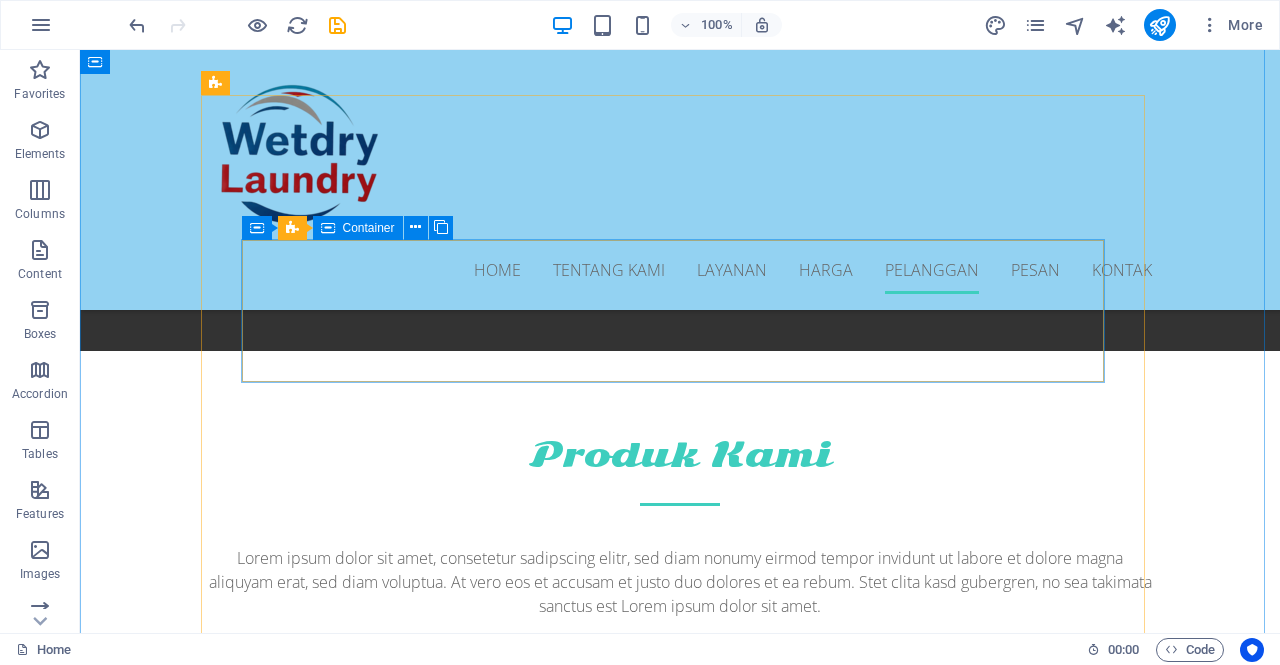 click on "Drop content here or  Add elements  Paste clipboard" at bounding box center [680, 3201] 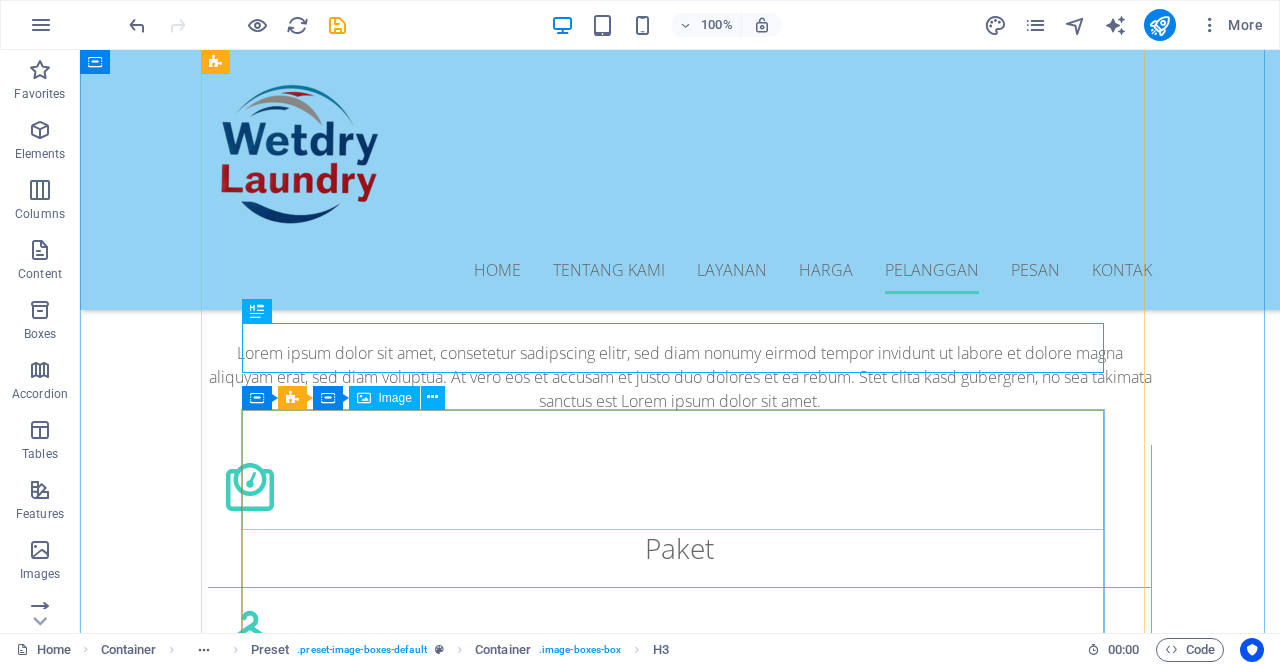scroll, scrollTop: 3973, scrollLeft: 0, axis: vertical 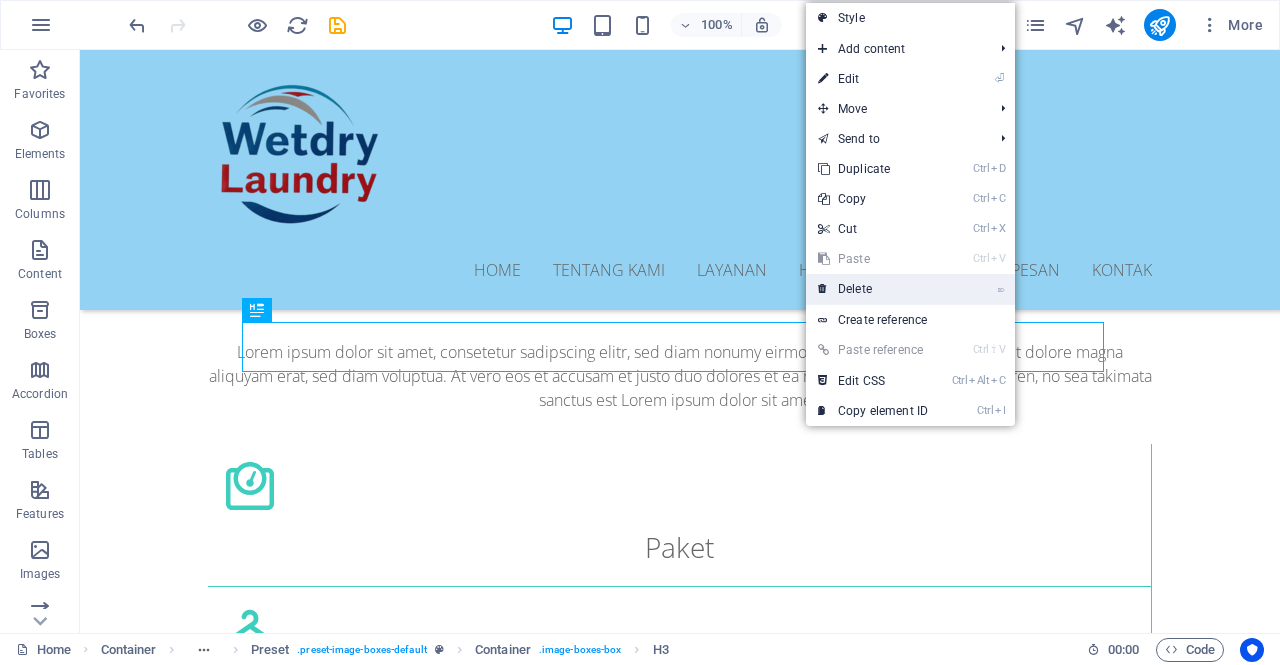 click on "⌦  Delete" at bounding box center [873, 289] 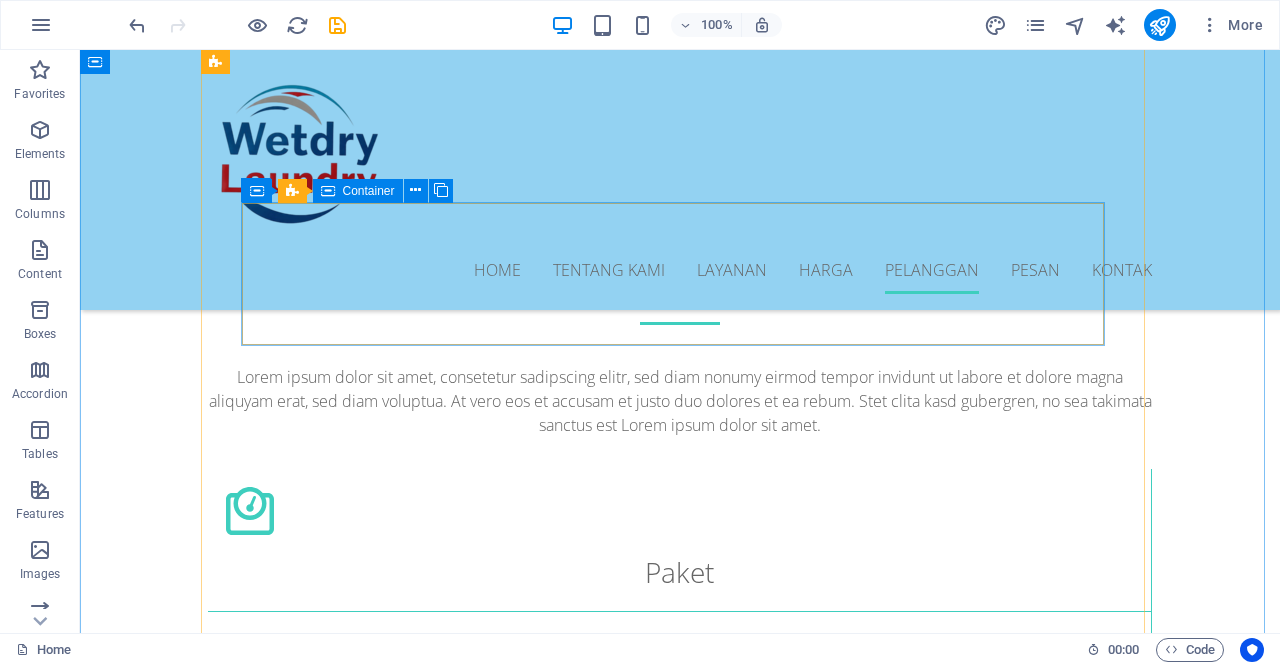 drag, startPoint x: 918, startPoint y: 340, endPoint x: 514, endPoint y: 418, distance: 411.46082 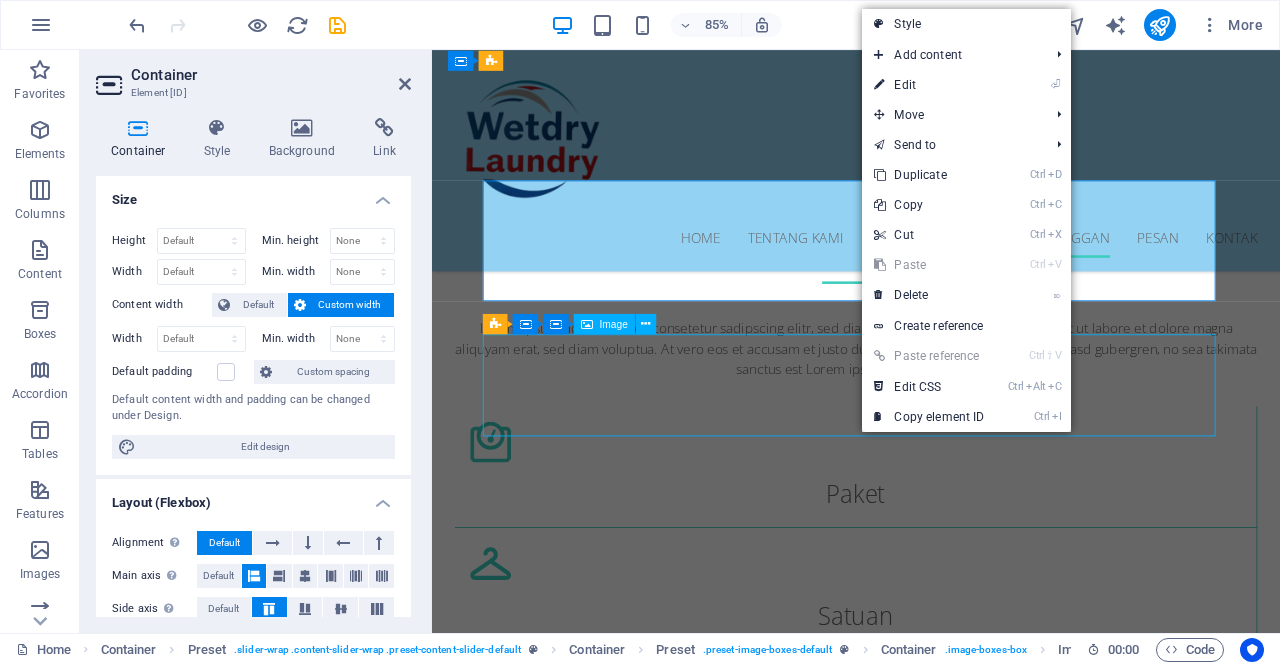 scroll, scrollTop: 3948, scrollLeft: 0, axis: vertical 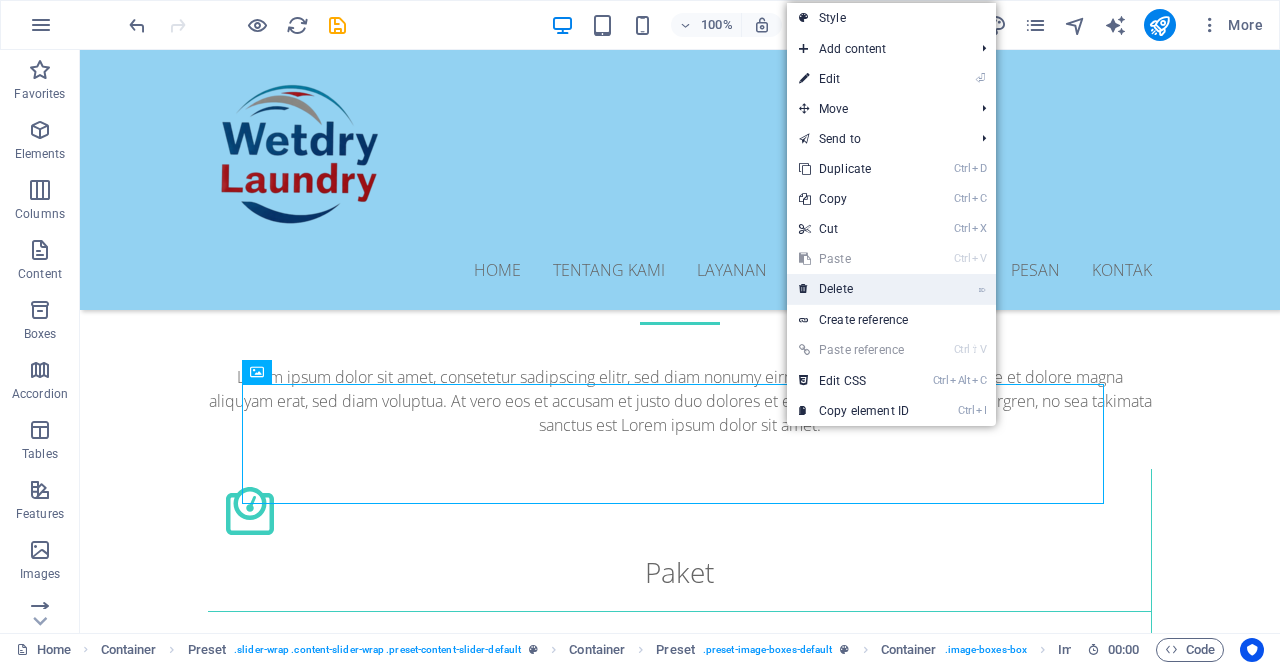 click on "⌦  Delete" at bounding box center (854, 289) 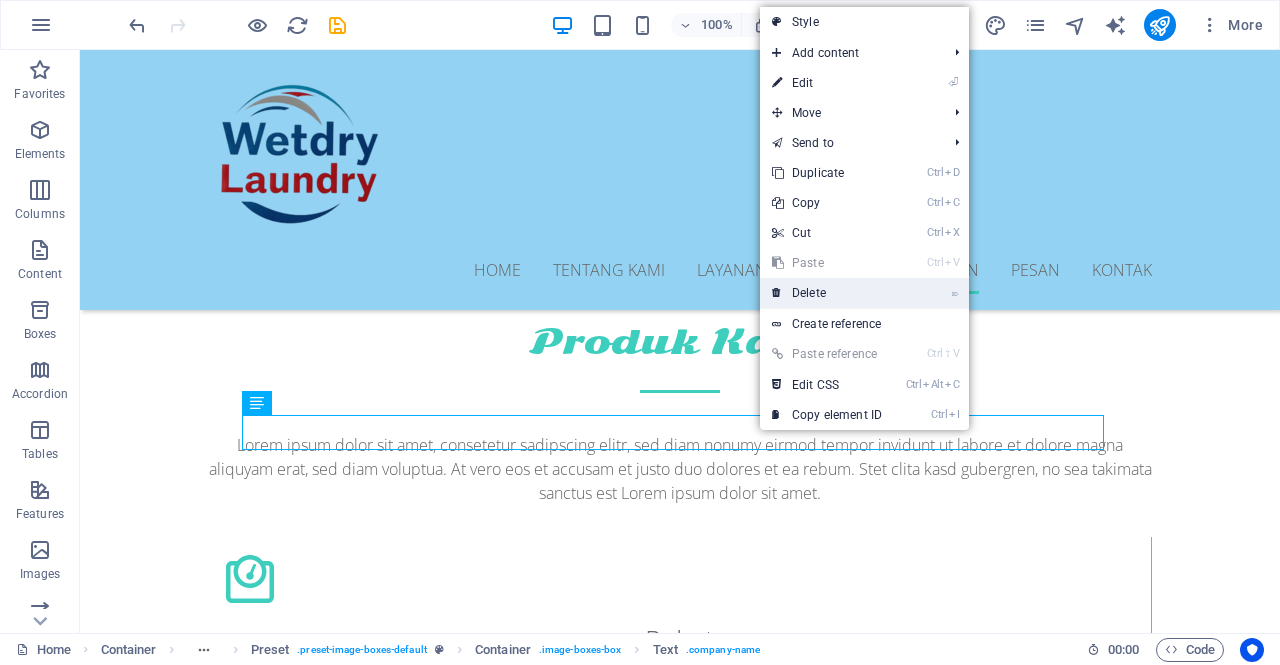click on "⌦  Delete" at bounding box center (827, 293) 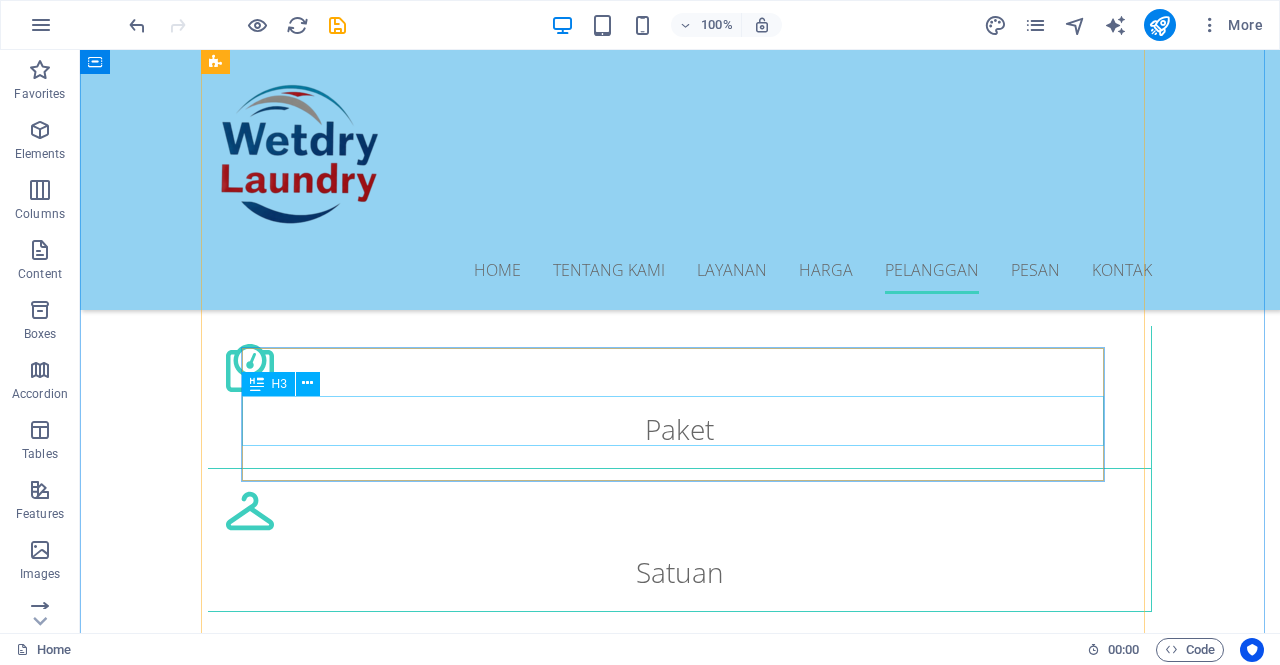 scroll, scrollTop: 4092, scrollLeft: 0, axis: vertical 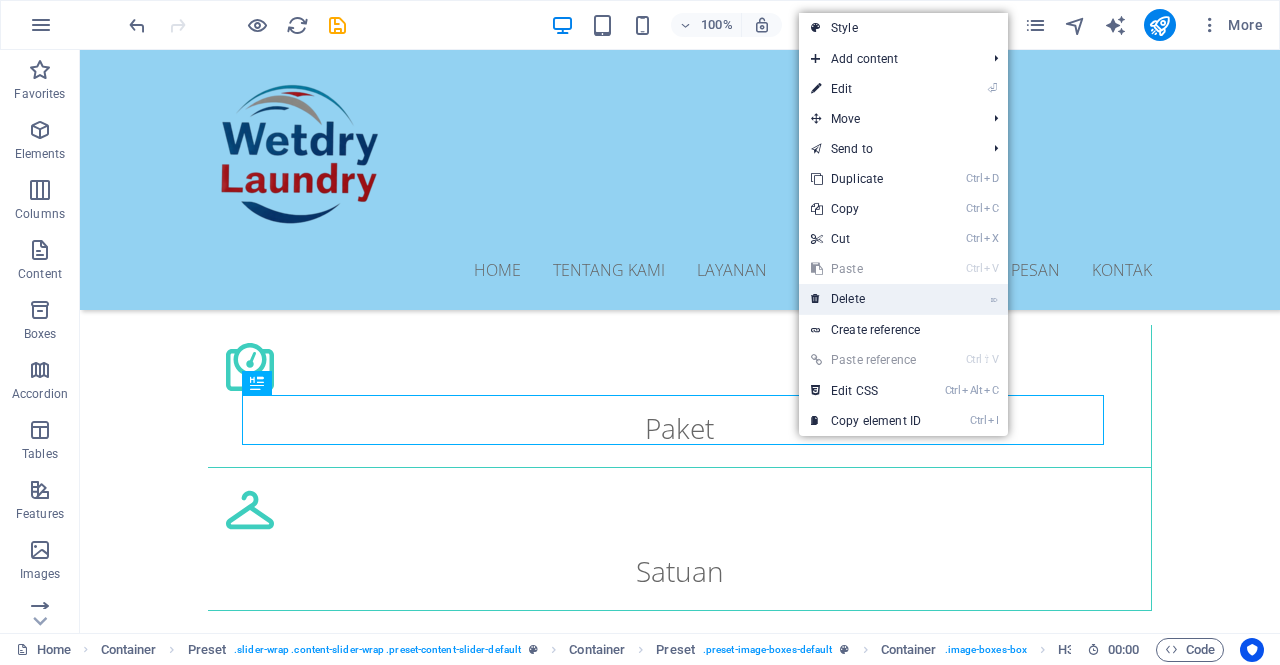 click on "⌦  Delete" at bounding box center (866, 299) 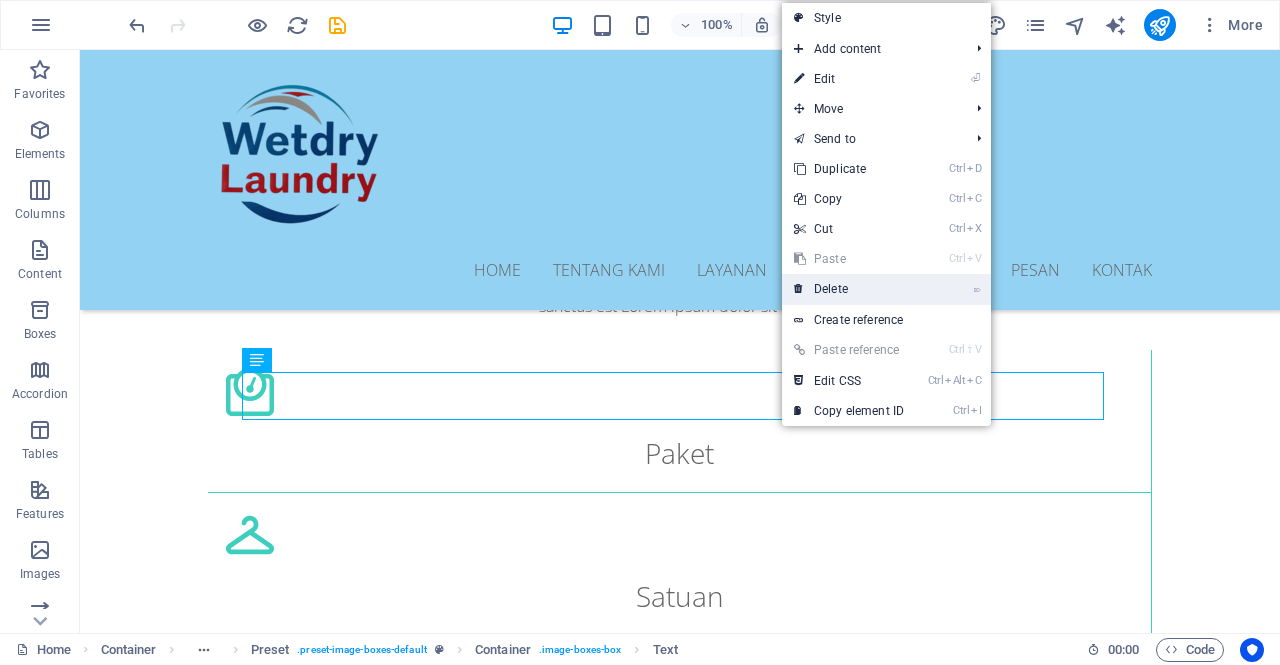 click on "⌦  Delete" at bounding box center (849, 289) 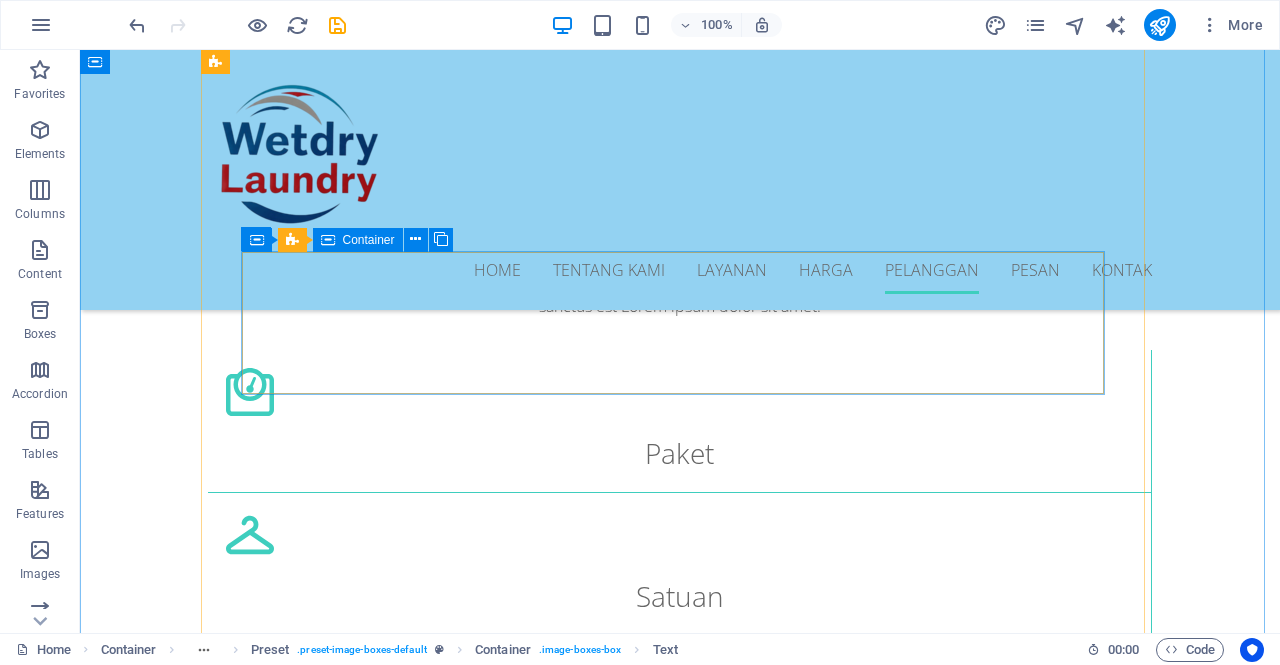 scroll, scrollTop: 4043, scrollLeft: 0, axis: vertical 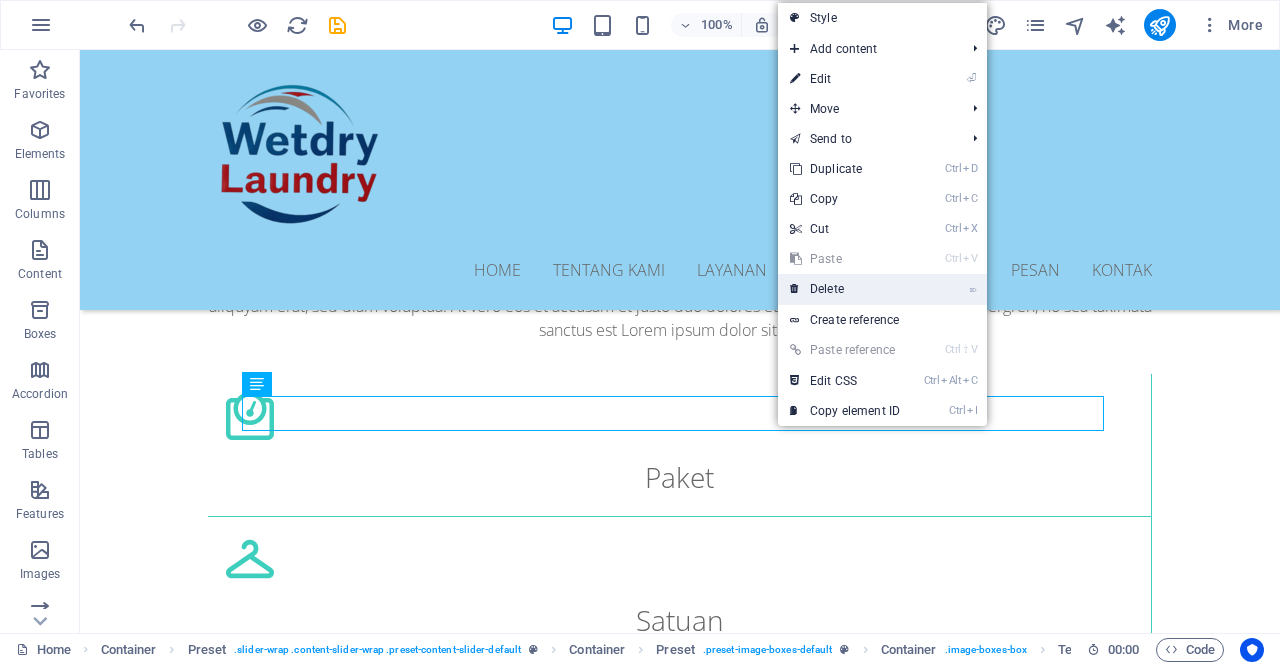 click on "⌦  Delete" at bounding box center [845, 289] 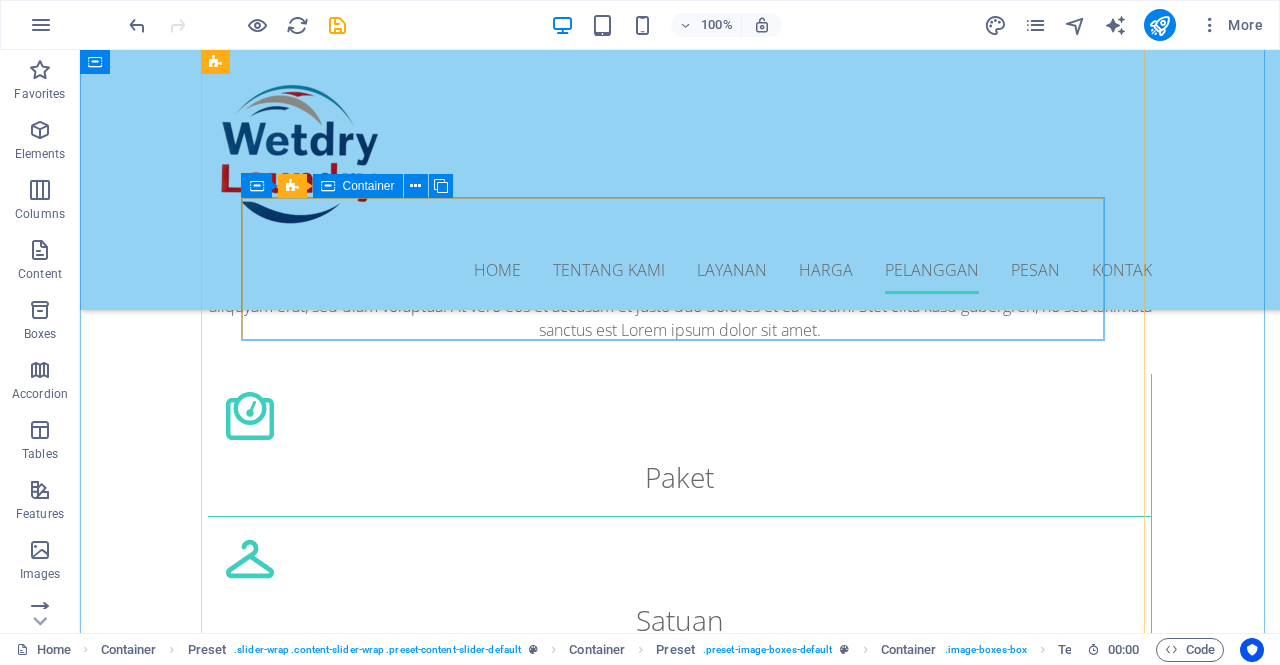 scroll, scrollTop: 4097, scrollLeft: 0, axis: vertical 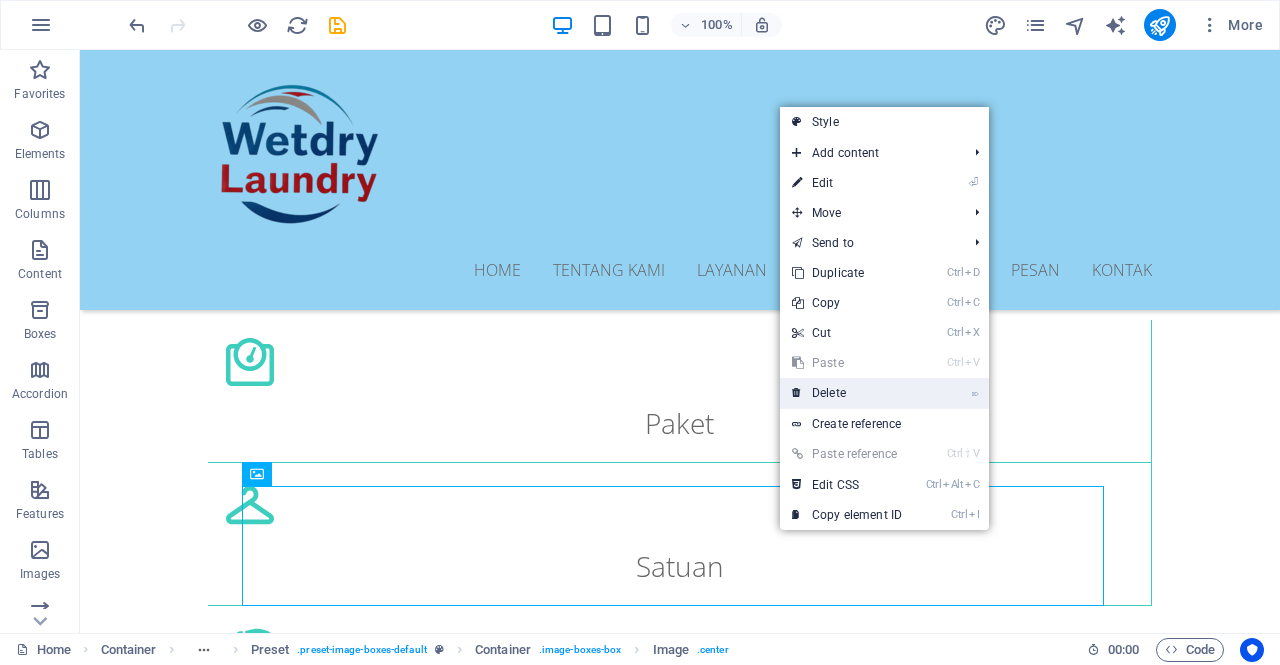click on "⌦  Delete" at bounding box center [847, 393] 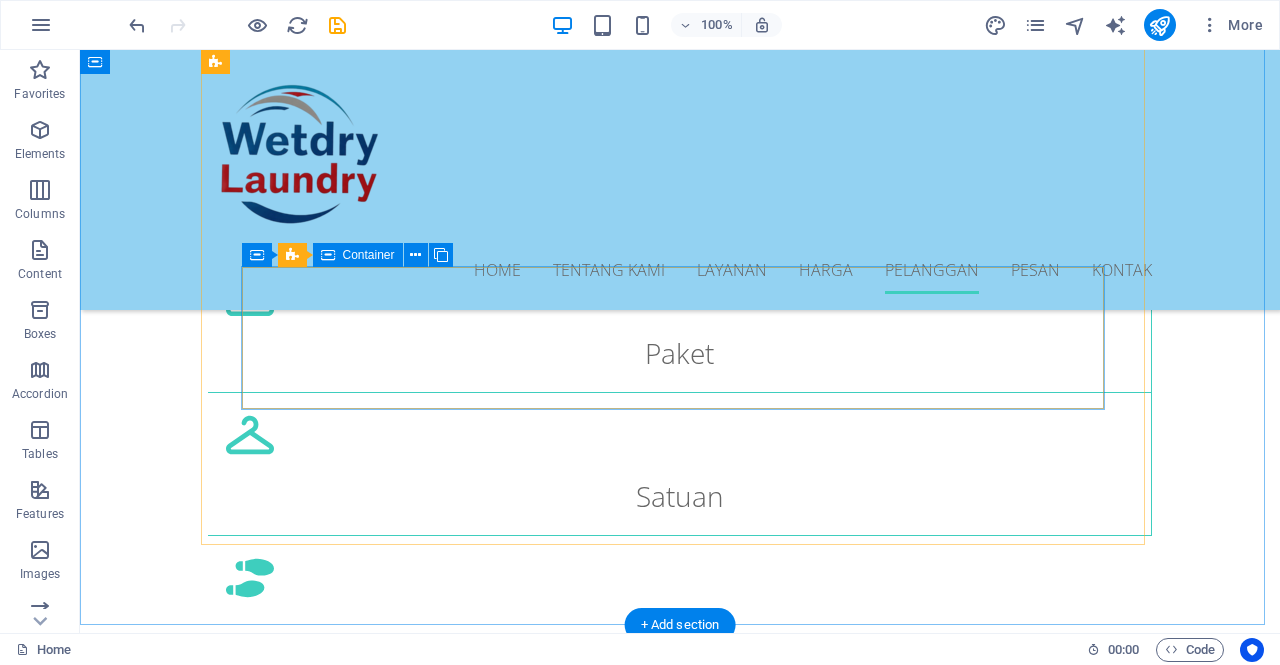 scroll, scrollTop: 4172, scrollLeft: 0, axis: vertical 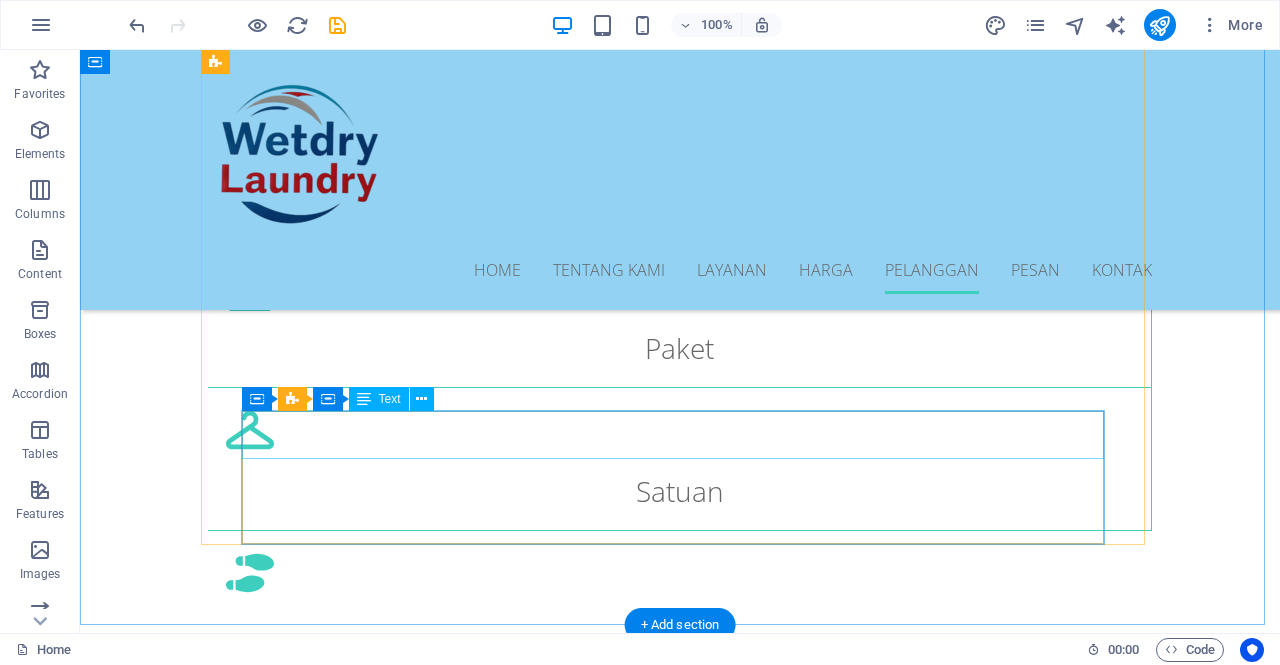 click on "Lorem ipsum dolor sit amet, consetetur sadipscing elitr, sed diam nonumy eirmod tempor invidunt ut labore et dolore magna aliquyam erat, sed diam voluptua." at bounding box center (680, 3325) 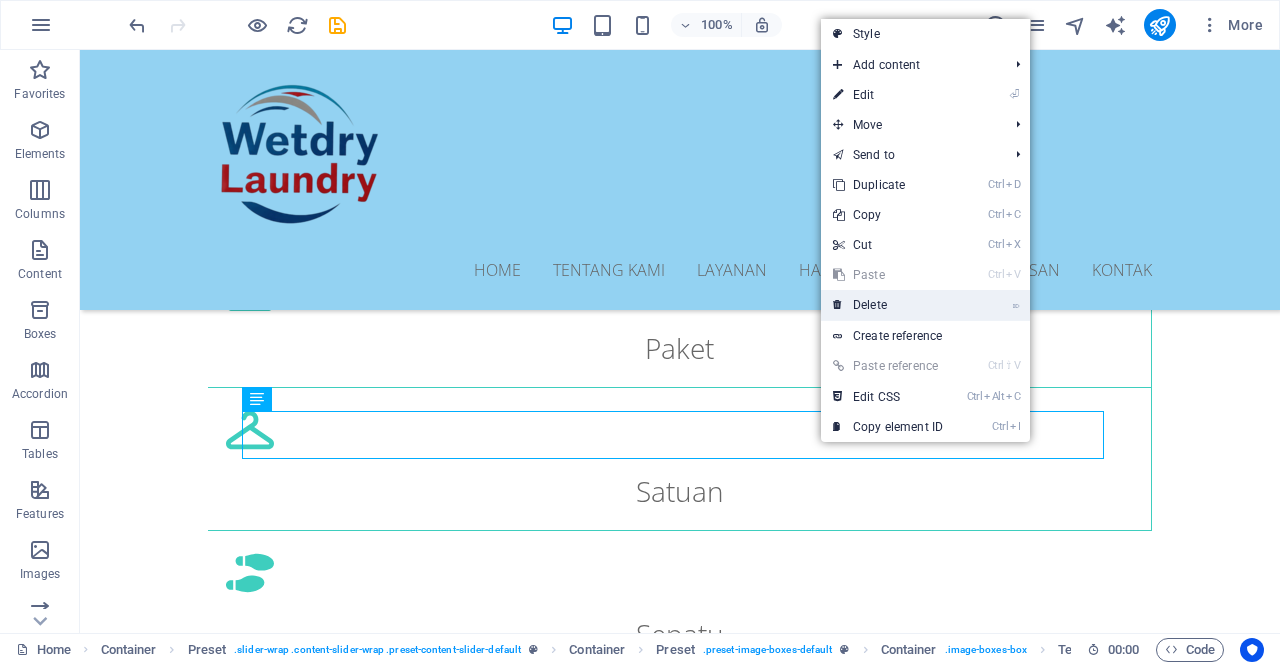 click on "⌦  Delete" at bounding box center [888, 305] 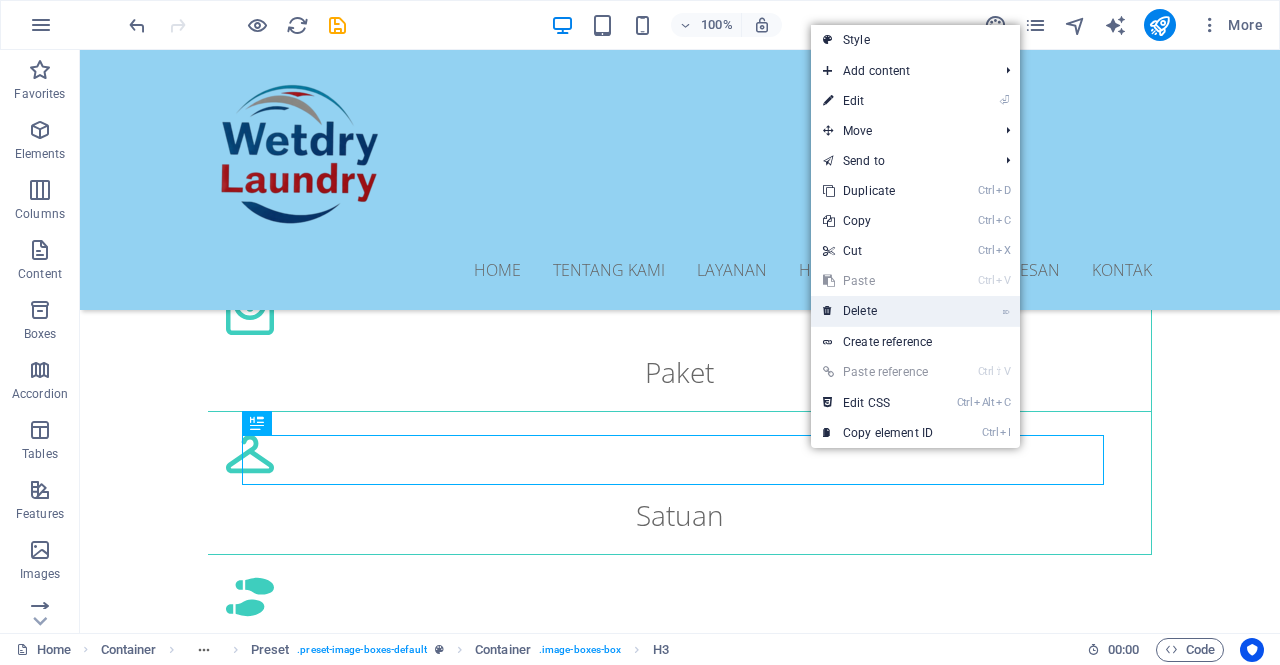 click on "⌦  Delete" at bounding box center (878, 311) 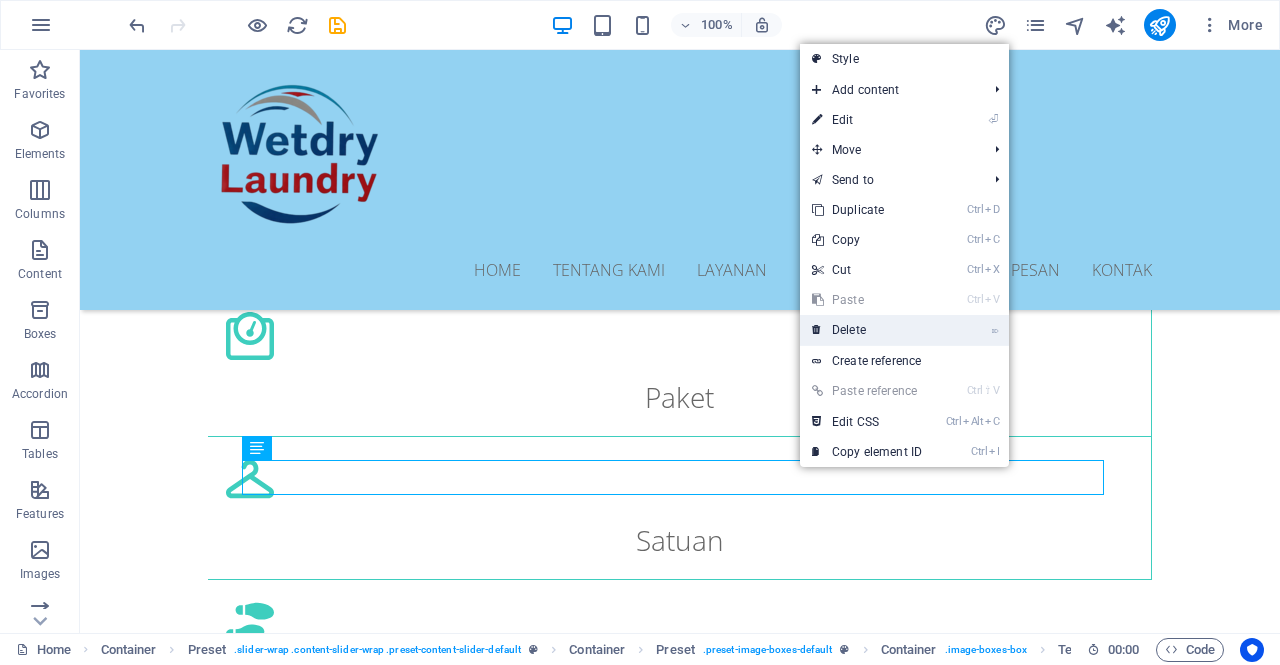 click on "⌦  Delete" at bounding box center (867, 330) 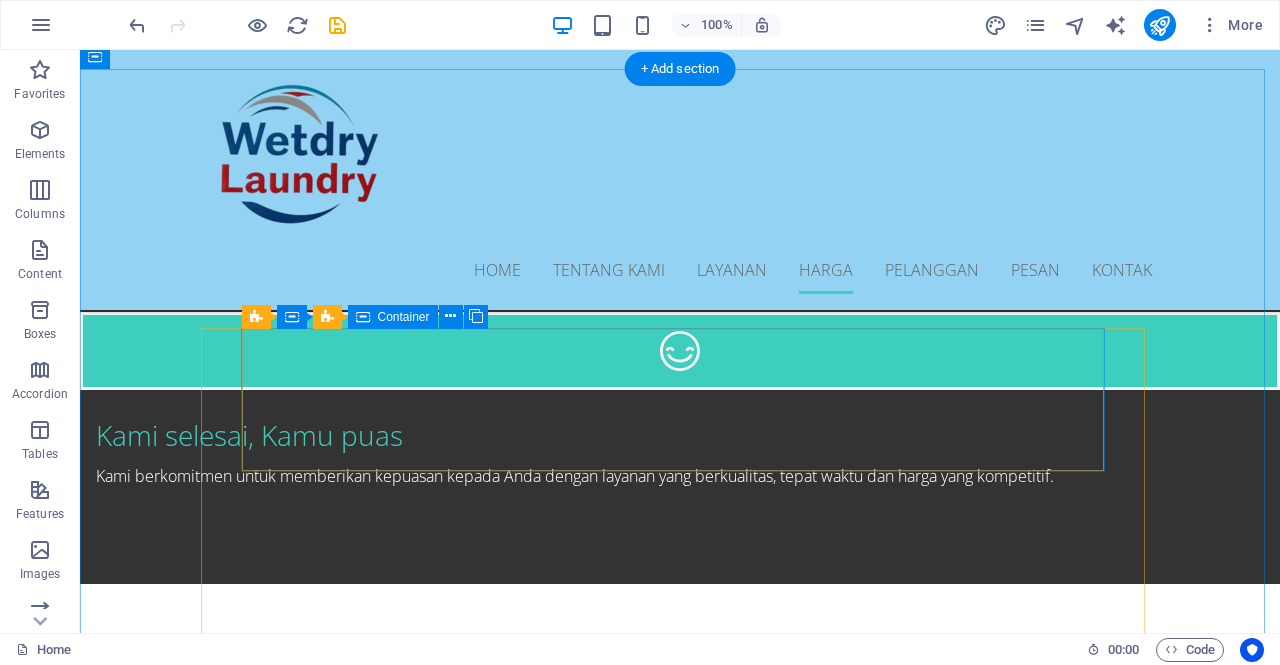 scroll, scrollTop: 3041, scrollLeft: 0, axis: vertical 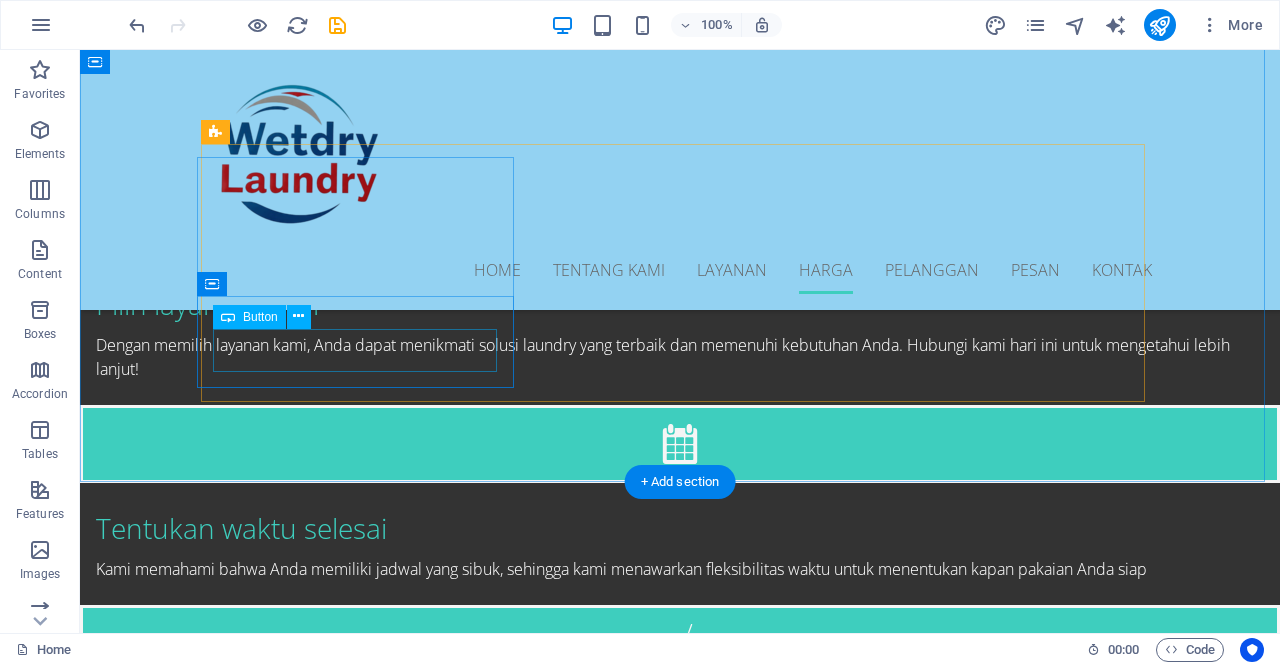 click on "Book now" at bounding box center (680, 2780) 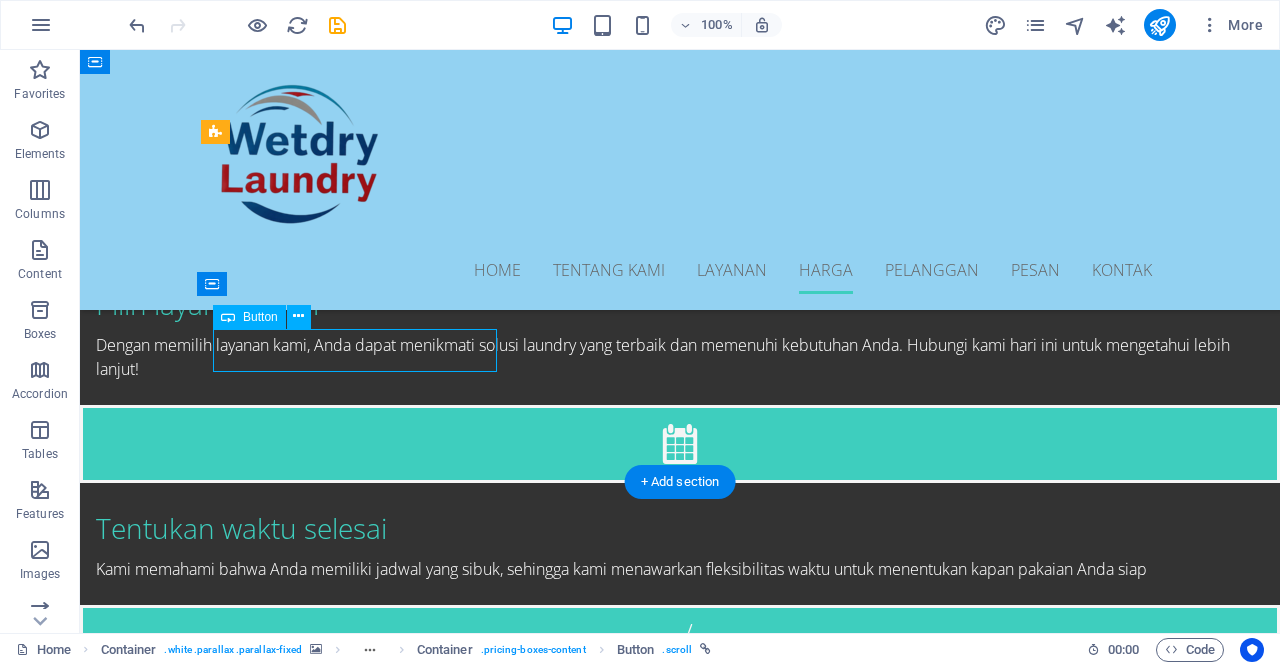 click on "Book now" at bounding box center (680, 2780) 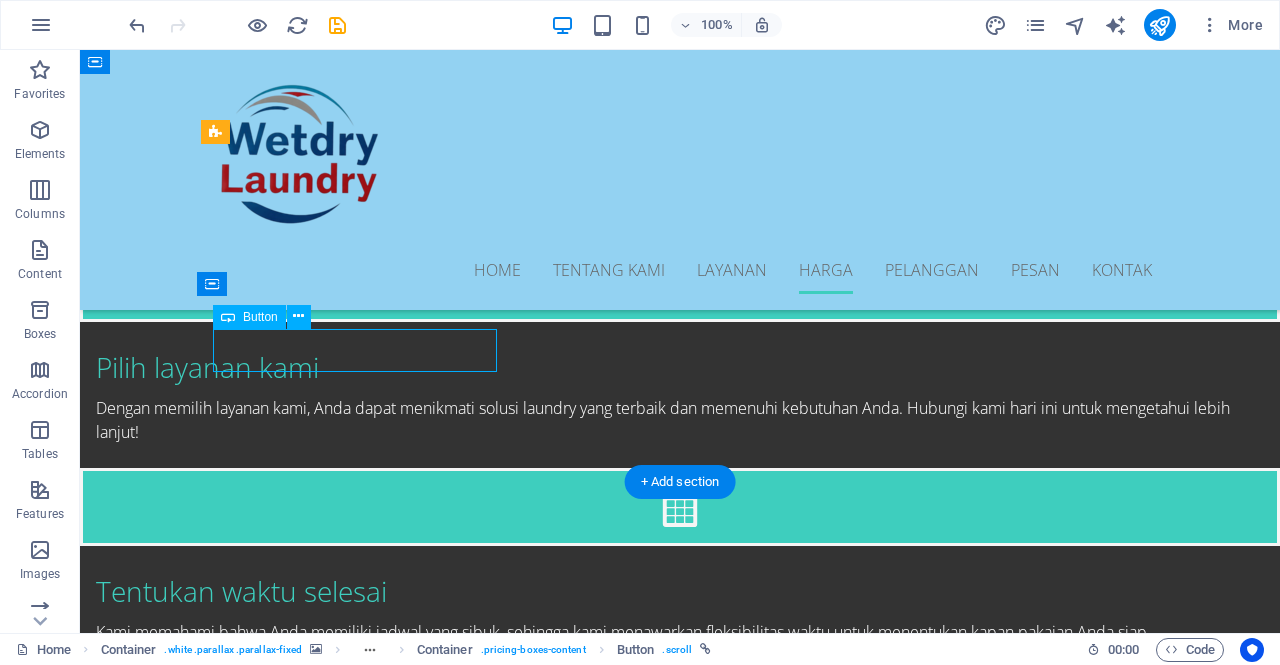 scroll, scrollTop: 3065, scrollLeft: 0, axis: vertical 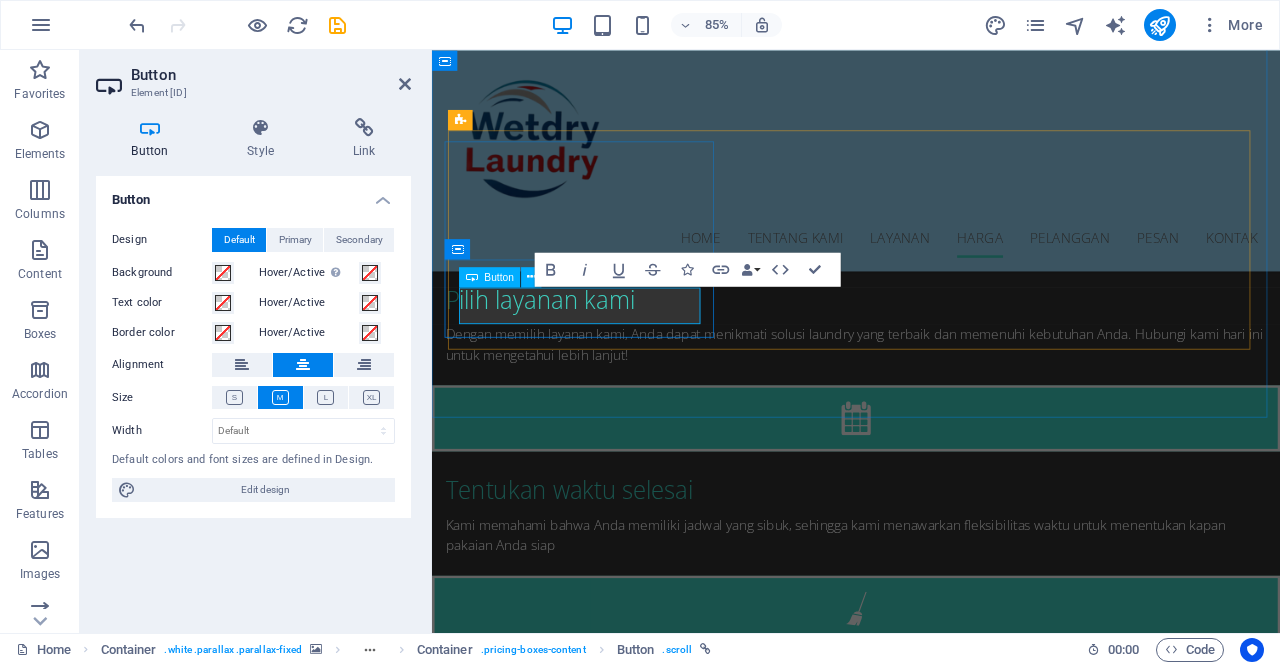 click on "Book now" at bounding box center (931, 2843) 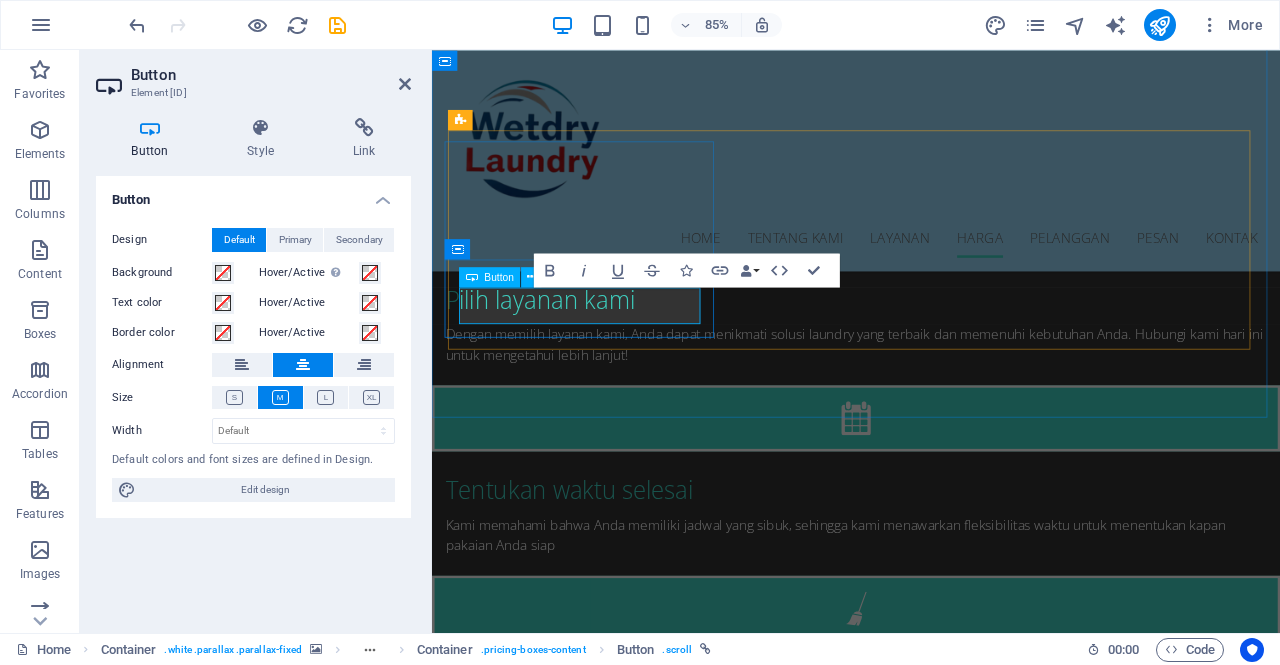 type 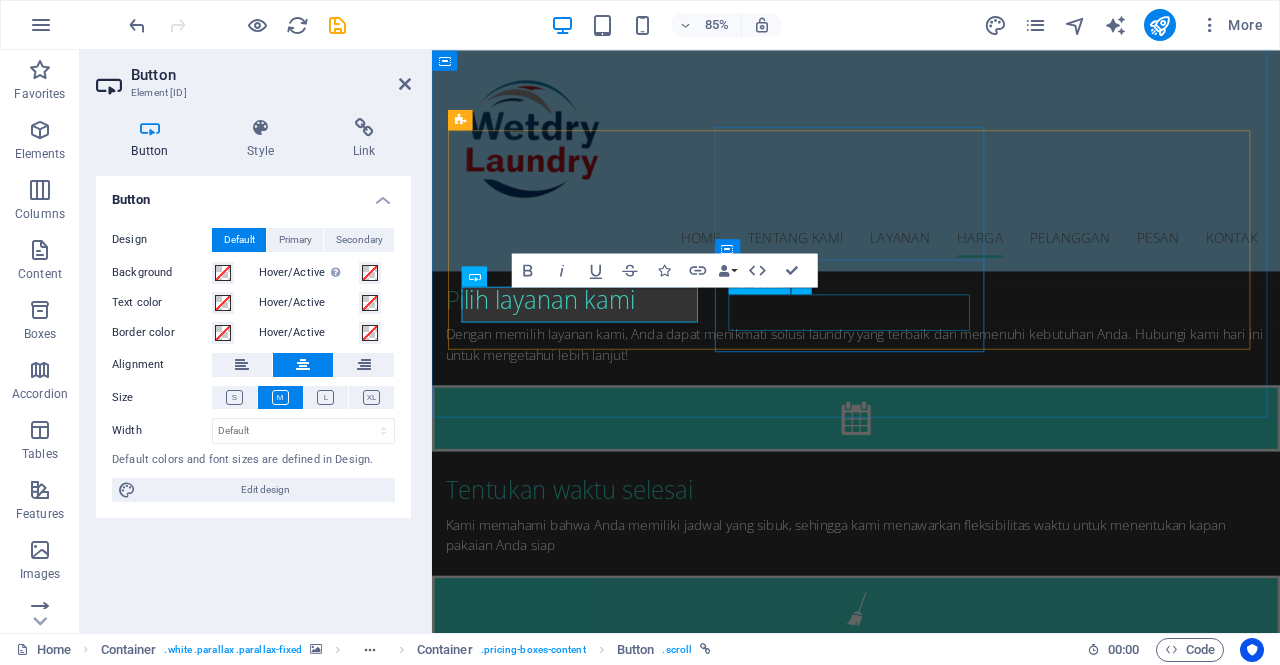 click on "Book now" at bounding box center (931, 3101) 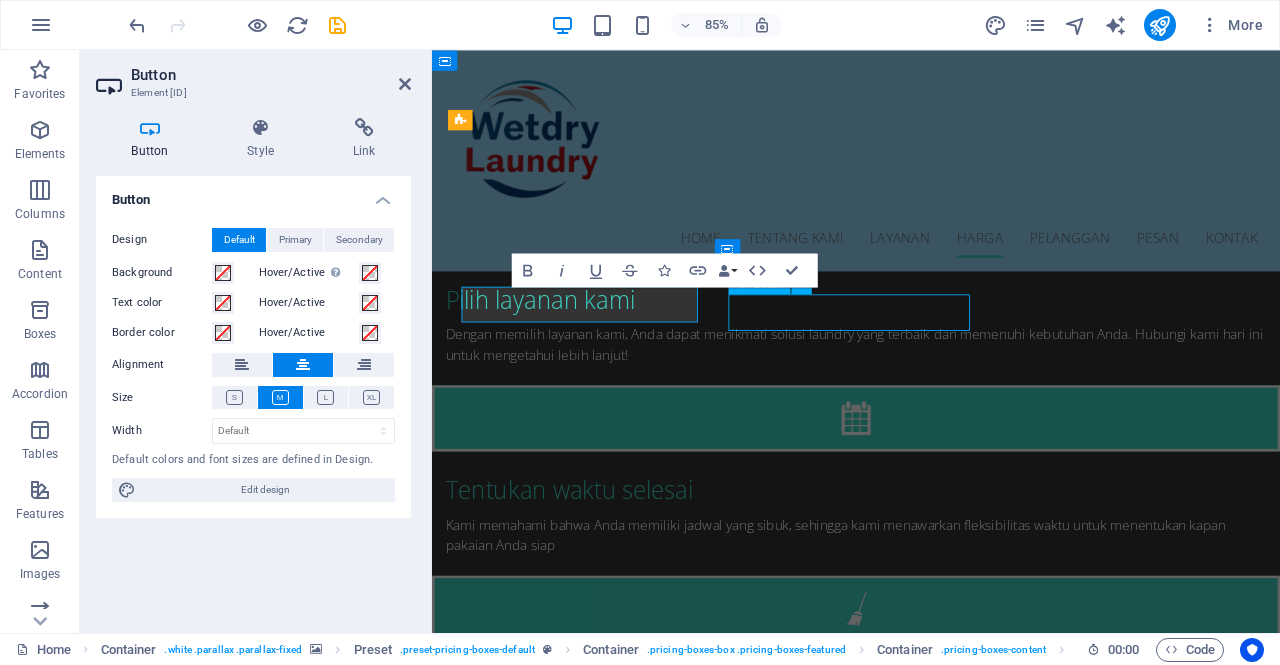click on "Book now" at bounding box center [931, 3101] 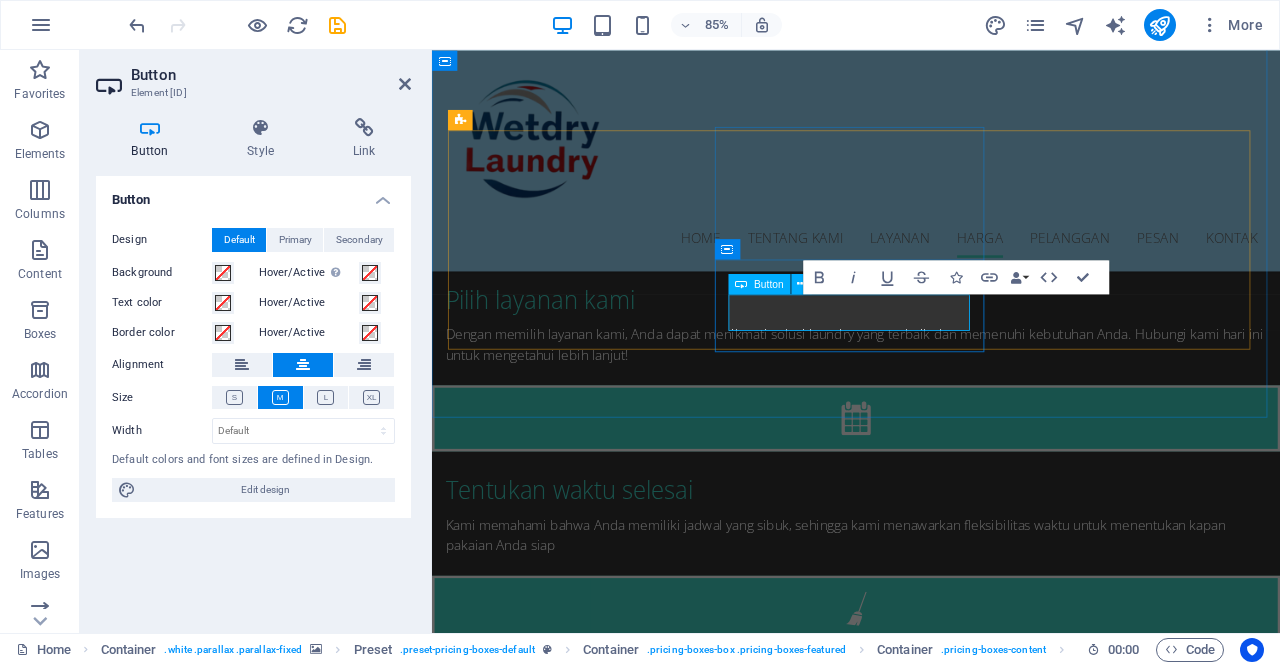type 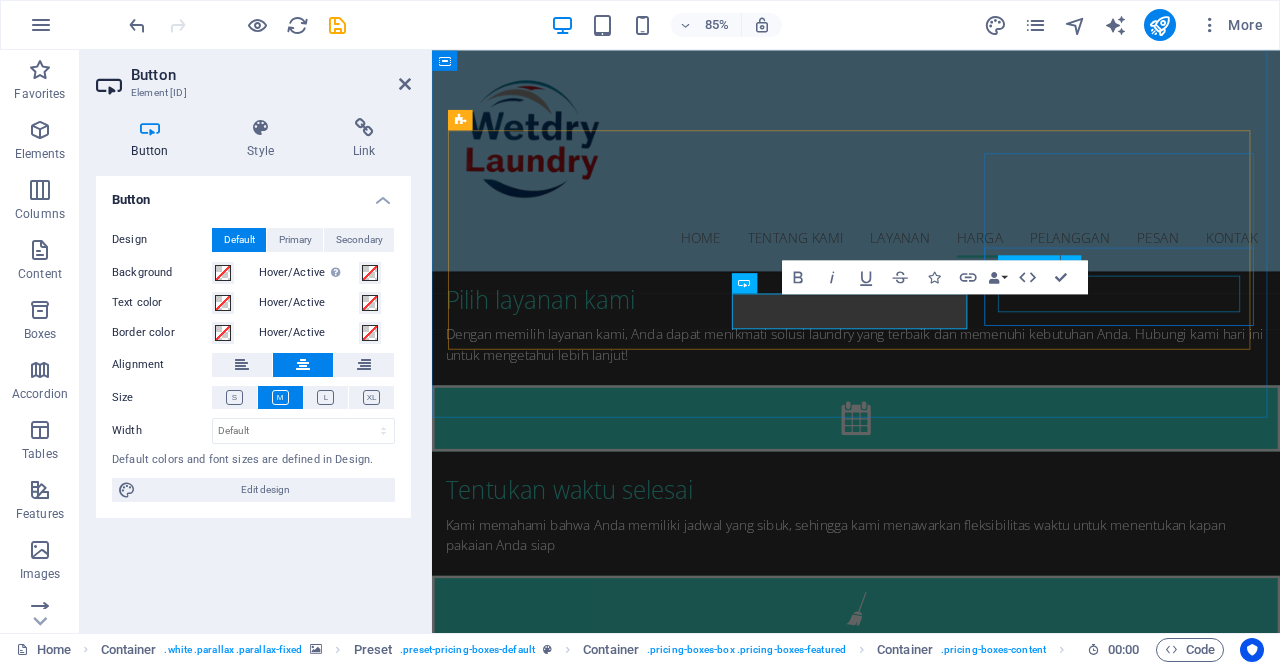 click on "Book now" at bounding box center [931, 3315] 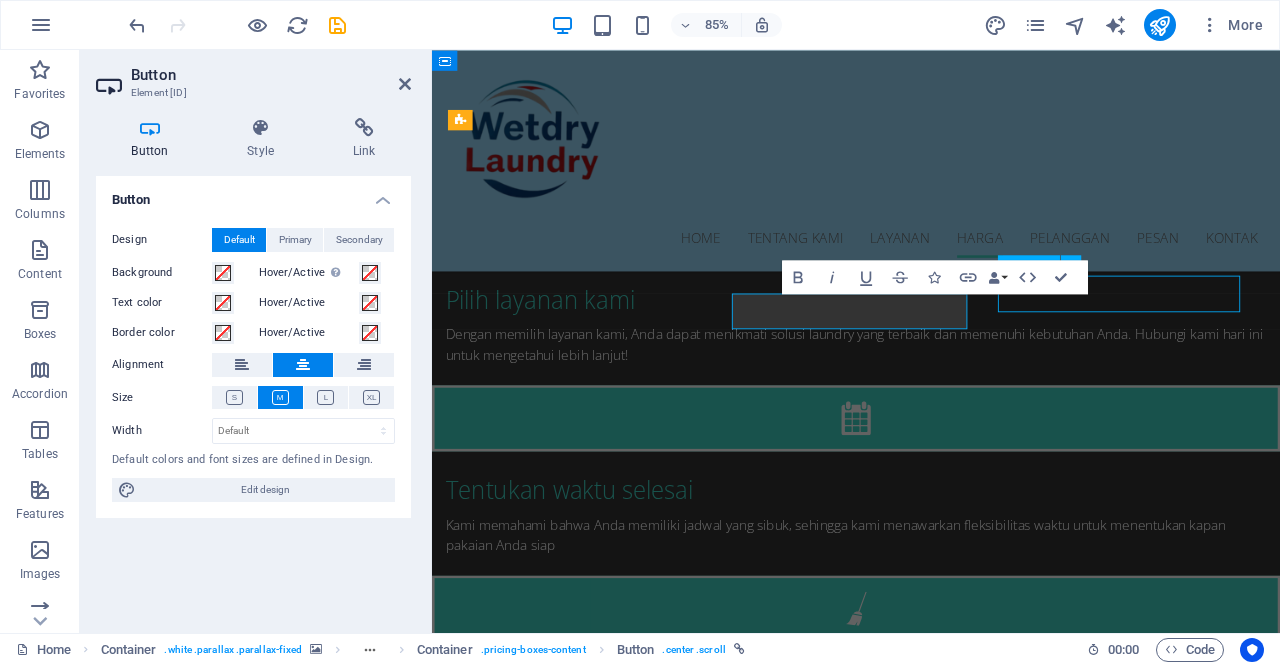 click on "Book now" at bounding box center [931, 3315] 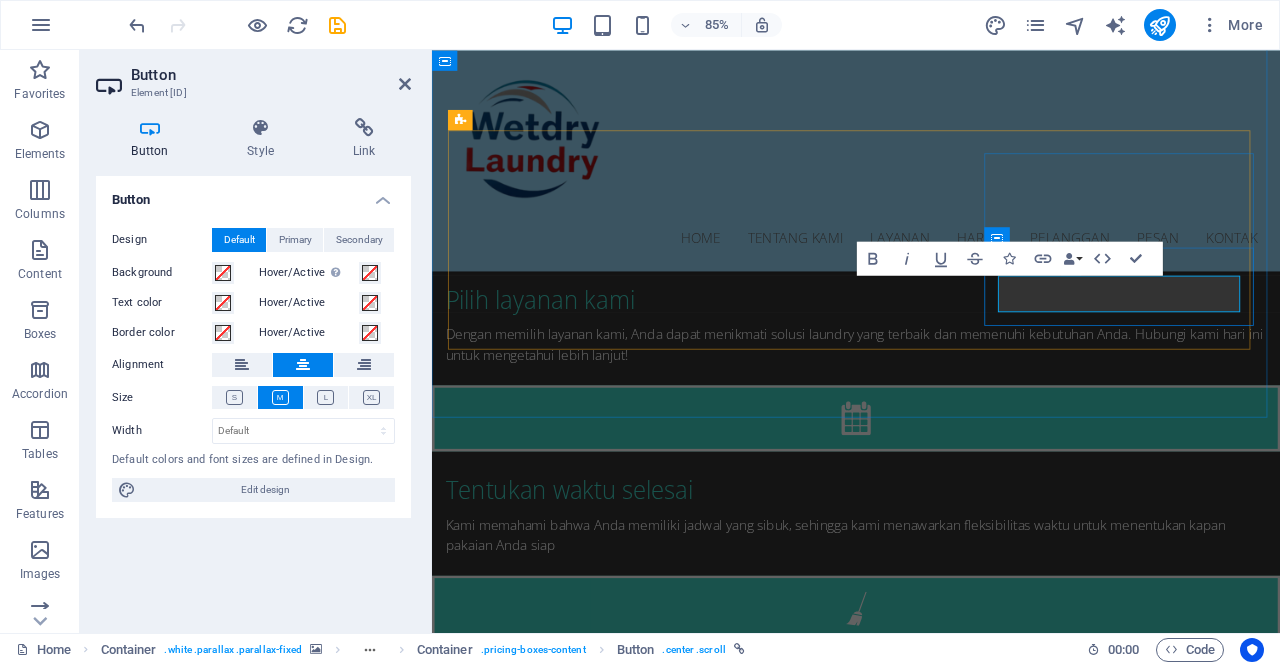 type 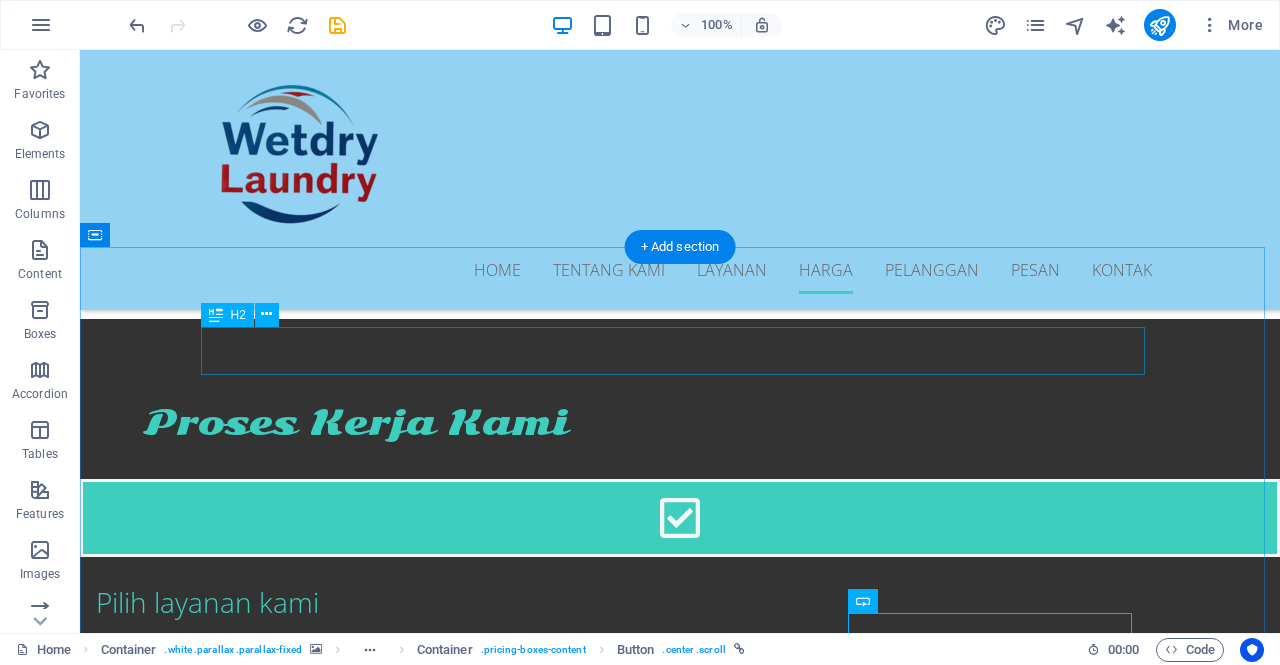 scroll, scrollTop: 2742, scrollLeft: 0, axis: vertical 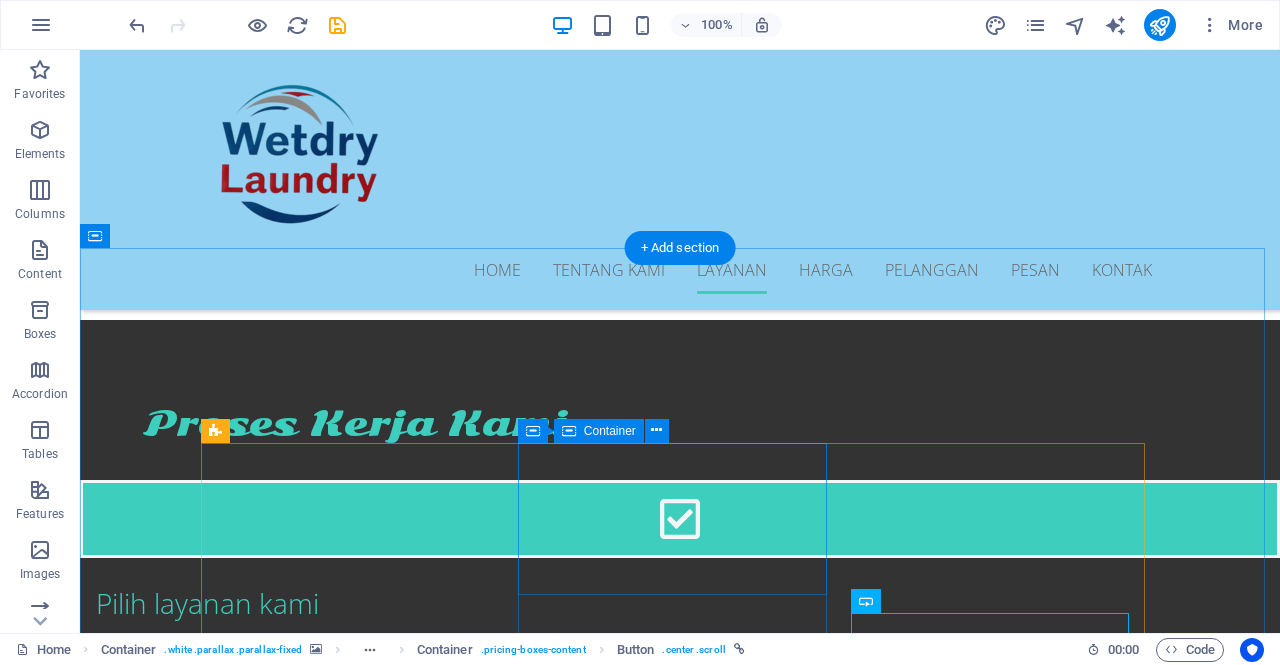 click on "Satuan" at bounding box center [680, 3197] 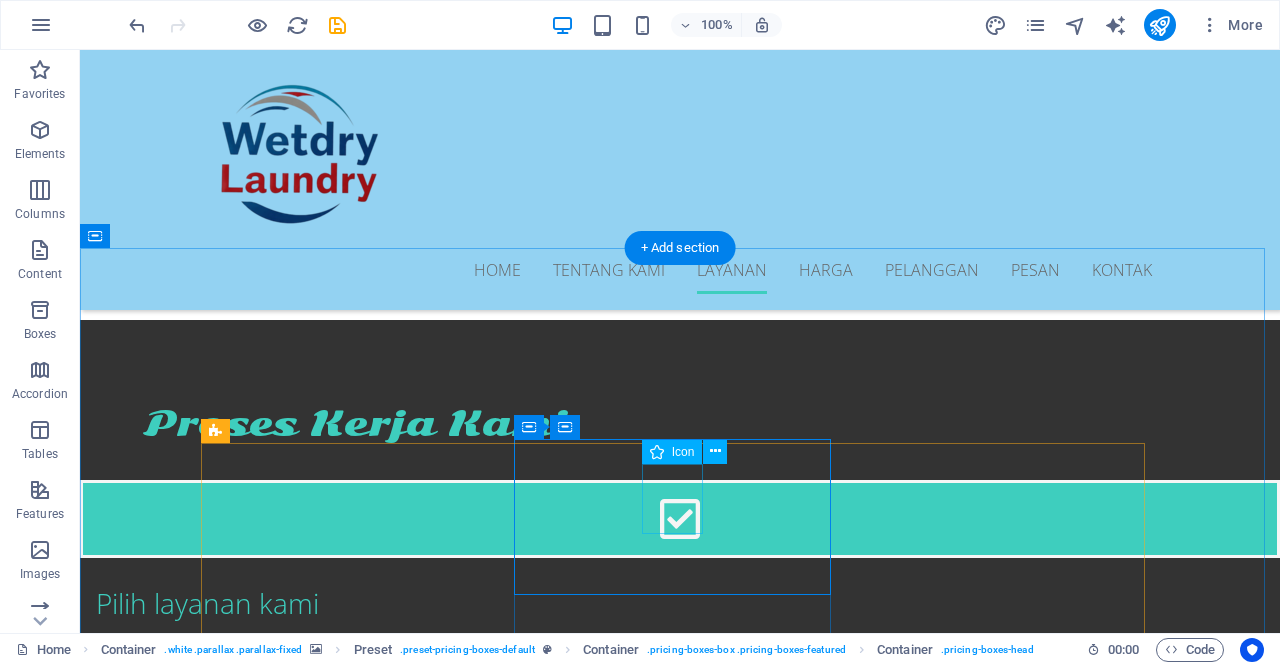 click at bounding box center [680, 3175] 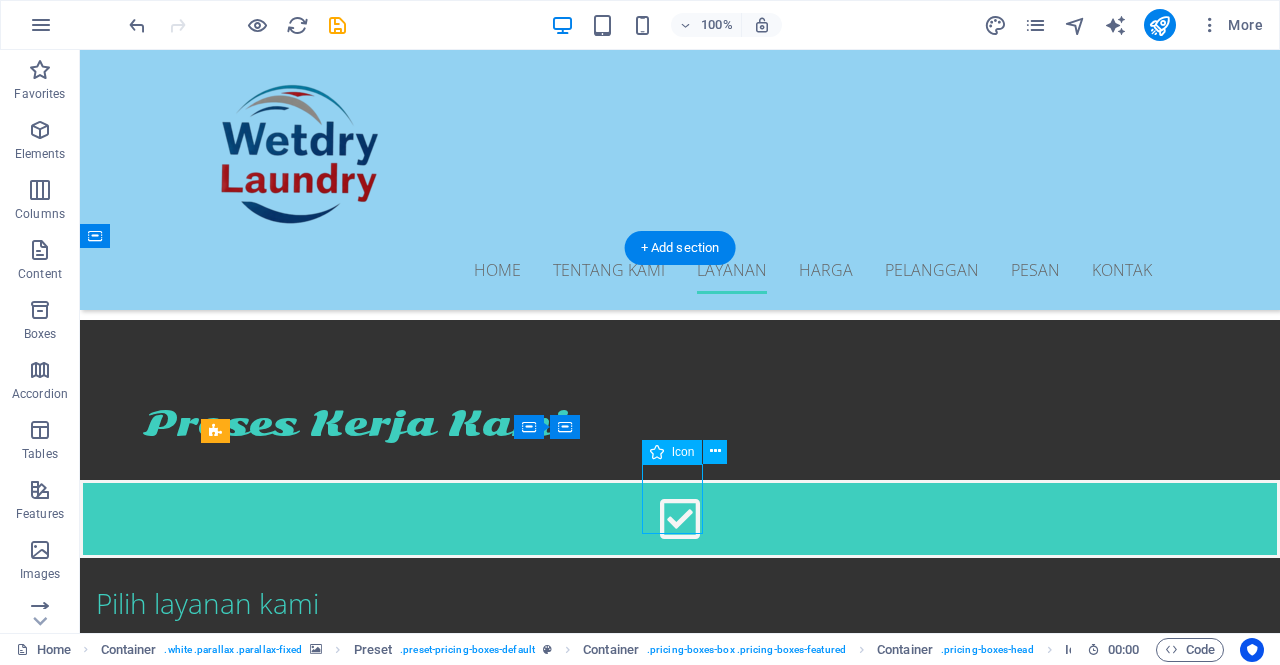 click at bounding box center (680, 3175) 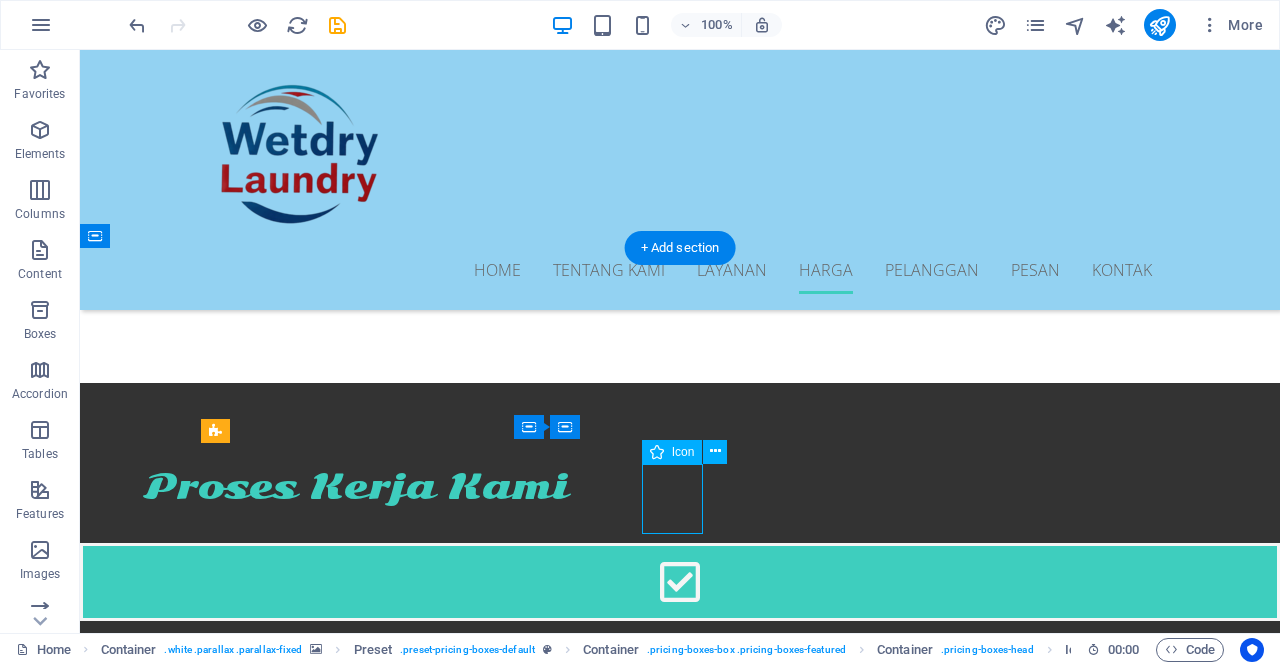 scroll, scrollTop: 2766, scrollLeft: 0, axis: vertical 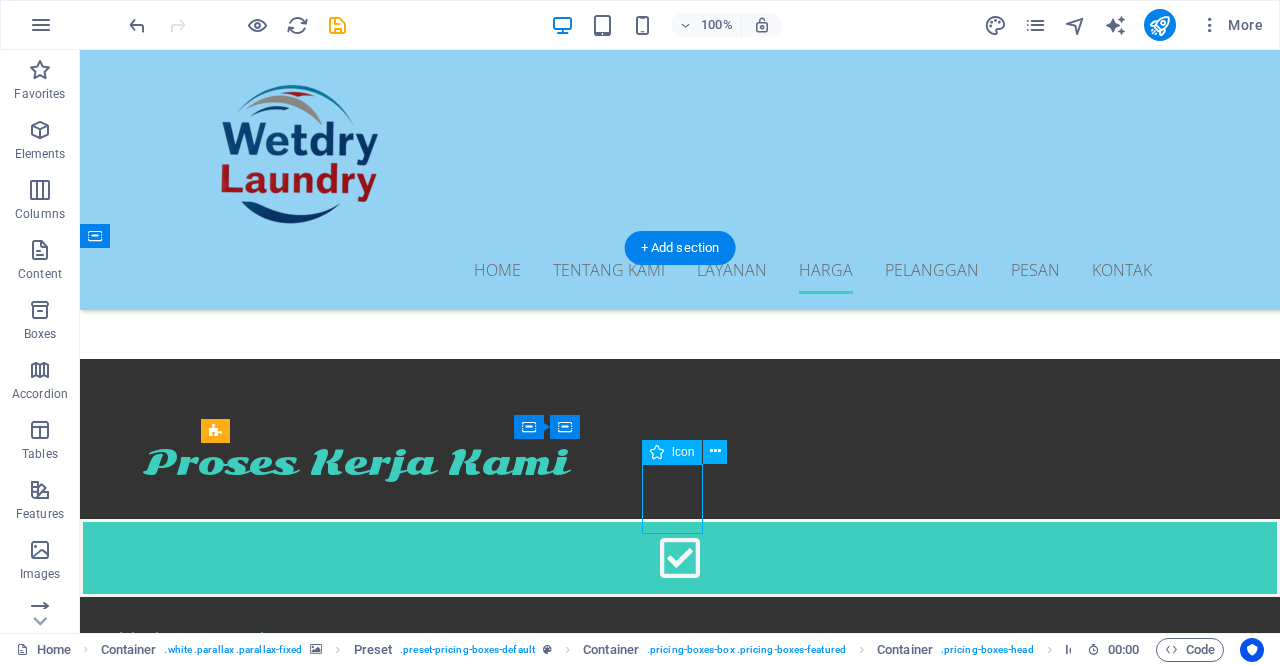 select on "xMidYMid" 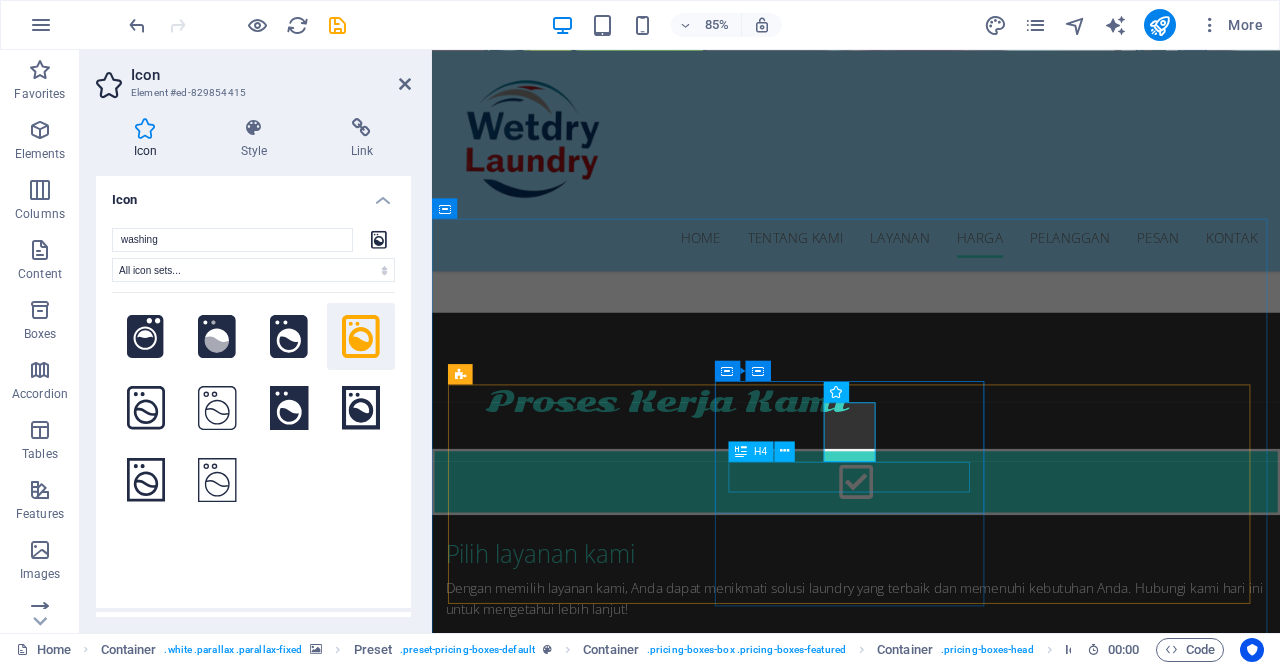 click on "Satuan" at bounding box center [931, 3295] 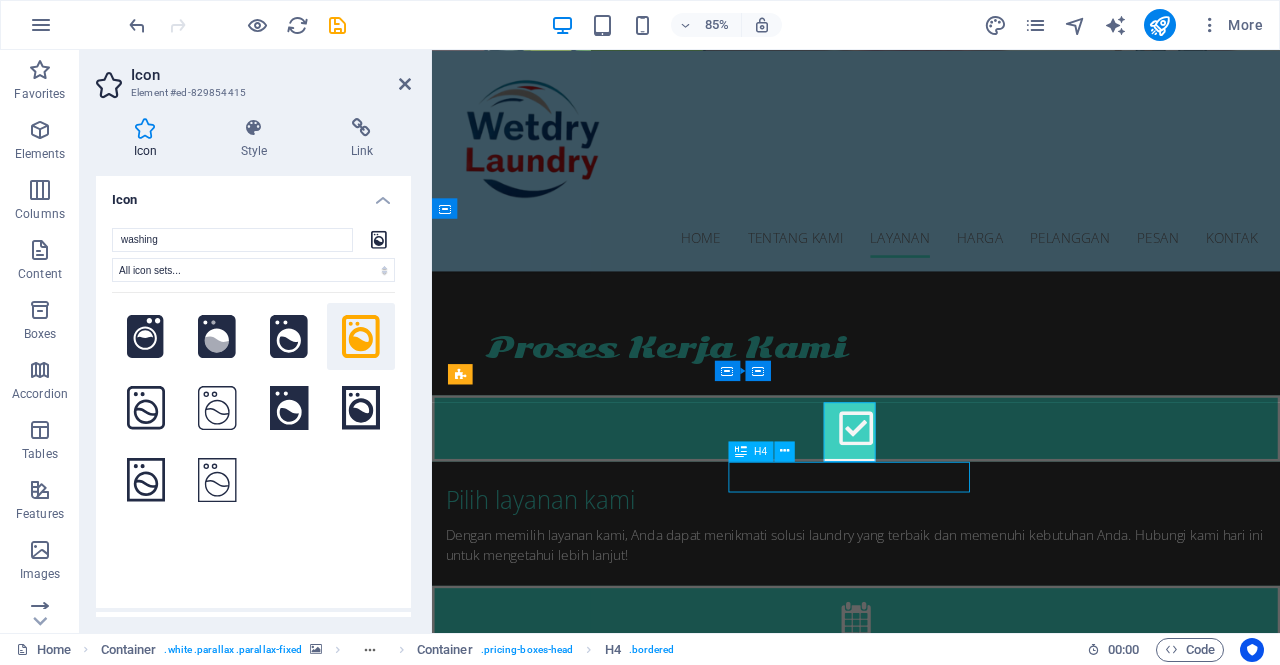 scroll, scrollTop: 2742, scrollLeft: 0, axis: vertical 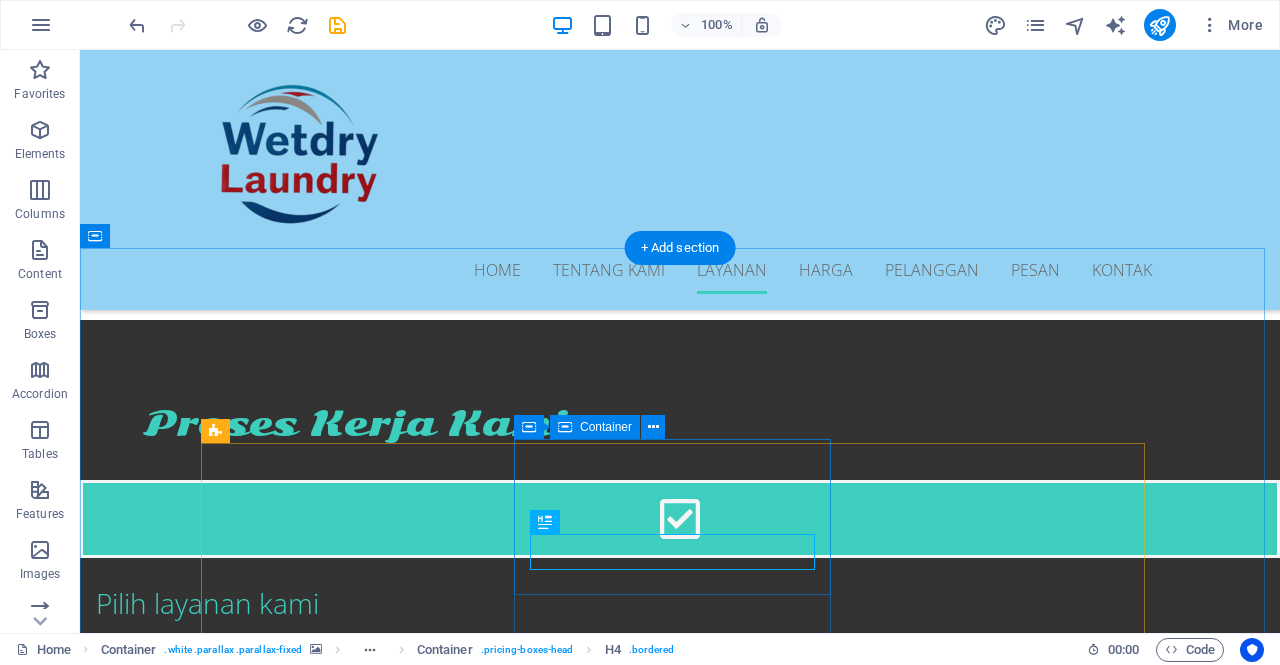 click on "Satuan" at bounding box center (680, 3197) 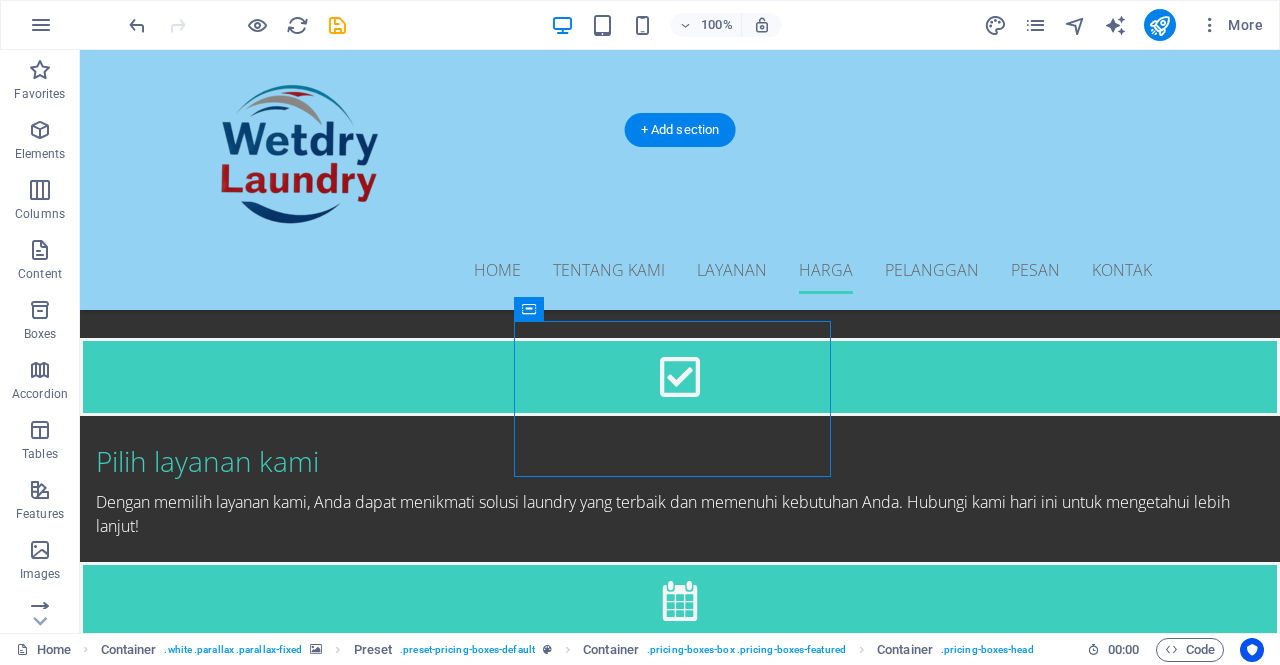 scroll, scrollTop: 2886, scrollLeft: 0, axis: vertical 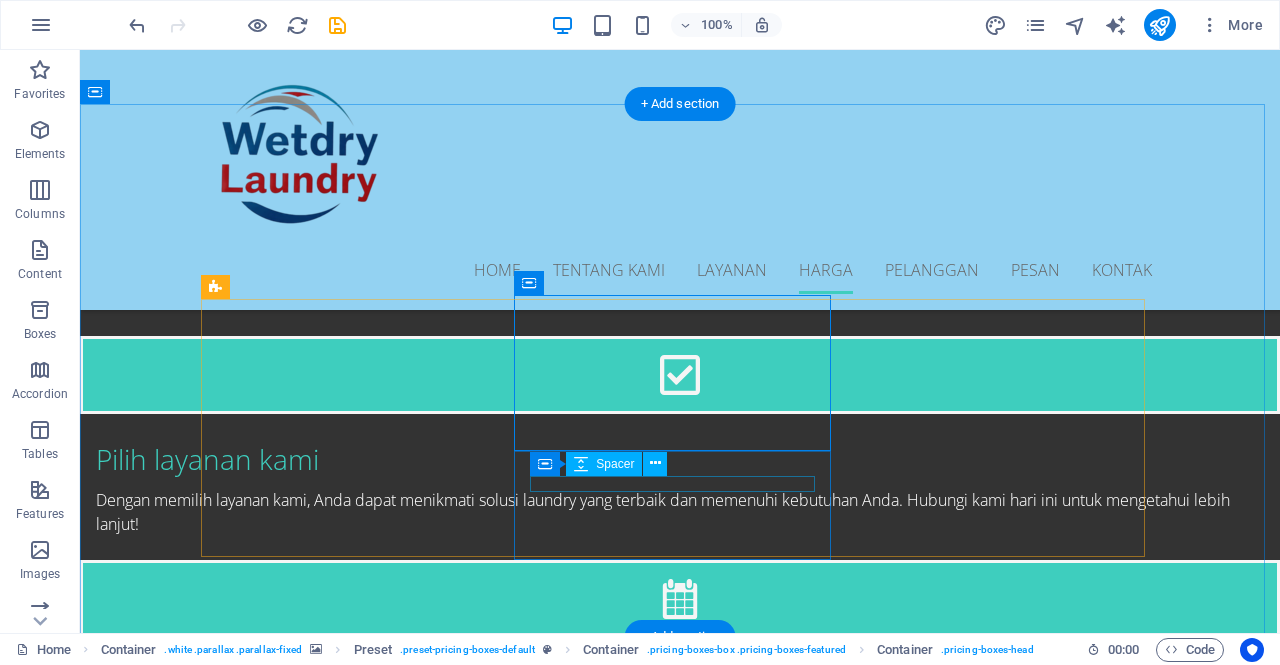 click at bounding box center [680, 3164] 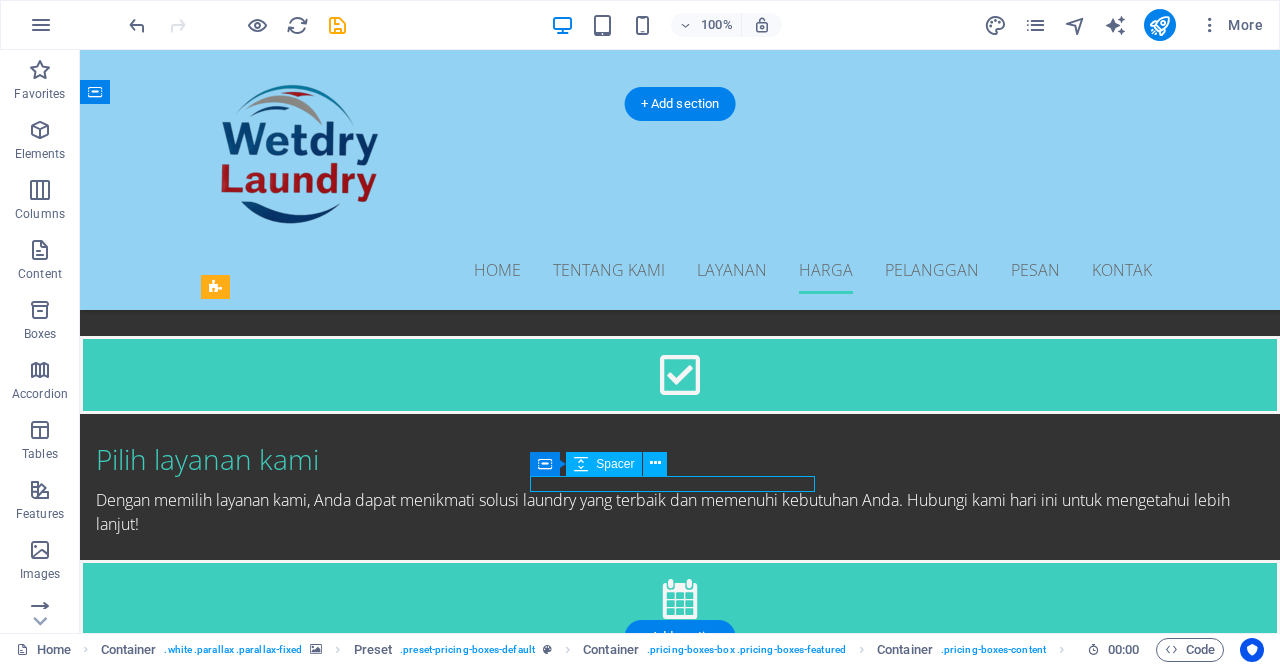 click at bounding box center (680, 3164) 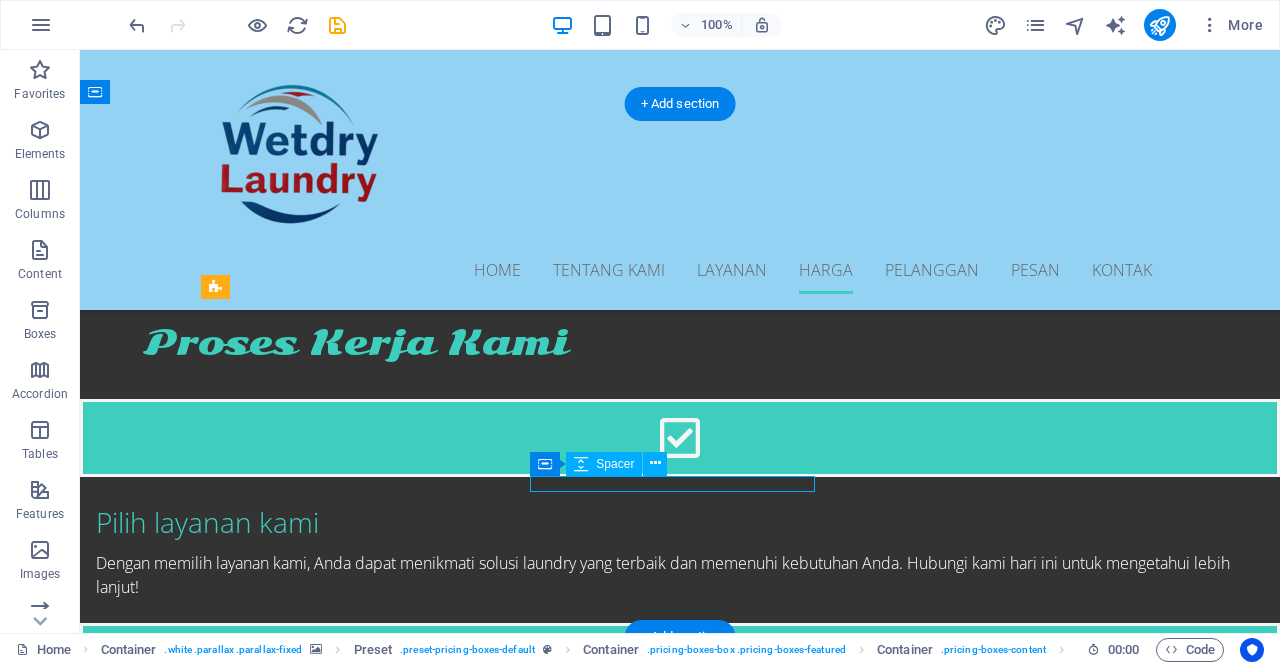 scroll, scrollTop: 2910, scrollLeft: 0, axis: vertical 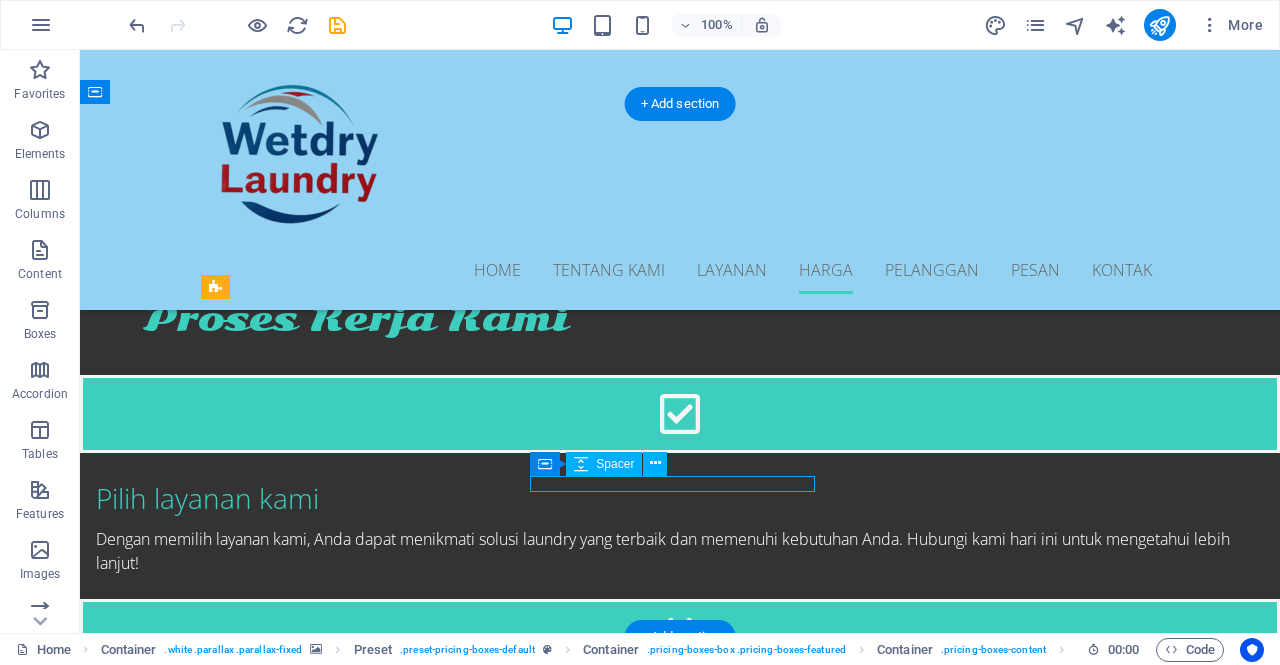 select on "rem" 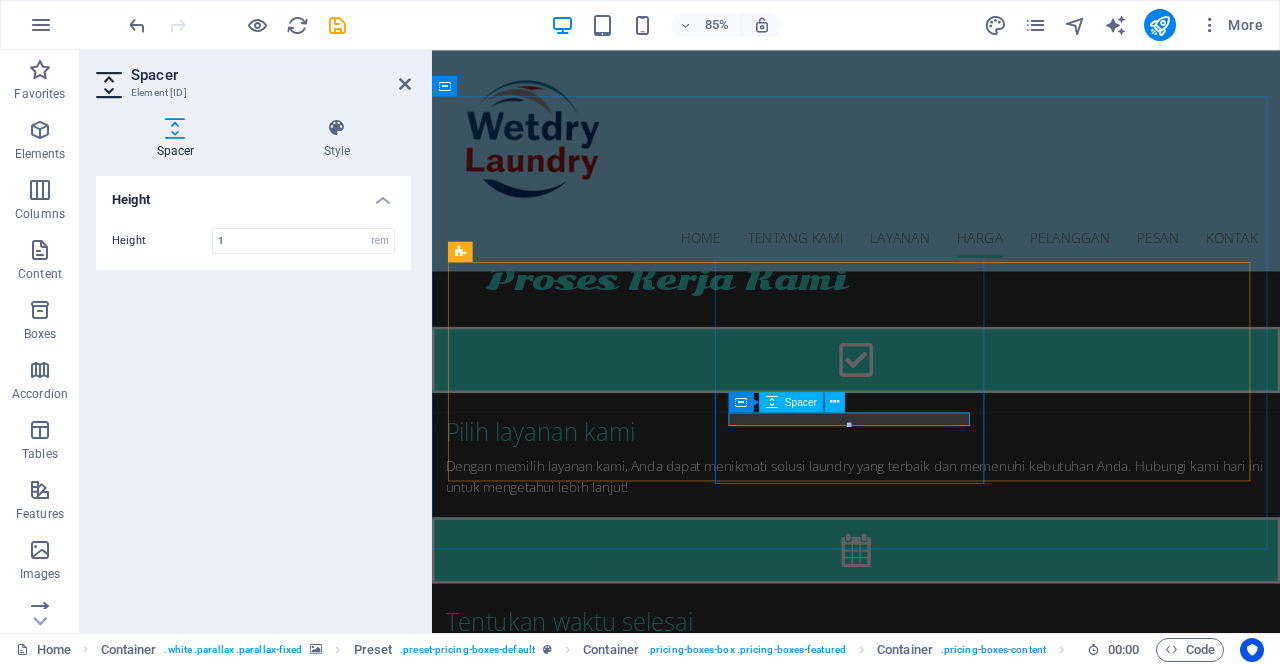 click at bounding box center (931, 3227) 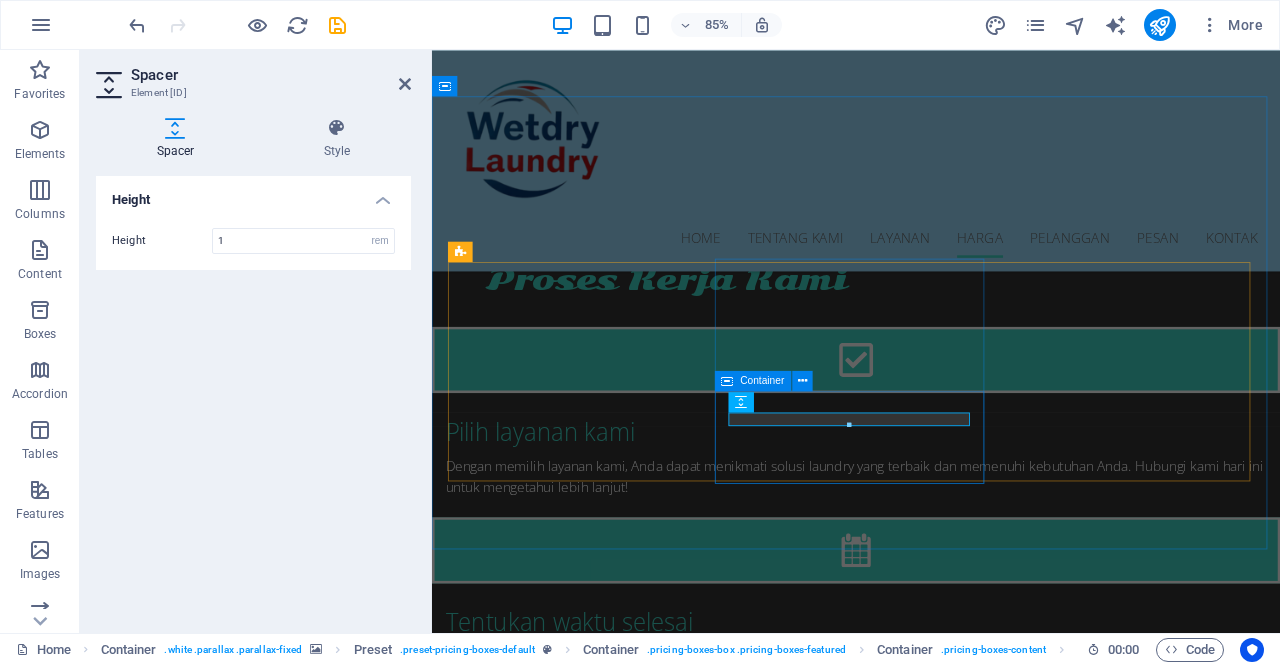 click on "Jemput Sekarang" at bounding box center (931, 3248) 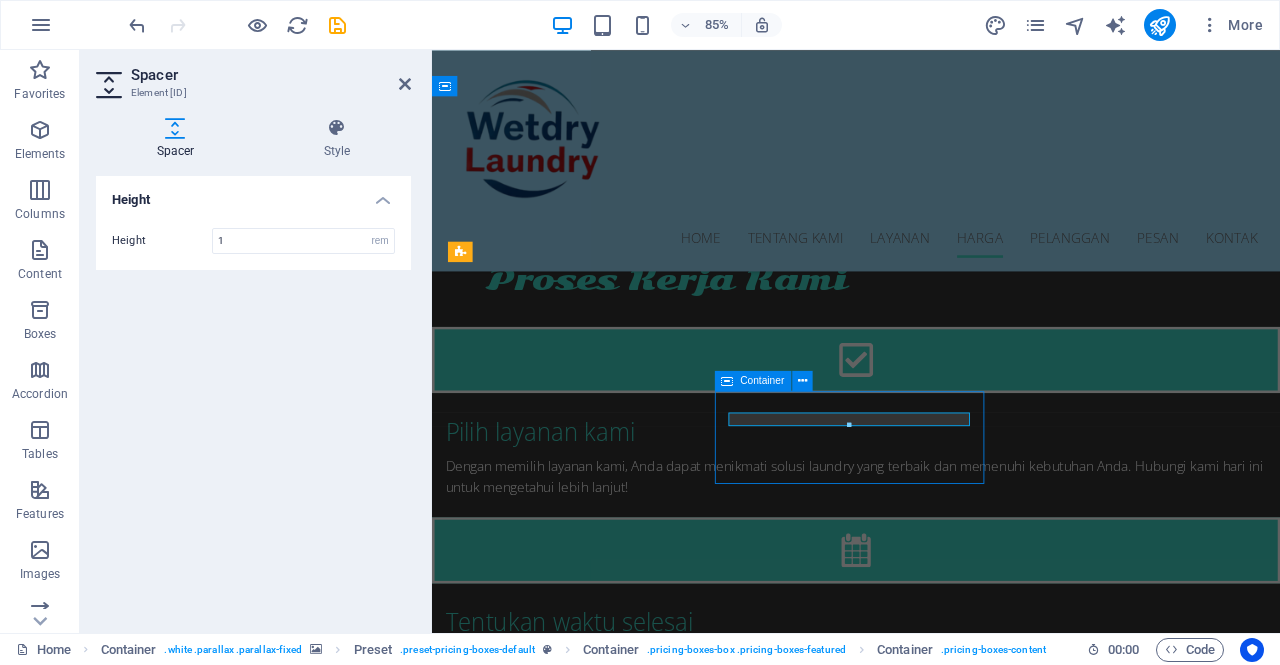 click on "Jemput Sekarang" at bounding box center (931, 3248) 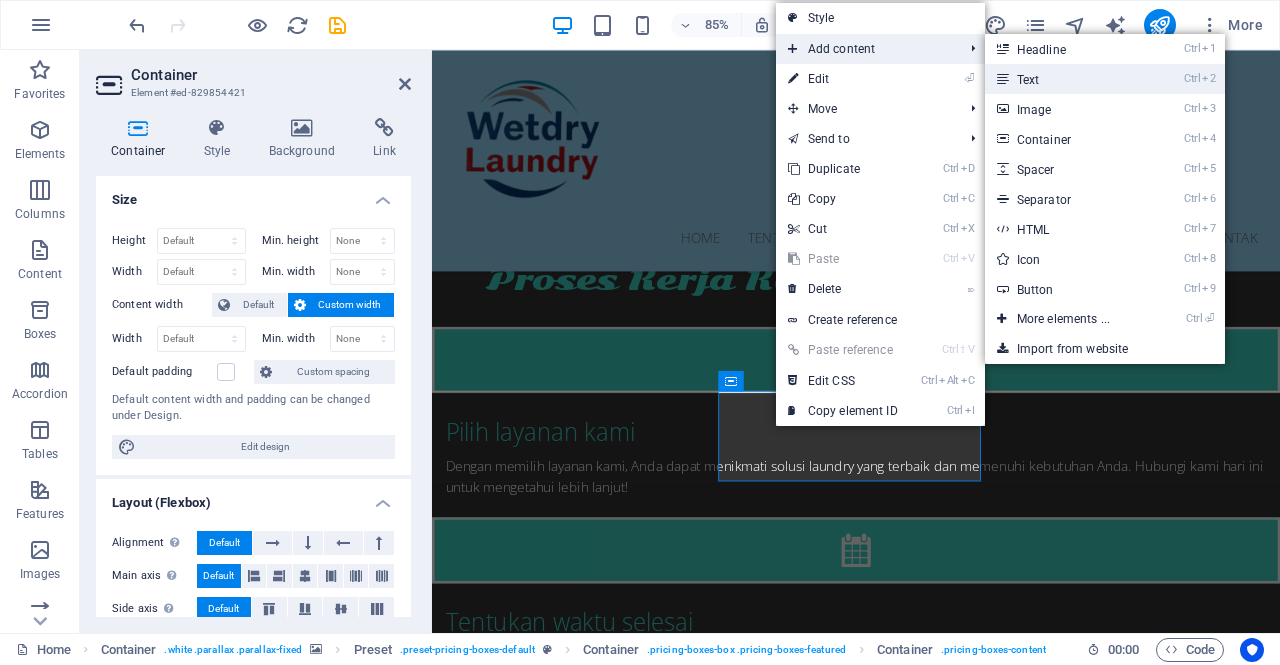click on "Ctrl 2  Text" at bounding box center (1067, 79) 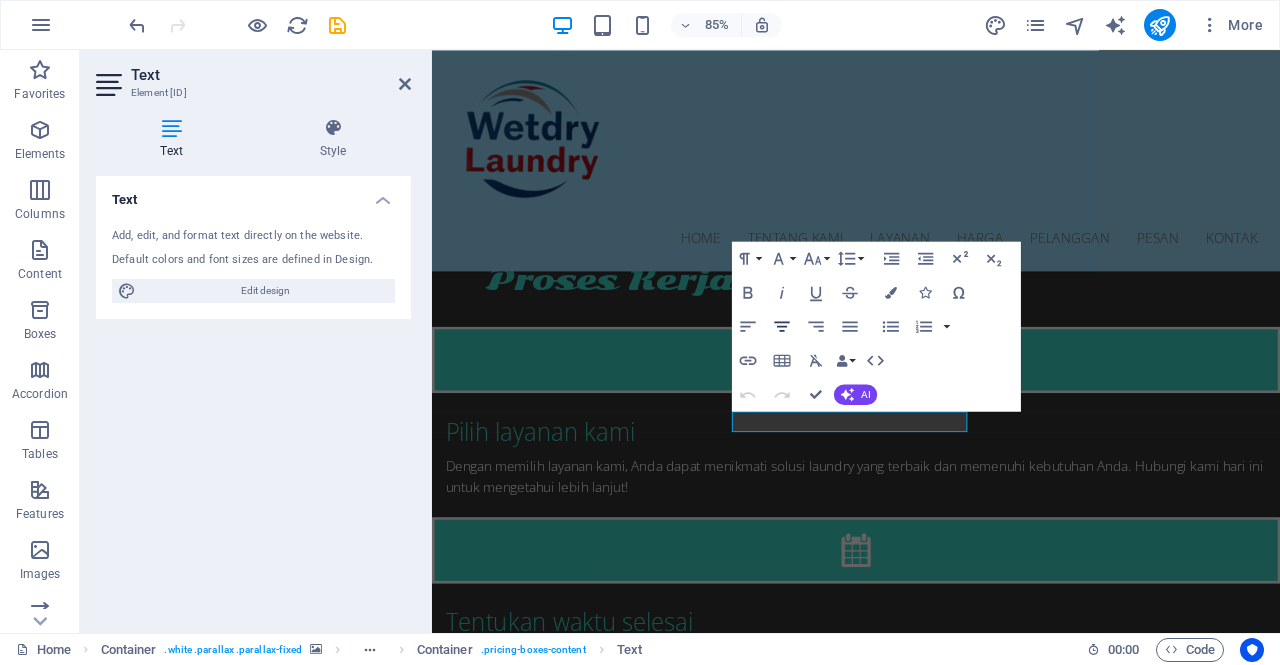 click 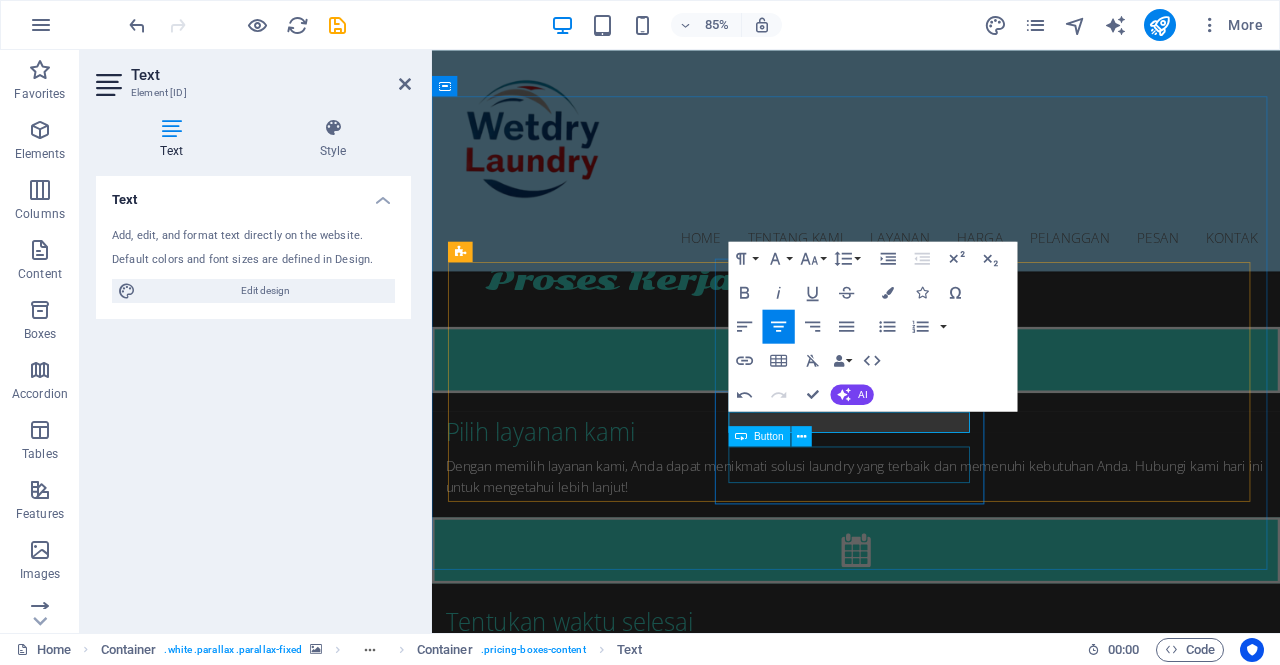 click on "Jemput Sekarang" at bounding box center [931, 3281] 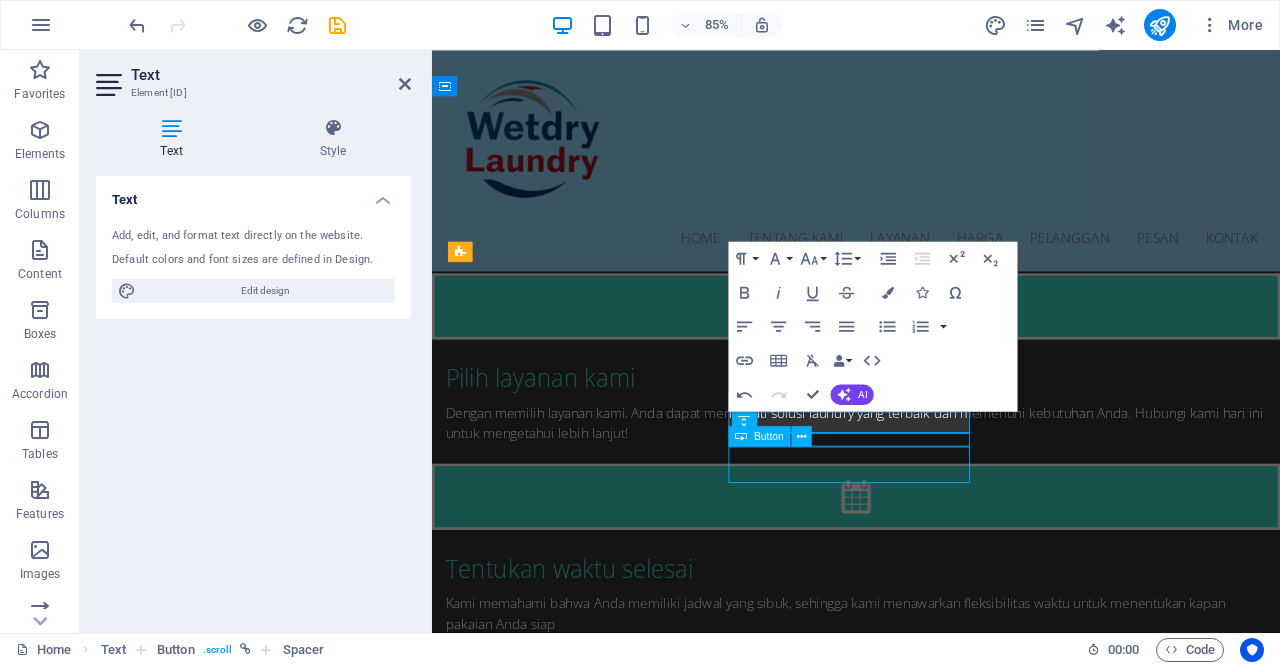 scroll, scrollTop: 2886, scrollLeft: 0, axis: vertical 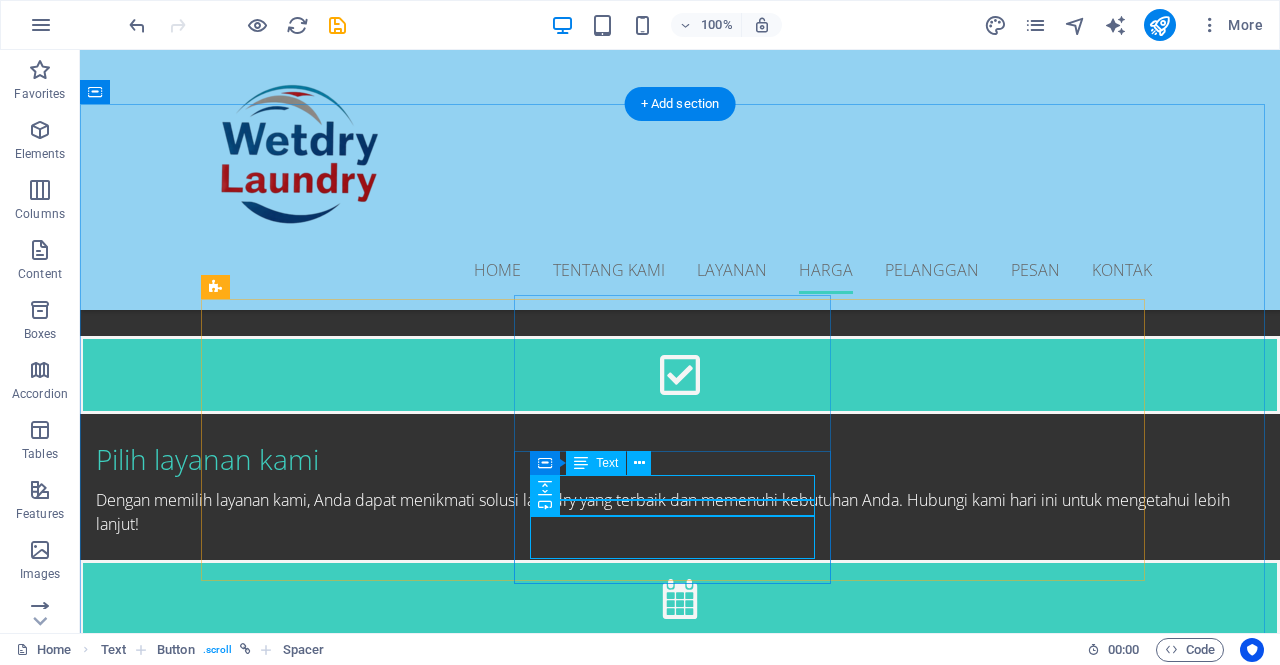 click on "New text element" at bounding box center (680, 3168) 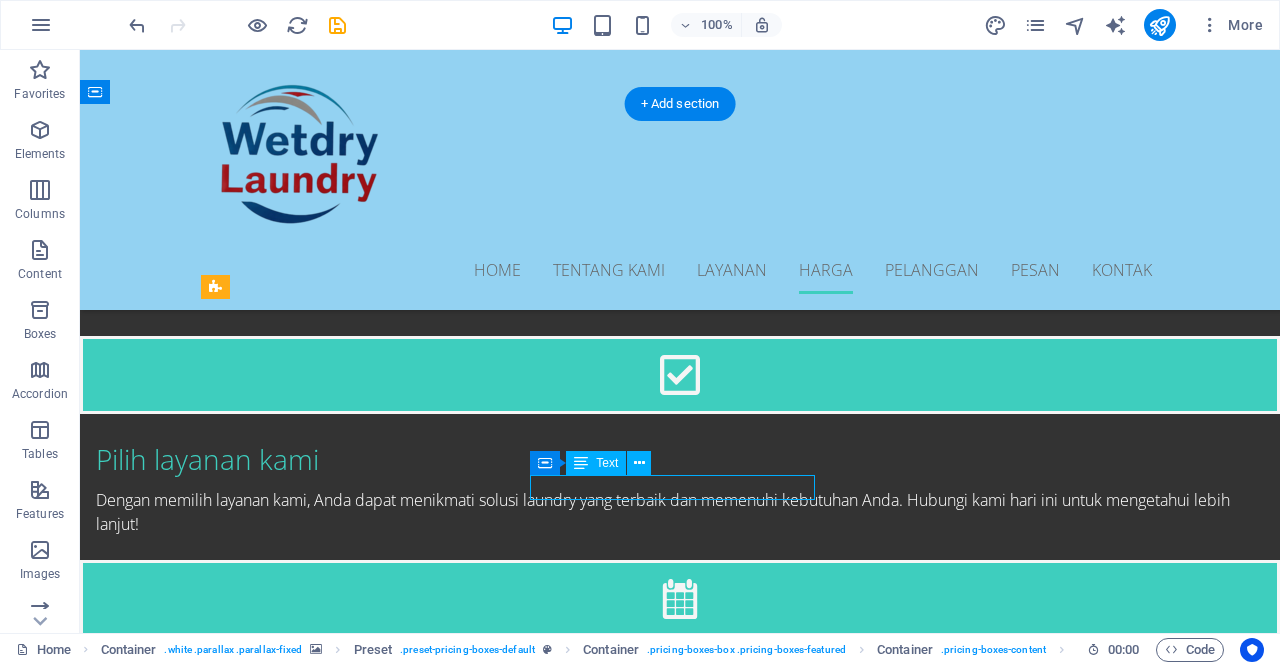 click on "New text element" at bounding box center (680, 3168) 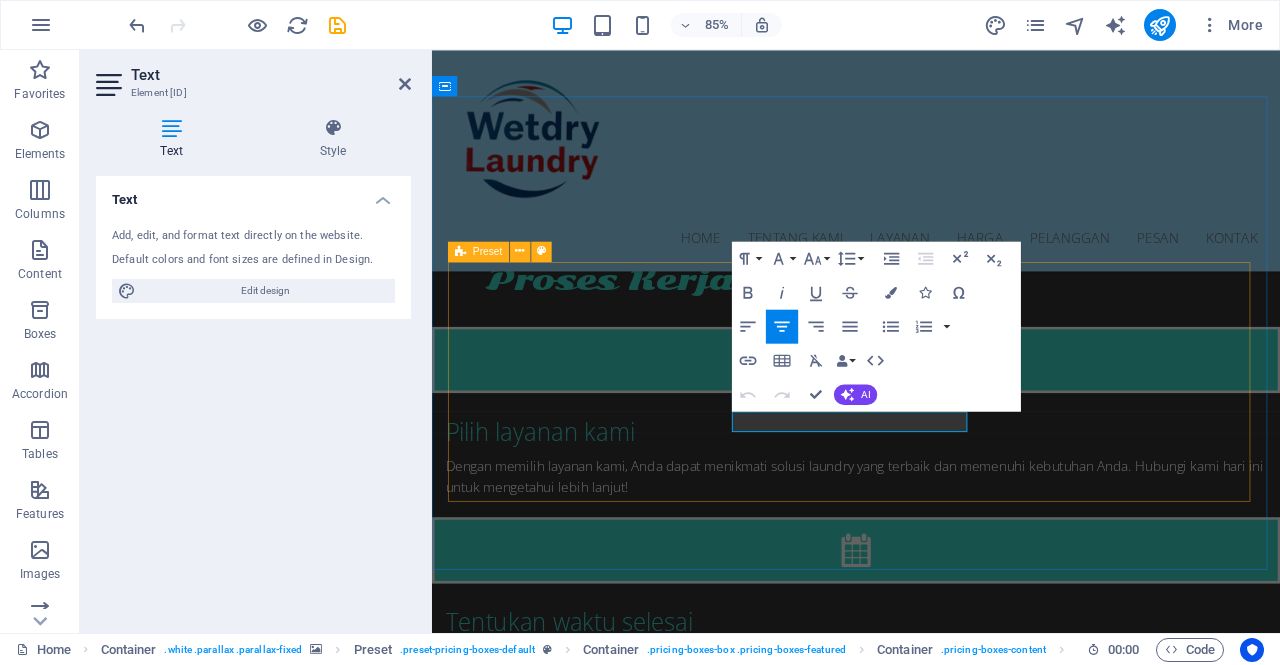type 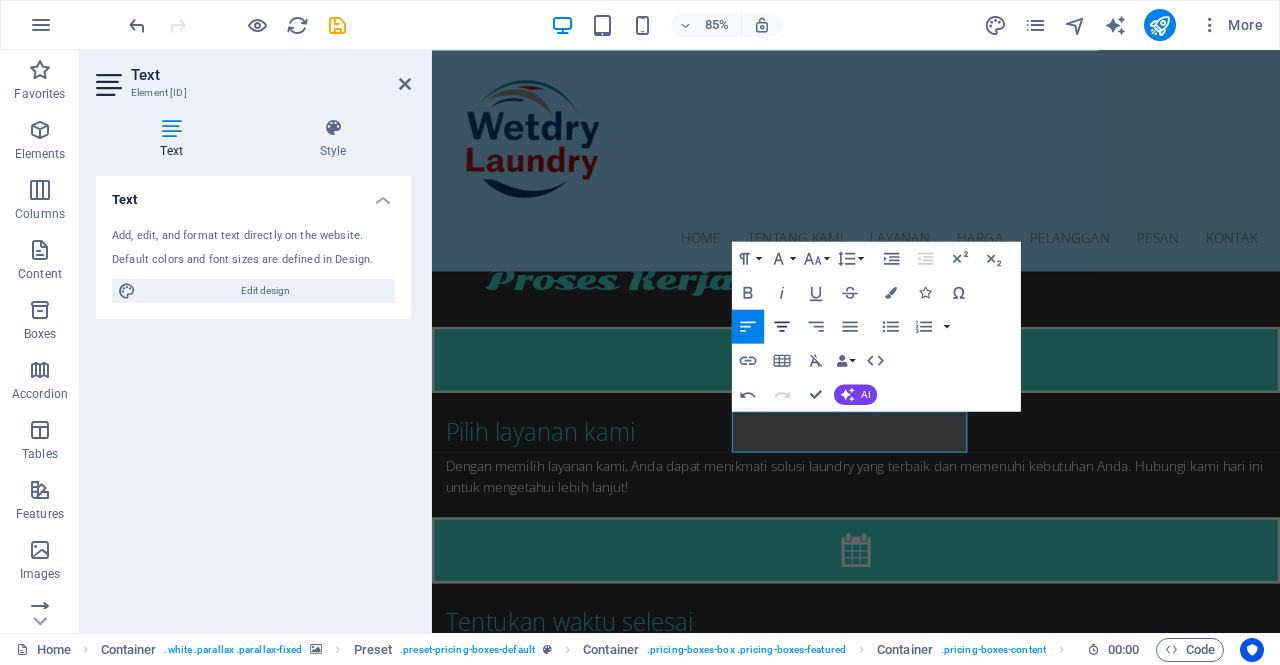 click 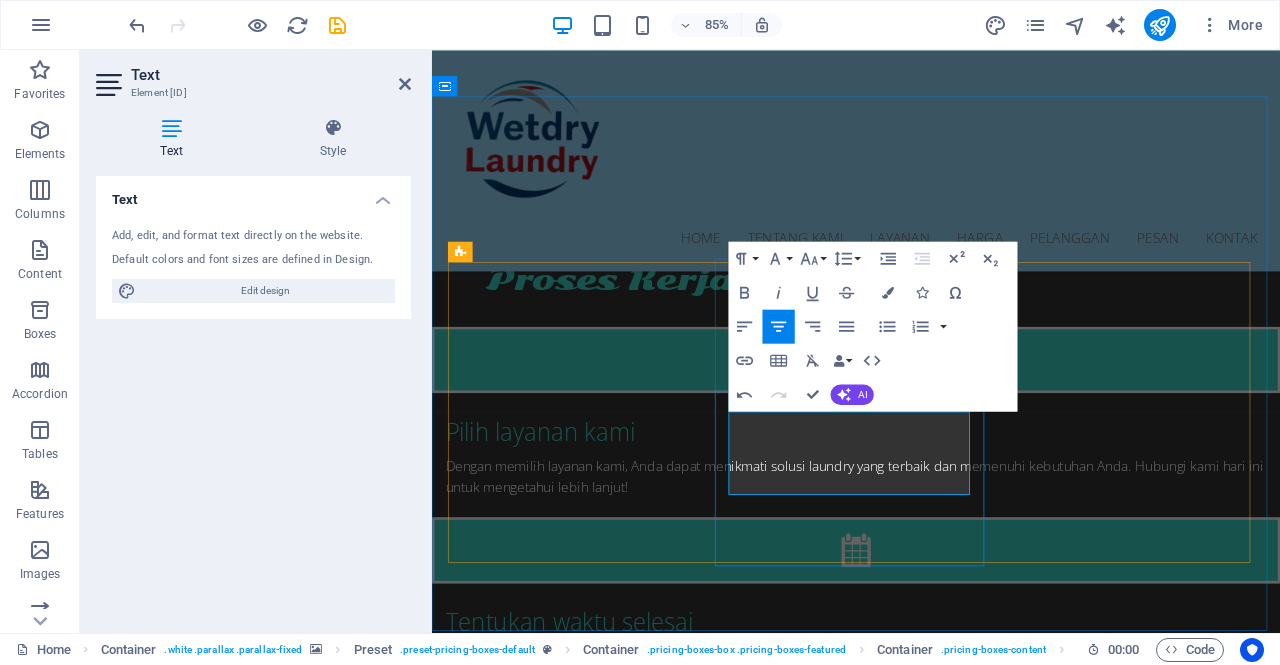 scroll, scrollTop: 2909, scrollLeft: 0, axis: vertical 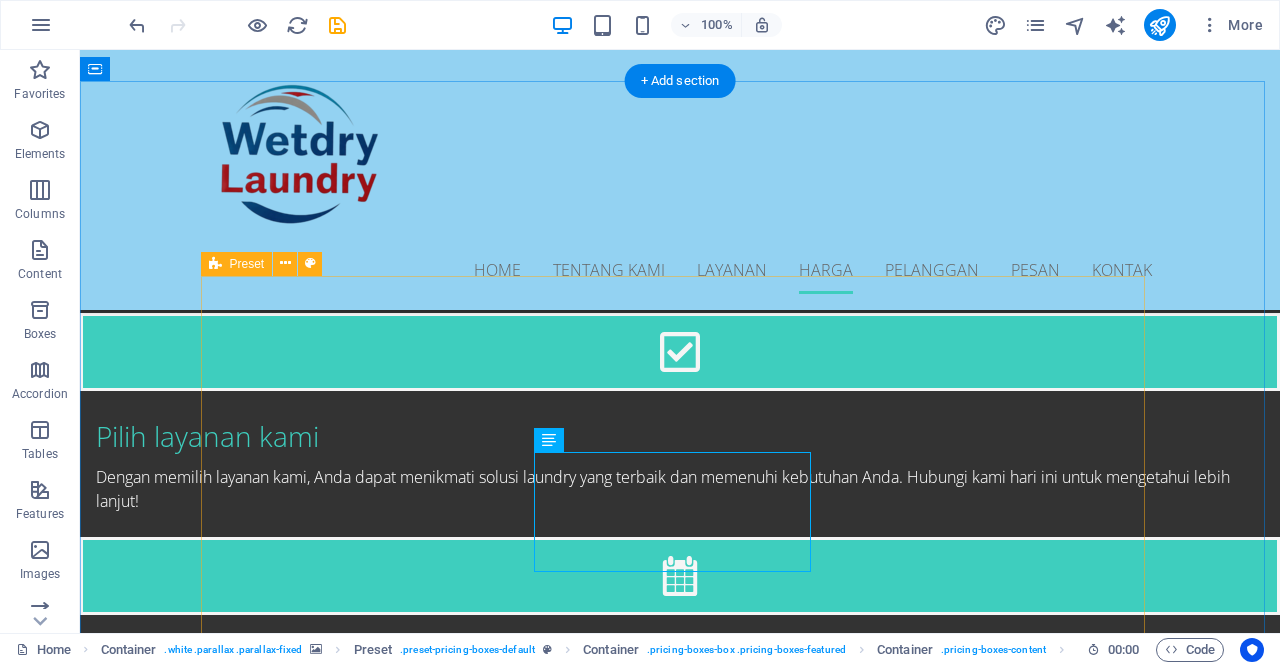 click on ".fa-secondary{opacity:.4} Kiloan Jemput Sekarang Satuan Satuan Sweater, Baju Muslim, Safari, Olahraga, Bantal, Bed Cover, Blouse, Celana, Handuk, Jas, Kaos, Kasur Lipat, Koper, Mukena, Rok, Sajadah, Selimut, Sepatu, Sprei Jemput Sekarang M2 Jemput Sekarang" at bounding box center [680, 3095] 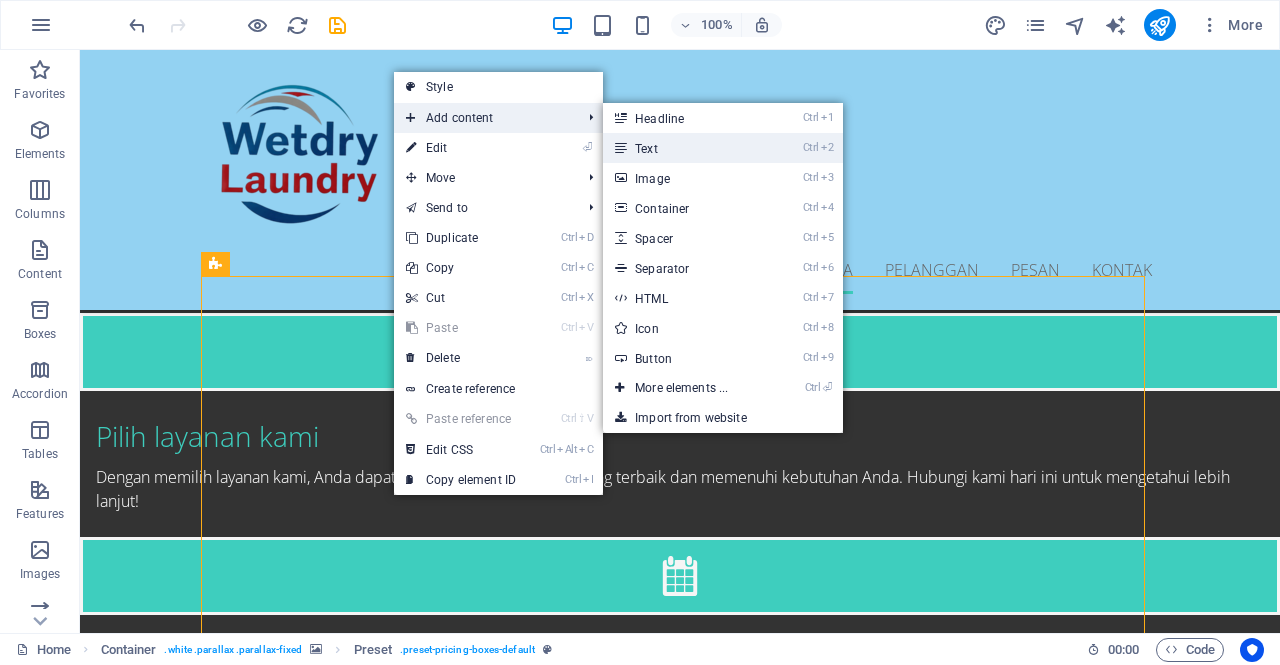 click on "Ctrl 2  Text" at bounding box center (685, 148) 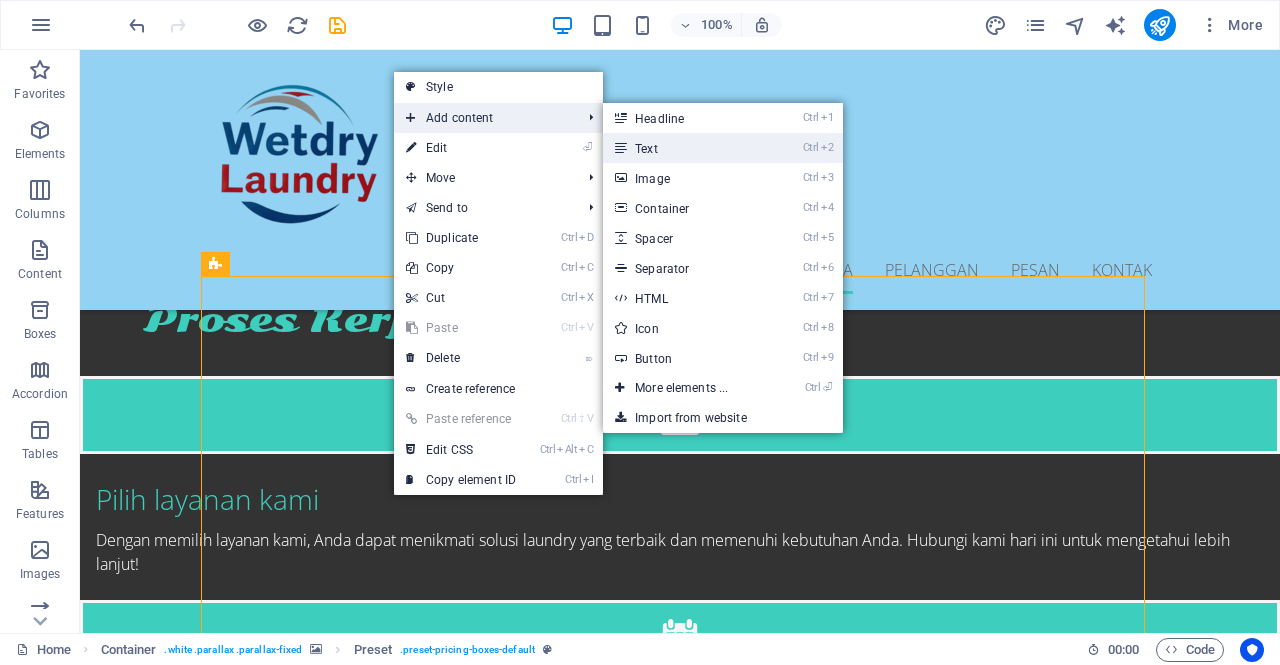scroll, scrollTop: 2933, scrollLeft: 0, axis: vertical 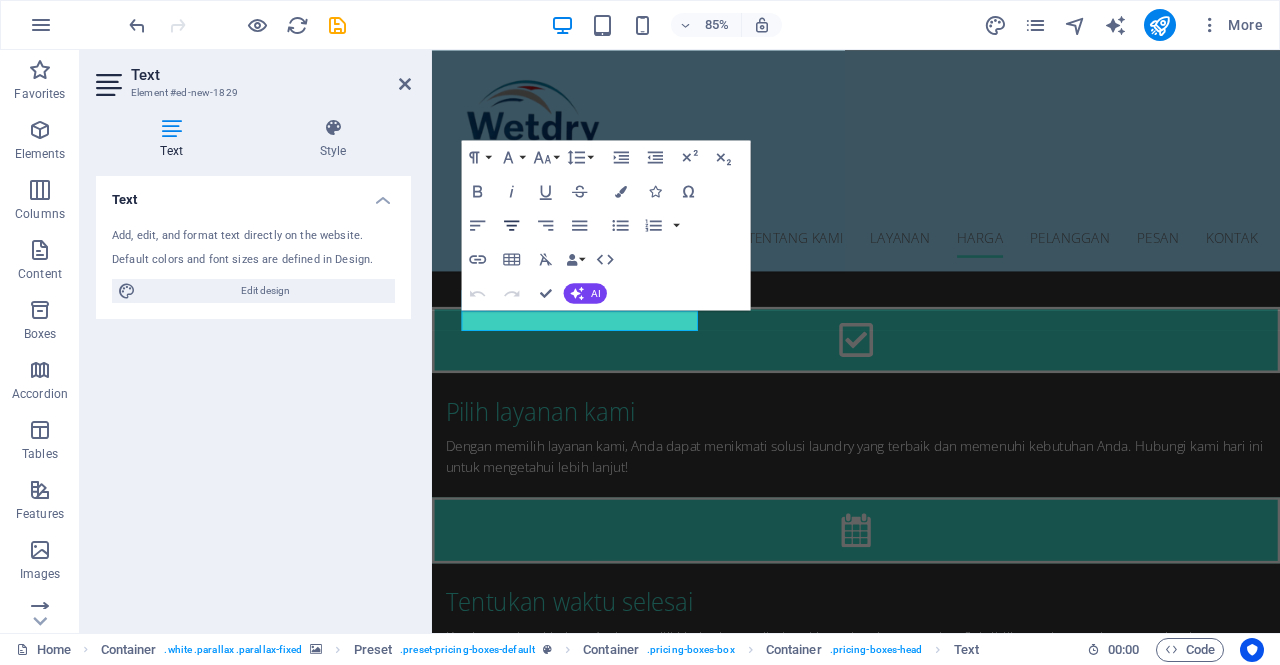 click 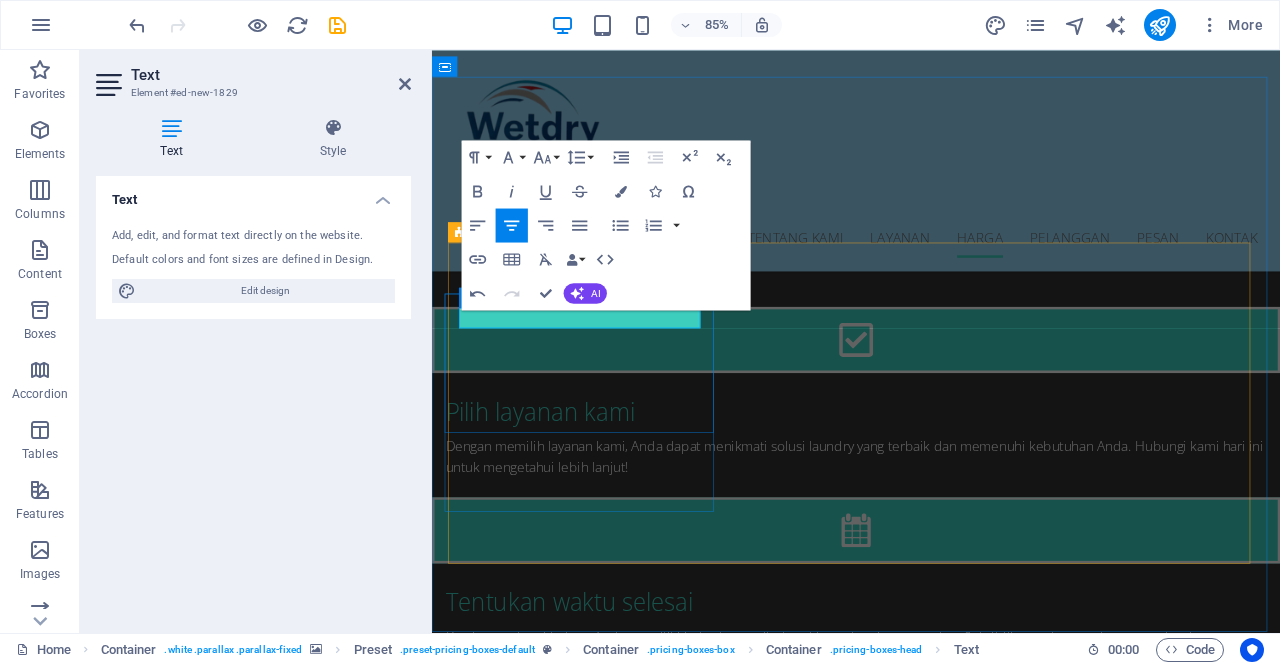click on "New text element" at bounding box center [931, 2810] 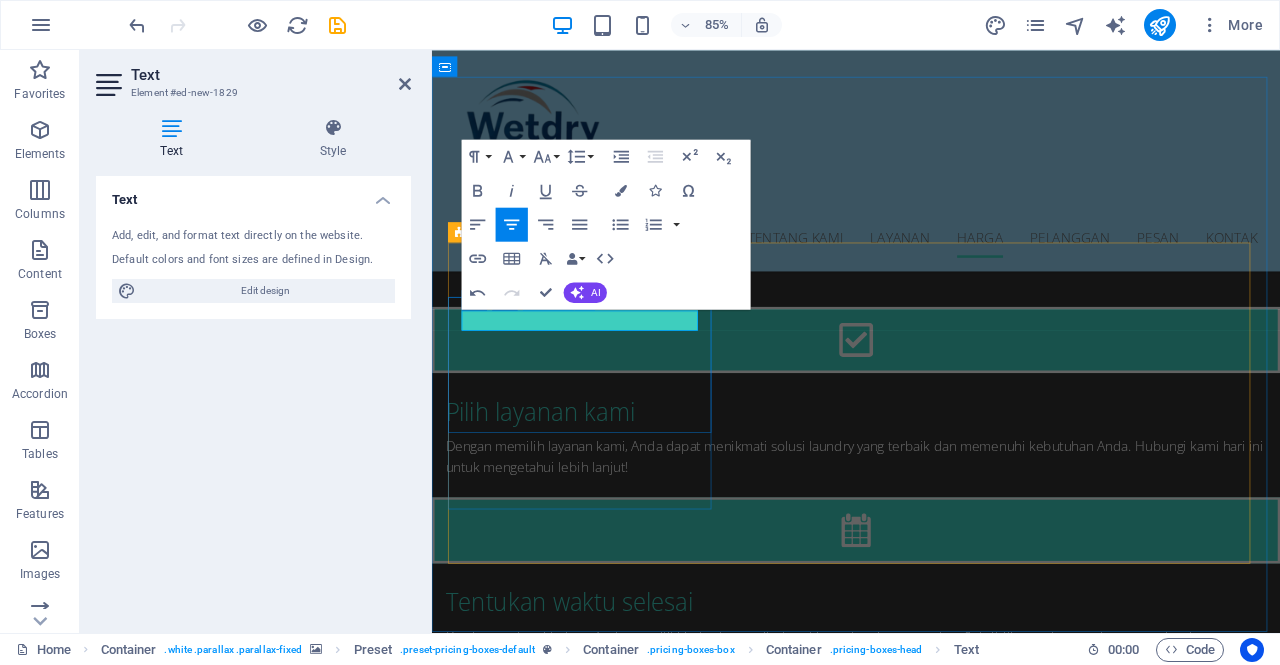 type 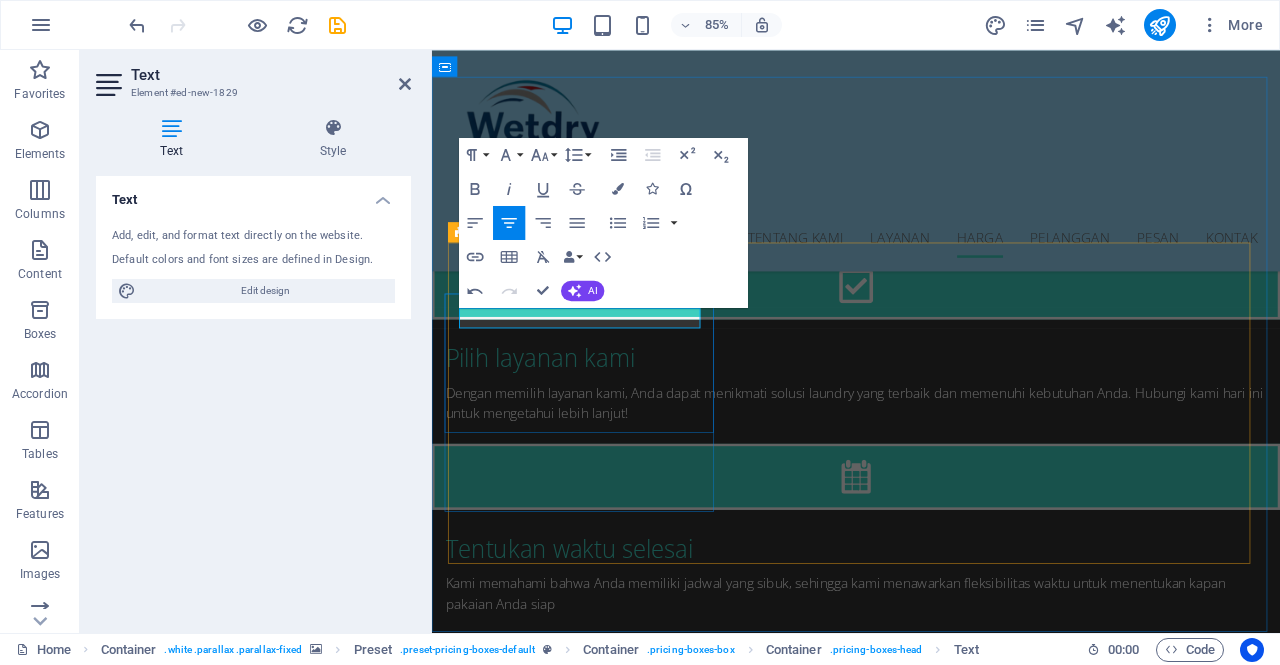 scroll, scrollTop: 2909, scrollLeft: 0, axis: vertical 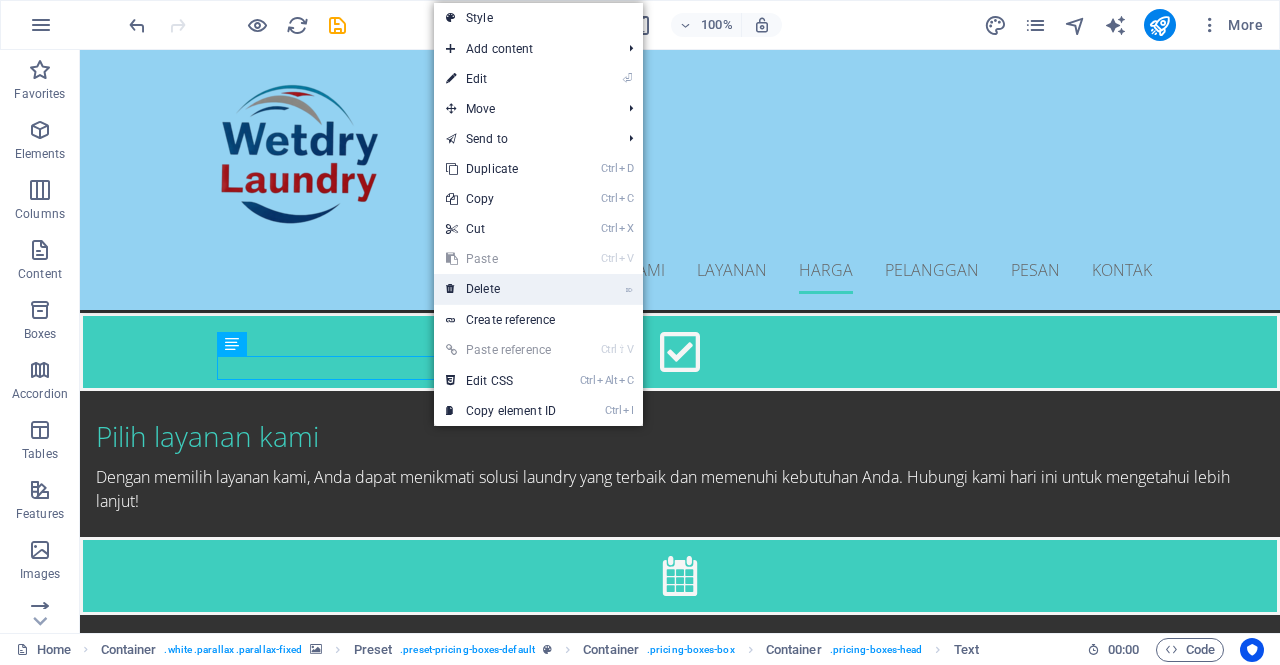 click on "⌦  Delete" at bounding box center (501, 289) 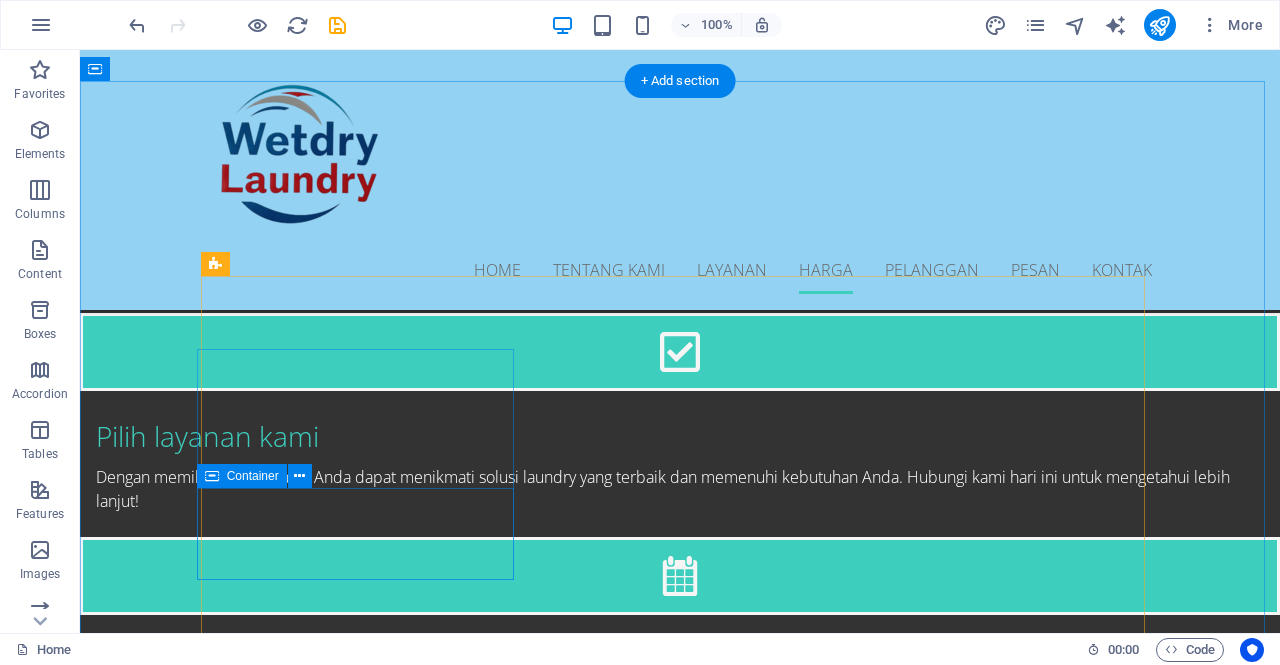 click on "Jemput Sekarang" at bounding box center (680, 2904) 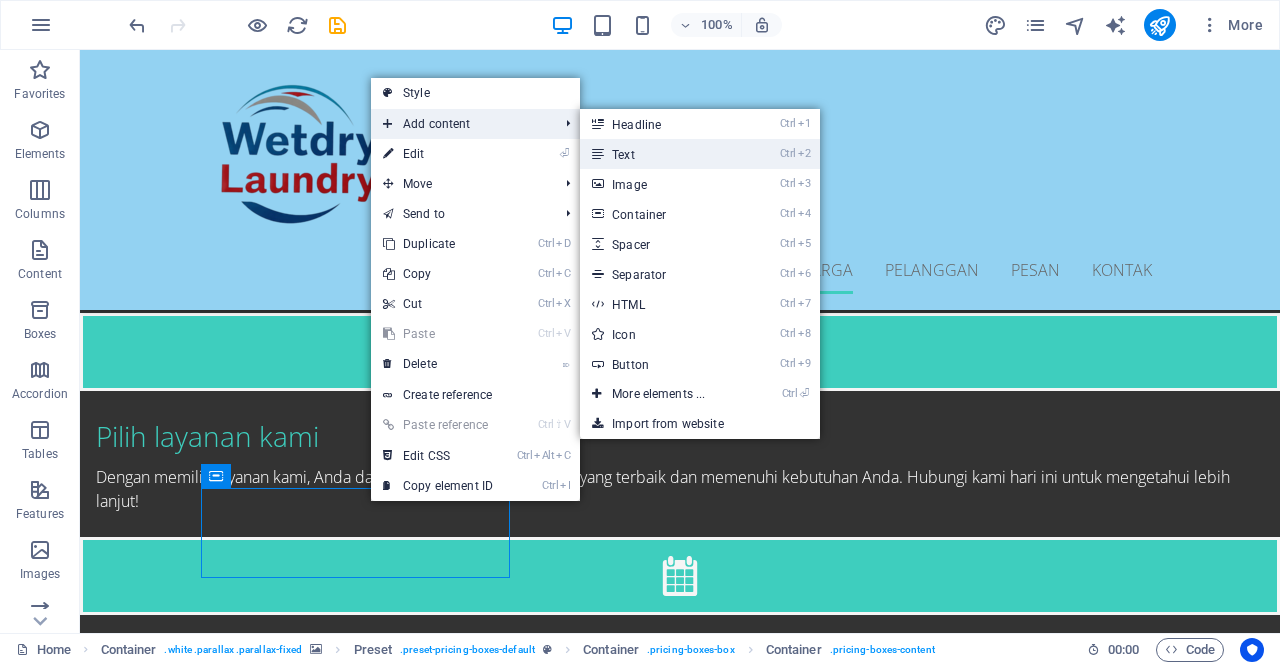 click on "Ctrl 2  Text" at bounding box center [662, 154] 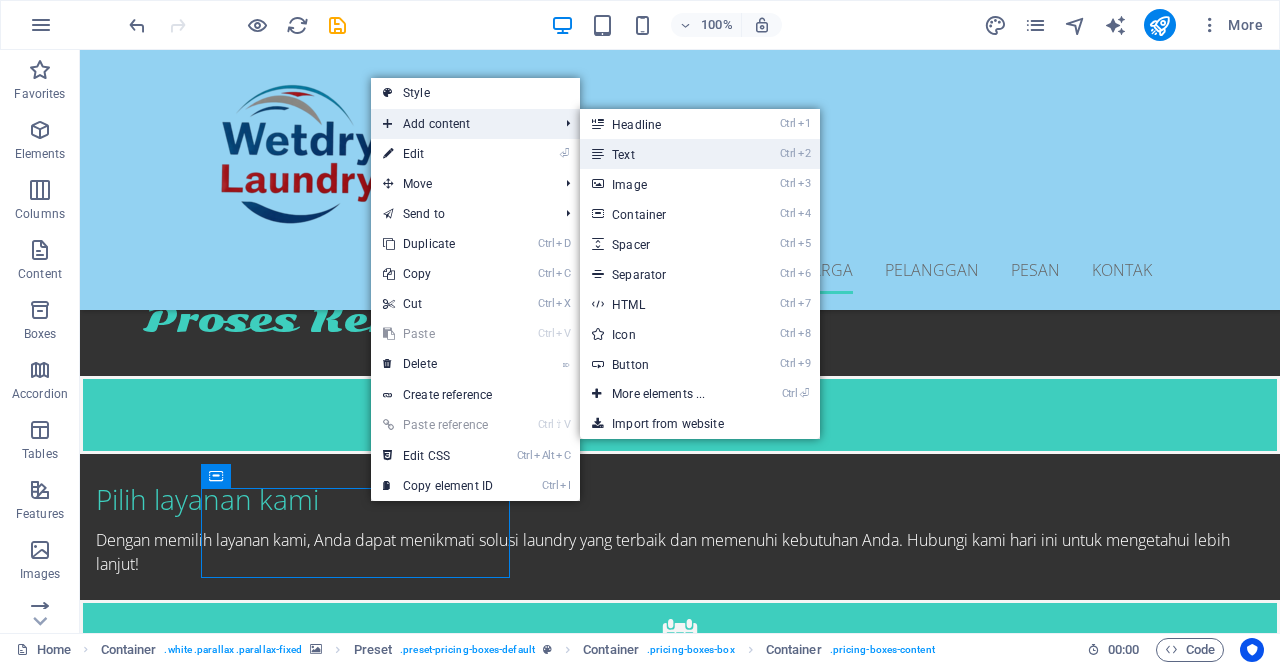scroll, scrollTop: 2933, scrollLeft: 0, axis: vertical 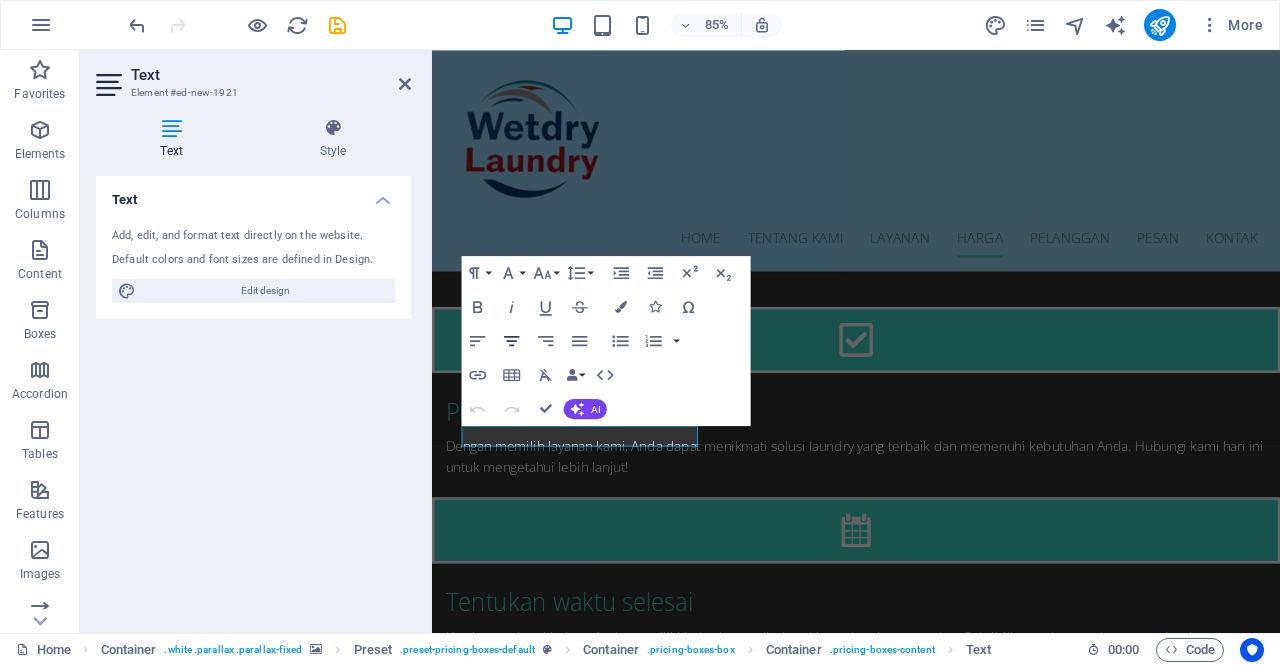click on "Align Center" at bounding box center (512, 340) 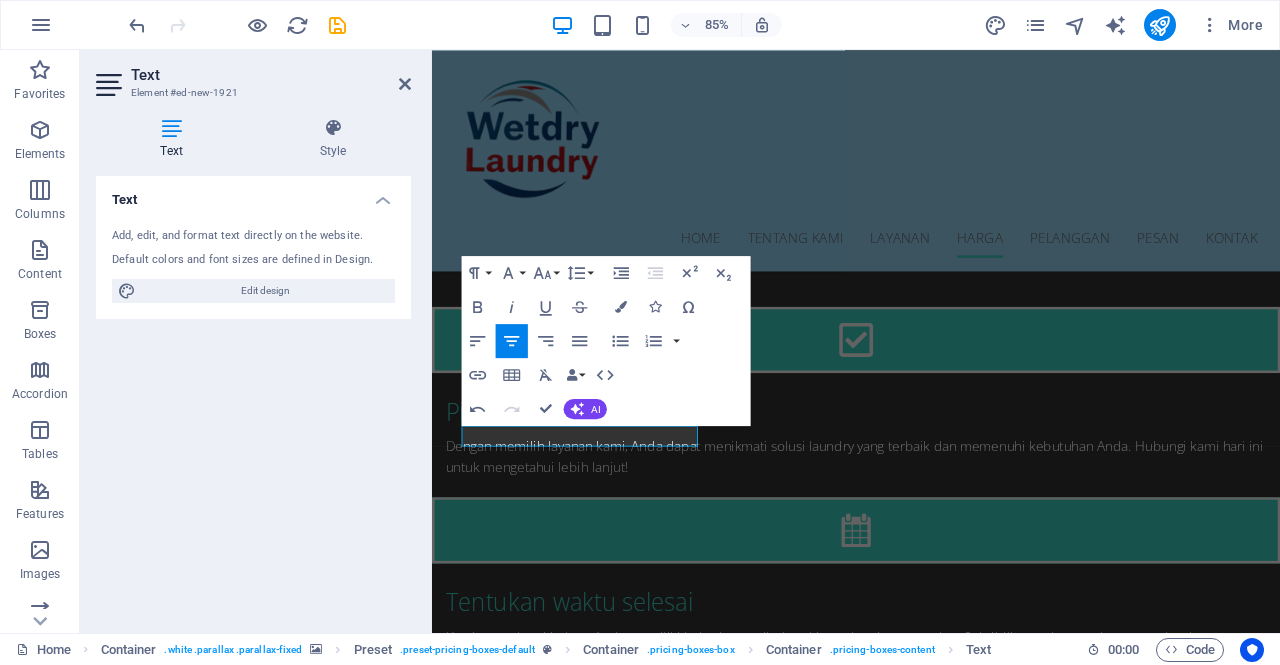 type 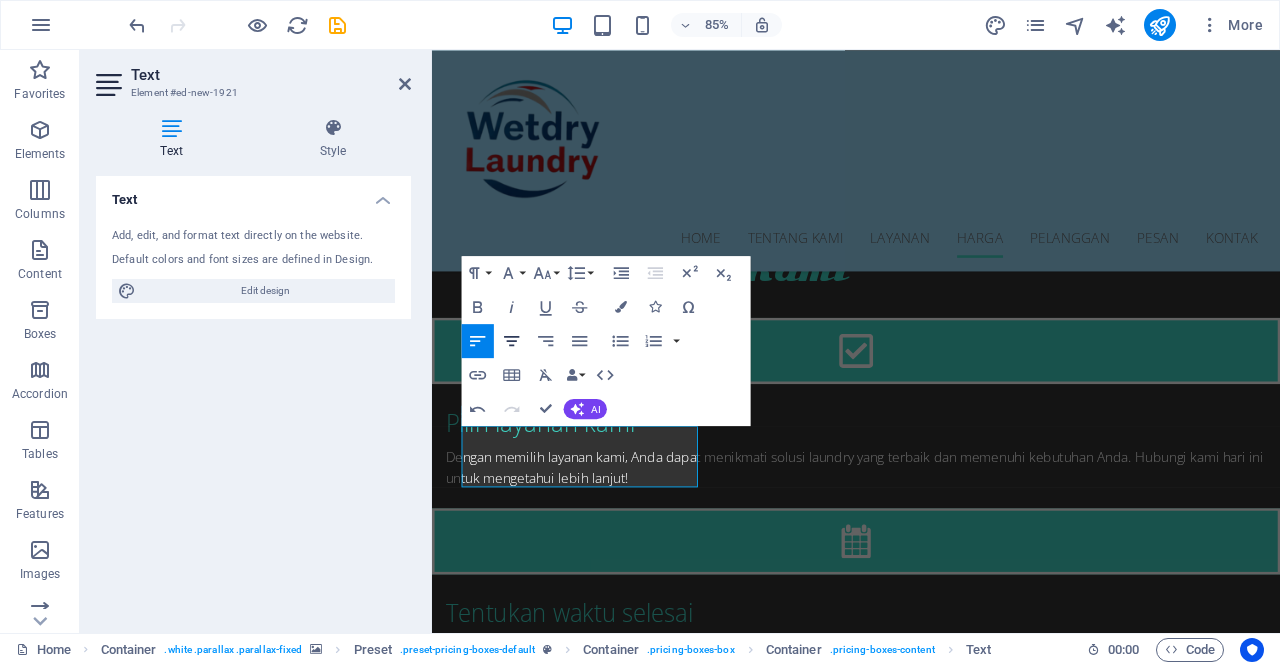 scroll, scrollTop: 2909, scrollLeft: 0, axis: vertical 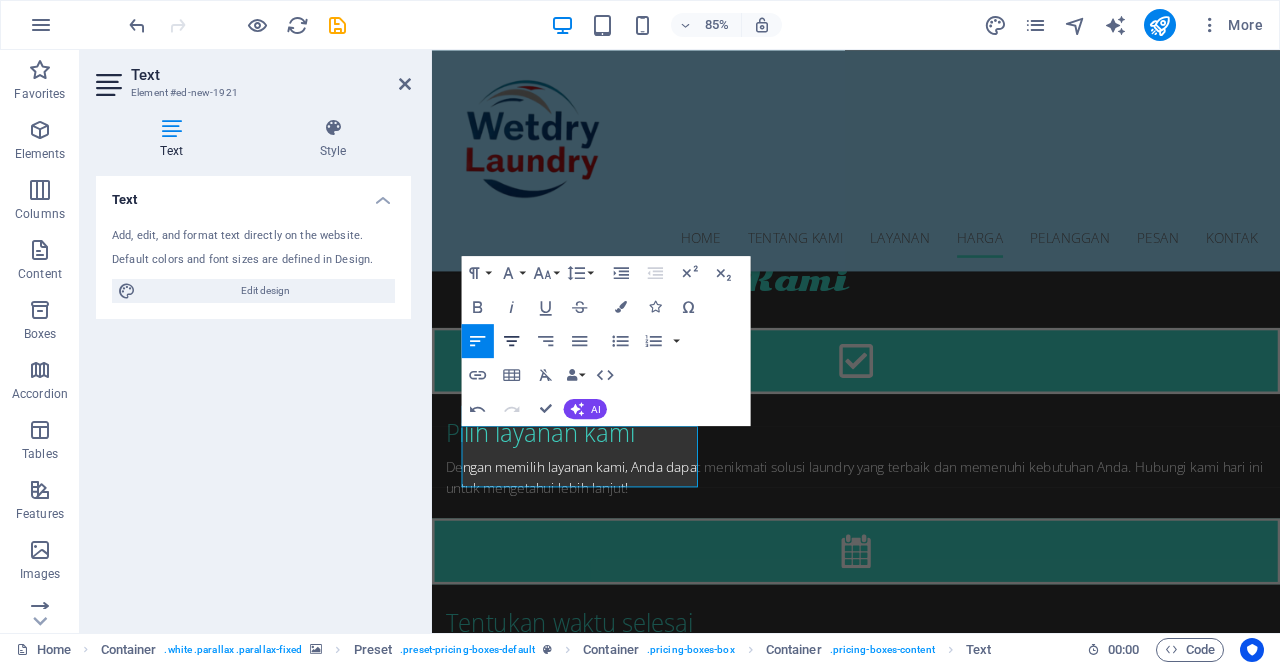 click 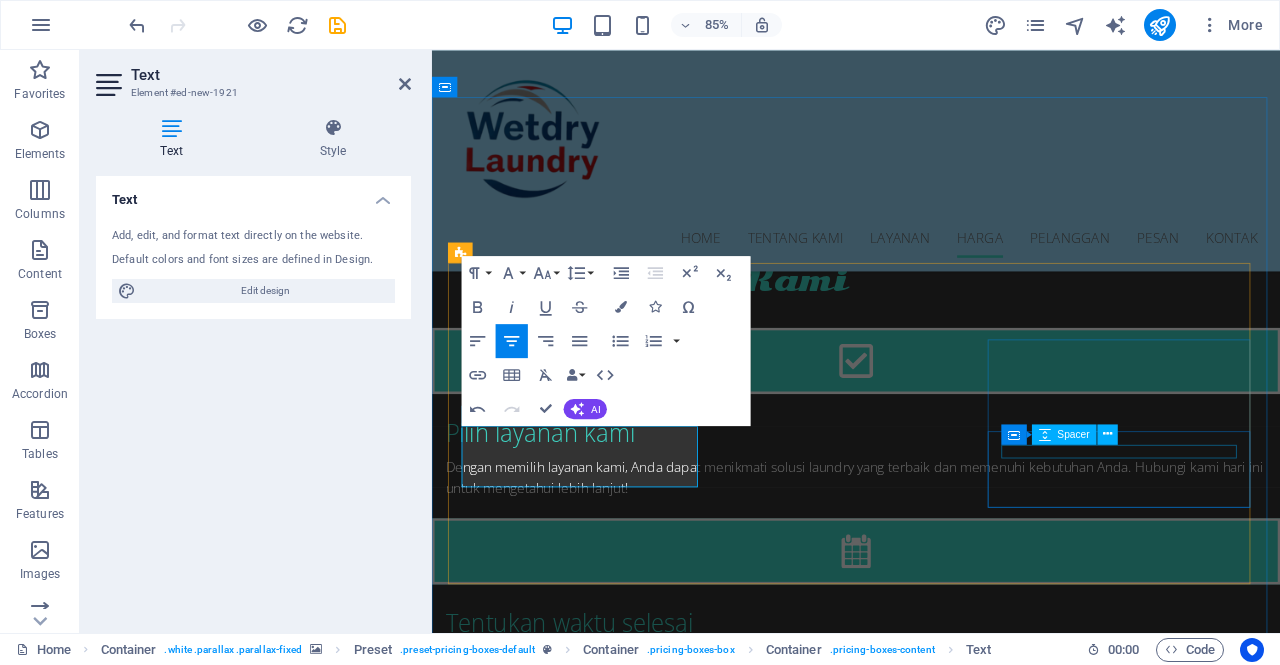 click at bounding box center [931, 3513] 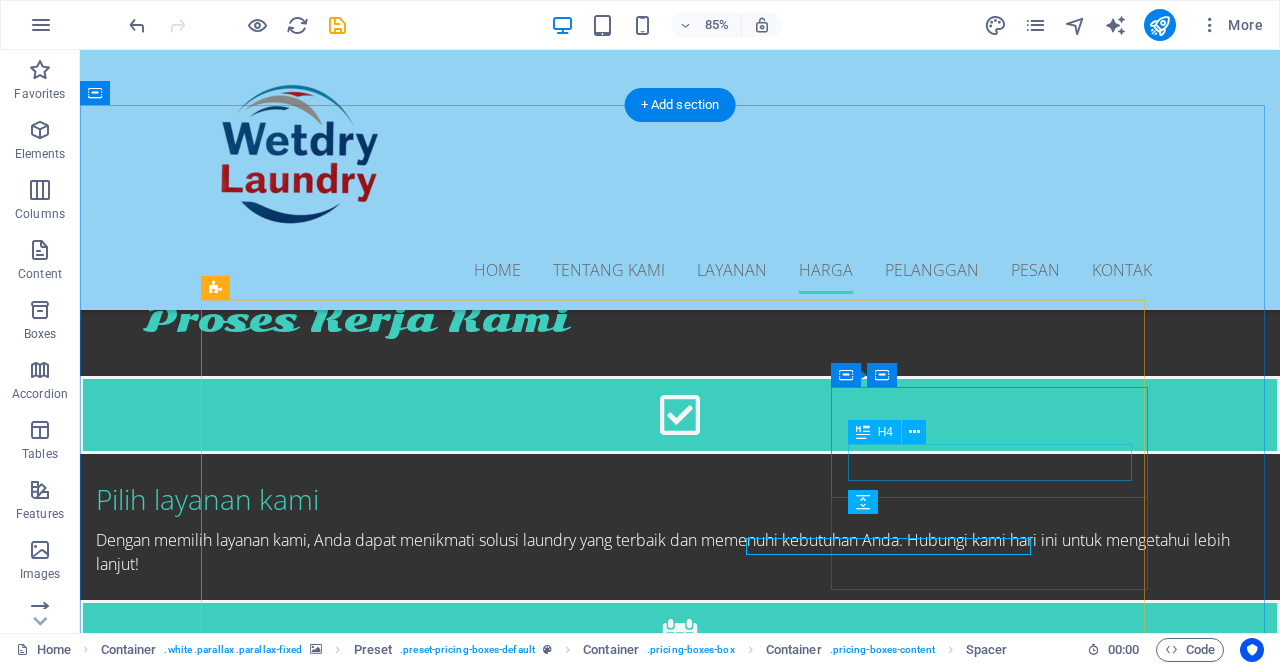 scroll, scrollTop: 2885, scrollLeft: 0, axis: vertical 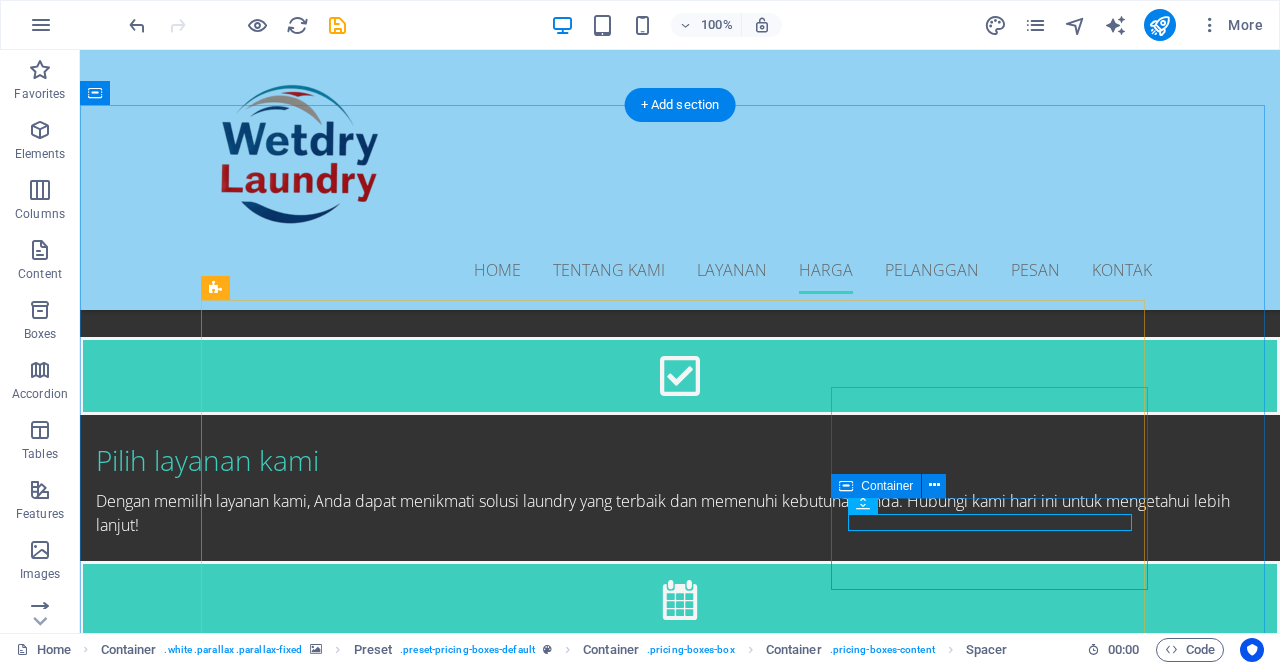 click on "Jemput Sekarang" at bounding box center [680, 3472] 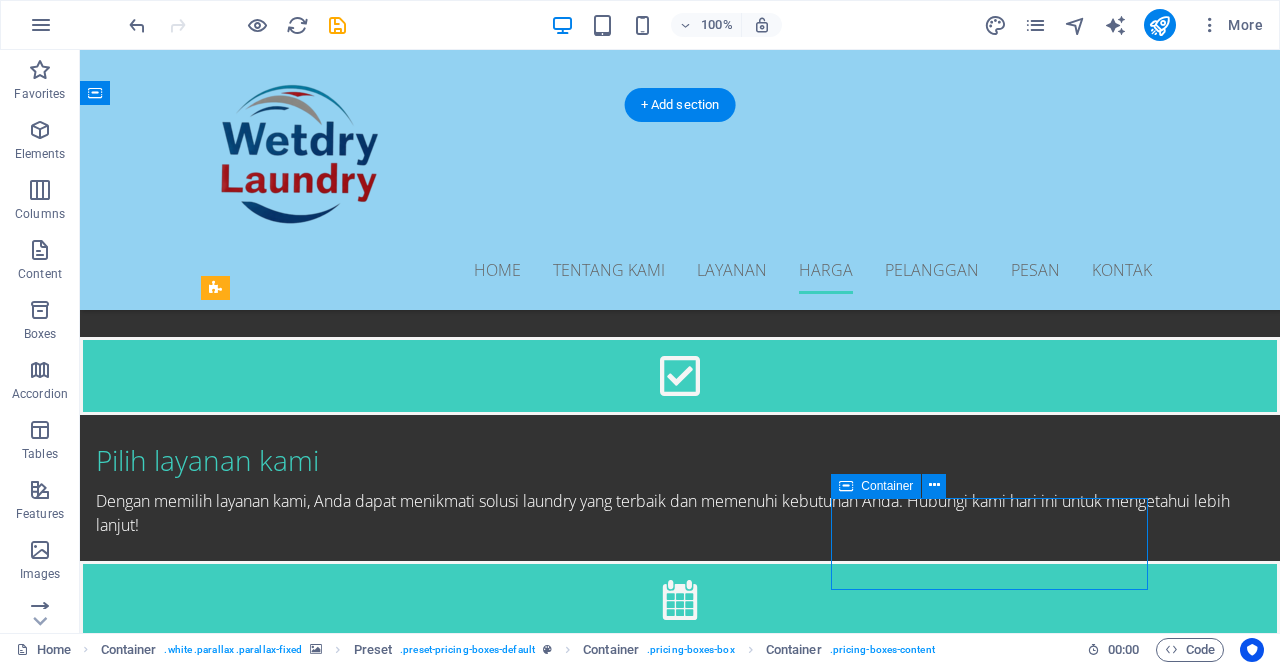 click on "Jemput Sekarang" at bounding box center [680, 3472] 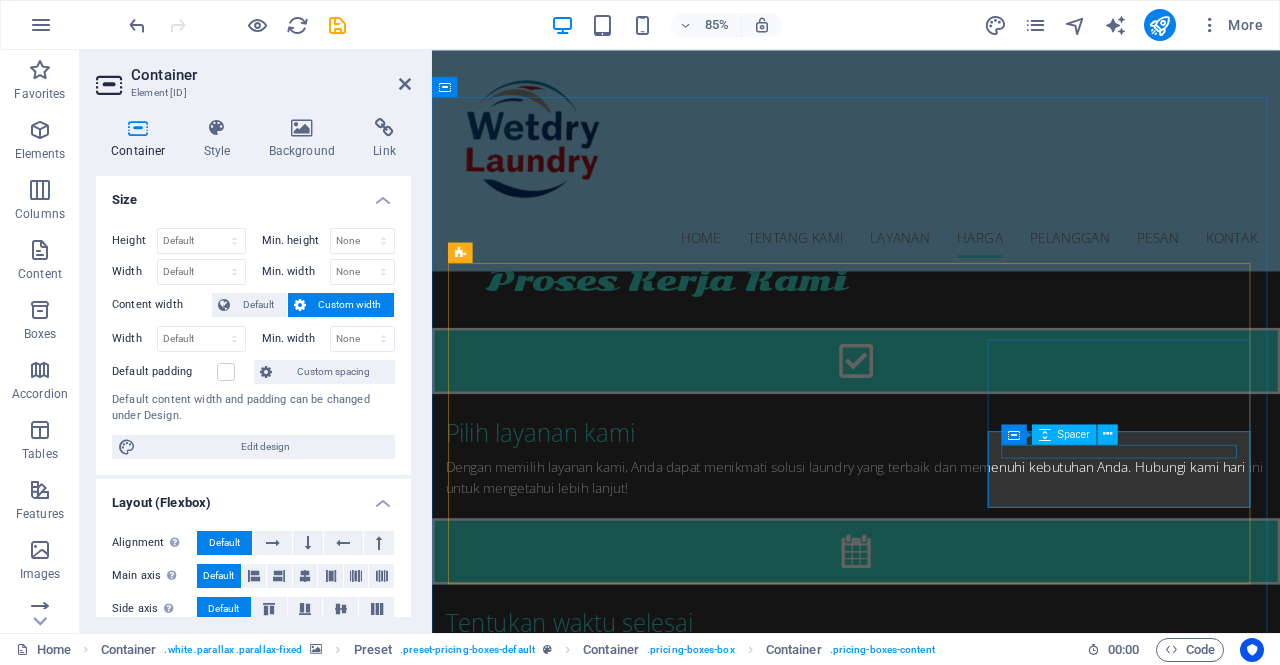 click on "Container   Spacer" at bounding box center [1065, 434] 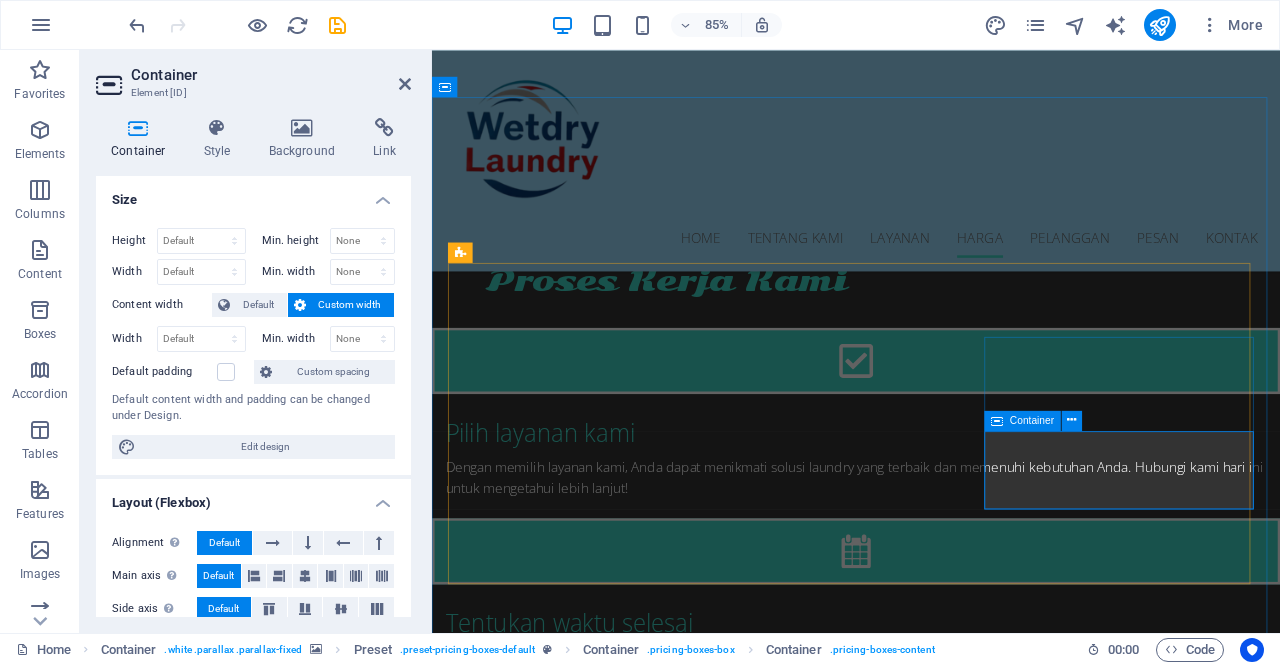 click on "Jemput Sekarang" at bounding box center [931, 3535] 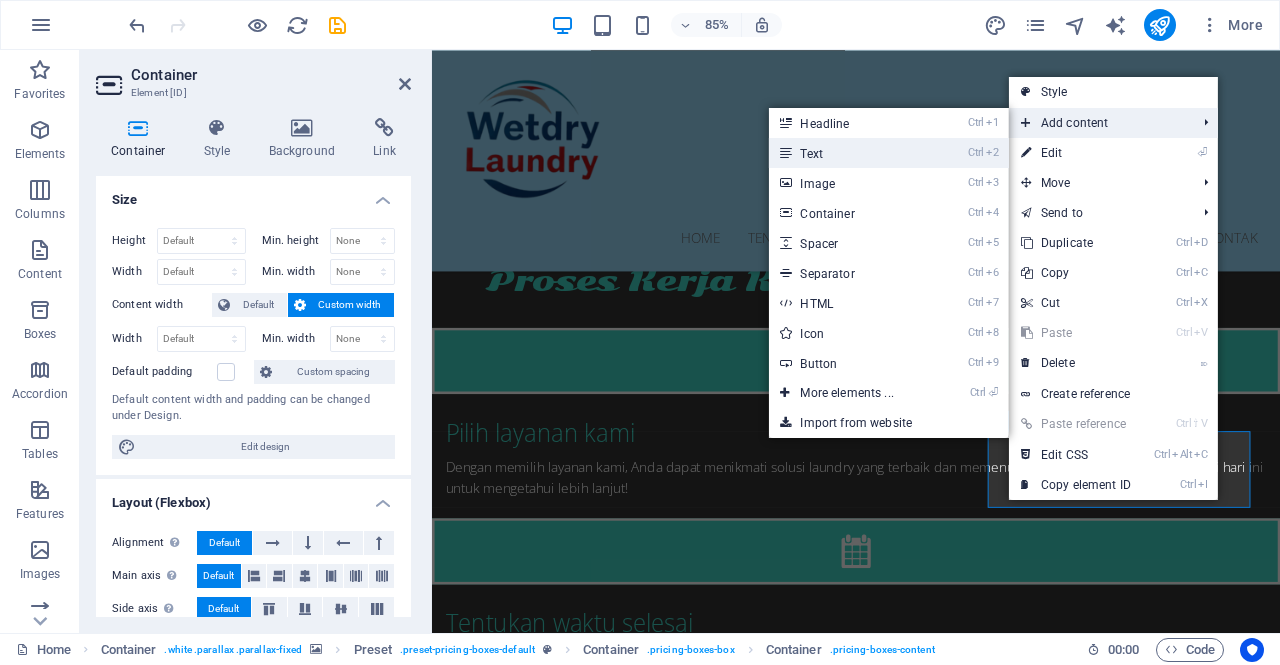 click on "Ctrl 2  Text" at bounding box center (850, 153) 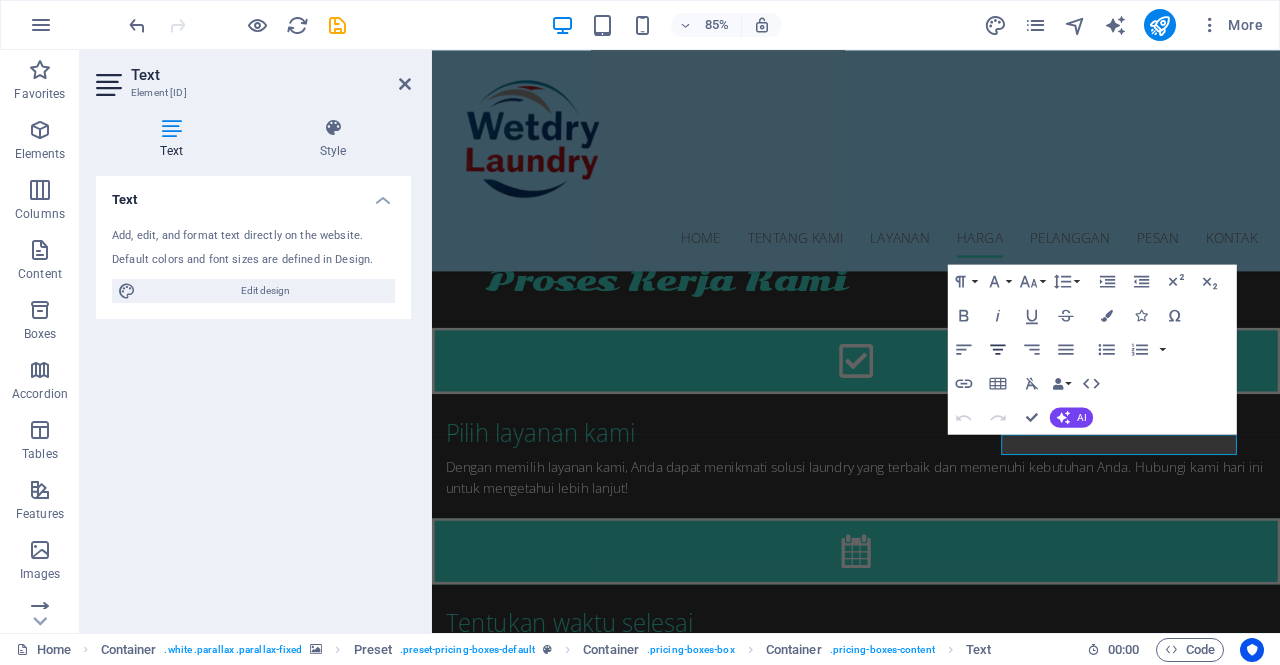 click 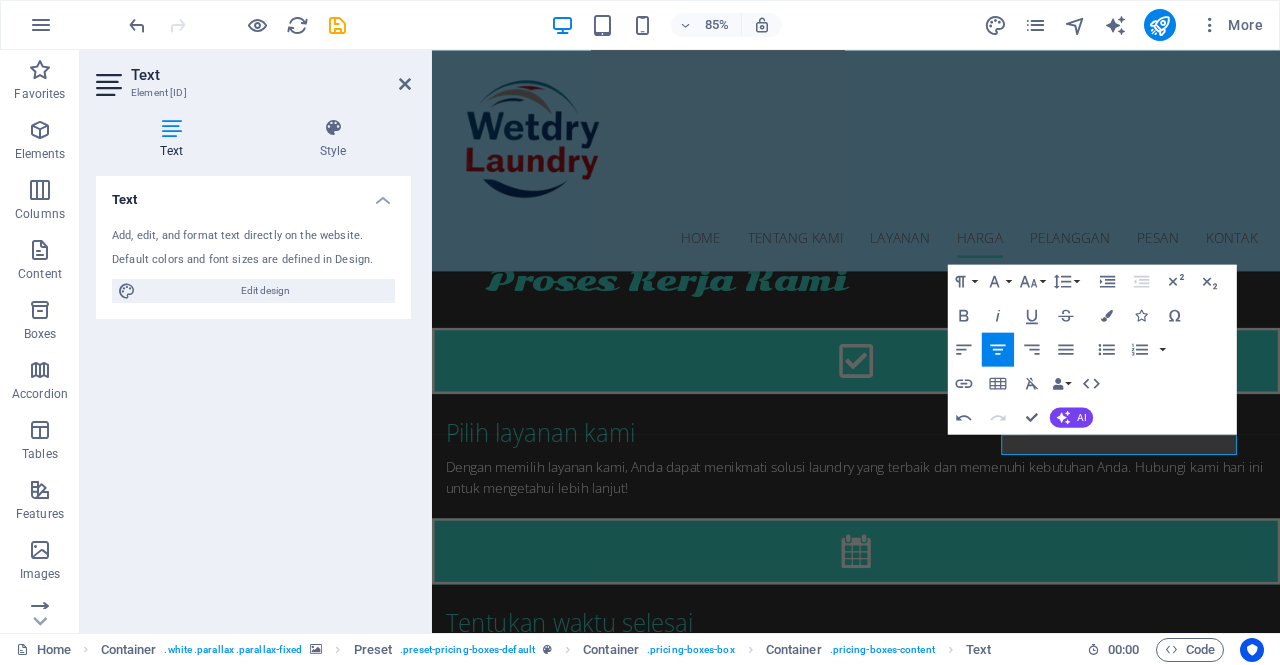type 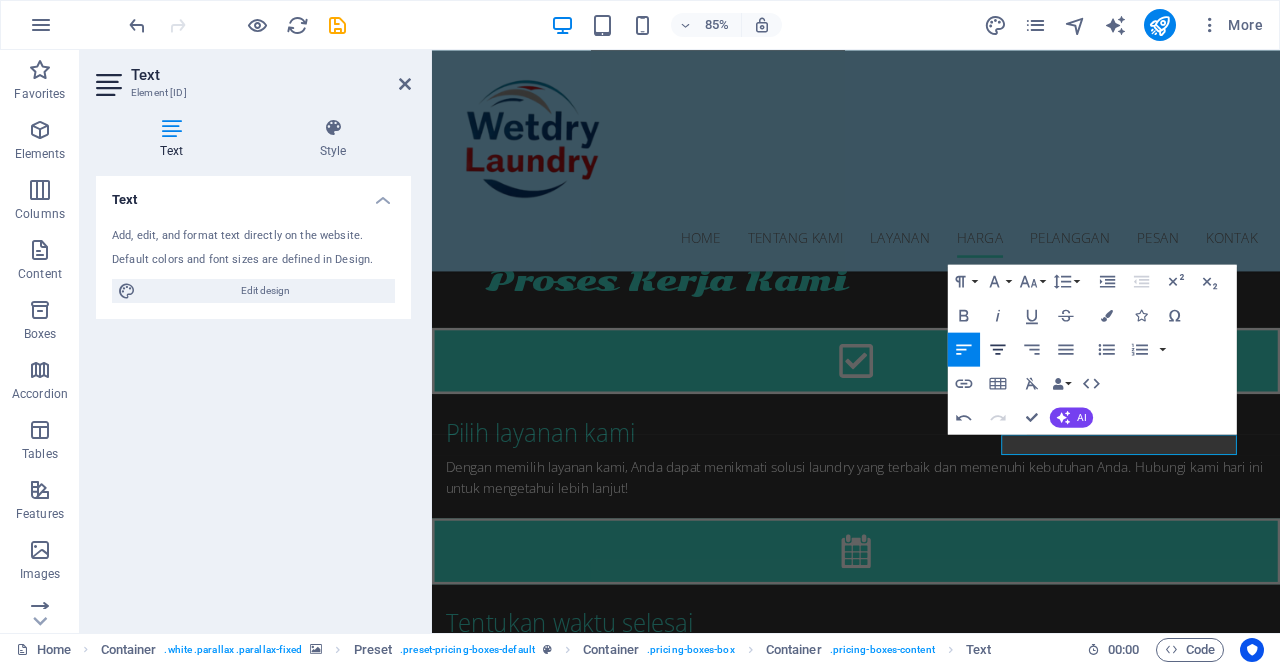 scroll, scrollTop: 2897, scrollLeft: 0, axis: vertical 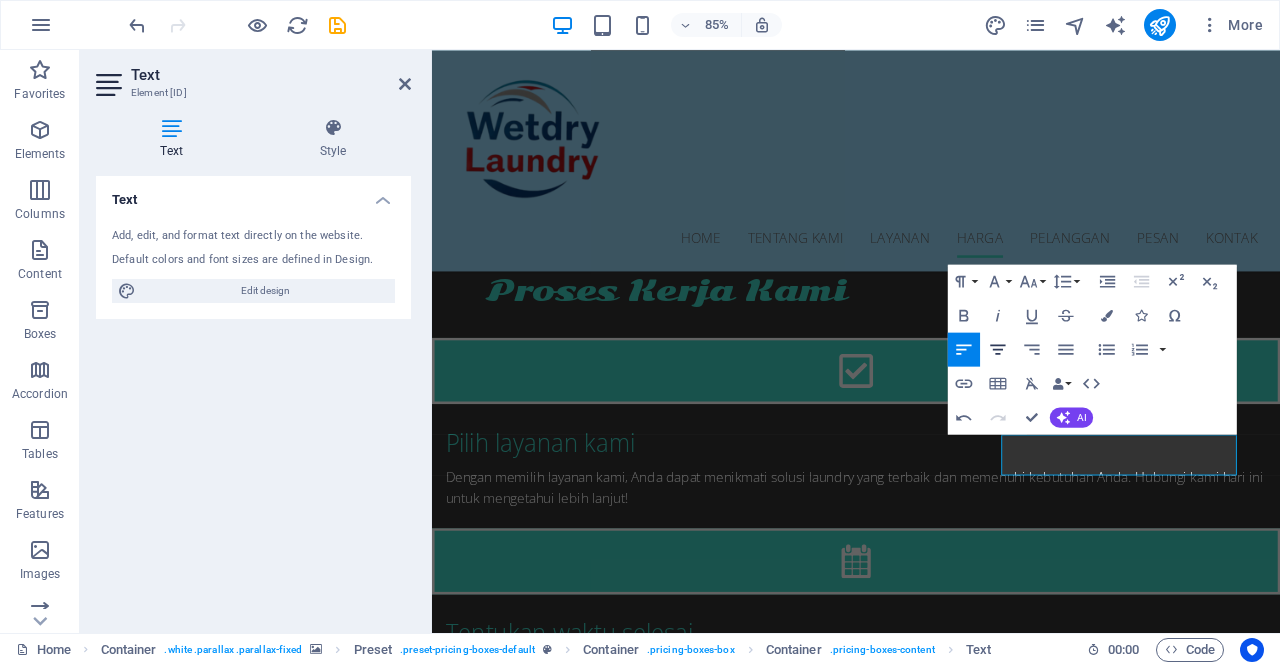 click 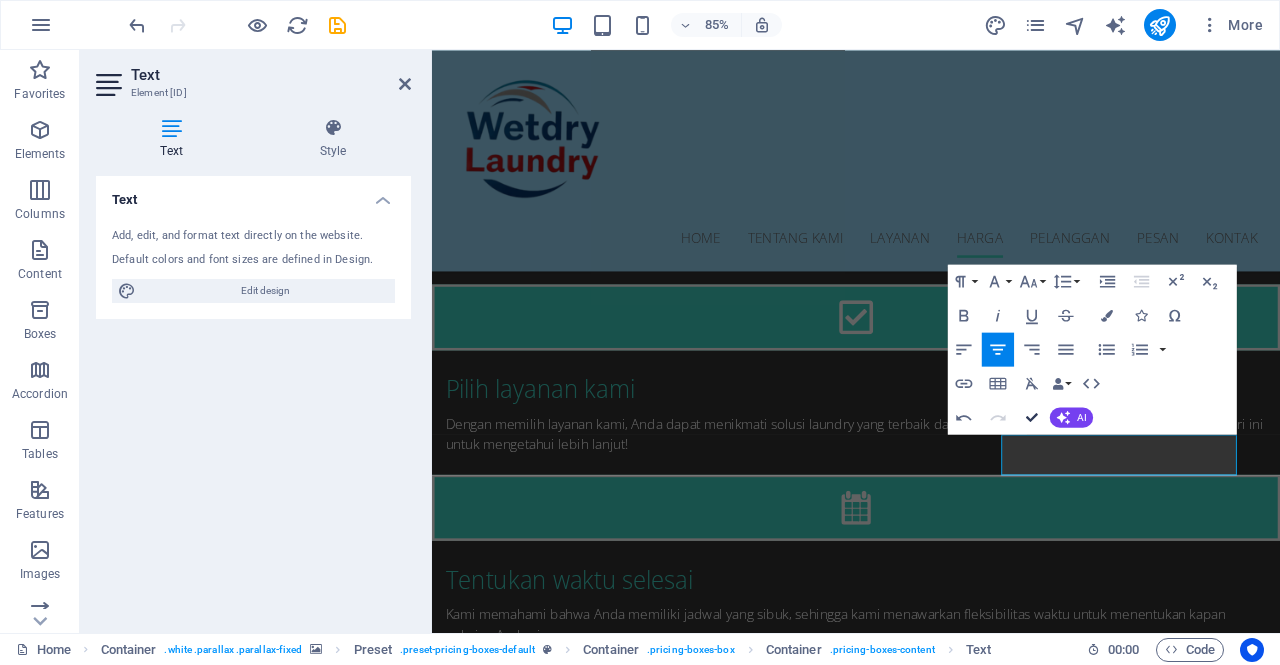 scroll, scrollTop: 2873, scrollLeft: 0, axis: vertical 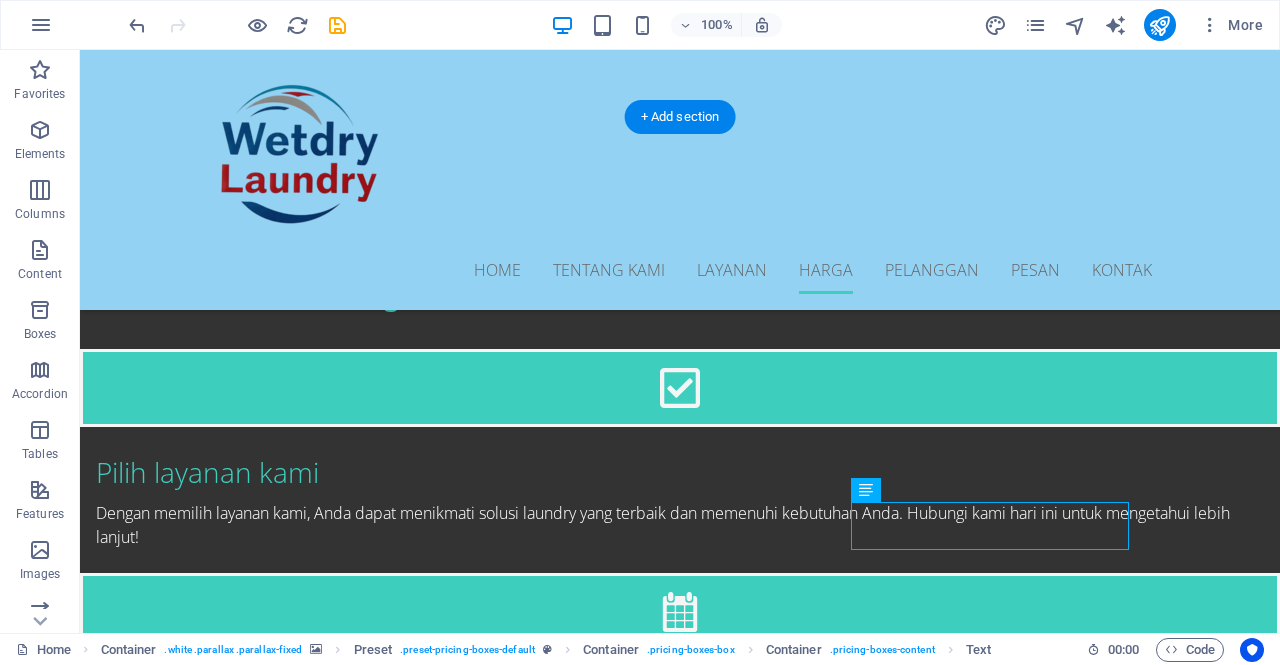 click at bounding box center (680, 2850) 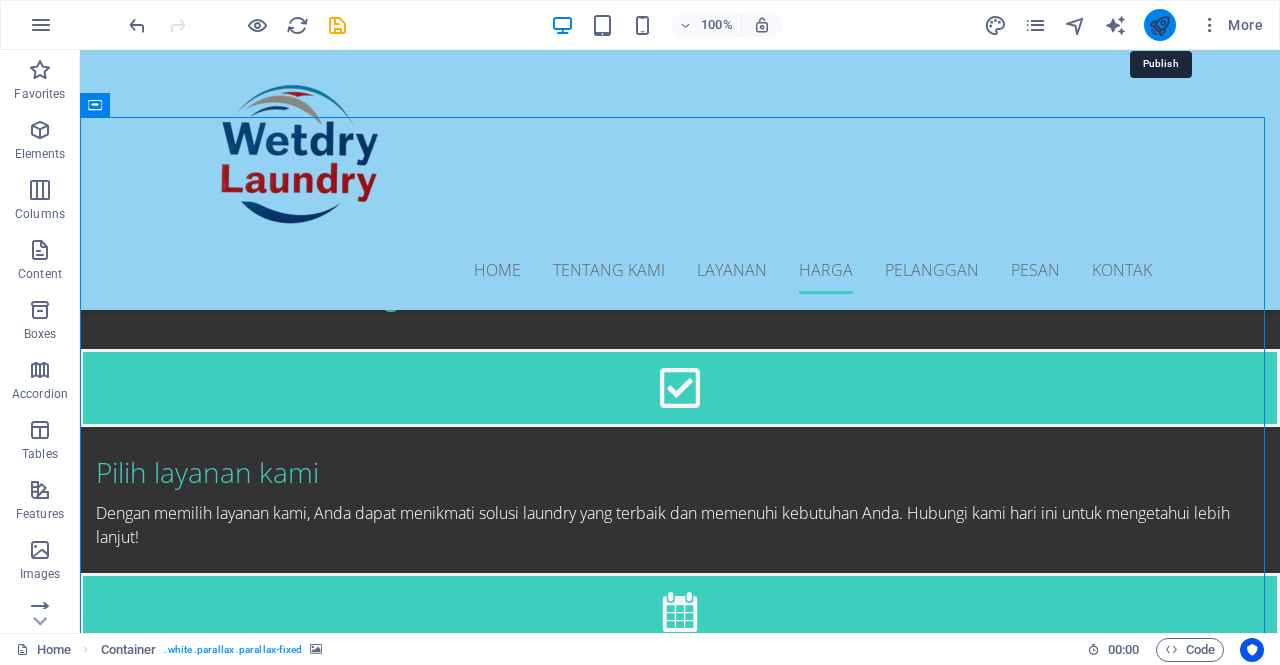 click at bounding box center (1159, 25) 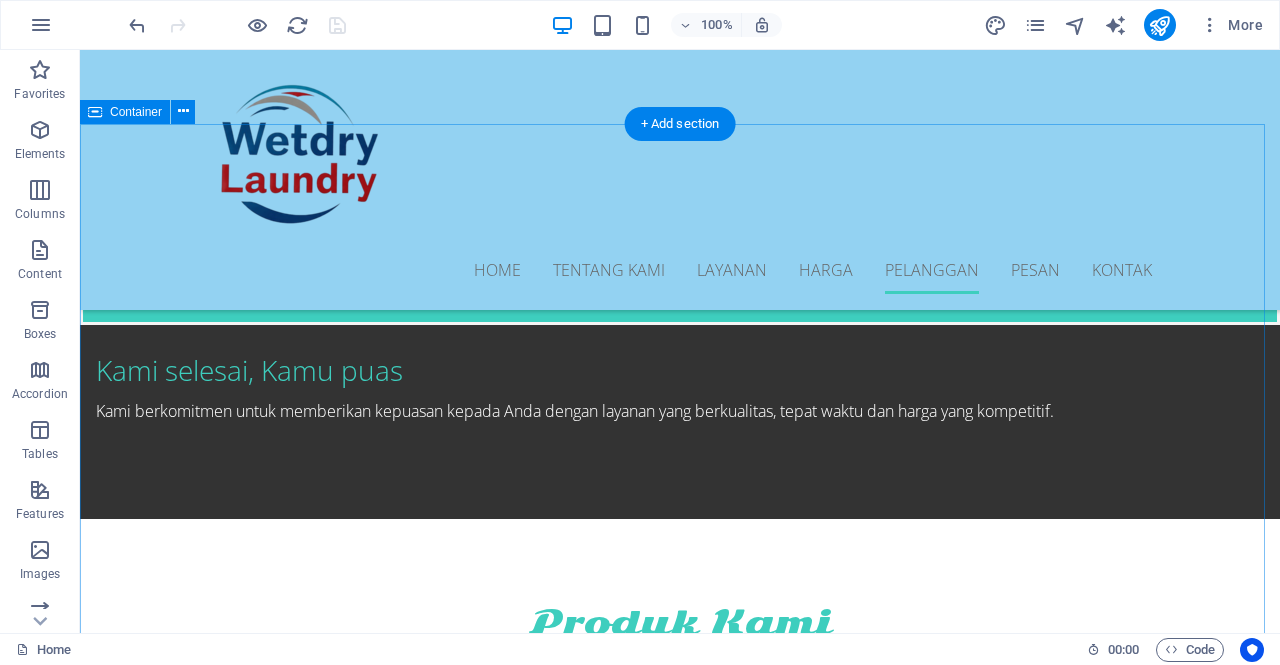 scroll, scrollTop: 3796, scrollLeft: 0, axis: vertical 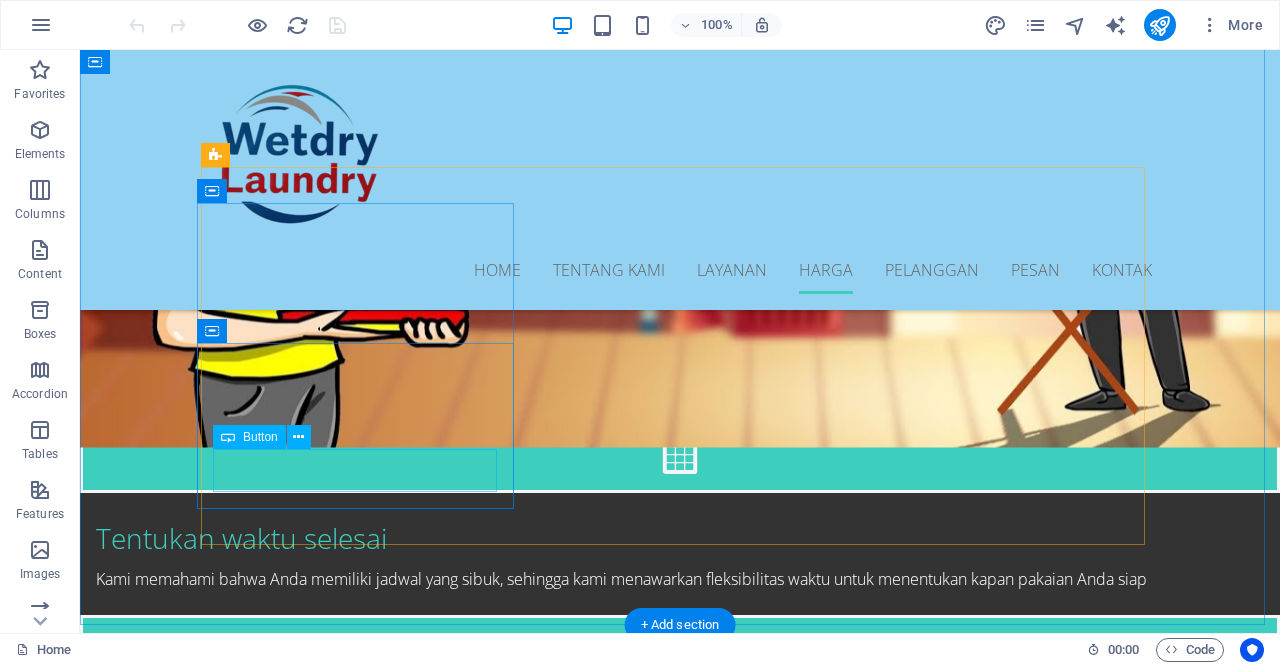 click on "Jemput Sekarang" at bounding box center [680, 2814] 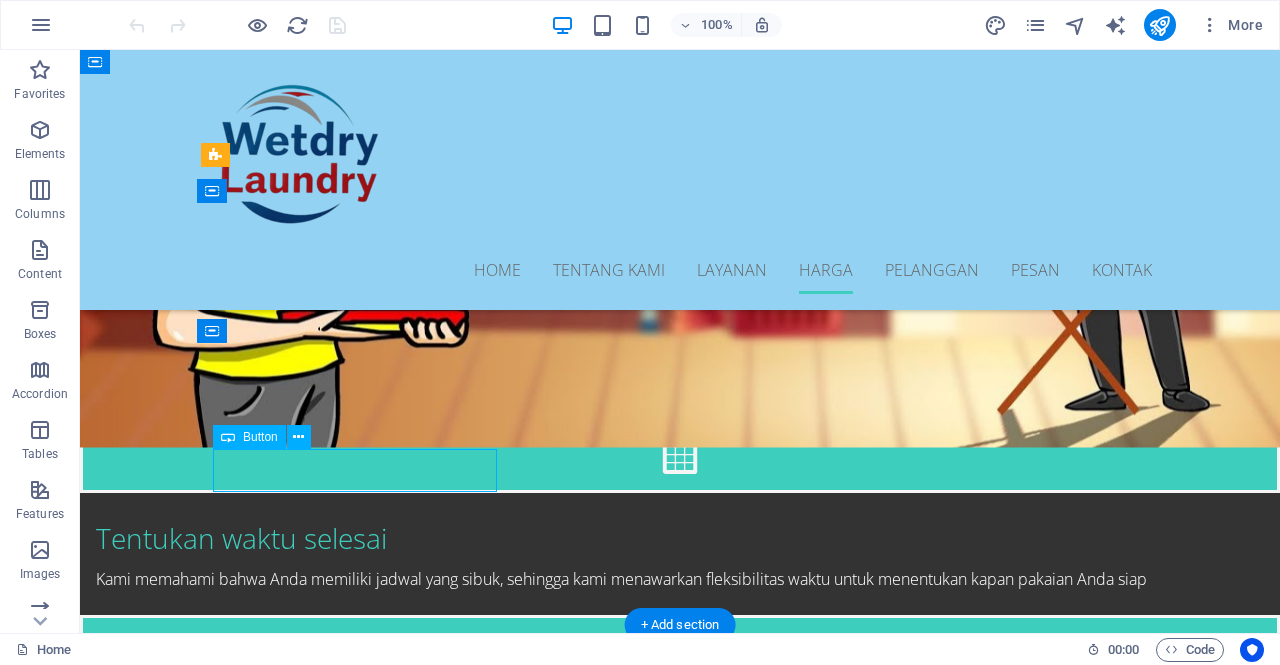 click on "Jemput Sekarang" at bounding box center (680, 2814) 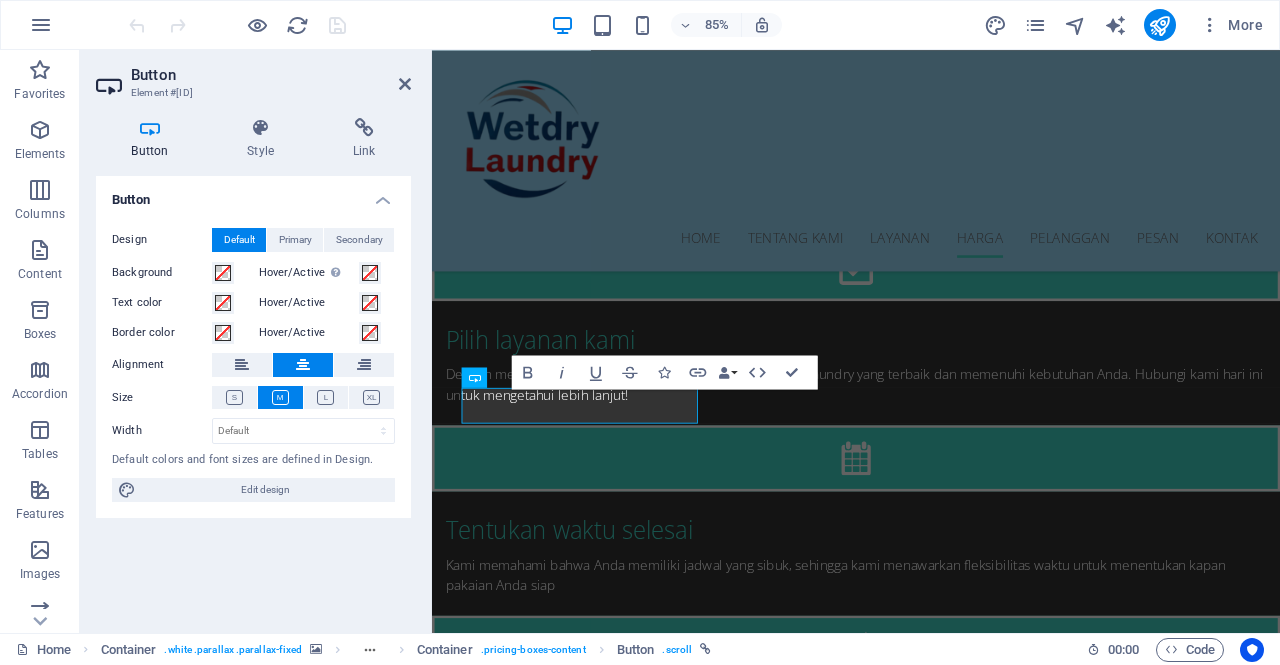 scroll, scrollTop: 3042, scrollLeft: 0, axis: vertical 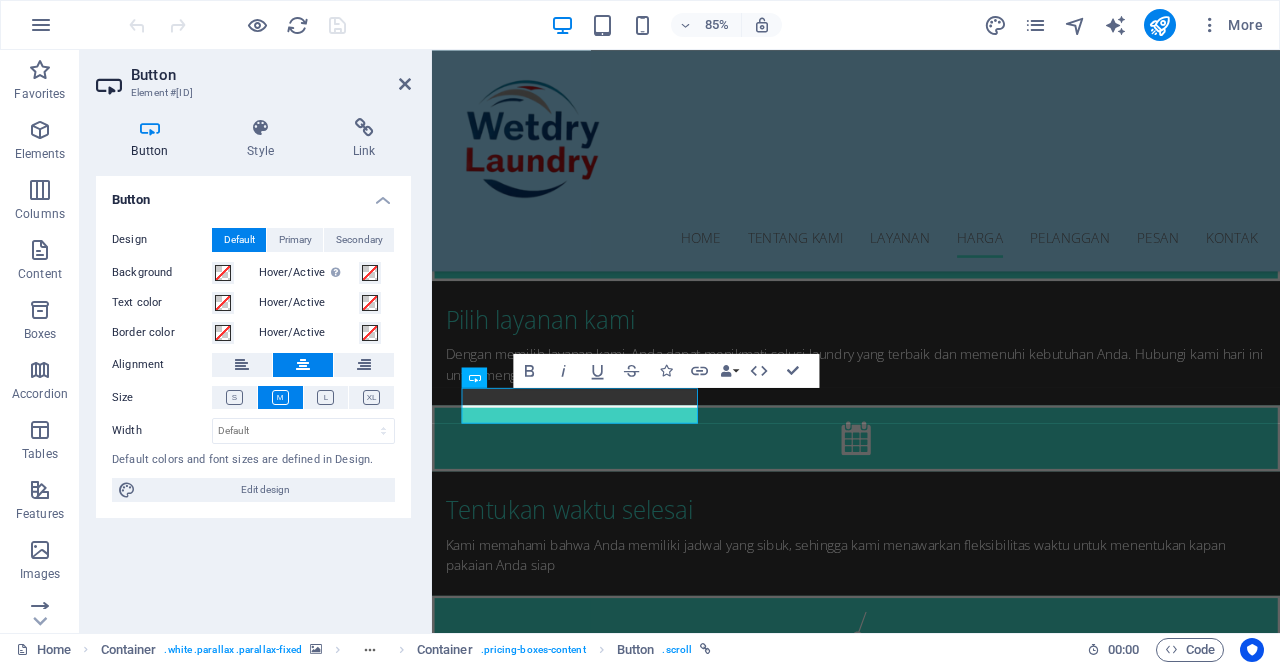 type 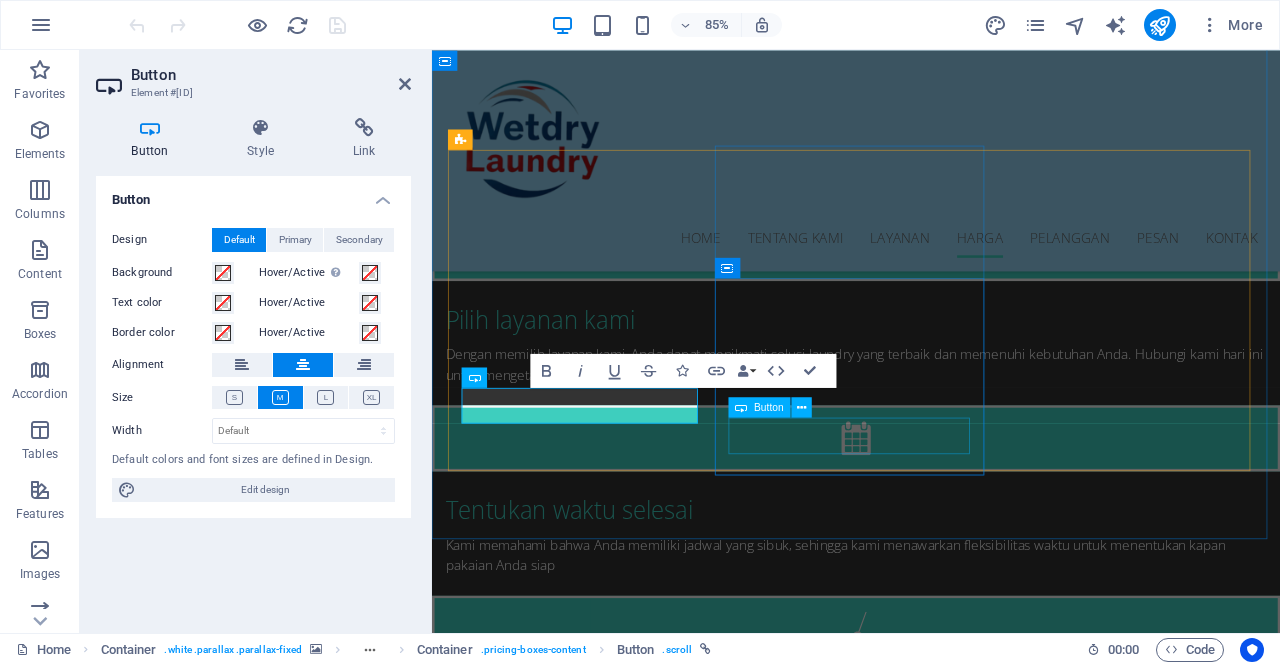 click on "Jemput Sekarang" at bounding box center [931, 3197] 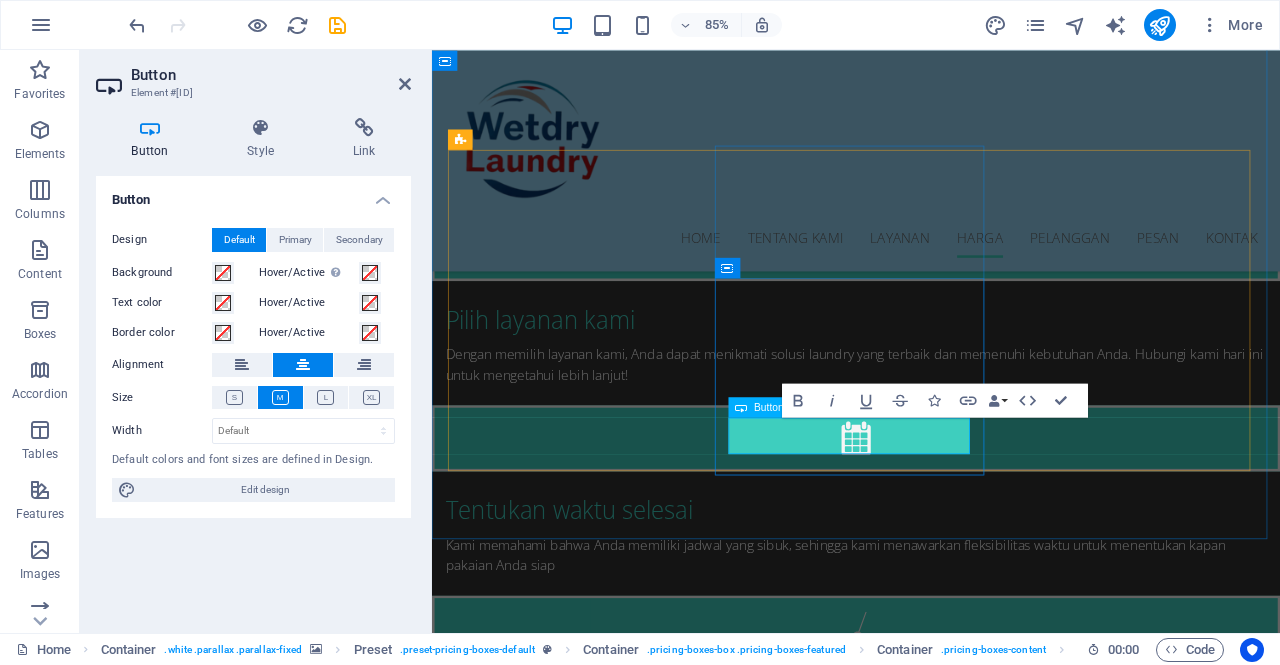 type 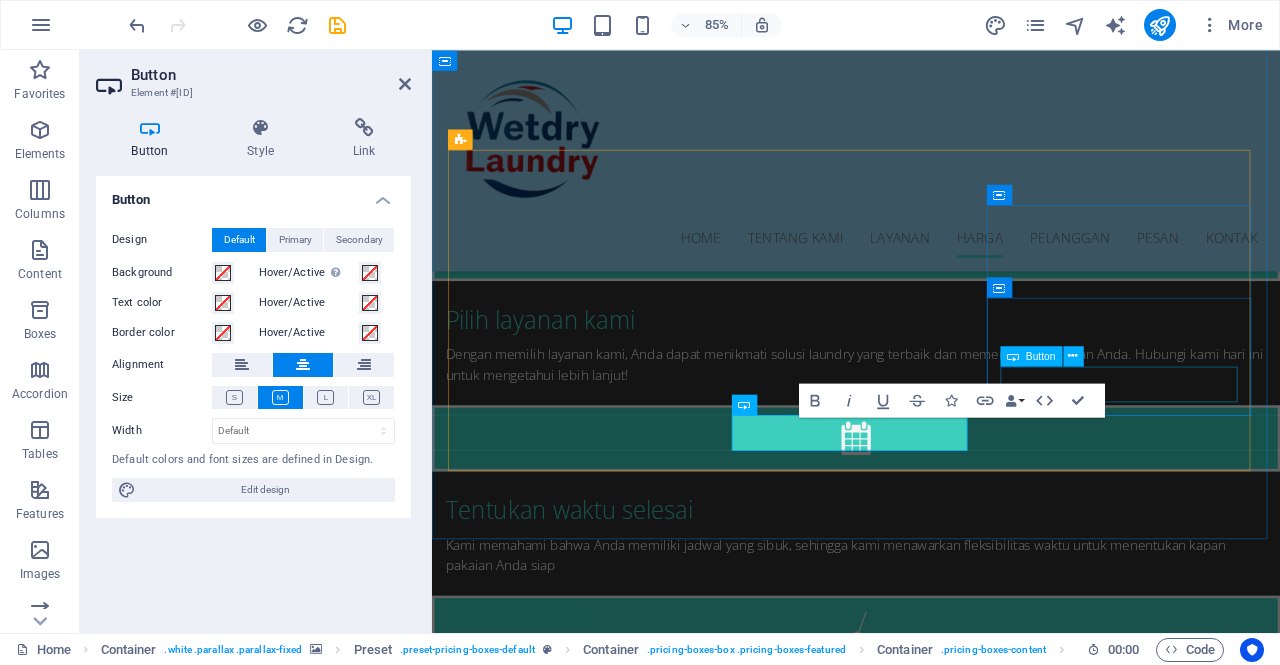 click on "Jemput Sekarang" at bounding box center [931, 3434] 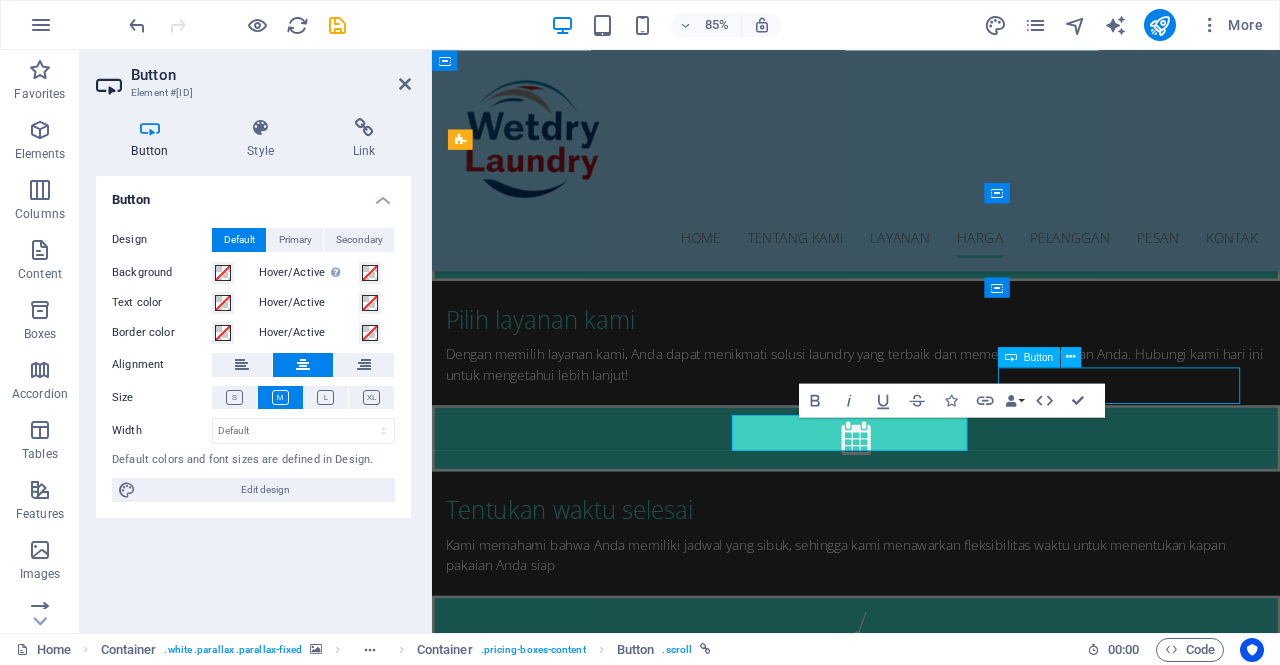 click on "Jemput Sekarang" at bounding box center (931, 3434) 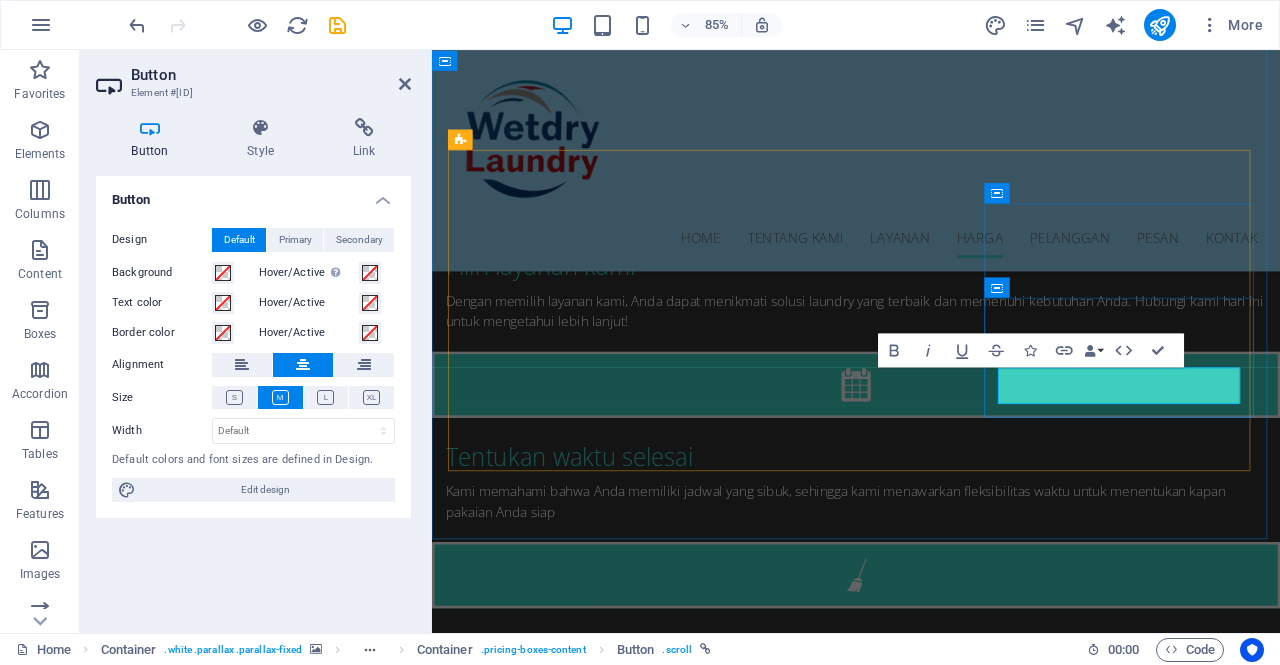 type 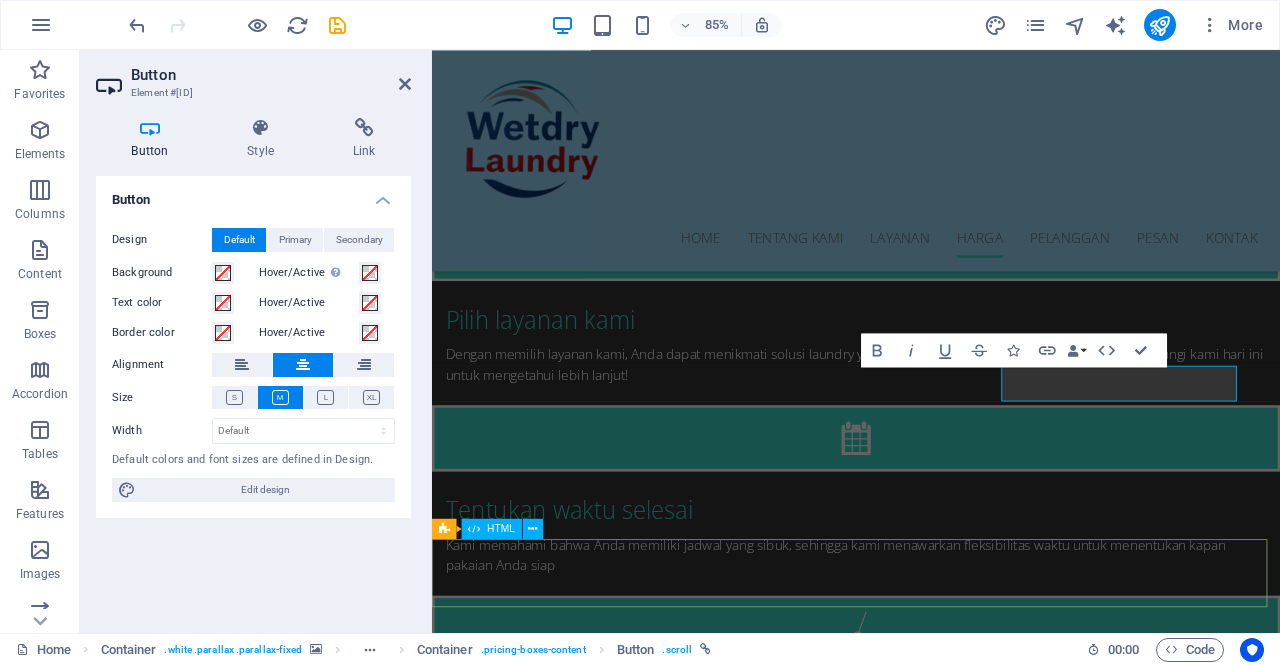 click at bounding box center (931, 3594) 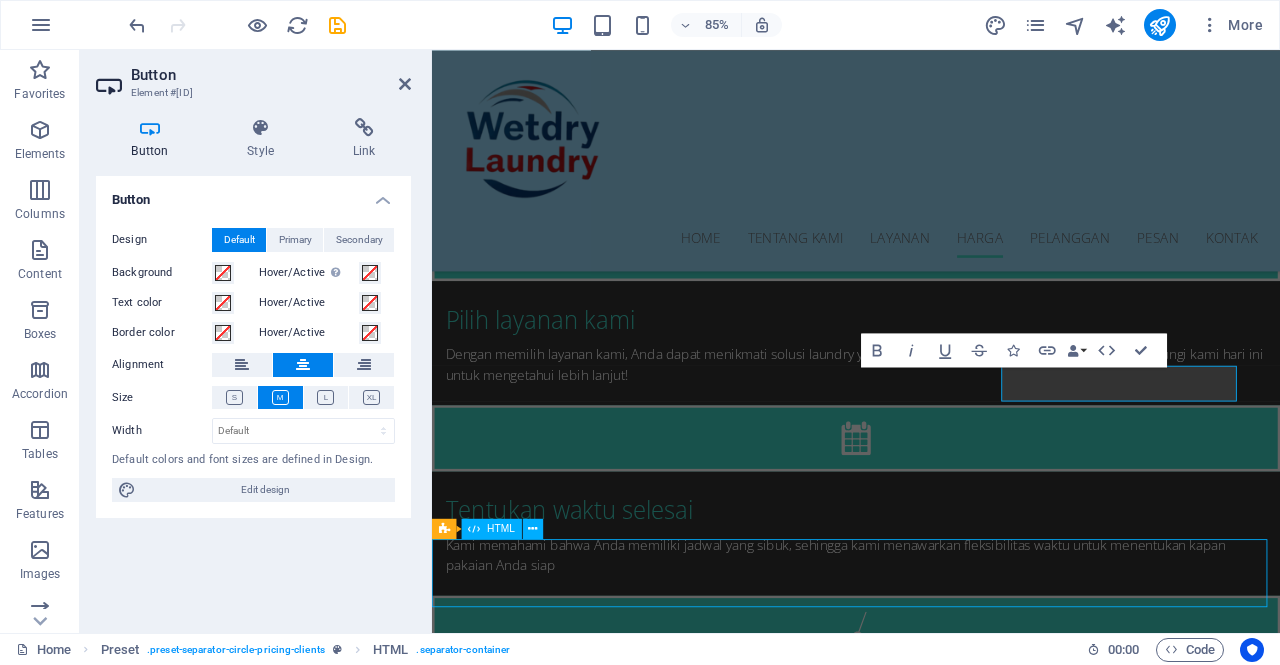 click at bounding box center (931, 3594) 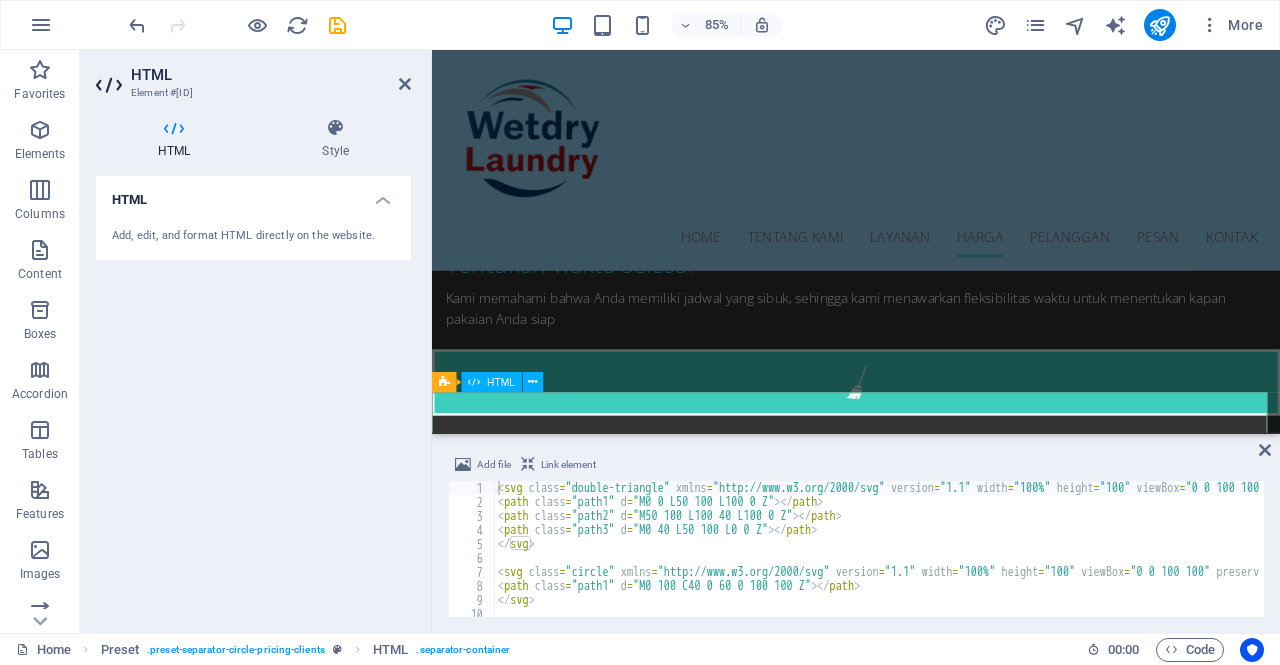 scroll, scrollTop: 3212, scrollLeft: 0, axis: vertical 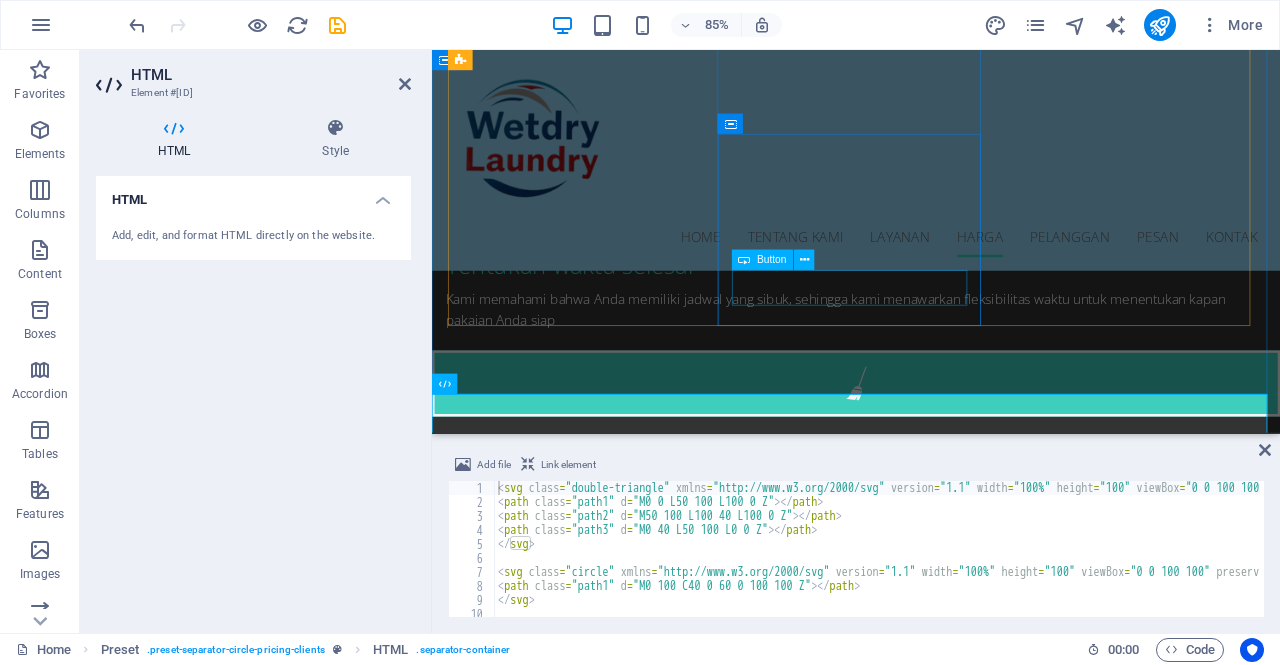click on "Lihat Harga" at bounding box center (931, 2909) 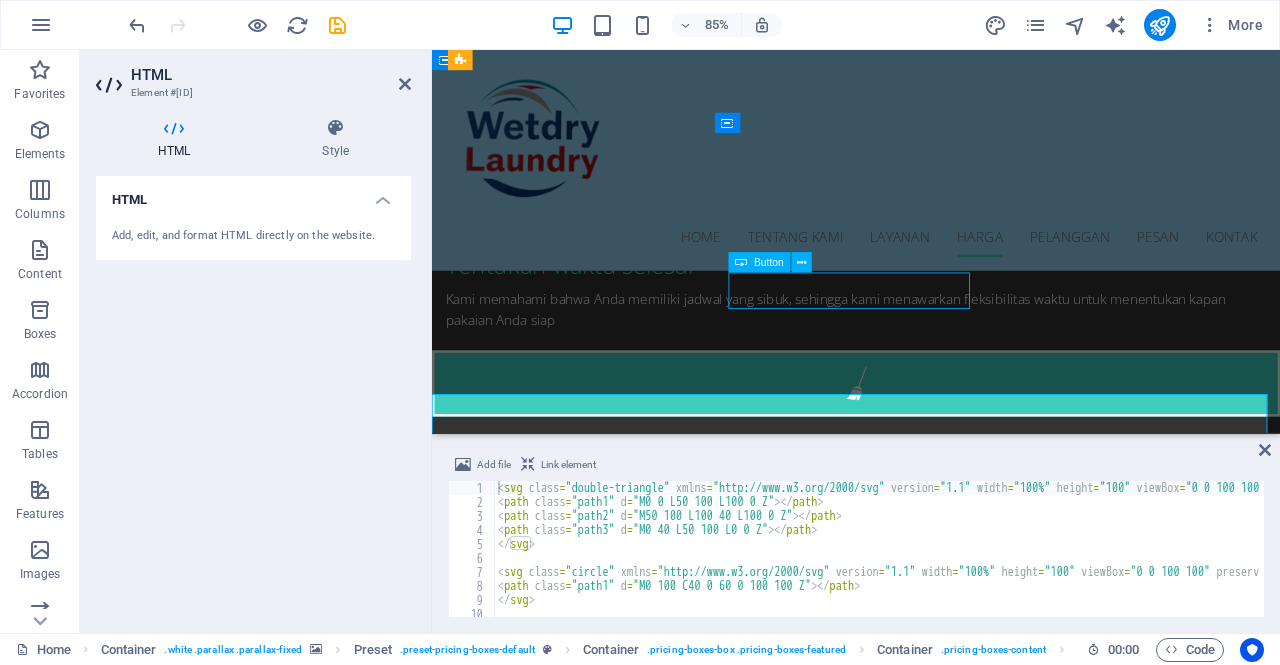 click on "Lihat Harga" at bounding box center (931, 2909) 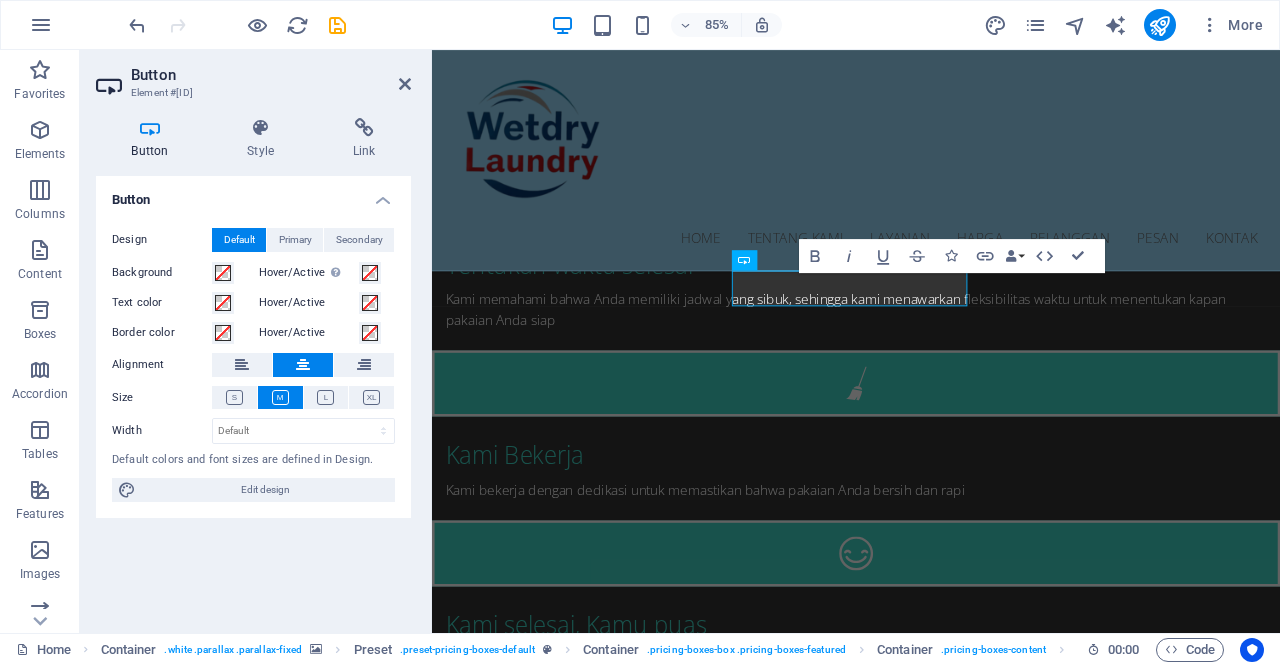 click on "Button Style Link Button Design Default Primary Secondary Background Hover/Active Switch to preview mode to test the active/hover state Text color Hover/Active Border color Hover/Active Alignment Size Width Default px rem % em vh vw Default colors and font sizes are defined in Design. Edit design Preset Element Layout How this element expands within the layout (Flexbox). Size Default auto px % 1/1 1/2 1/3 1/4 1/5 1/6 1/7 1/8 1/9 1/10 Grow Shrink Order Container layout Visible Visible Opacity 100 % Overflow Spacing Margin Default auto px % rem vw vh Custom Custom auto px % rem vw vh auto px % rem vw vh auto px % rem vw vh auto px % rem vw vh Padding Default px rem % vh vw Custom Custom px rem % vh vw px rem % vh vw px rem % vh vw px rem % vh vw Border Style              - Width 1 auto px rem % vh vw Custom Custom 1 auto px rem % vh vw 1 auto px rem % vh vw 1 auto px rem % vh vw 1 auto px rem % vh vw  - Color Round corners Default px rem % vh vw Custom Custom px rem % vh vw px rem % vh vw px rem % vh" at bounding box center [253, 367] 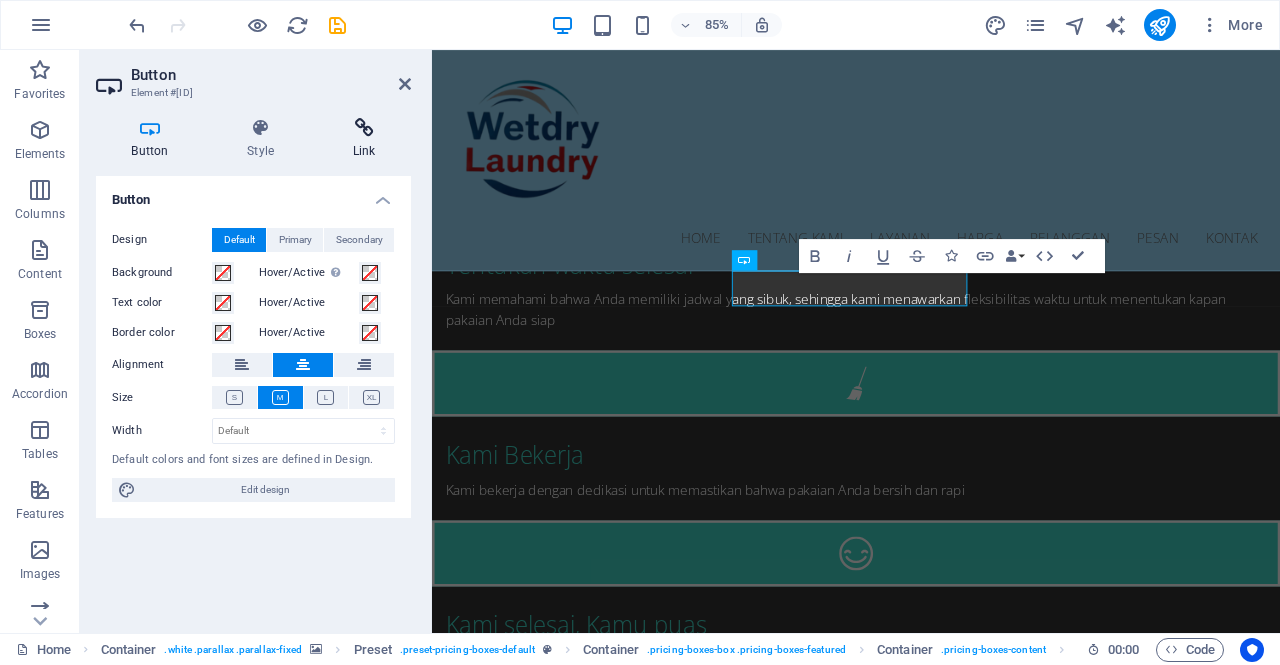 click on "Link" at bounding box center [364, 139] 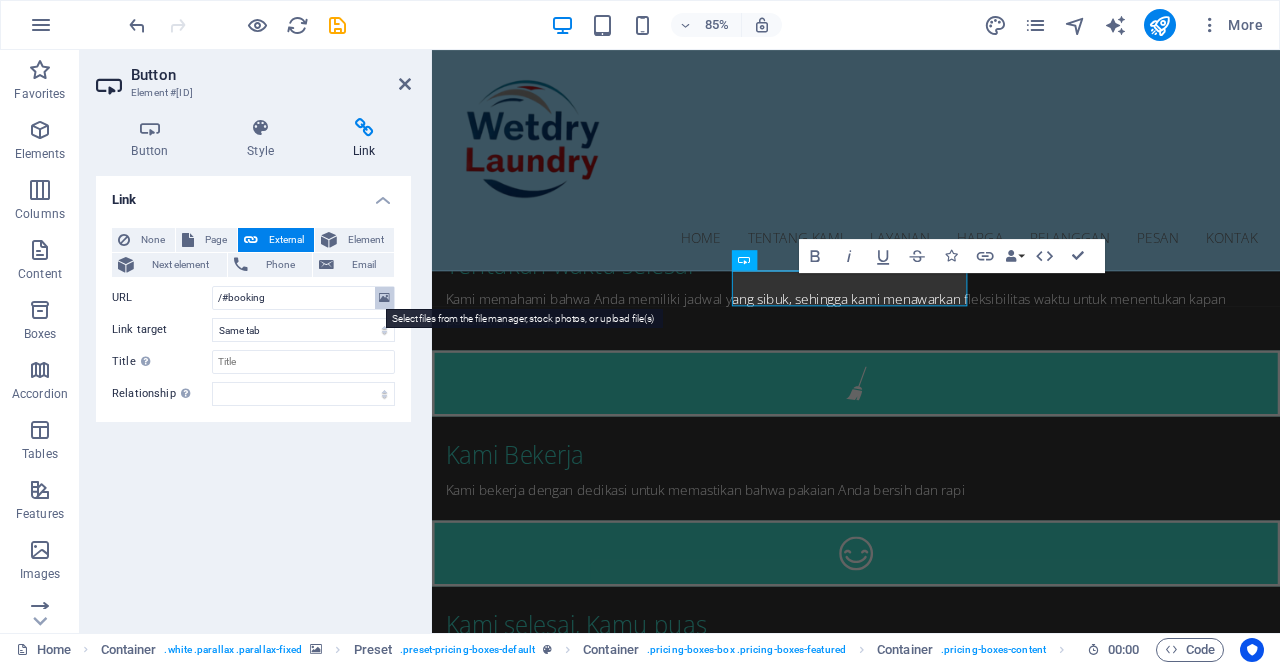 click at bounding box center [384, 298] 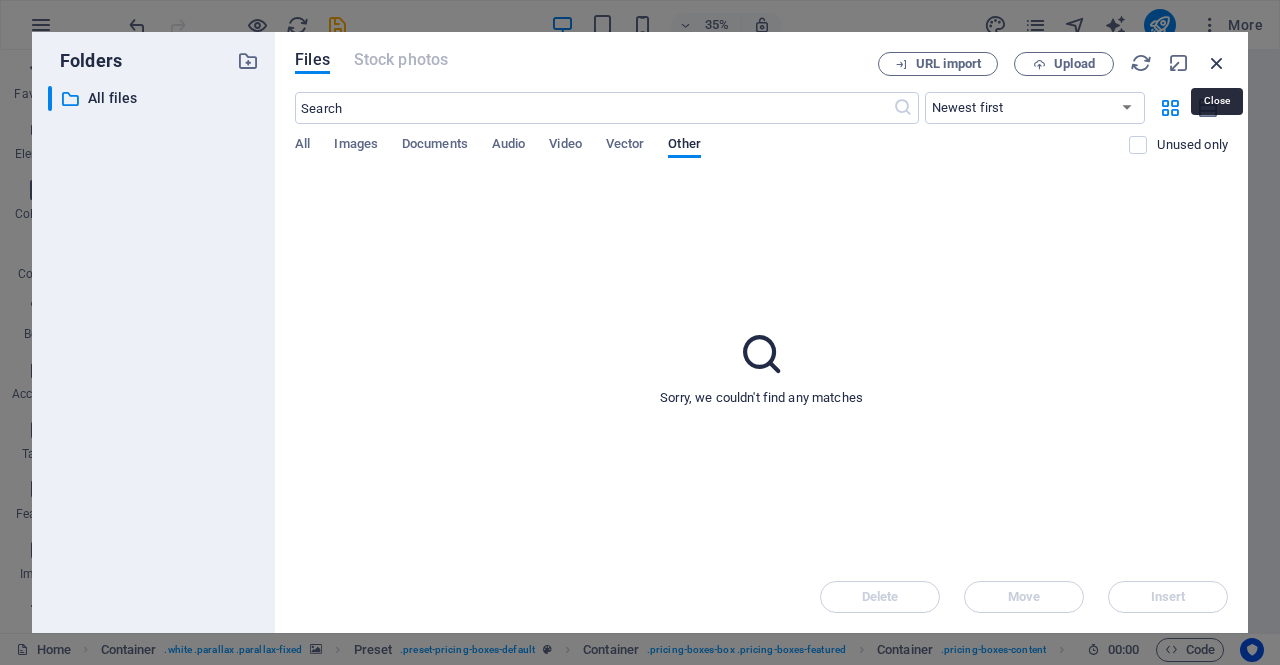 click at bounding box center [1217, 63] 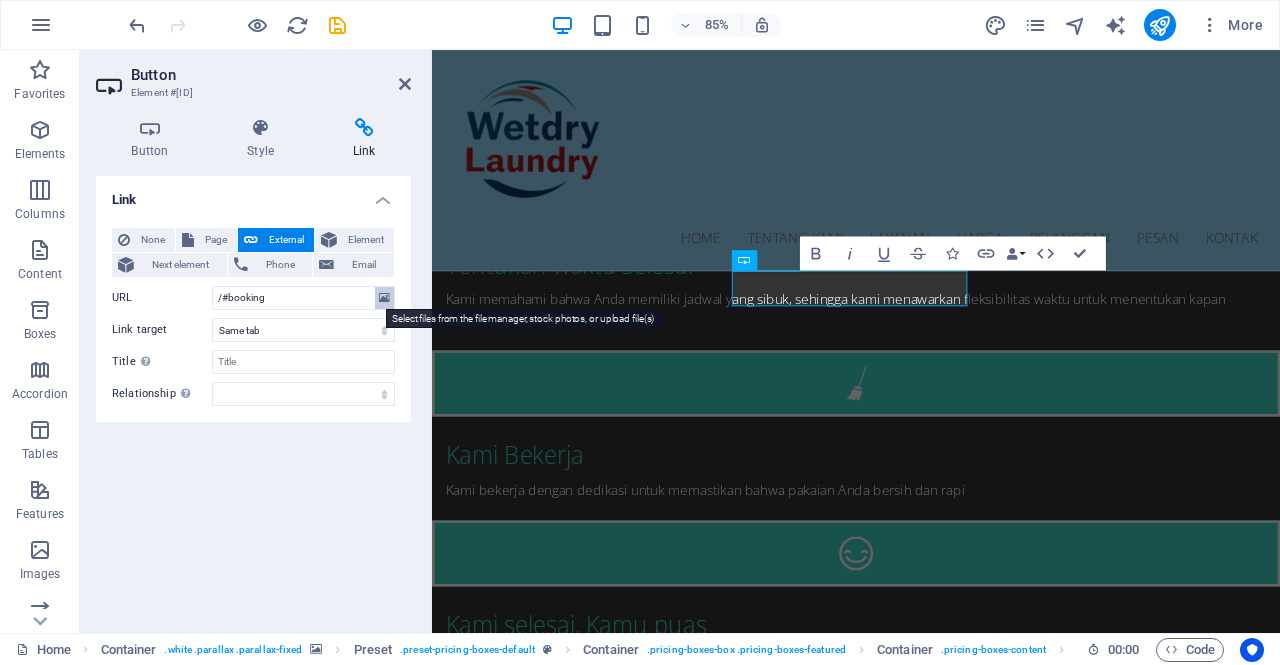 click at bounding box center [384, 298] 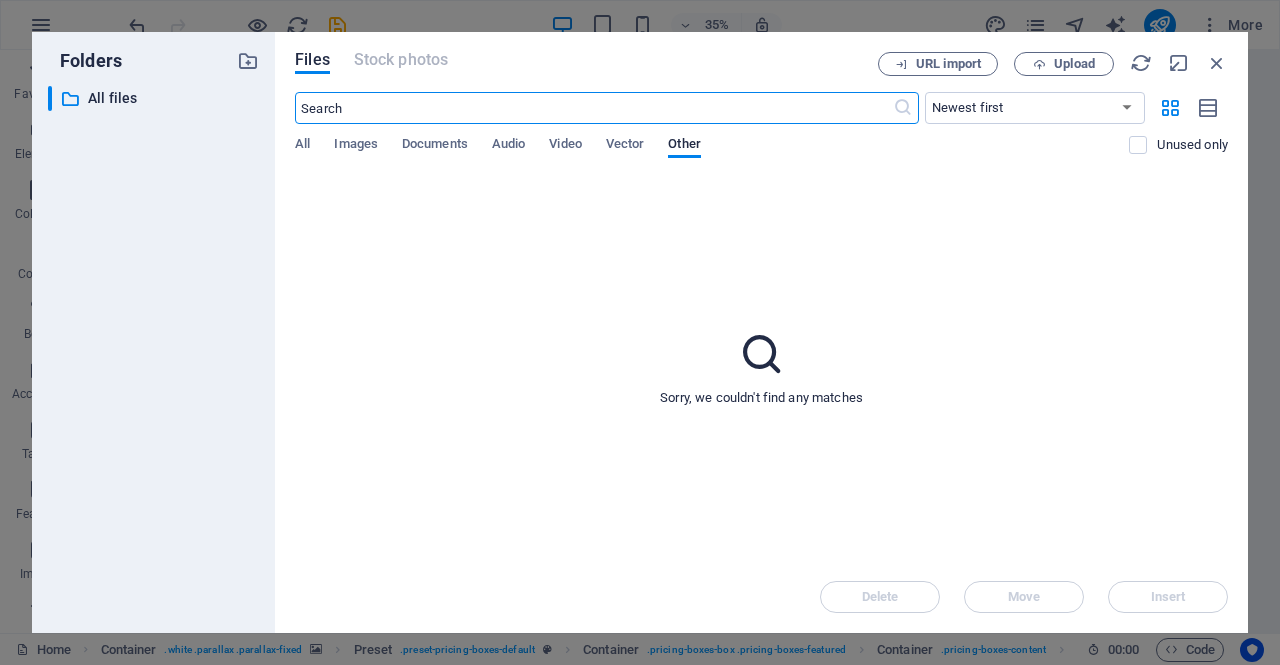 click on "Sorry, we couldn't find any matches" at bounding box center [761, 367] 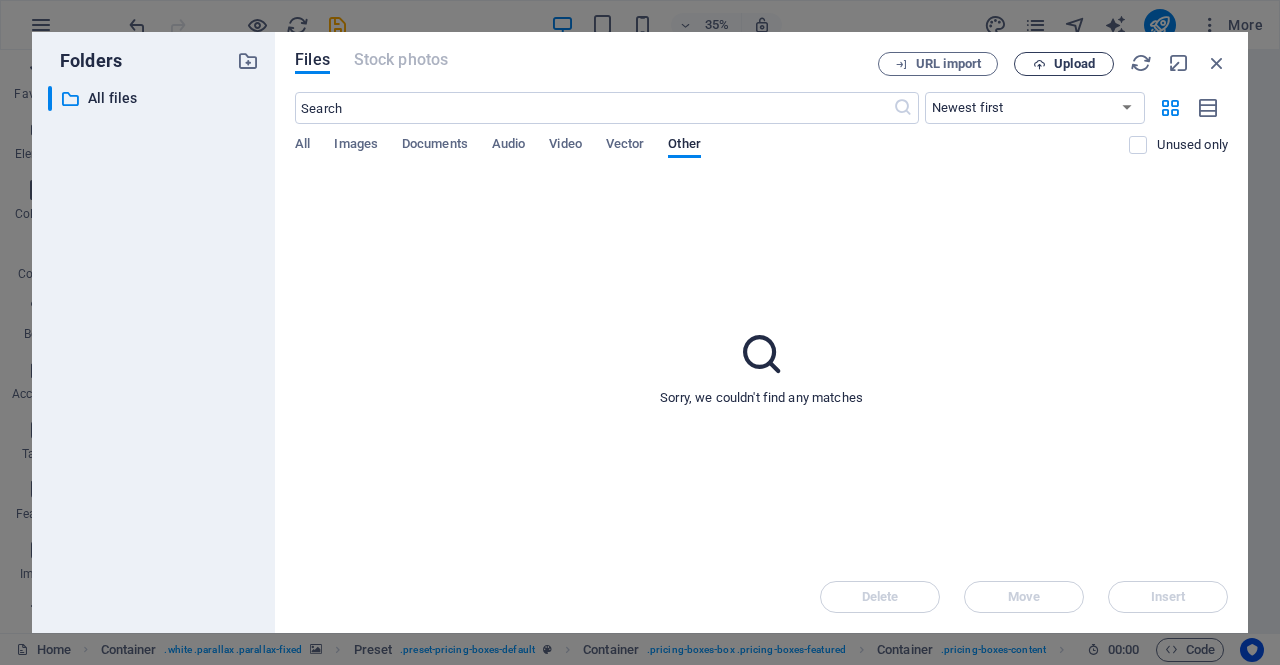 click at bounding box center (1039, 64) 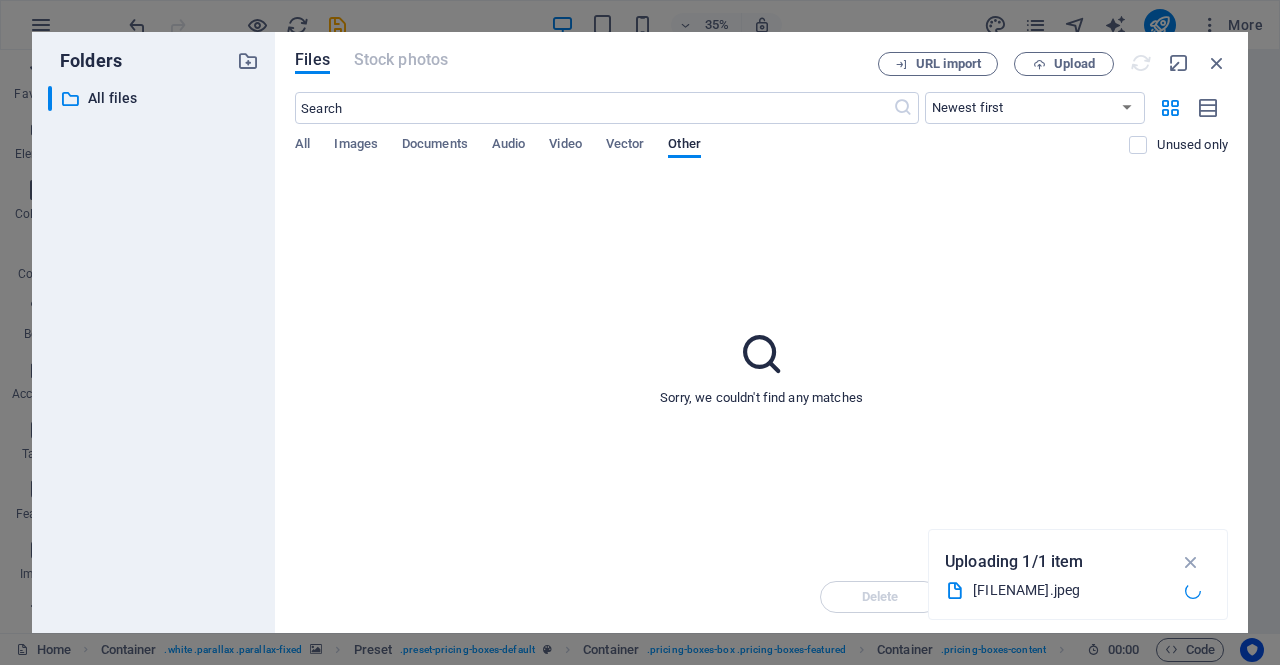 type on "https://cdn1.site-media.eu/images/0/18203109/kiloan-qYo4rH-WckiKm42wO9eujQ.jpeg" 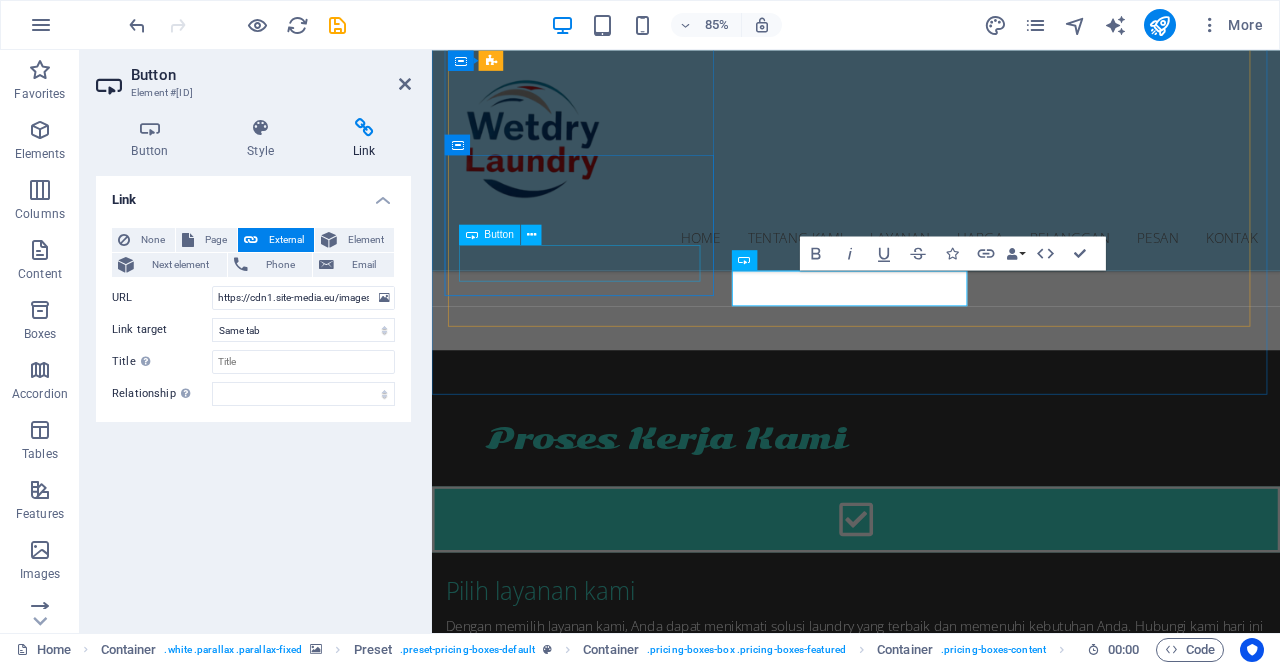 click on "Lihat Harga" at bounding box center [931, 3210] 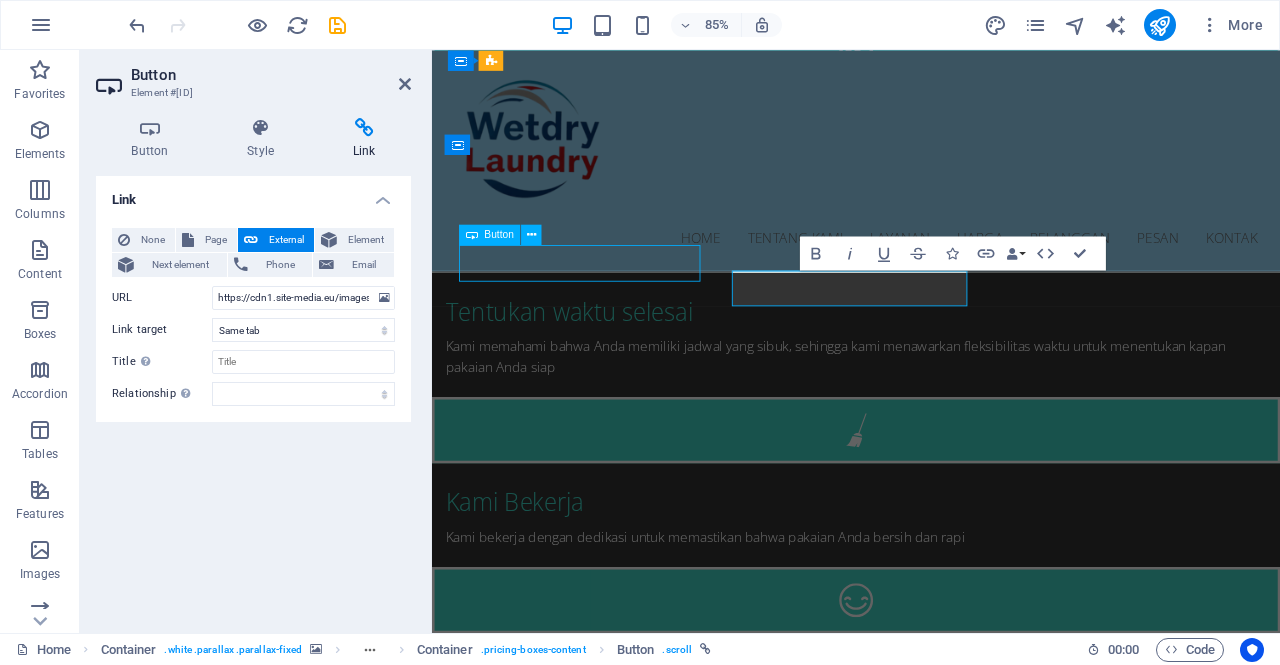 scroll, scrollTop: 3188, scrollLeft: 0, axis: vertical 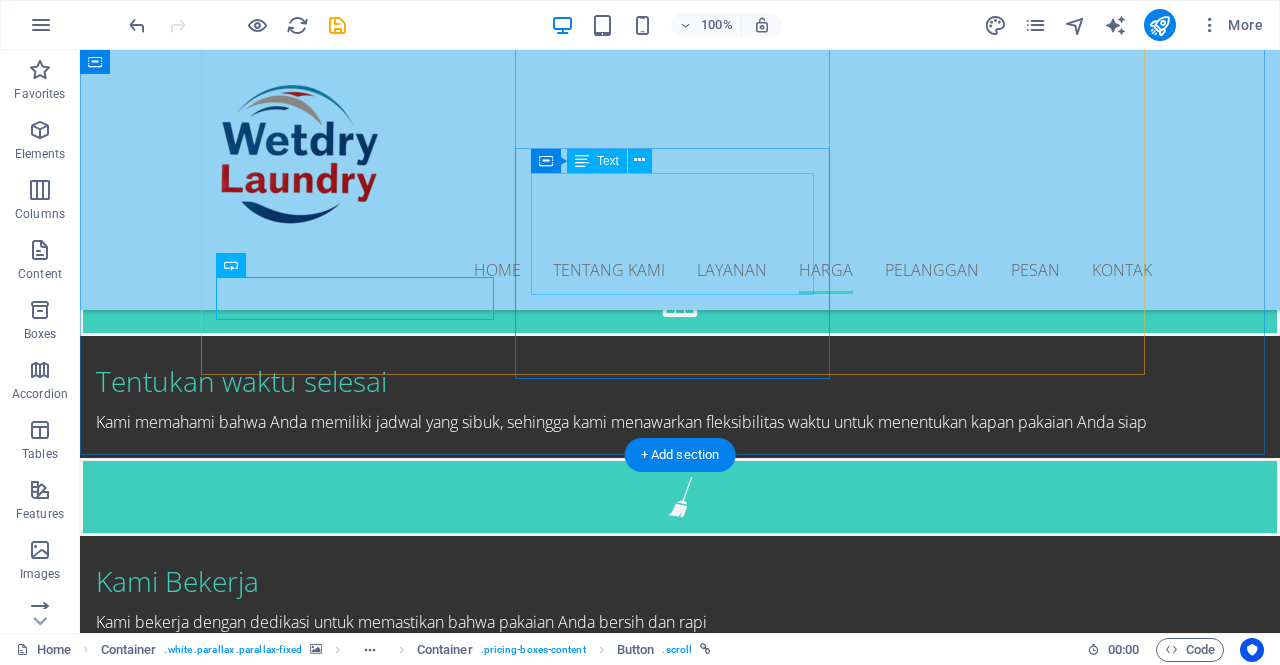 click on "Satuan Sweater, Baju Muslim, Safari, Olahraga, Bantal, Bed Cover, Blouse, Celana, Handuk, Jas, Kaos, Kasur Lipat, Koper, Mukena, Rok, Sajadah, Selimut, Sepatu, Sprei" at bounding box center (680, 2901) 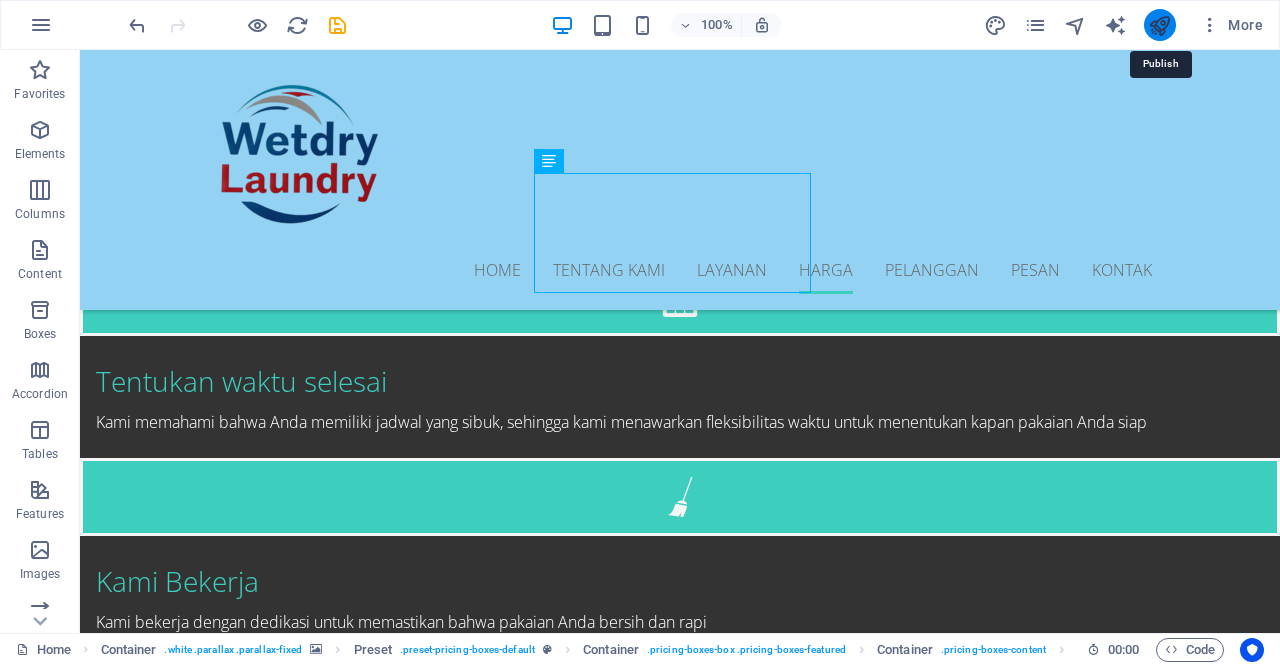 click at bounding box center (1159, 25) 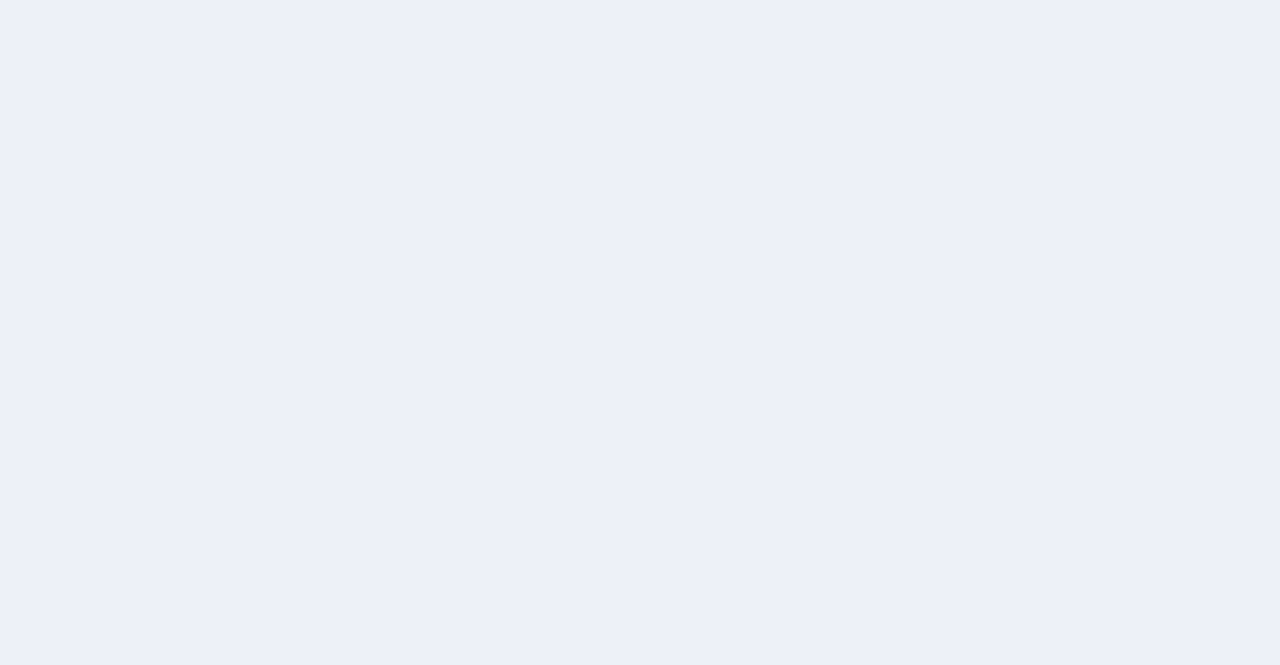 scroll, scrollTop: 0, scrollLeft: 0, axis: both 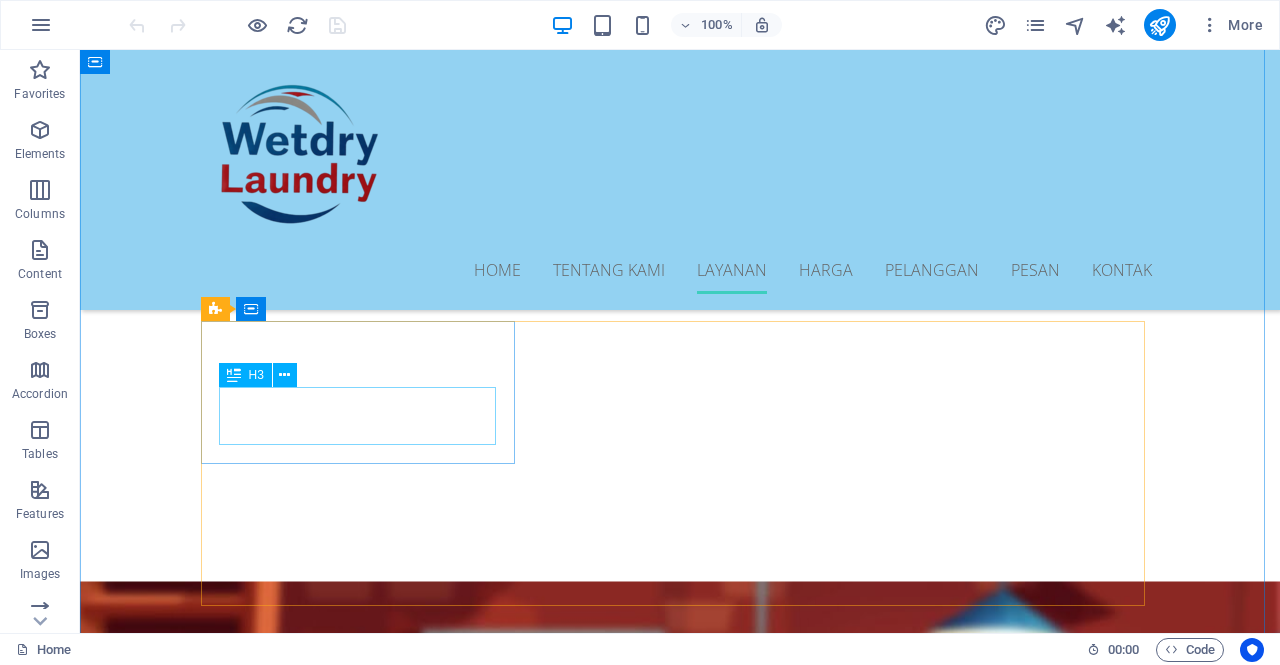 click on "Paket" at bounding box center (679, 2296) 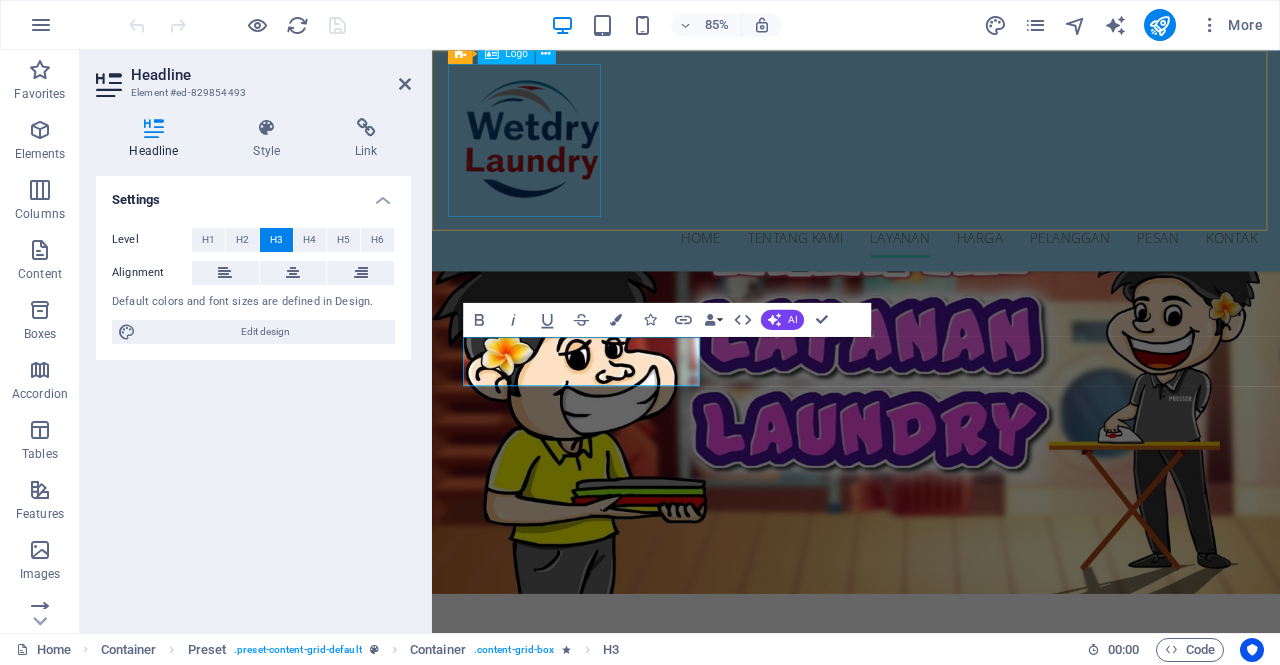 type 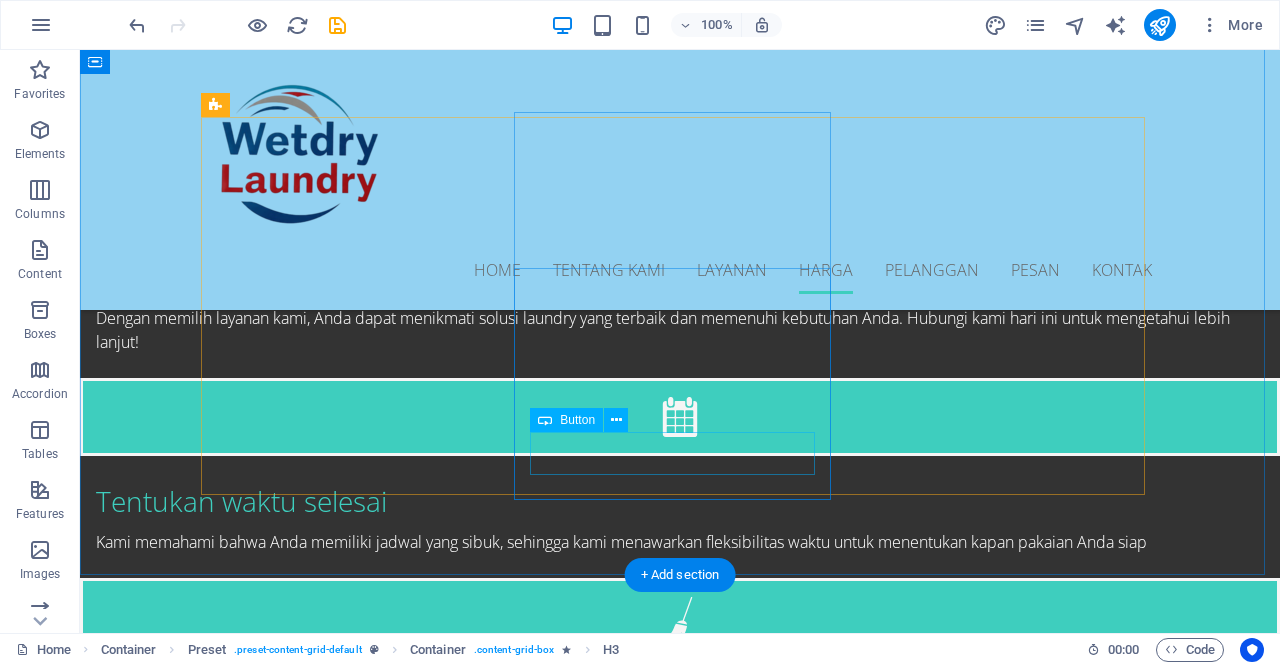 scroll, scrollTop: 3069, scrollLeft: 0, axis: vertical 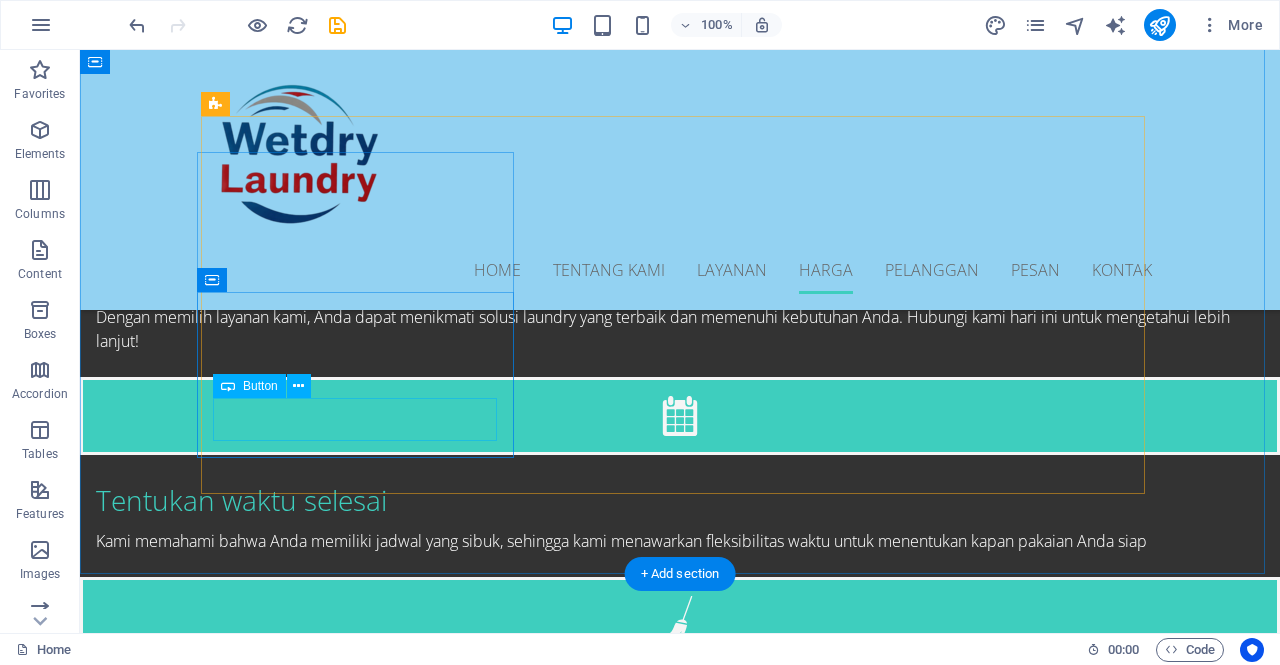 click on "Lihat Harga" at bounding box center [680, 2776] 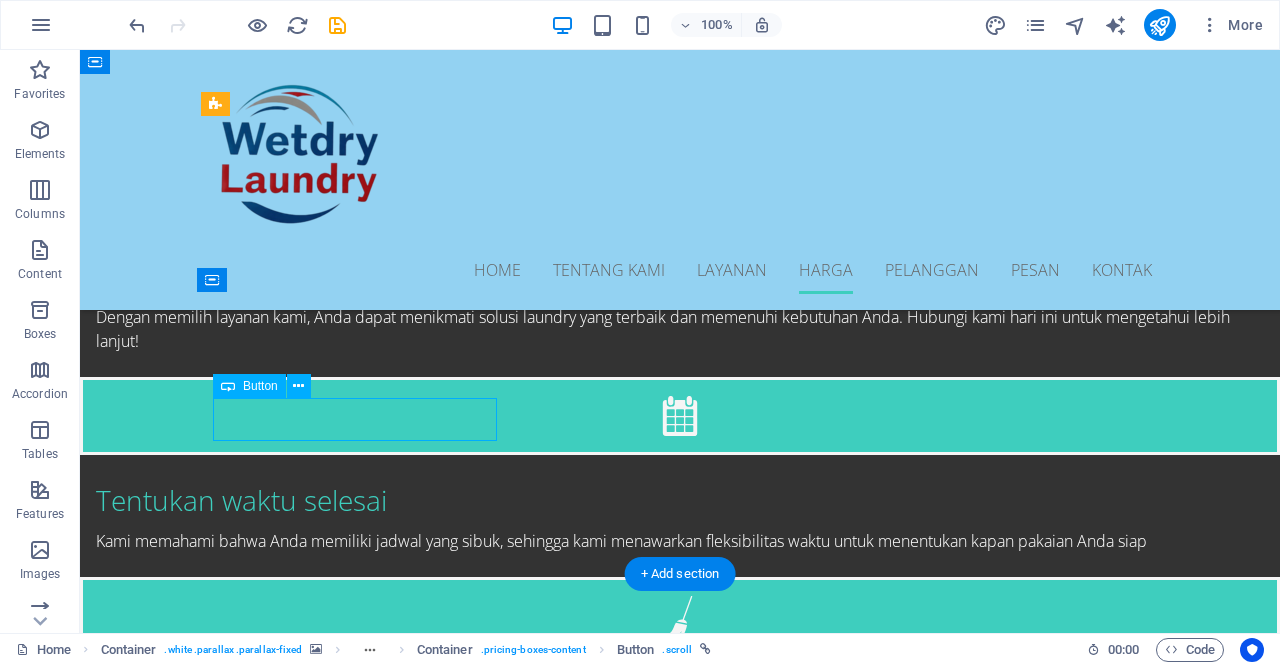 click on "Lihat Harga" at bounding box center (680, 2776) 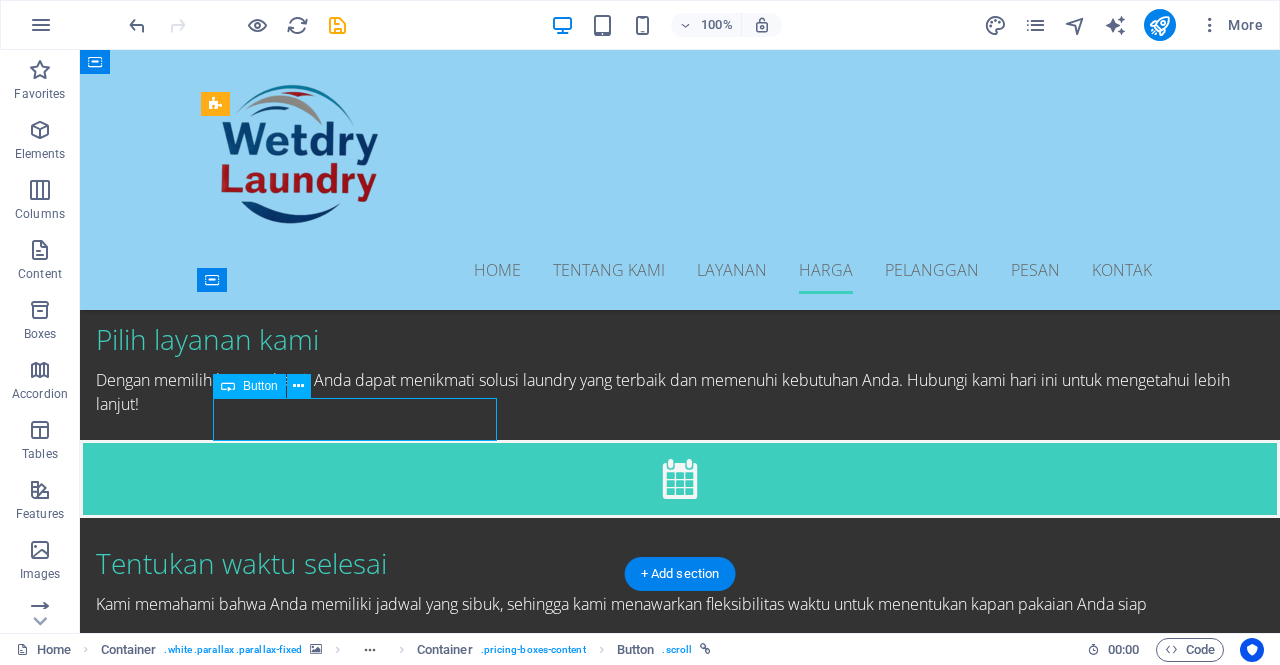 select 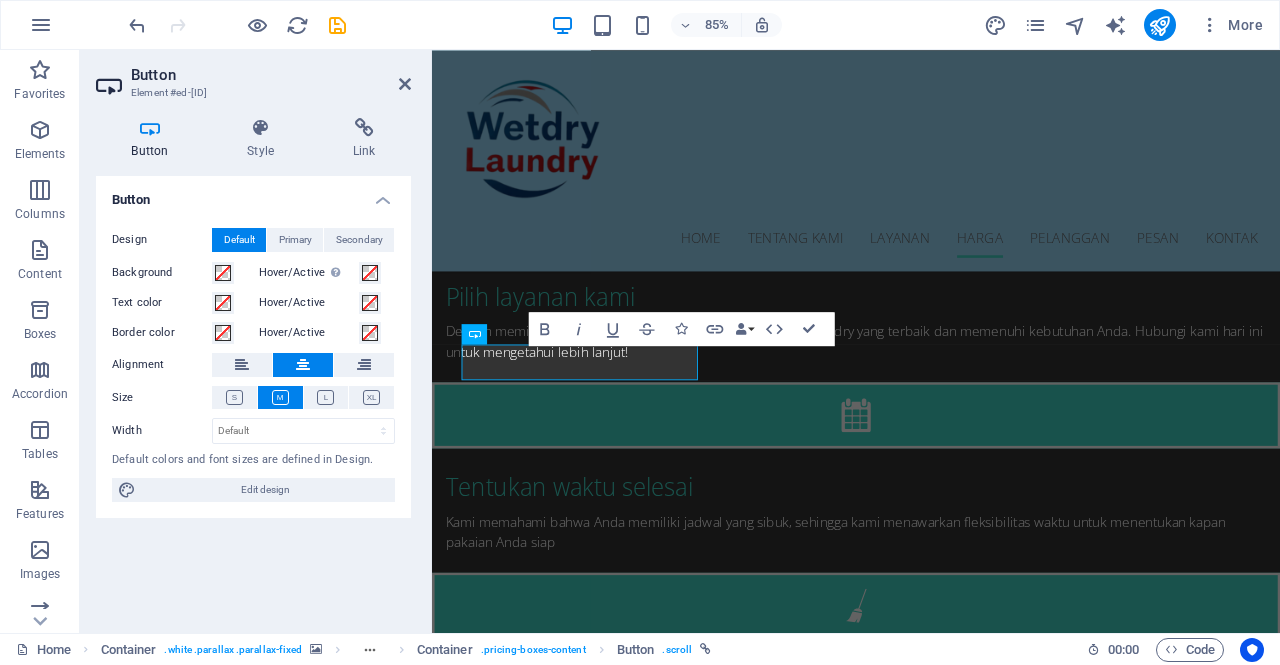 scroll, scrollTop: 3093, scrollLeft: 0, axis: vertical 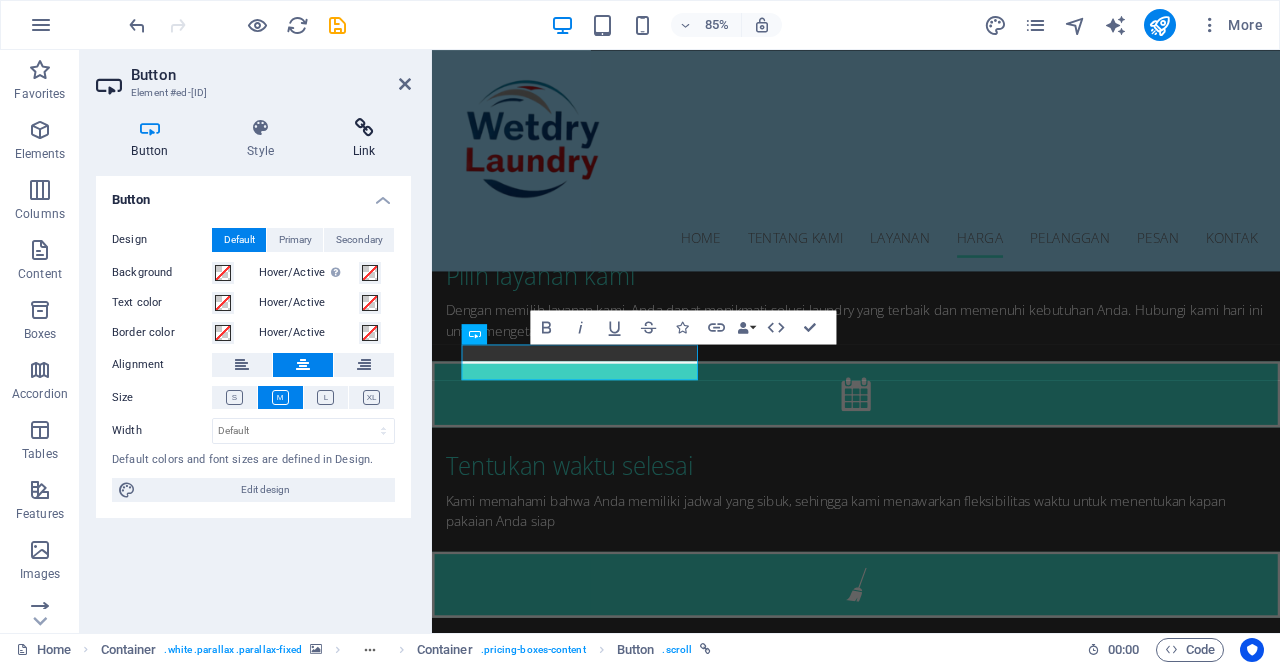 click on "Link" at bounding box center (364, 139) 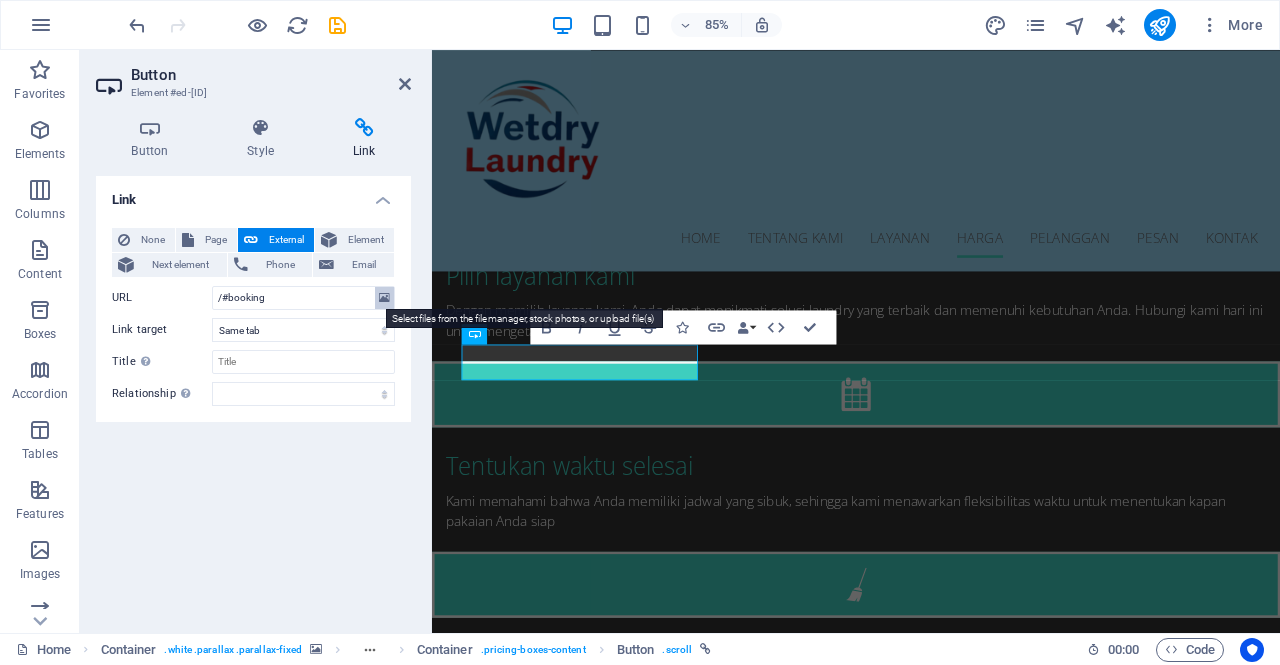 click at bounding box center [384, 298] 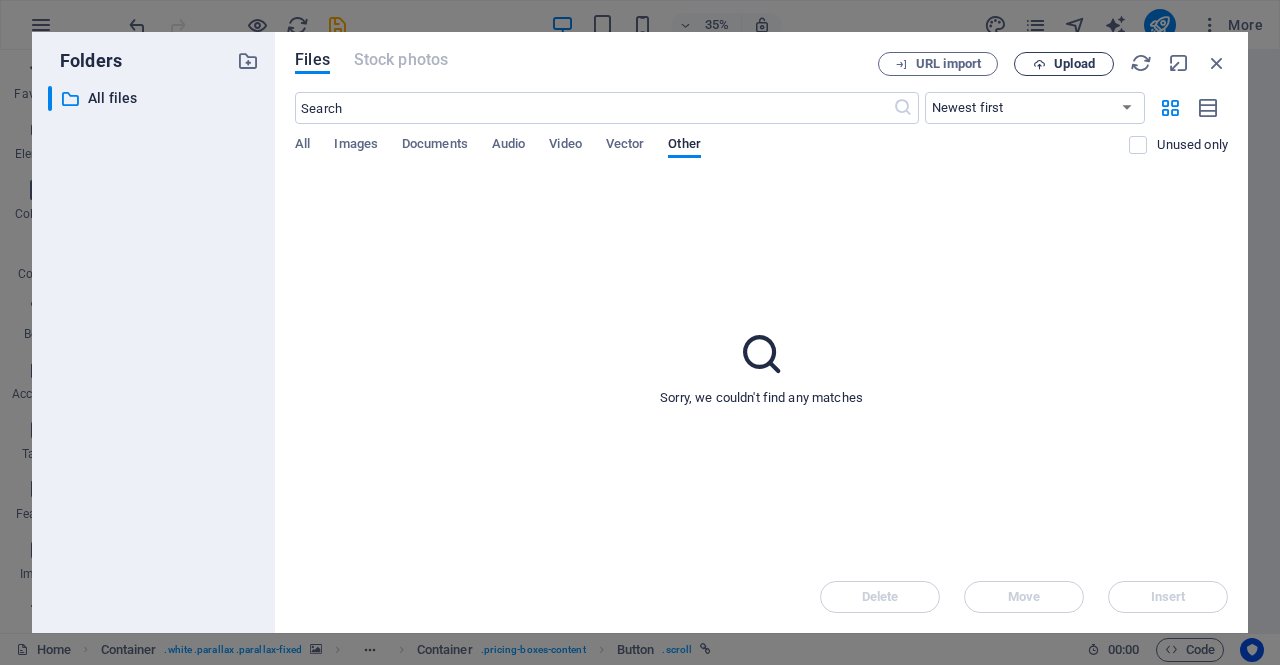 click on "Upload" at bounding box center [1074, 64] 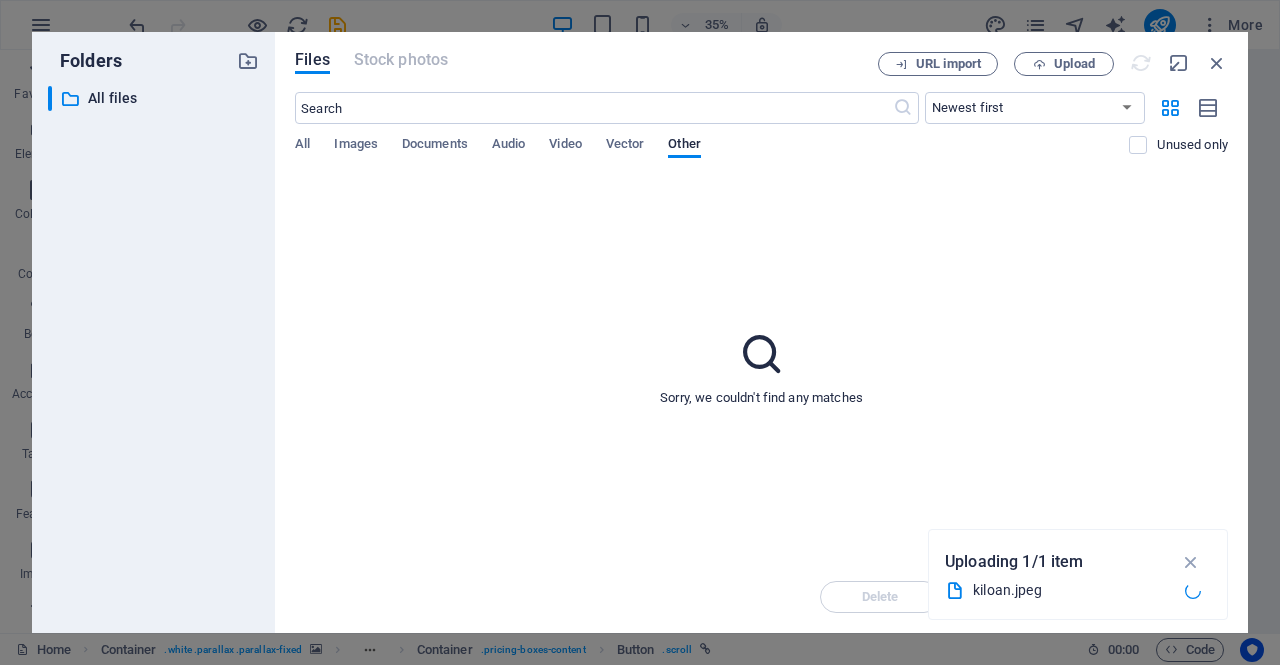 type on "https://cdn1.site-media.eu/images/0/18203240/kiloan-8RLrI__f-DHdoAPMzRk-_Q.jpeg" 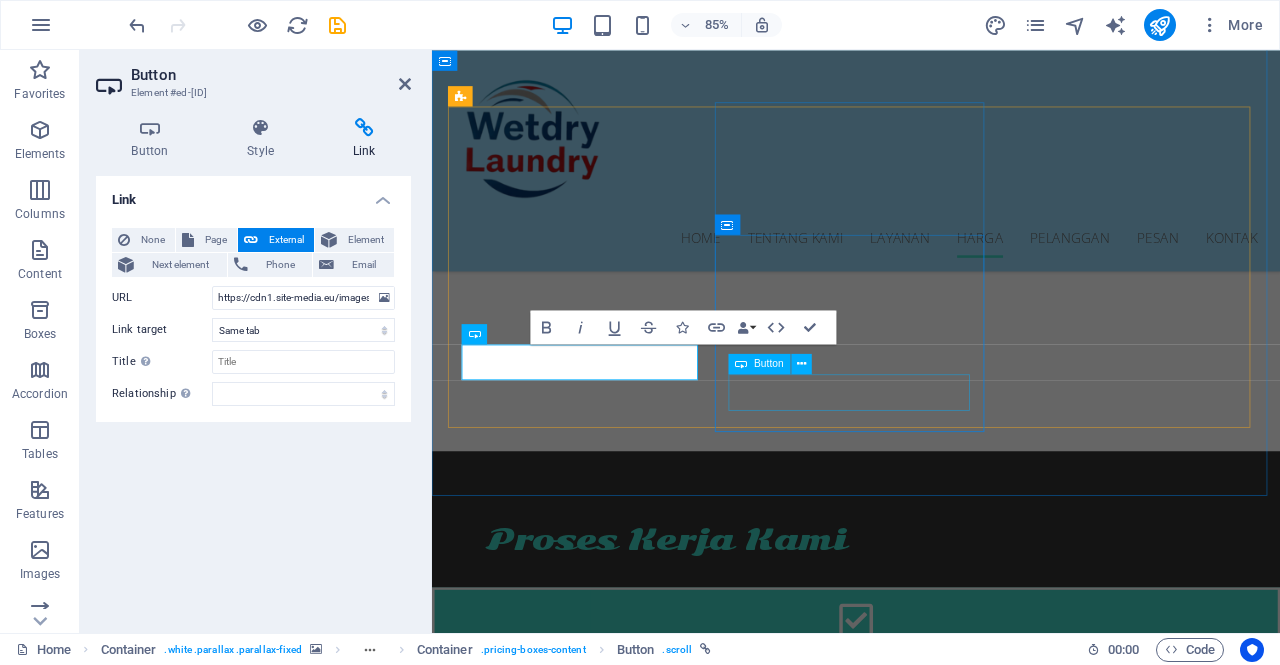click on "Lihat Harga" at bounding box center (931, 3636) 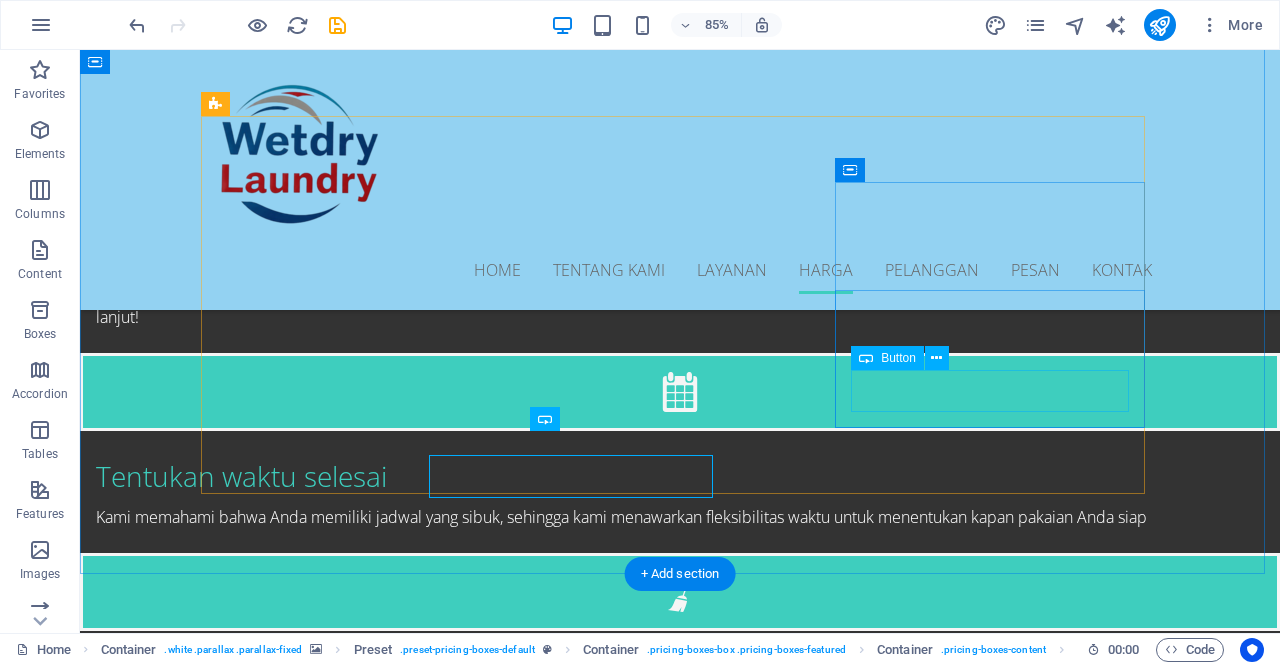 scroll, scrollTop: 3069, scrollLeft: 0, axis: vertical 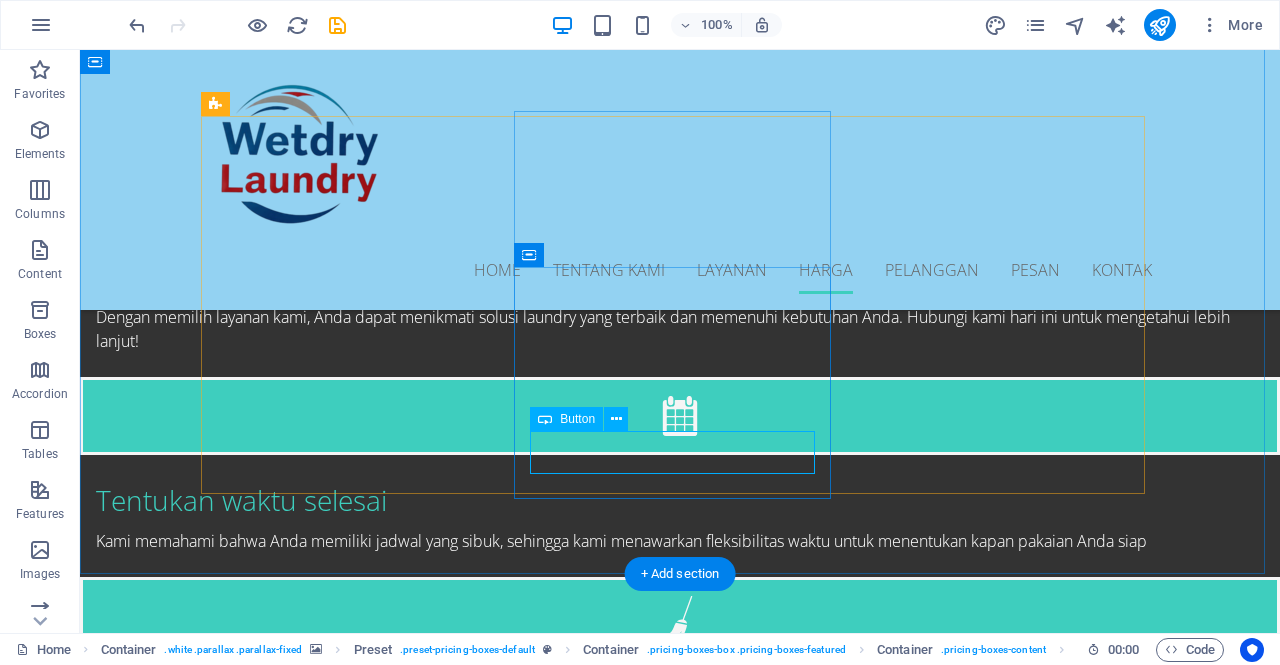 click on "Lihat Harga" at bounding box center [680, 3083] 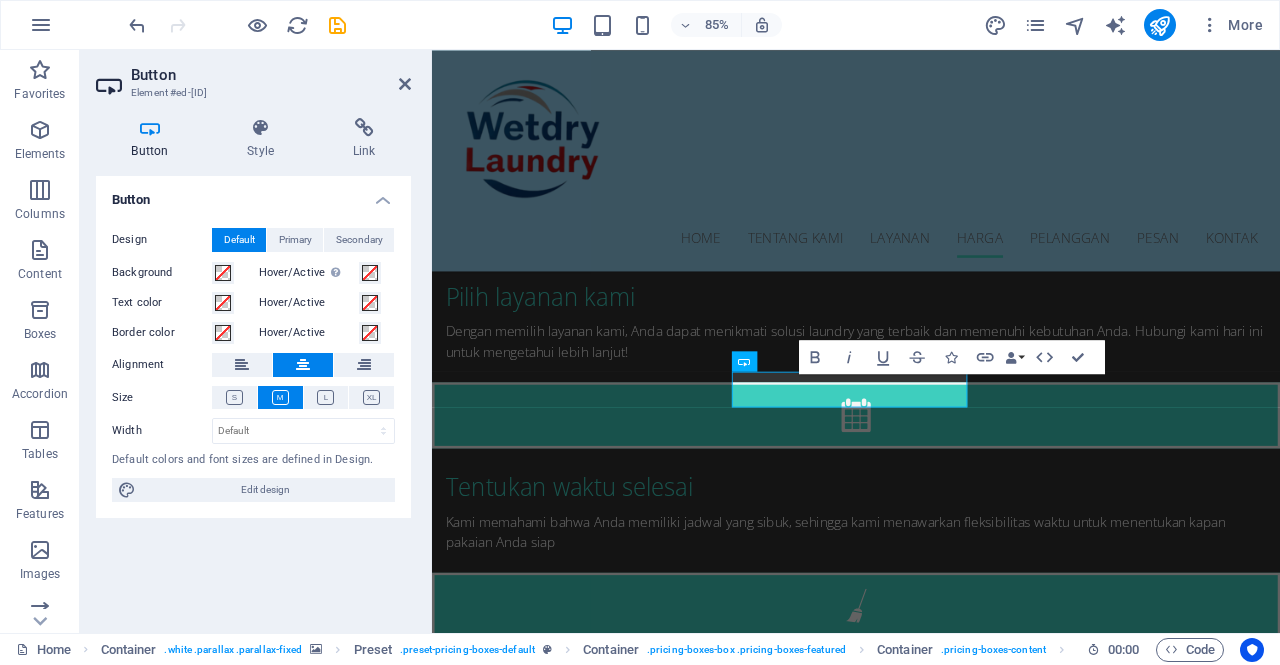 scroll, scrollTop: 3093, scrollLeft: 0, axis: vertical 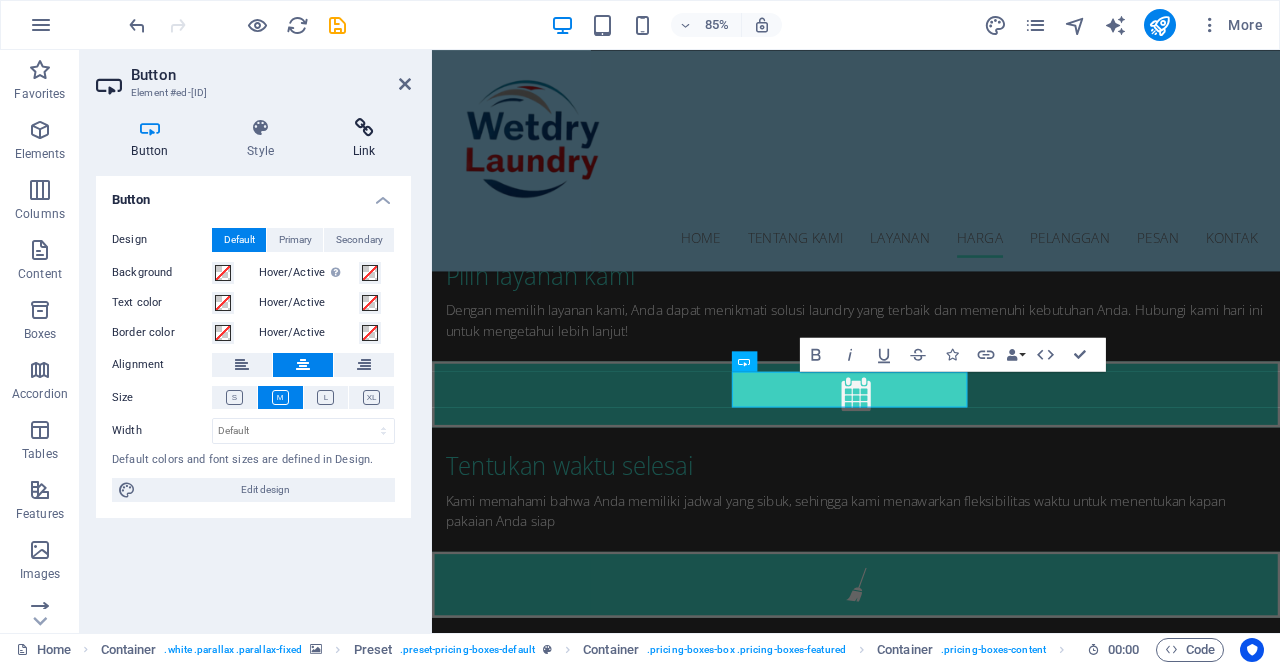 click on "Link" at bounding box center (364, 139) 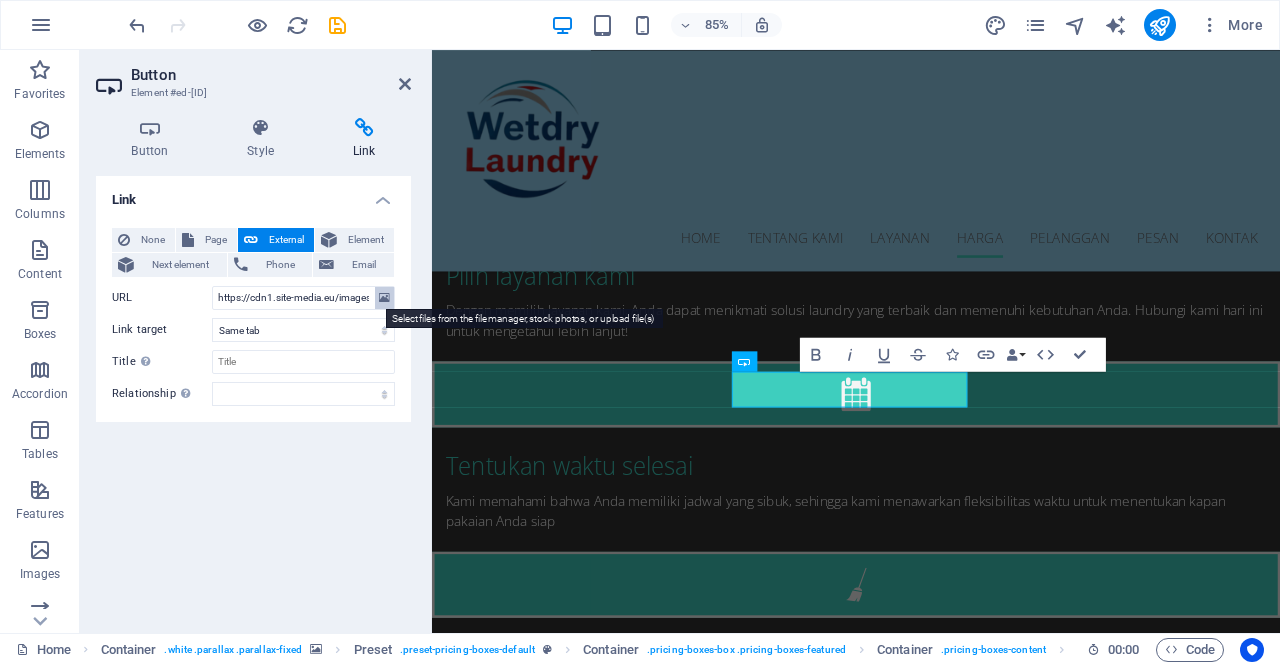 click at bounding box center [384, 298] 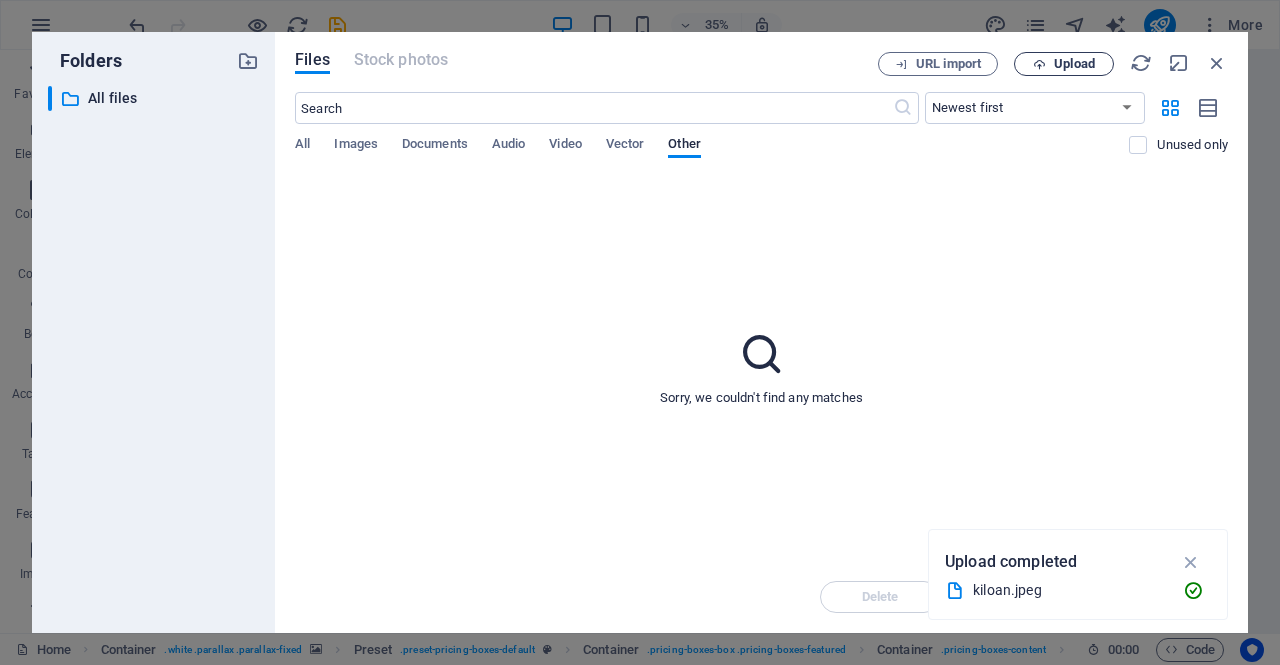 click on "Upload" at bounding box center (1074, 64) 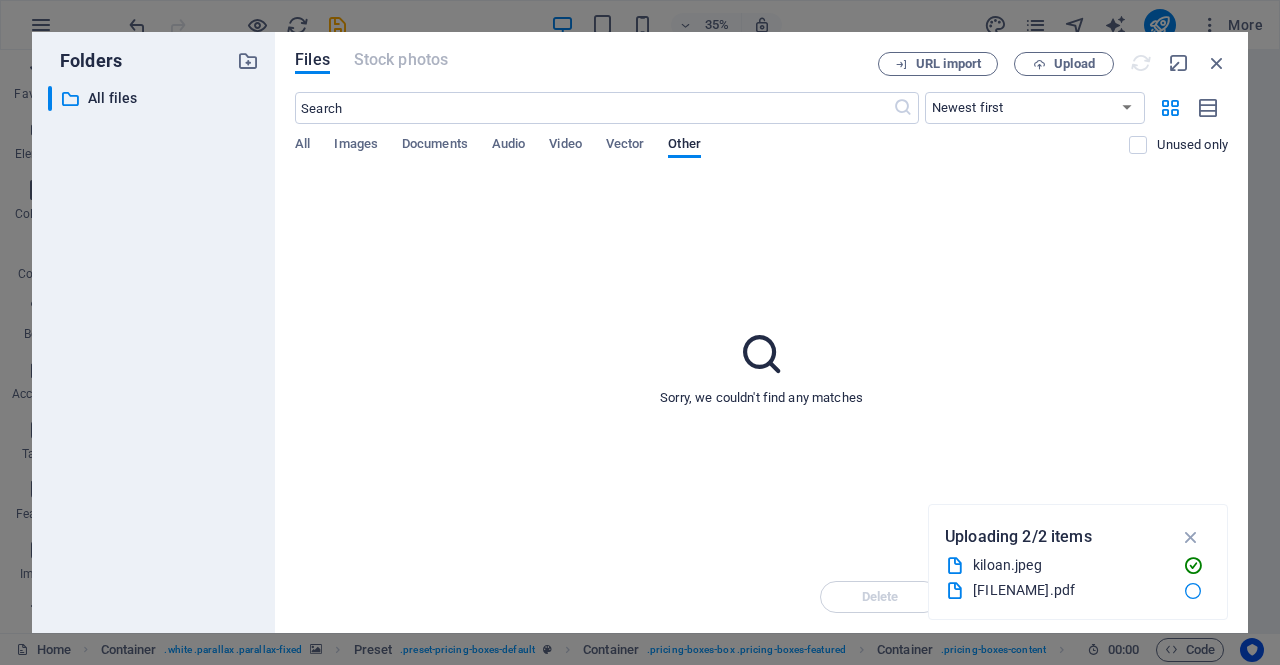 type on "https://cdn1.site-media.eu/images/document/18203410/satuan-OtnCs021lqIZdlFuIbb4IA.pdf" 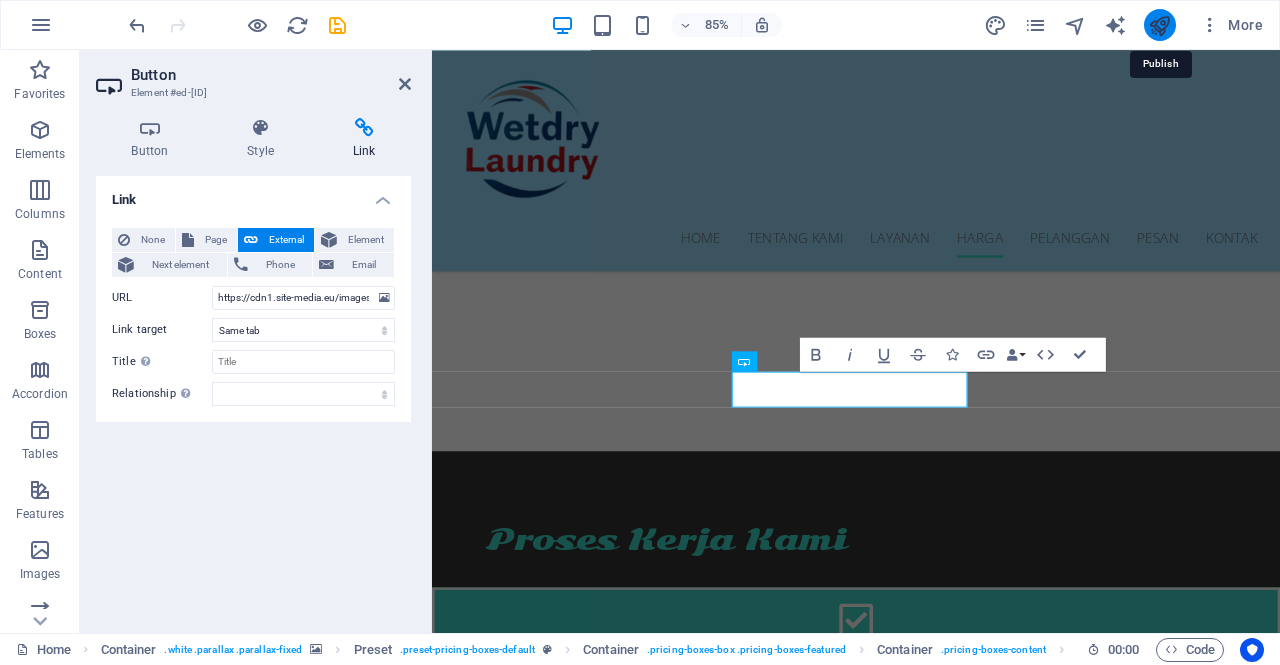 click at bounding box center (1159, 25) 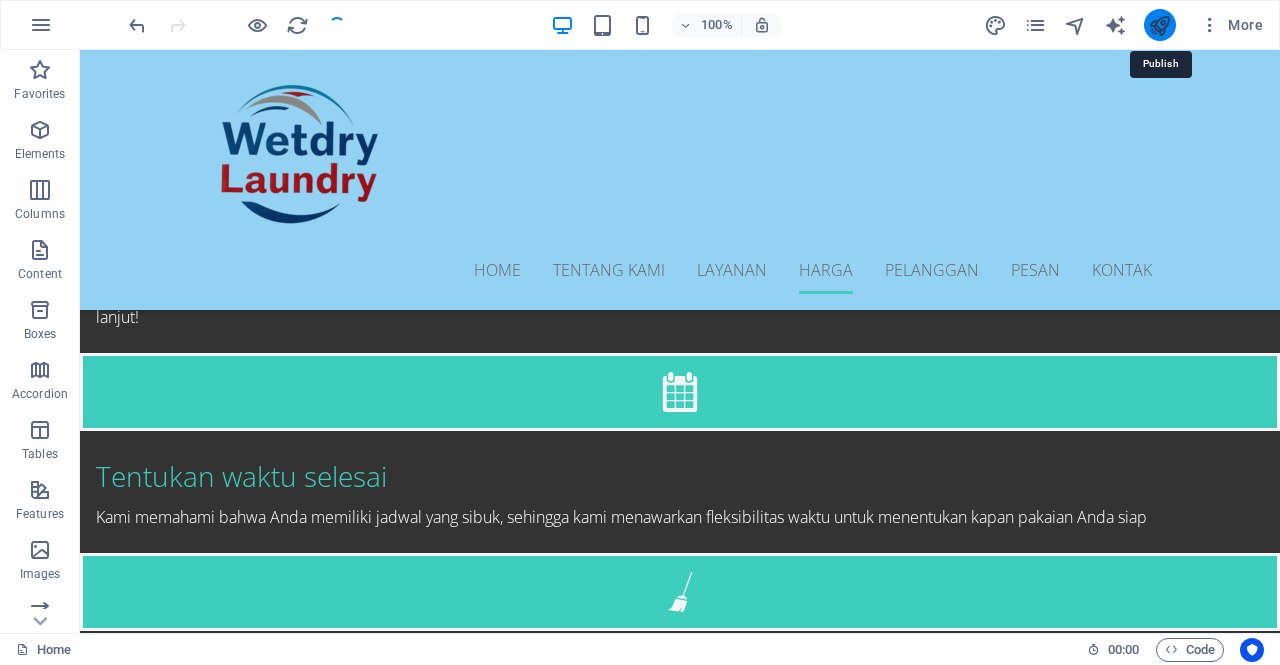scroll, scrollTop: 3069, scrollLeft: 0, axis: vertical 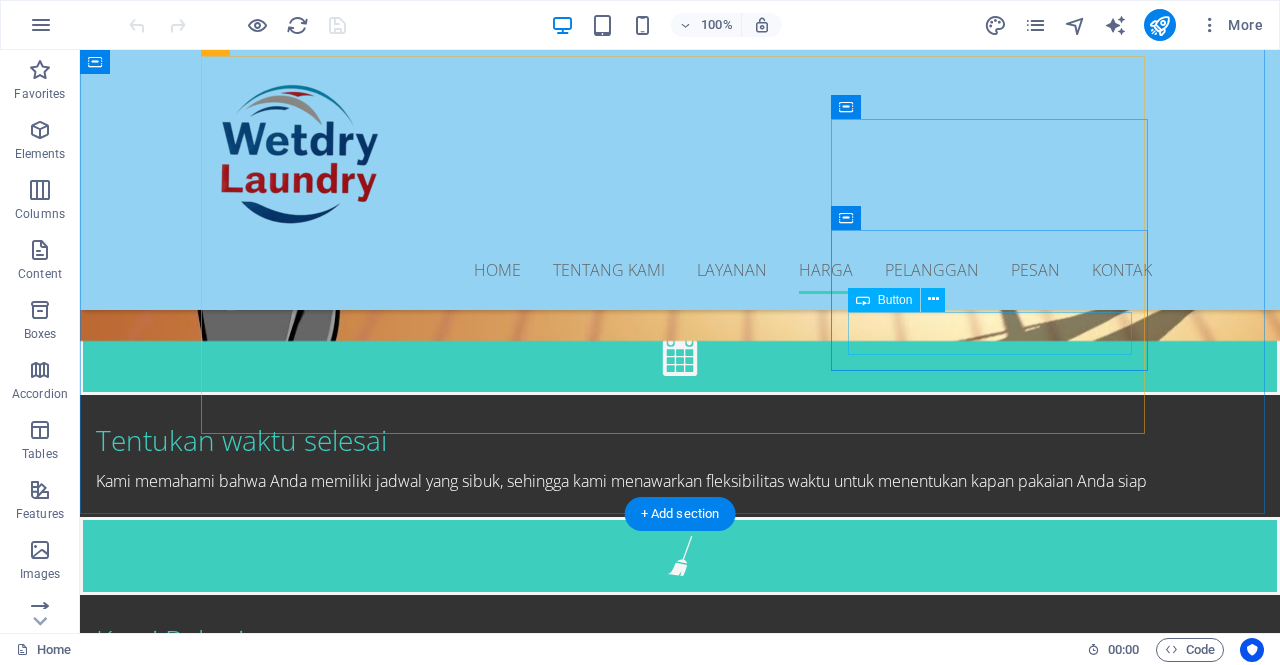 click on "Lihat Harga" at bounding box center [680, 3260] 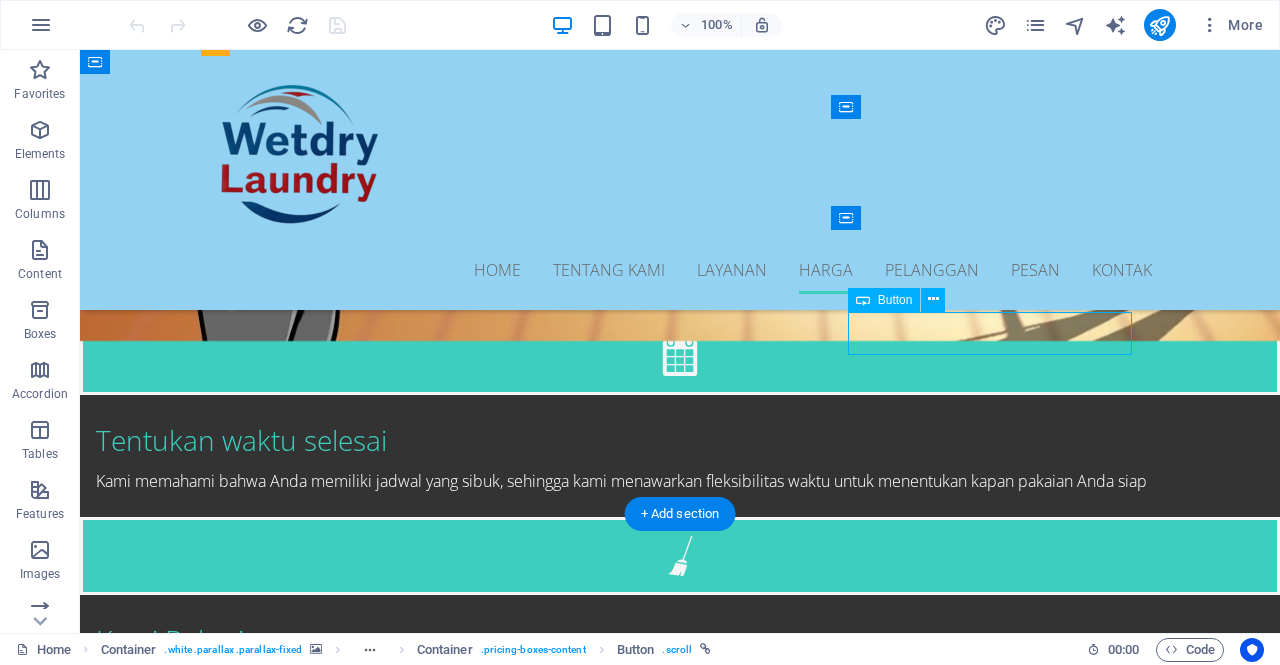 click on "Lihat Harga" at bounding box center [680, 3260] 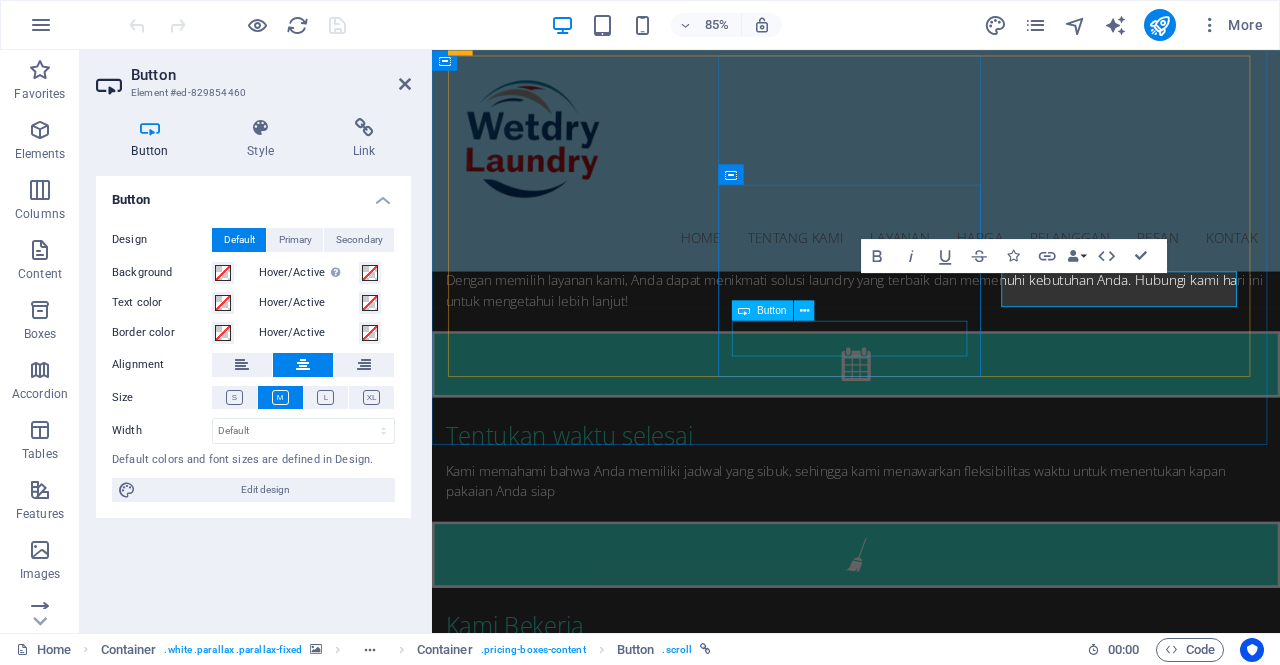 scroll, scrollTop: 3153, scrollLeft: 0, axis: vertical 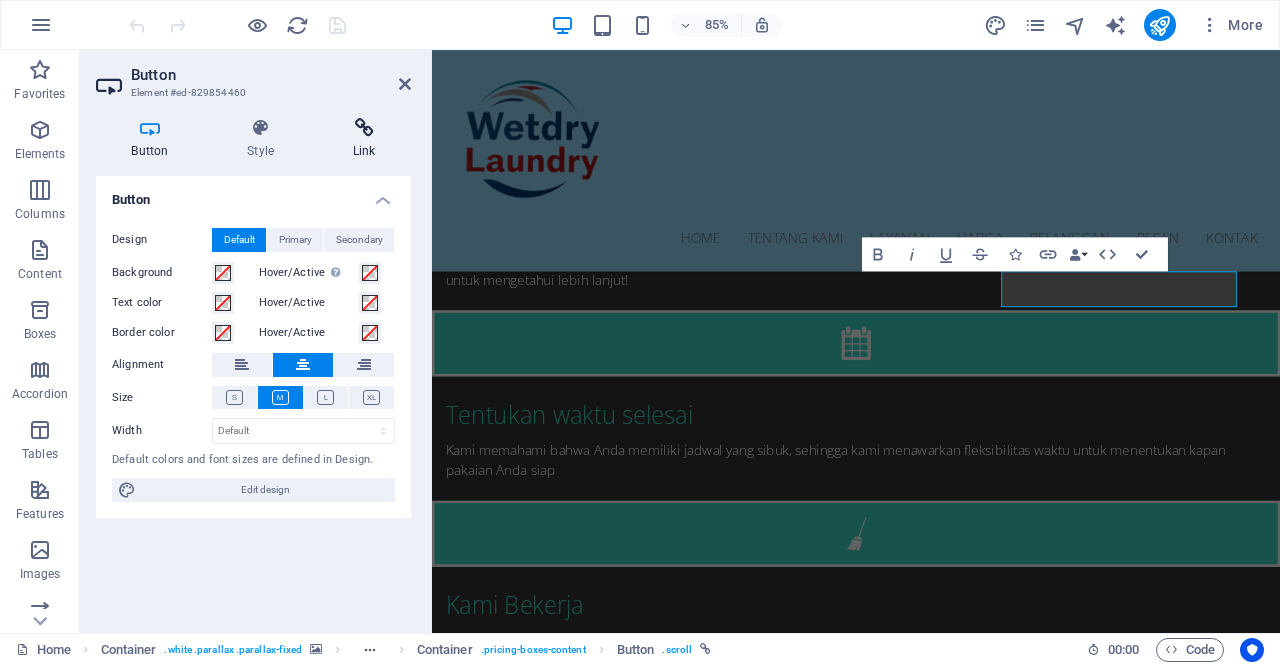 click on "Link" at bounding box center (364, 139) 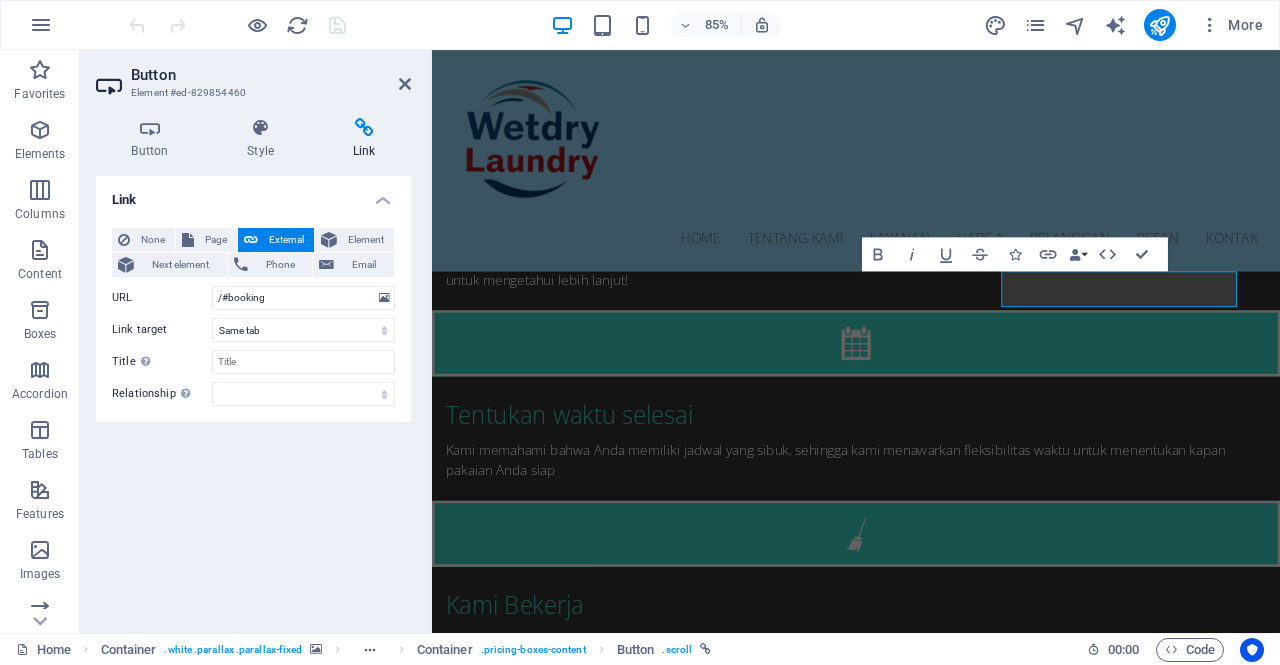 click on "Link" at bounding box center (364, 139) 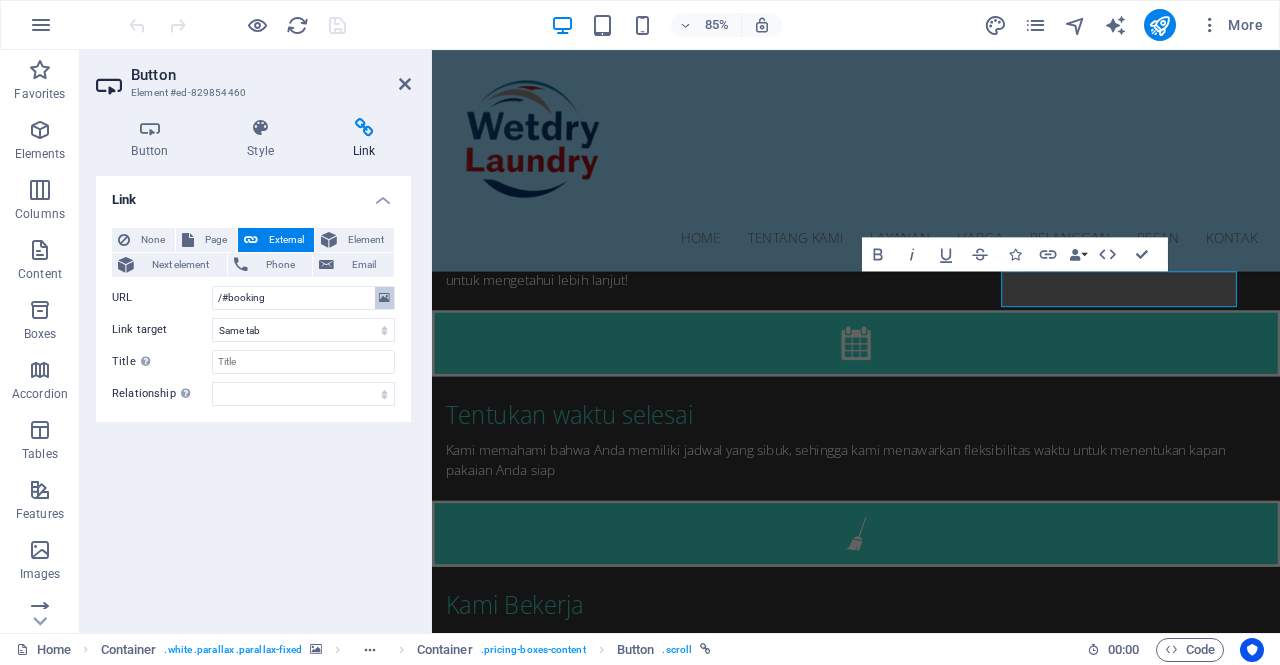 click at bounding box center [384, 298] 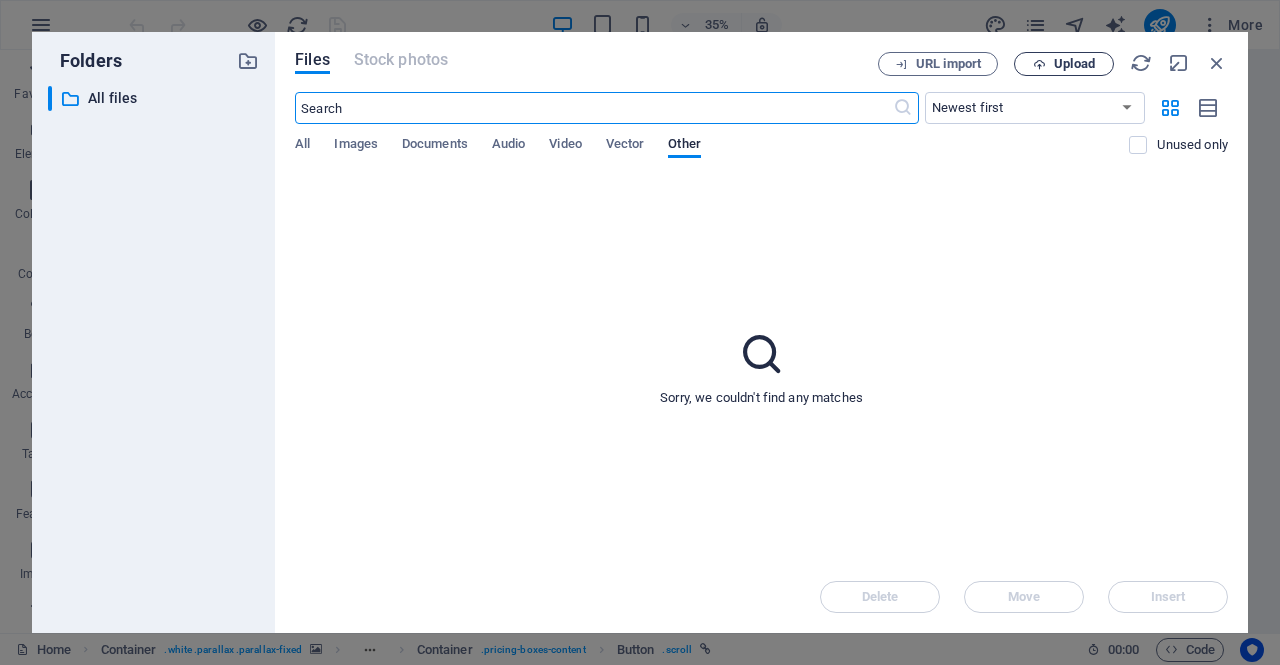 click on "Upload" at bounding box center [1064, 64] 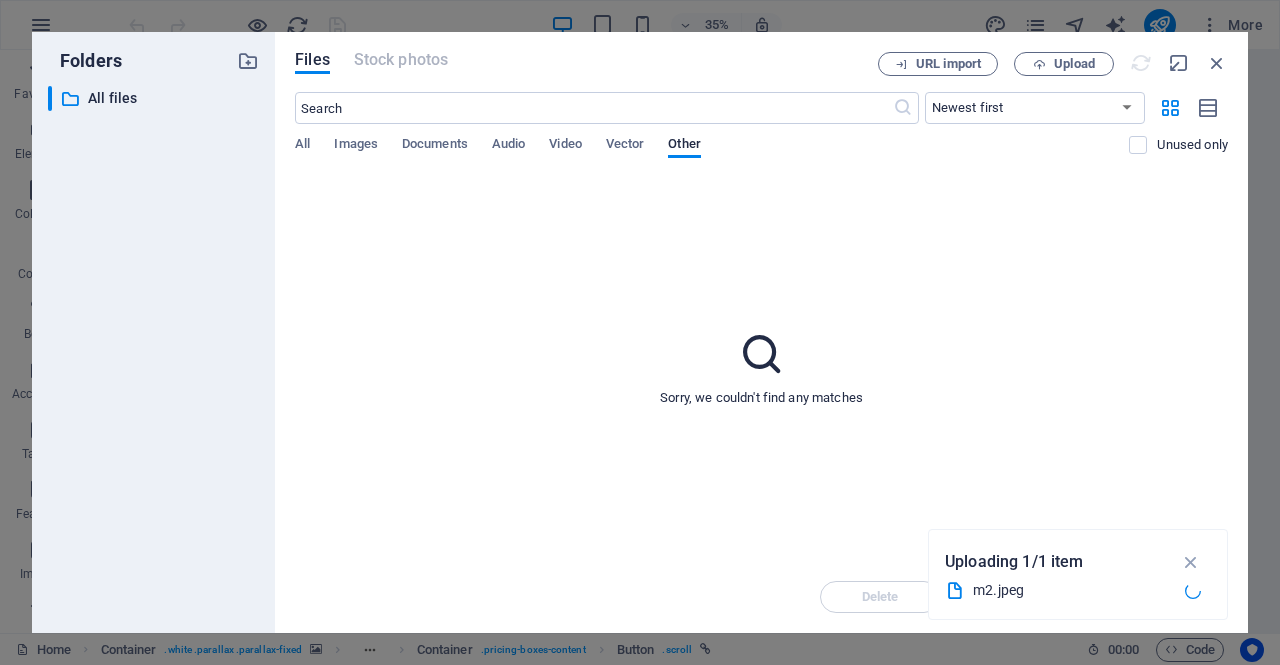 type on "https://cdn1.site-media.eu/images/0/18203521/m2-4XgHBER7HLvQcKwJriXCiw.jpeg" 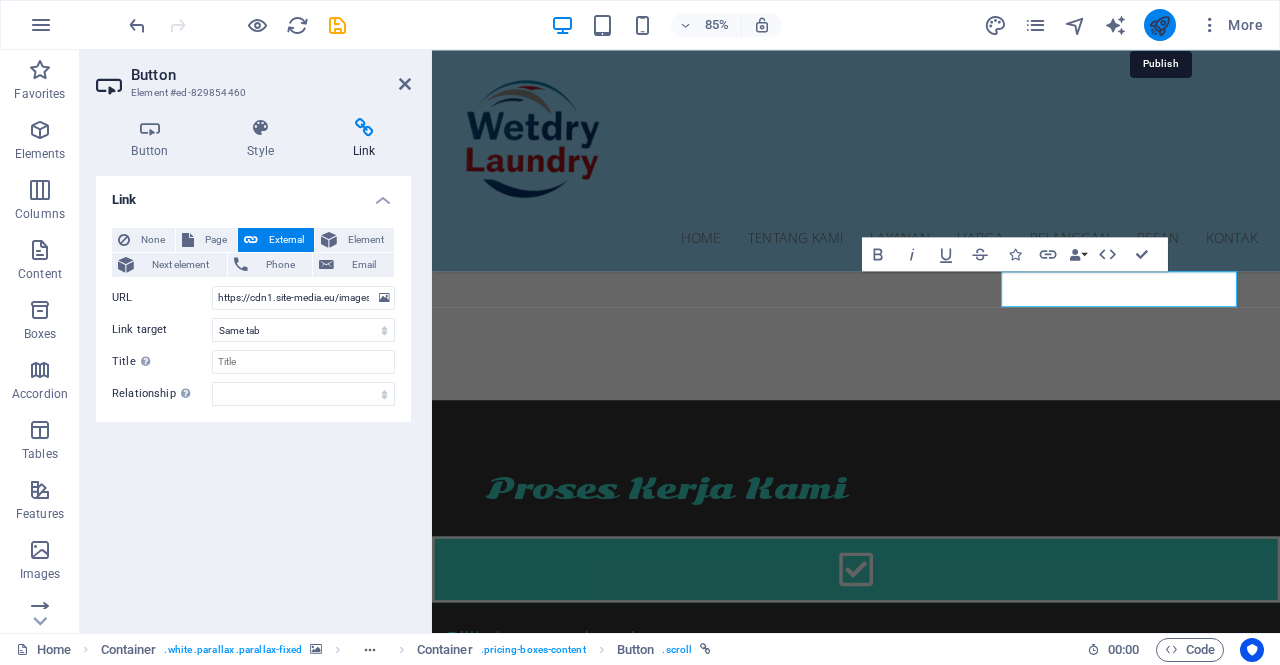 click at bounding box center [1159, 25] 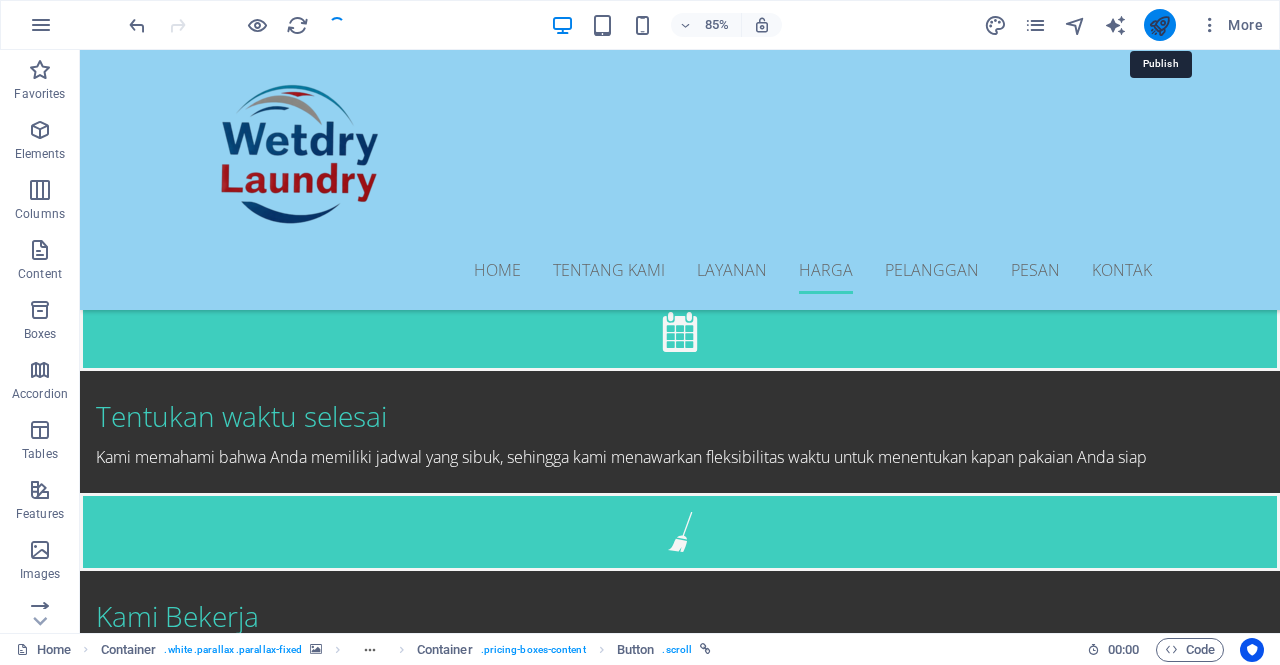 scroll, scrollTop: 3129, scrollLeft: 0, axis: vertical 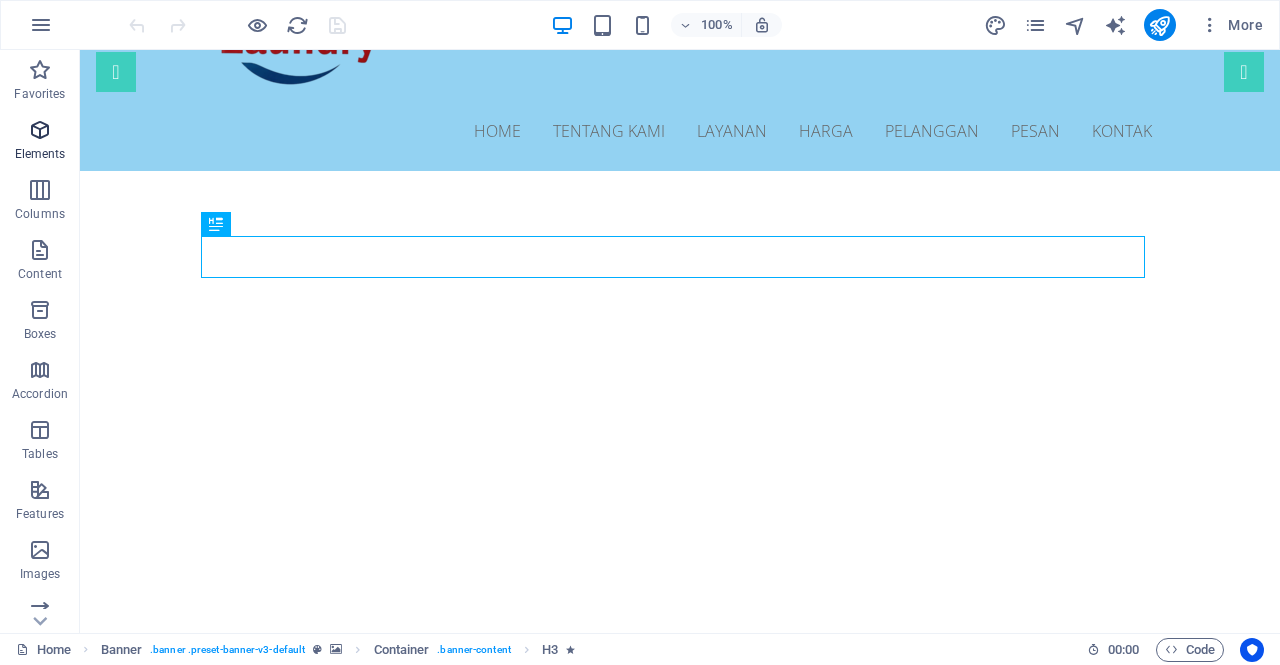 click on "Elements" at bounding box center (40, 142) 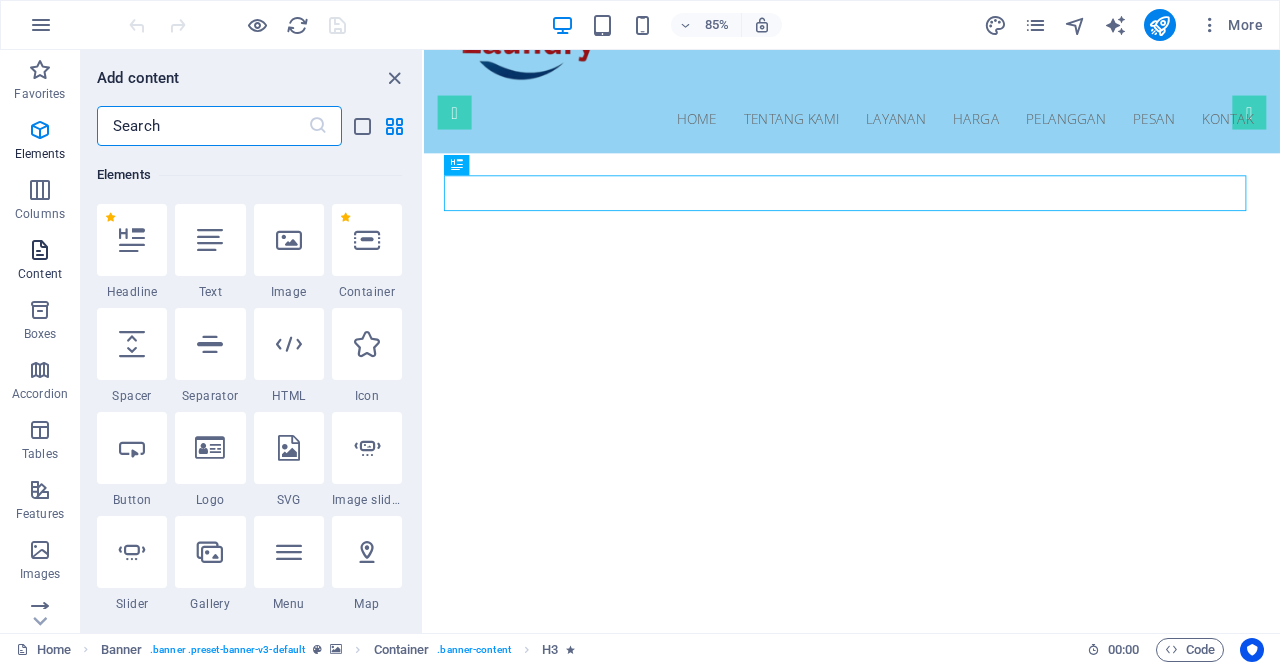 scroll, scrollTop: 213, scrollLeft: 0, axis: vertical 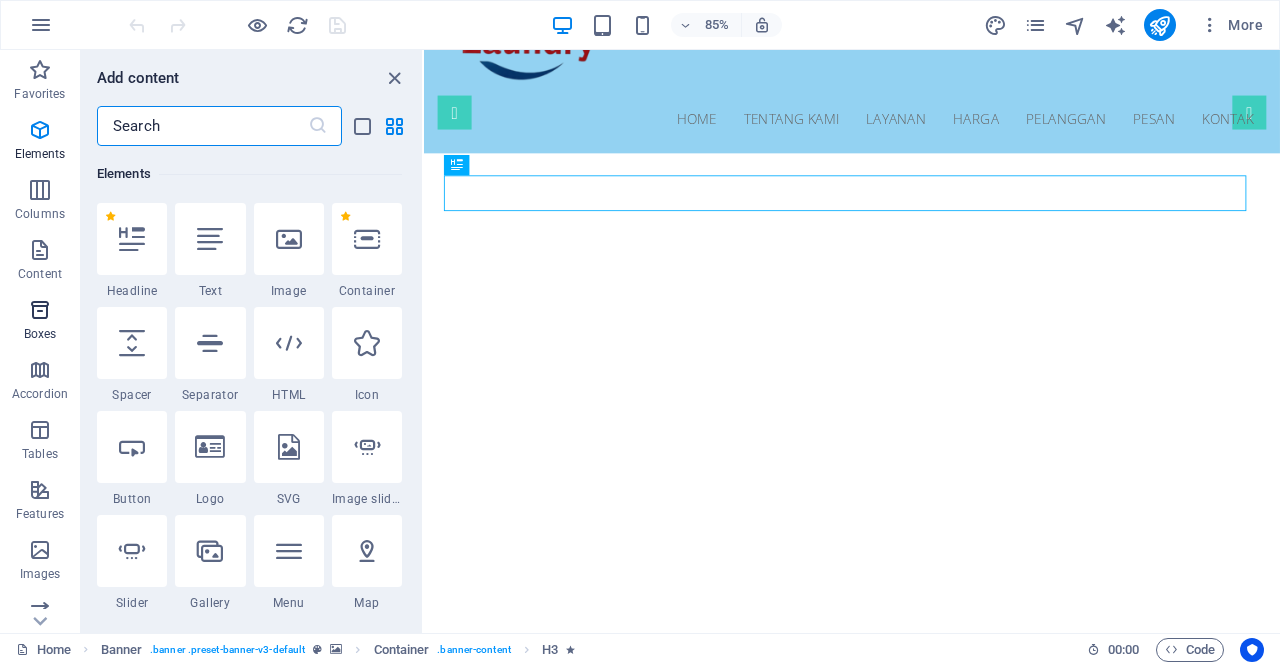 click on "Boxes" at bounding box center [40, 322] 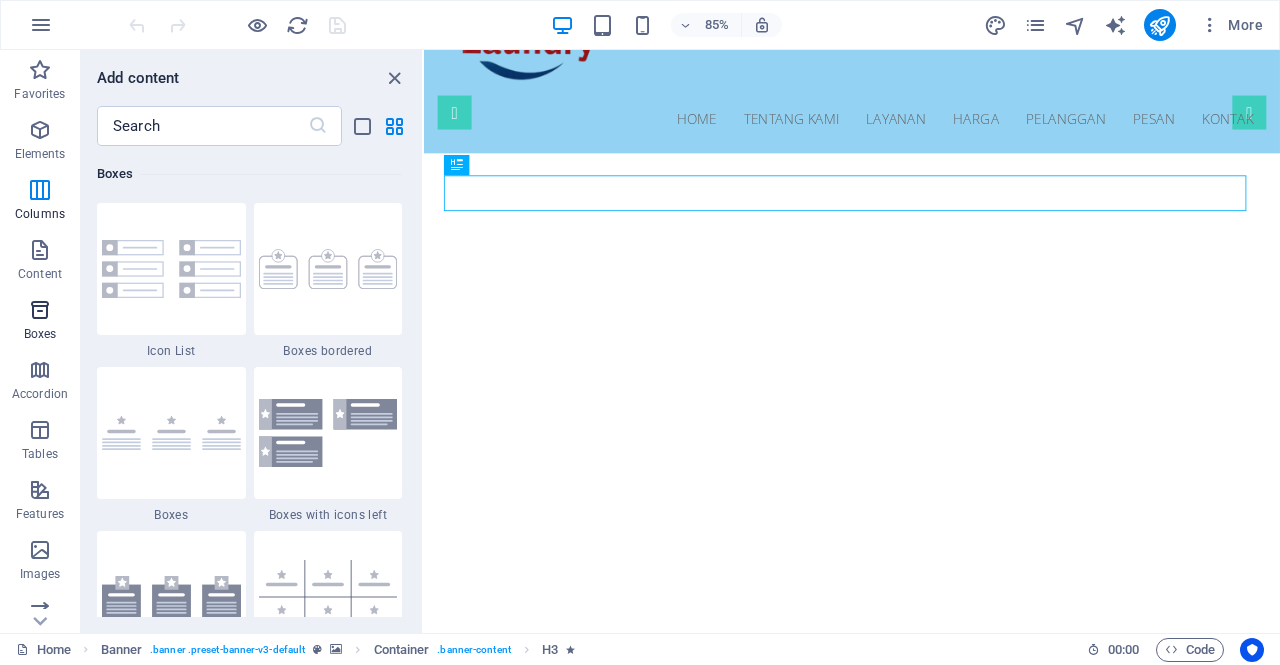 scroll, scrollTop: 5516, scrollLeft: 0, axis: vertical 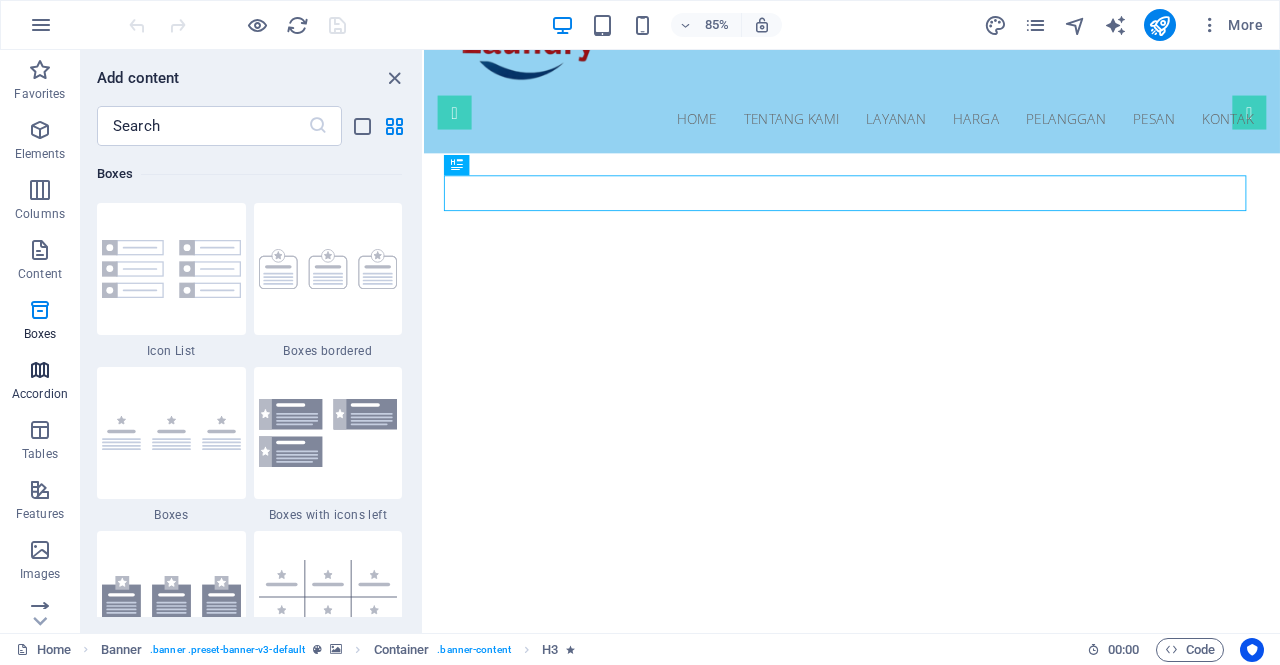 click at bounding box center (40, 370) 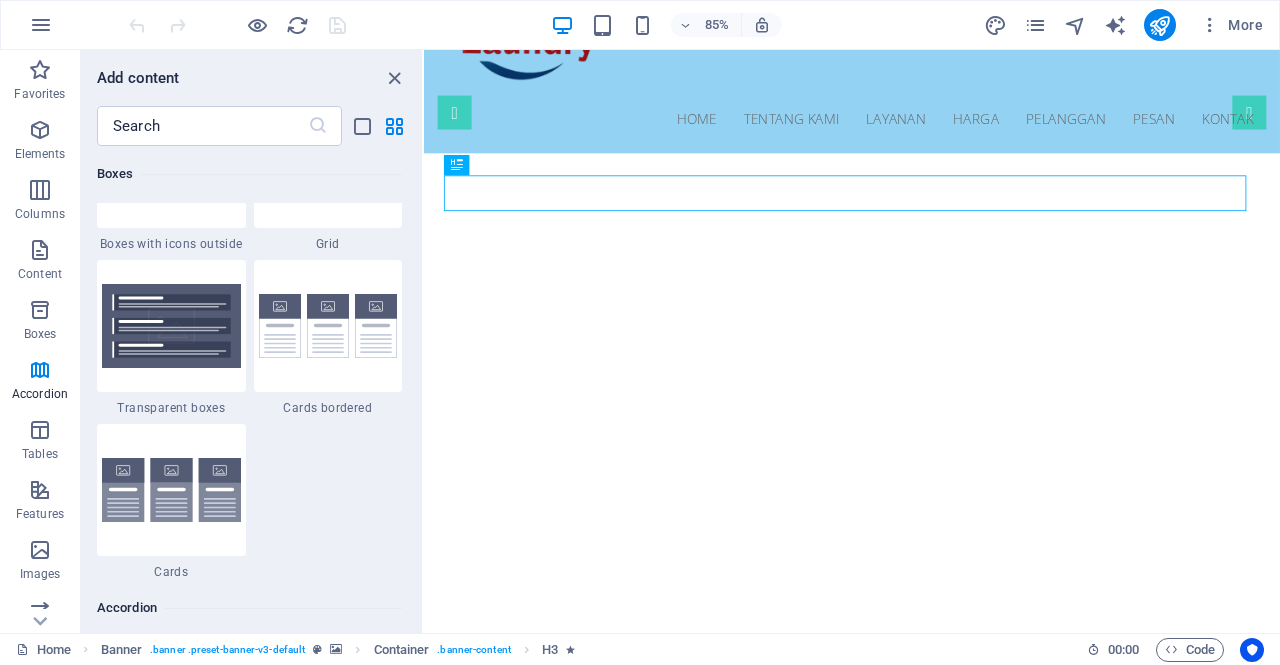 scroll, scrollTop: 6385, scrollLeft: 0, axis: vertical 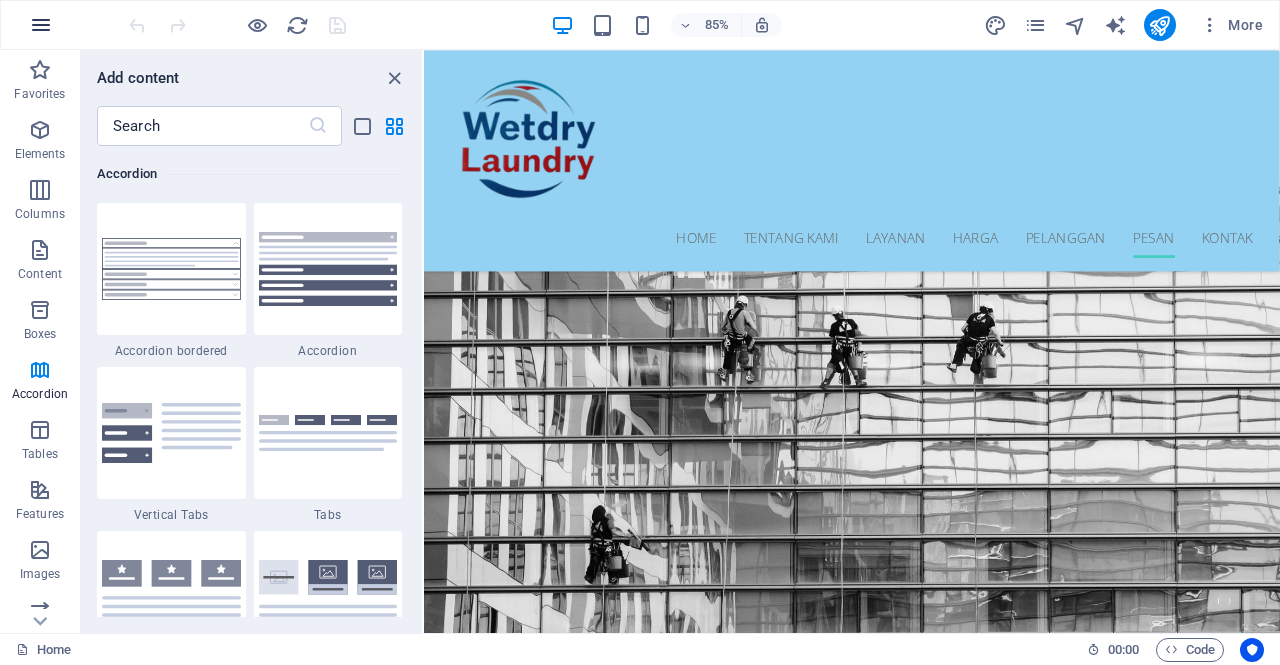 click at bounding box center [41, 25] 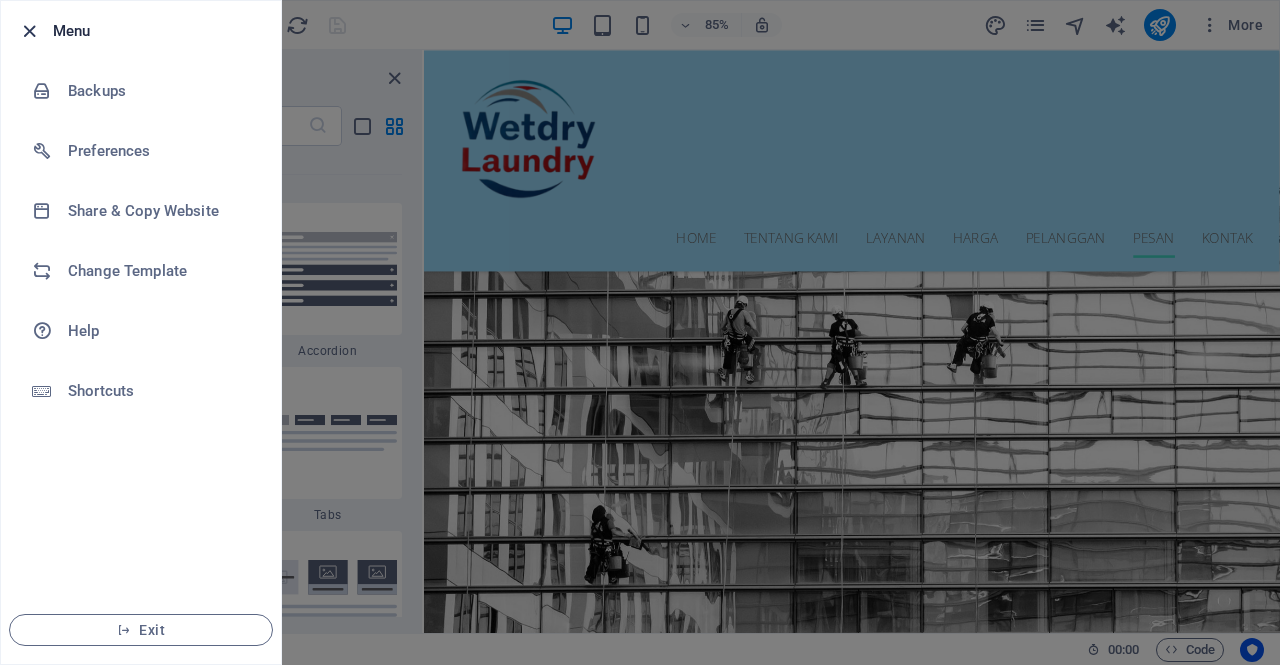 click at bounding box center [29, 31] 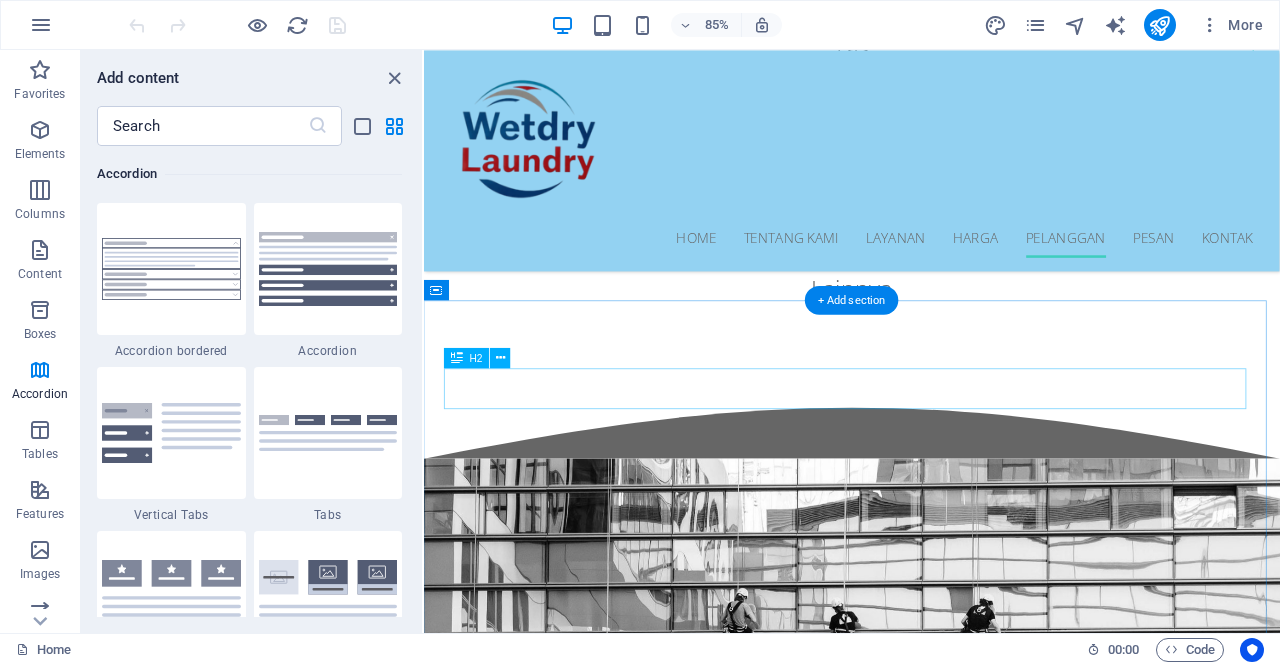 scroll, scrollTop: 4988, scrollLeft: 0, axis: vertical 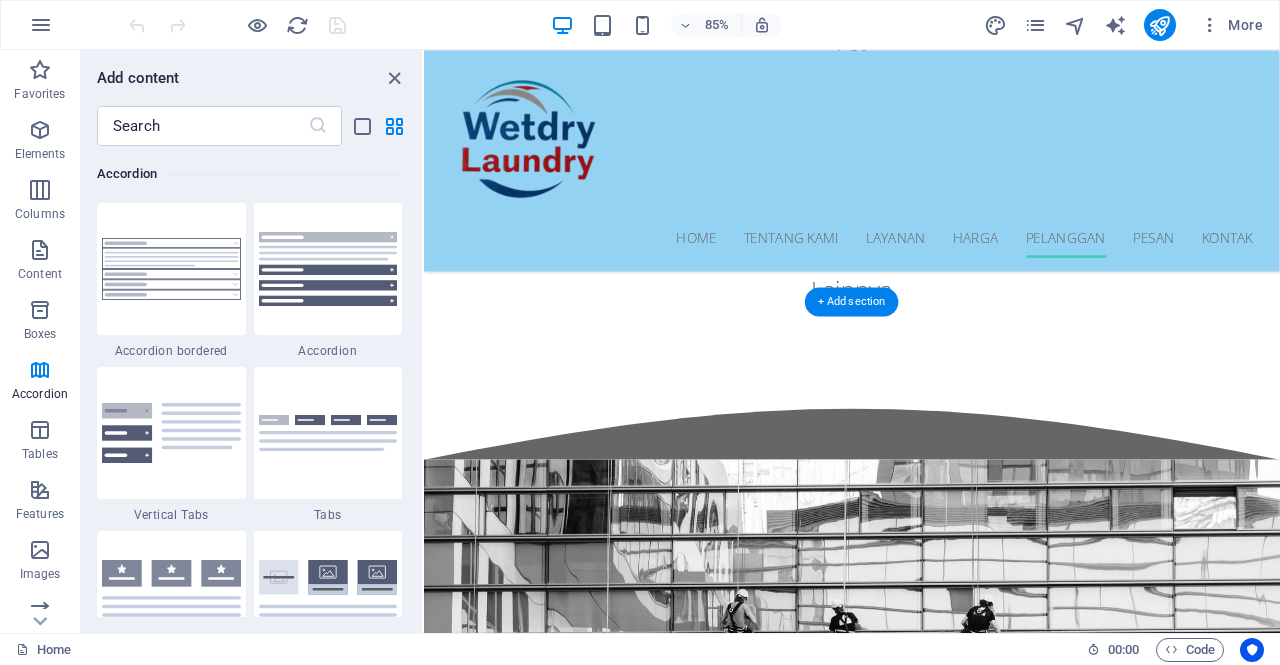 click at bounding box center (927, 4096) 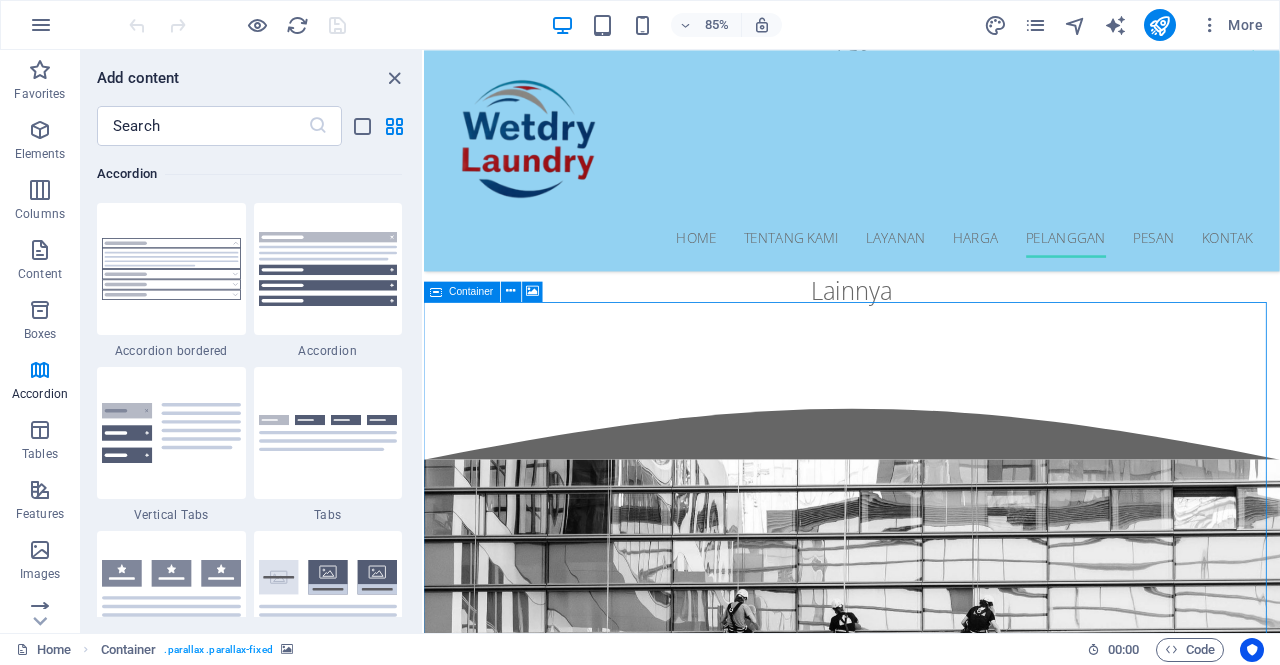 click on "Container" at bounding box center [472, 291] 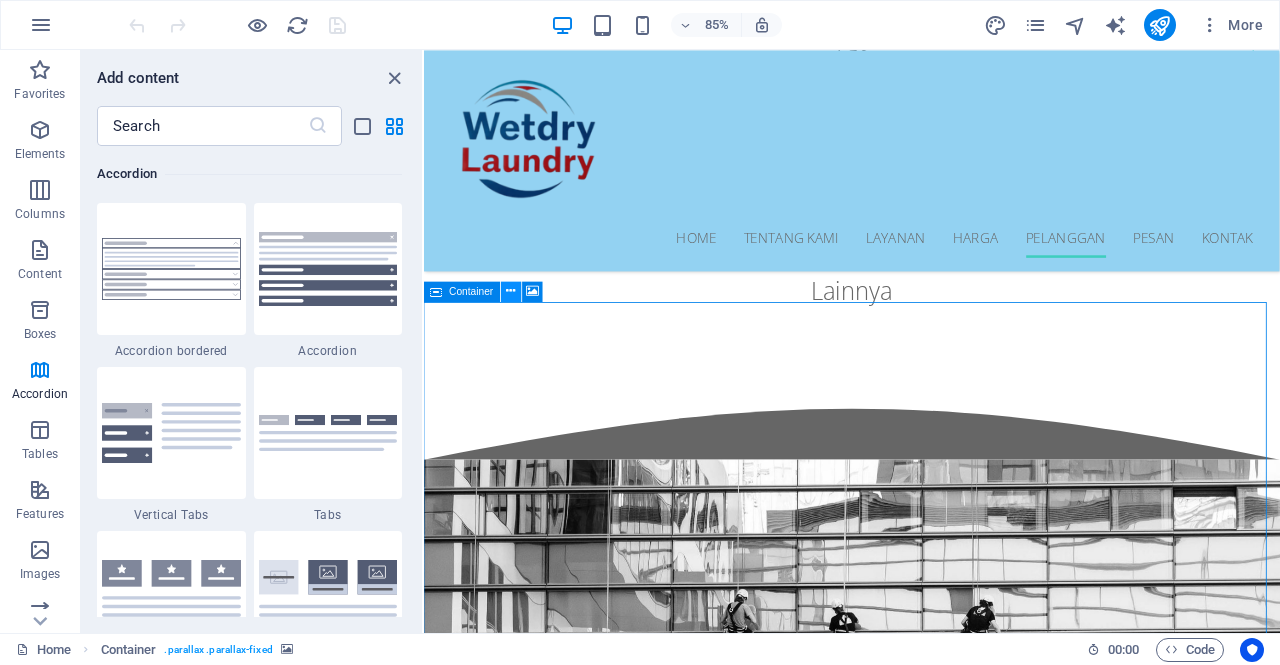 click at bounding box center [511, 291] 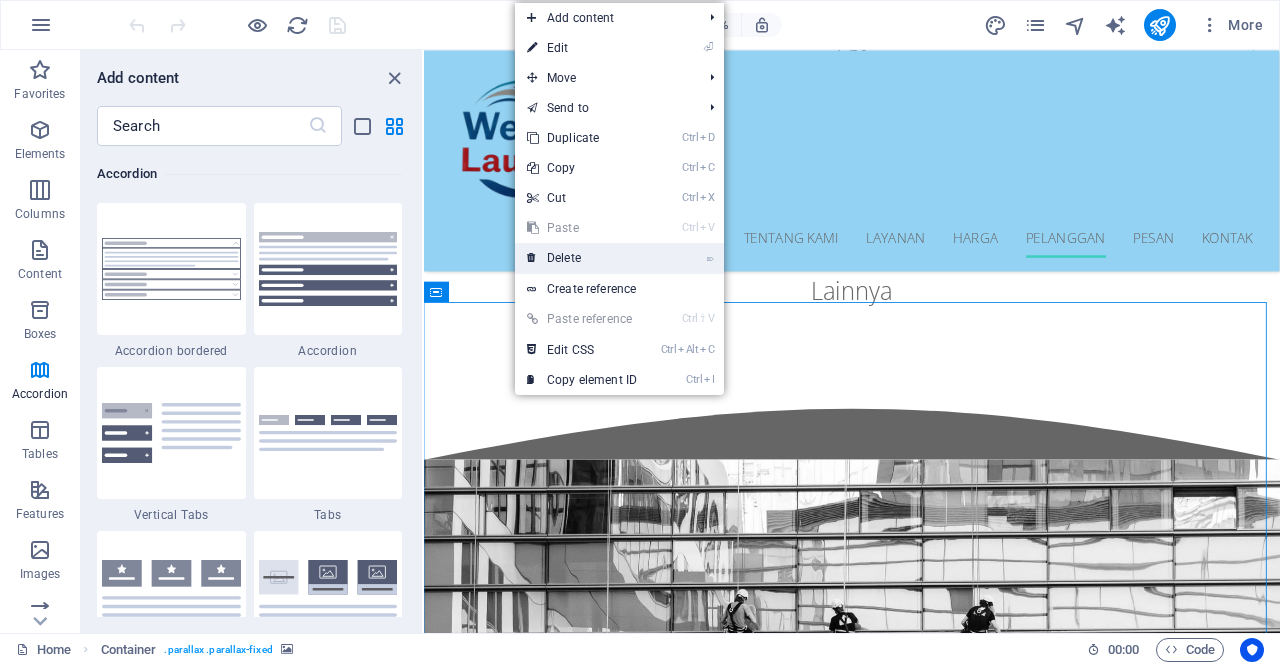 click on "⌦  Delete" at bounding box center [582, 258] 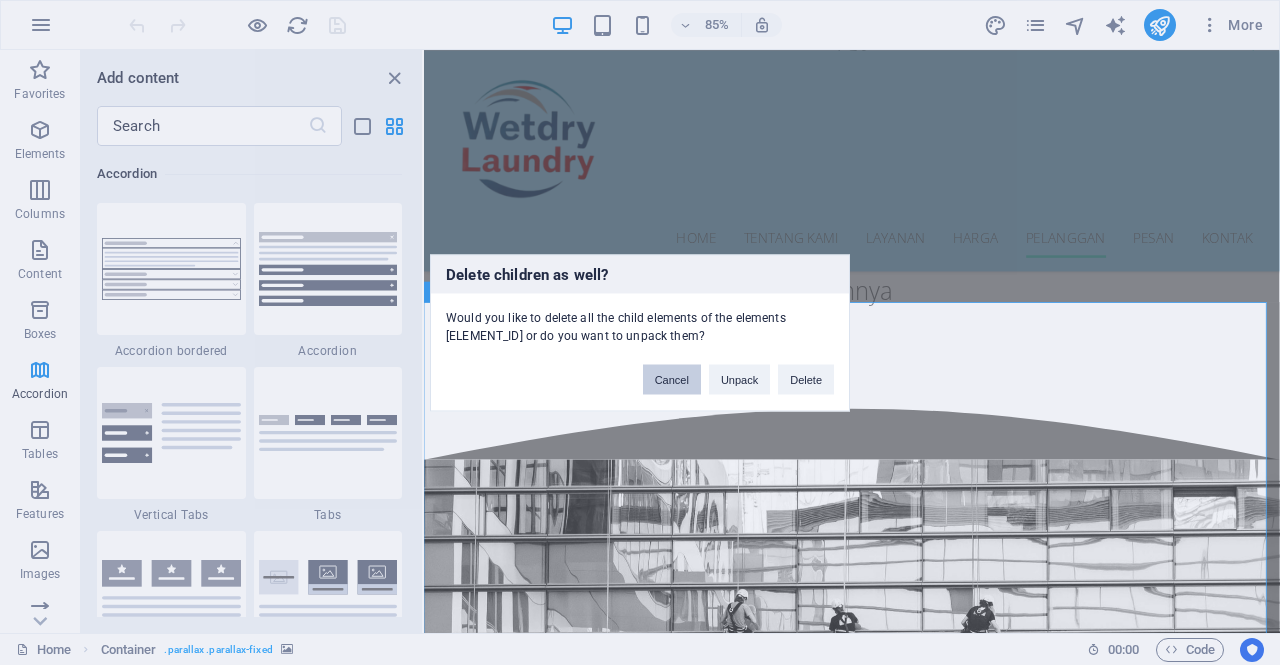 click on "Cancel" at bounding box center [672, 379] 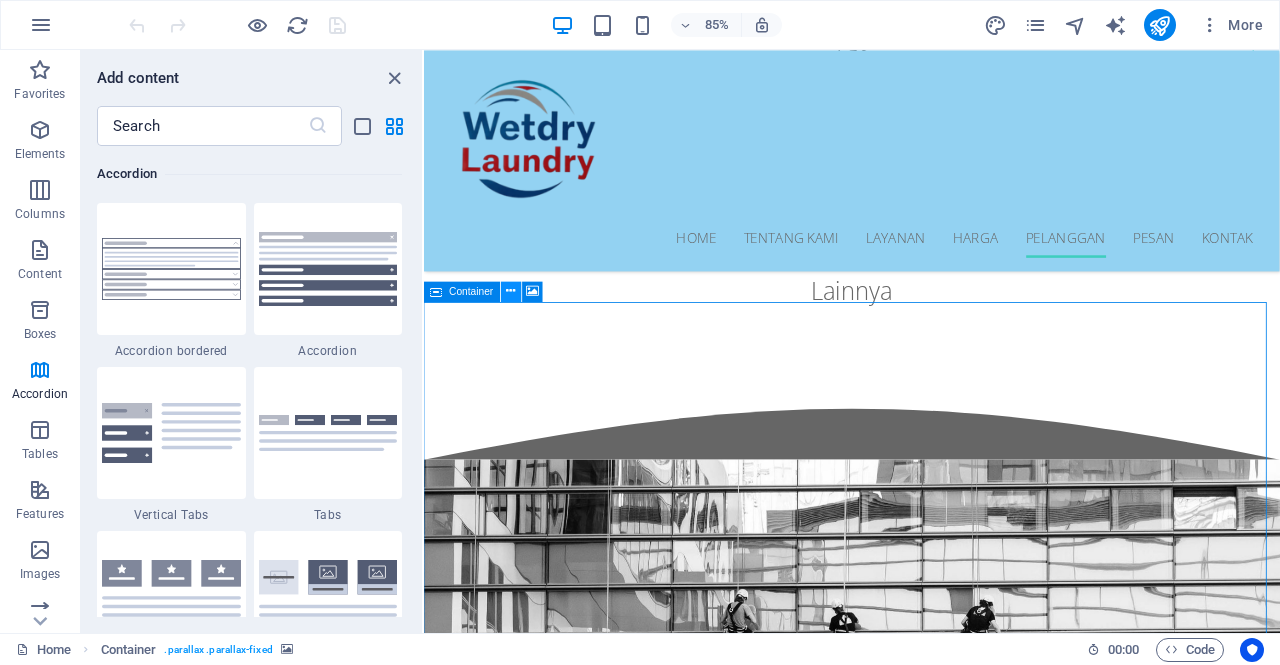 click at bounding box center (511, 291) 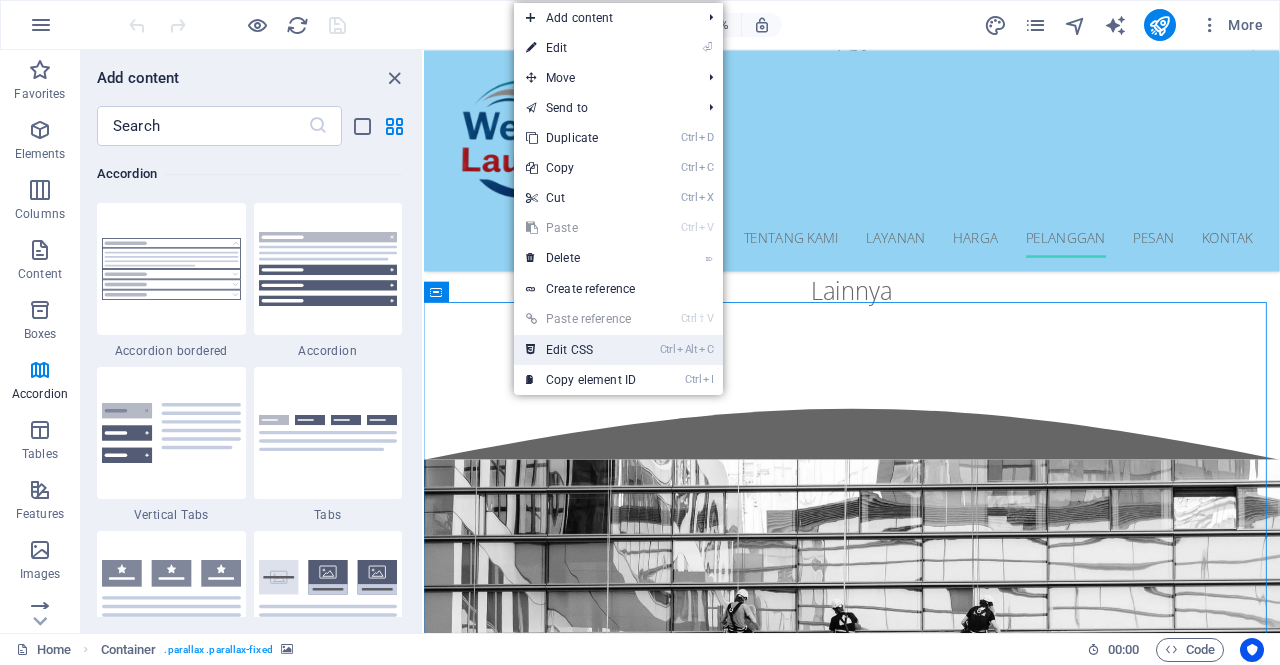 click on "Ctrl Alt C  Edit CSS" at bounding box center [581, 350] 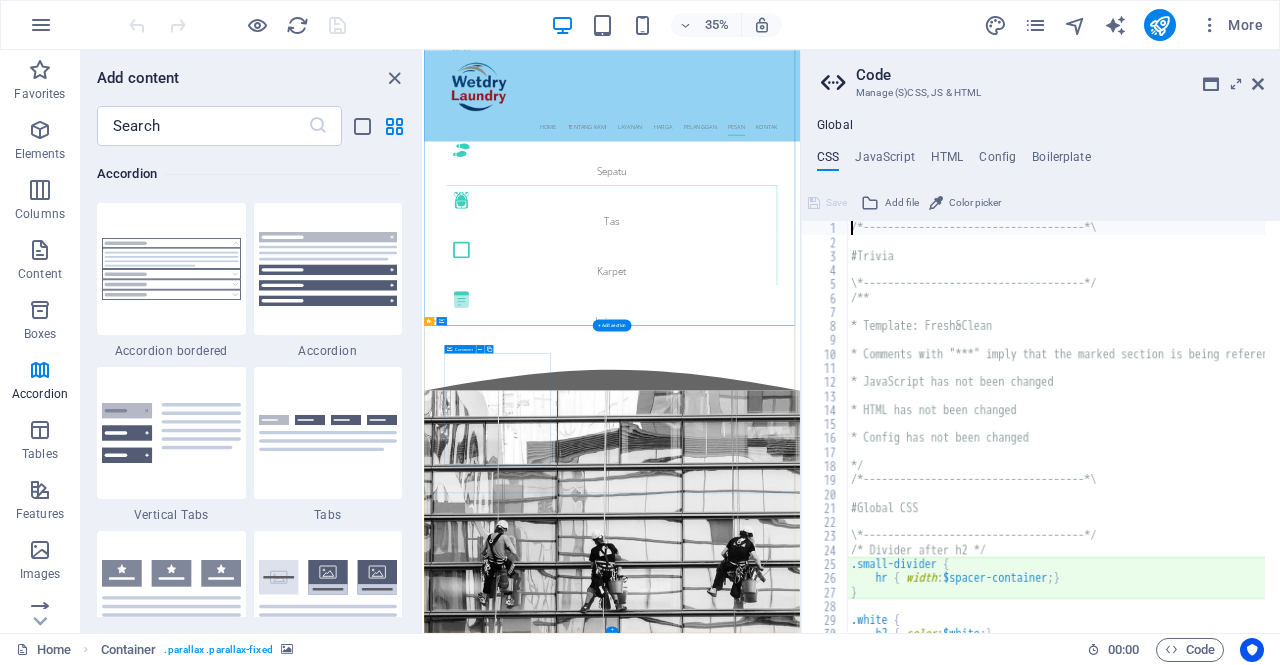 type on "@include contact-form(" 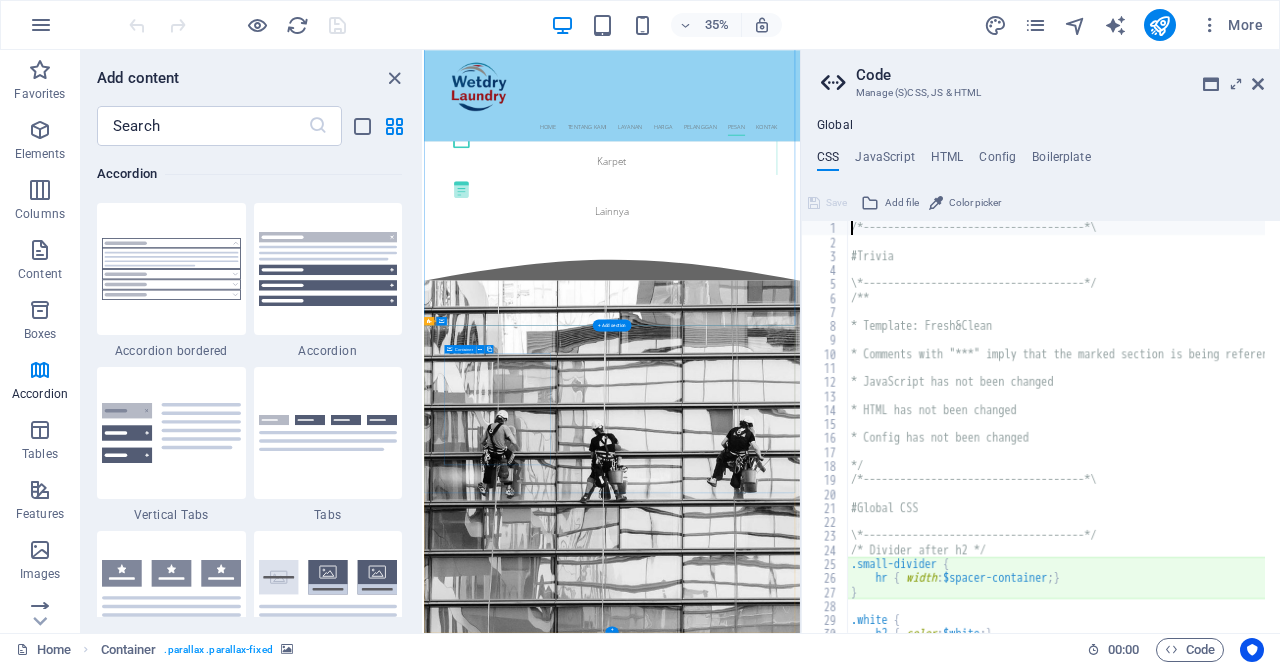 scroll, scrollTop: 1089, scrollLeft: 0, axis: vertical 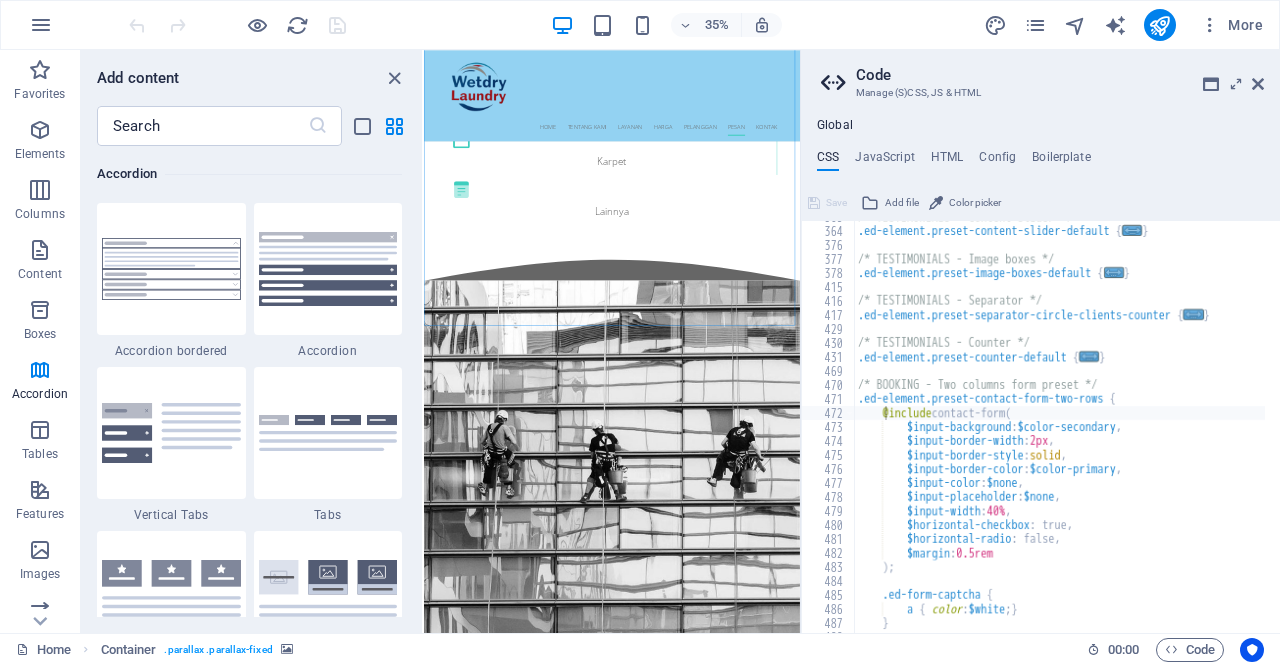 click on "Code Manage (S)CSS, JS & HTML" at bounding box center [1042, 76] 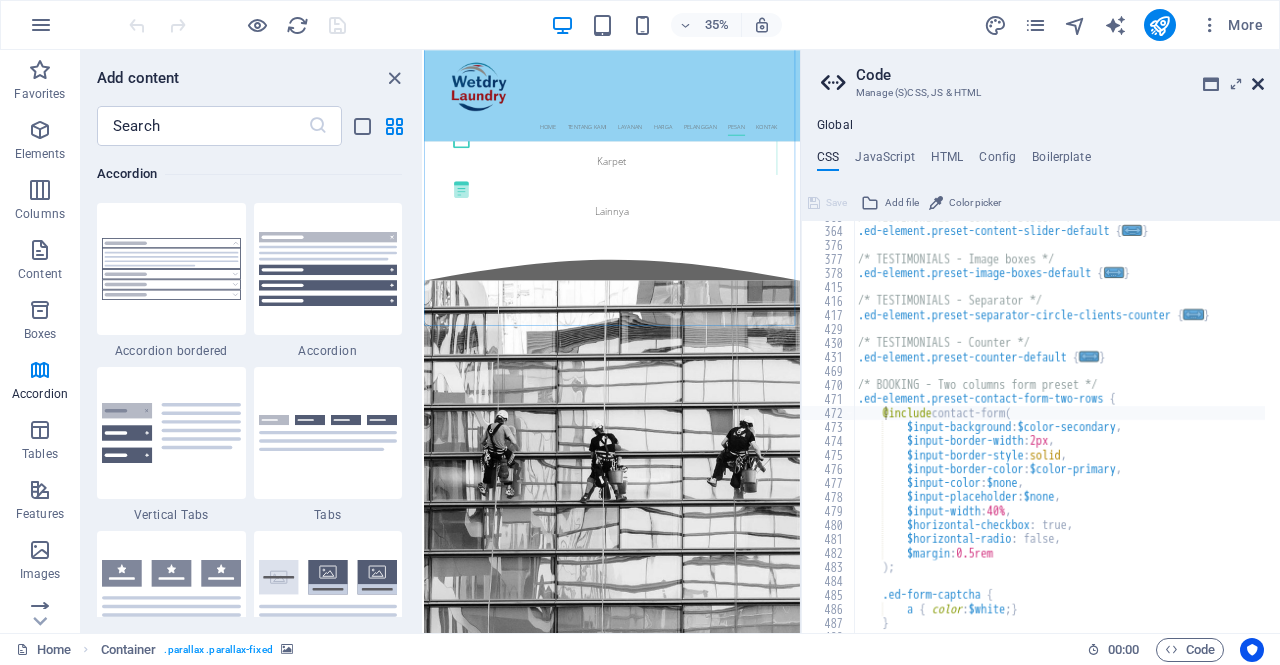 click at bounding box center (1258, 84) 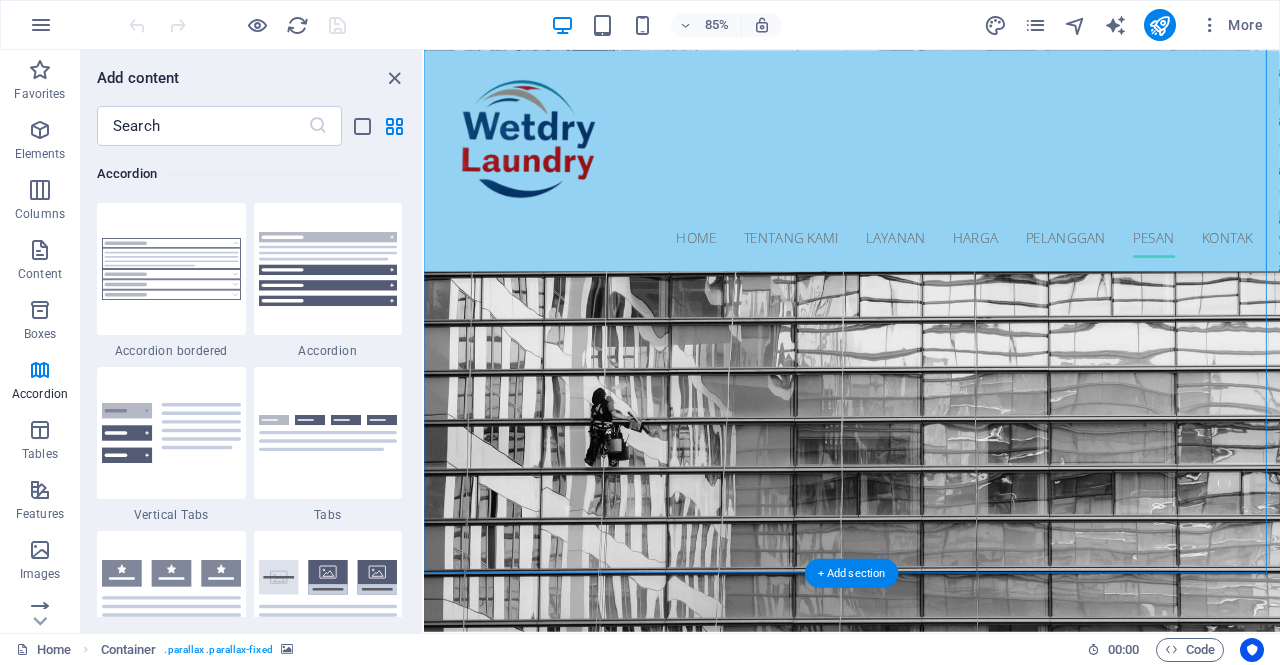 click at bounding box center [927, 3613] 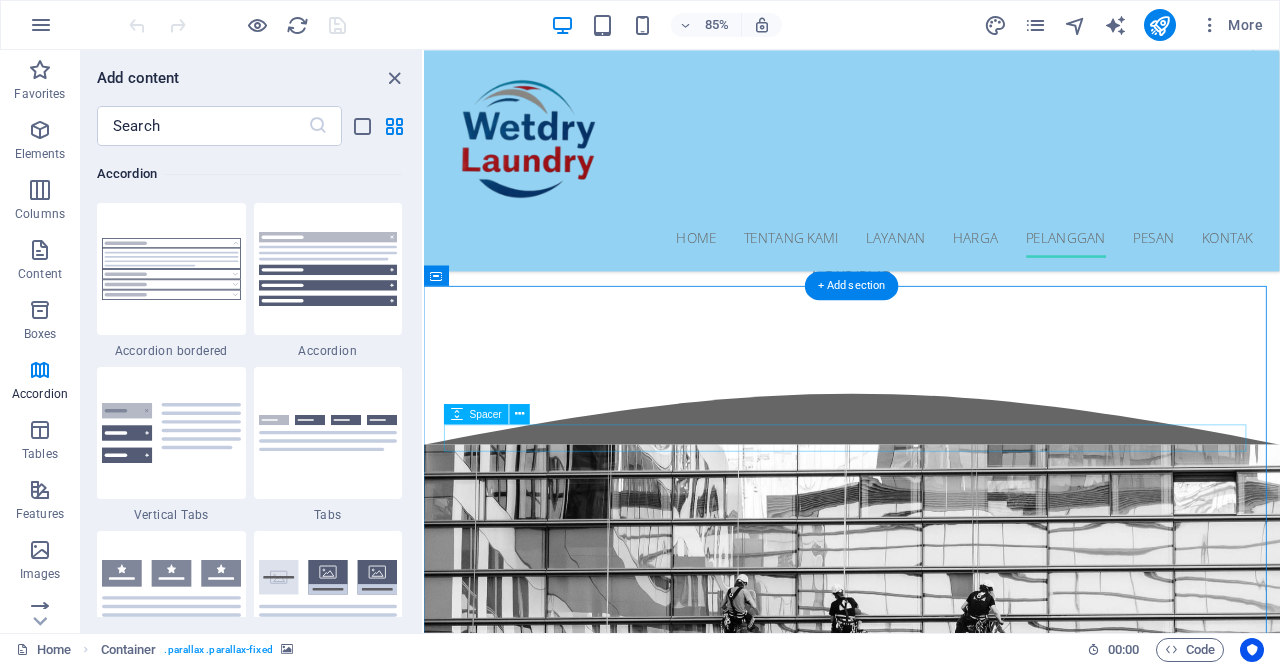 scroll, scrollTop: 5004, scrollLeft: 0, axis: vertical 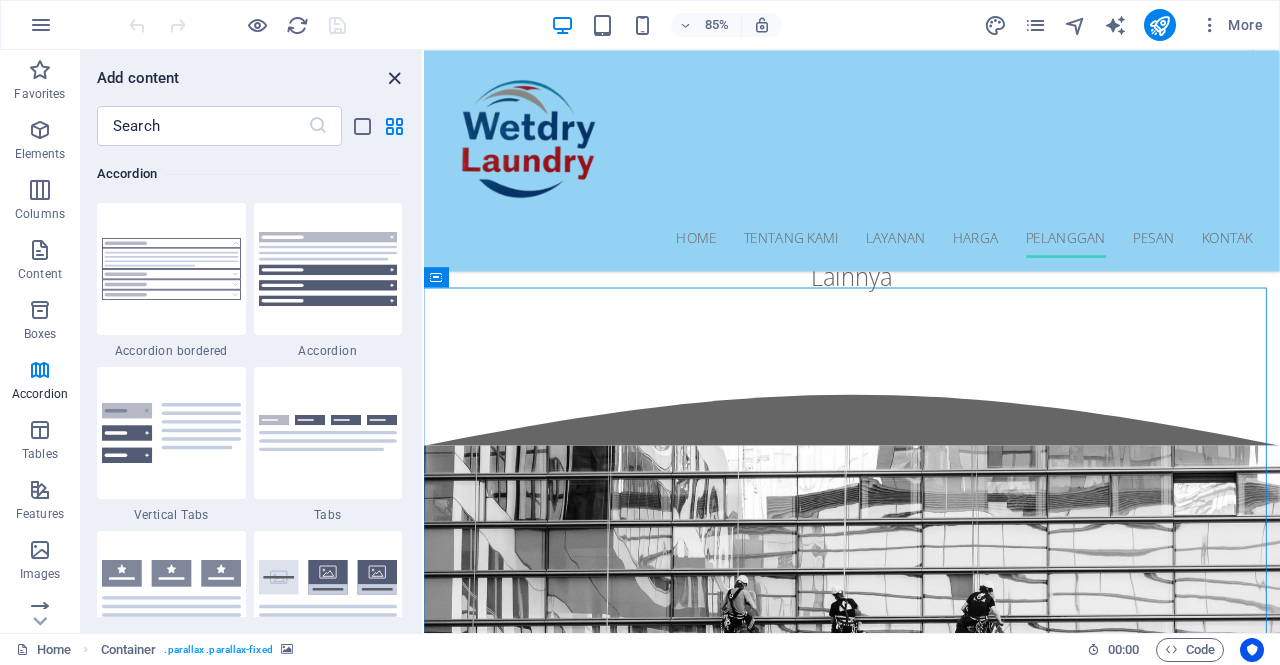 click at bounding box center (394, 78) 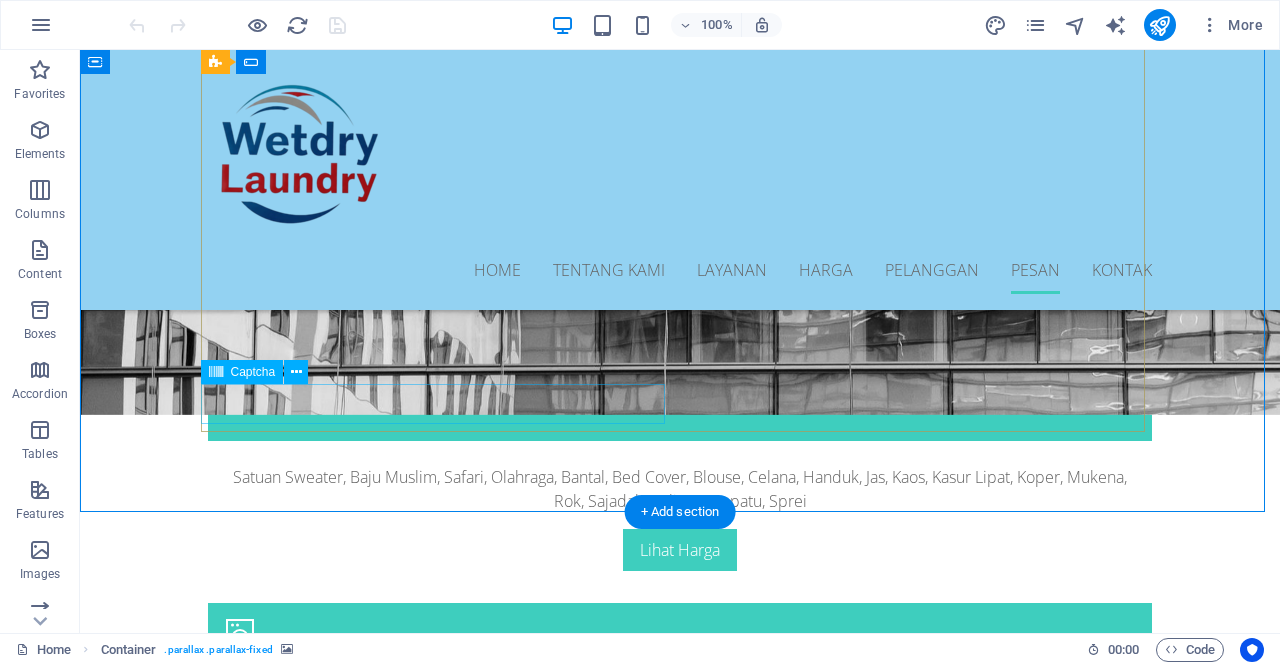 scroll, scrollTop: 5601, scrollLeft: 0, axis: vertical 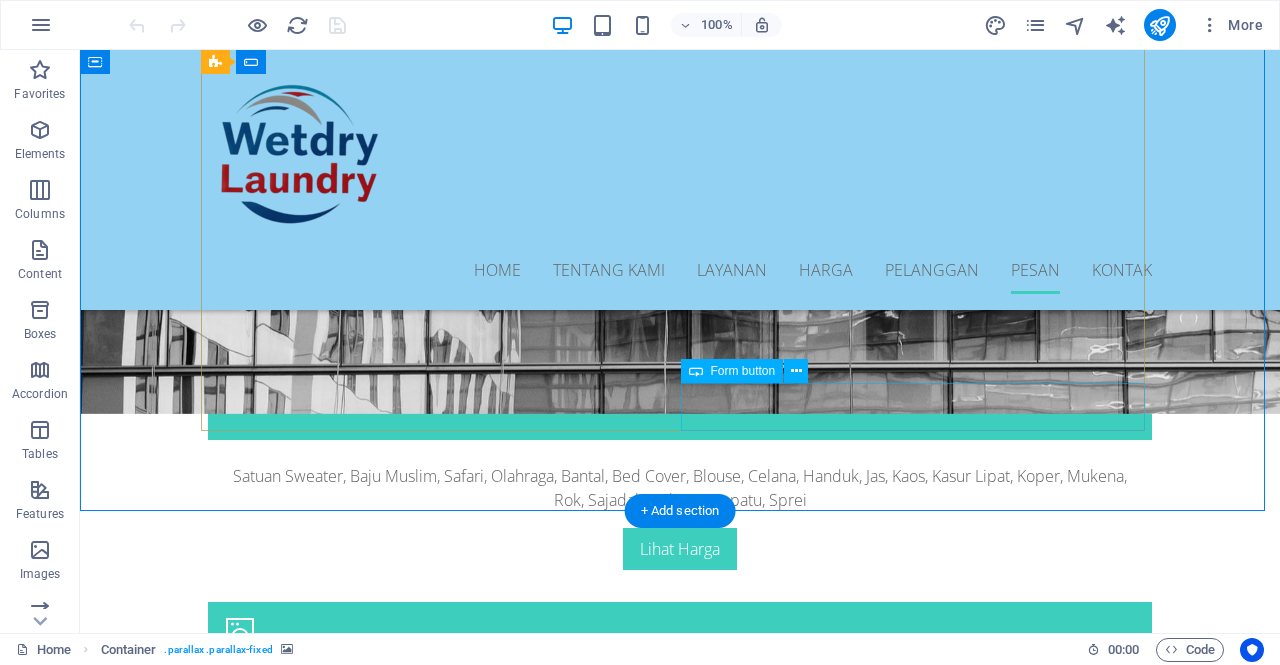 click on "Send" at bounding box center (920, 3776) 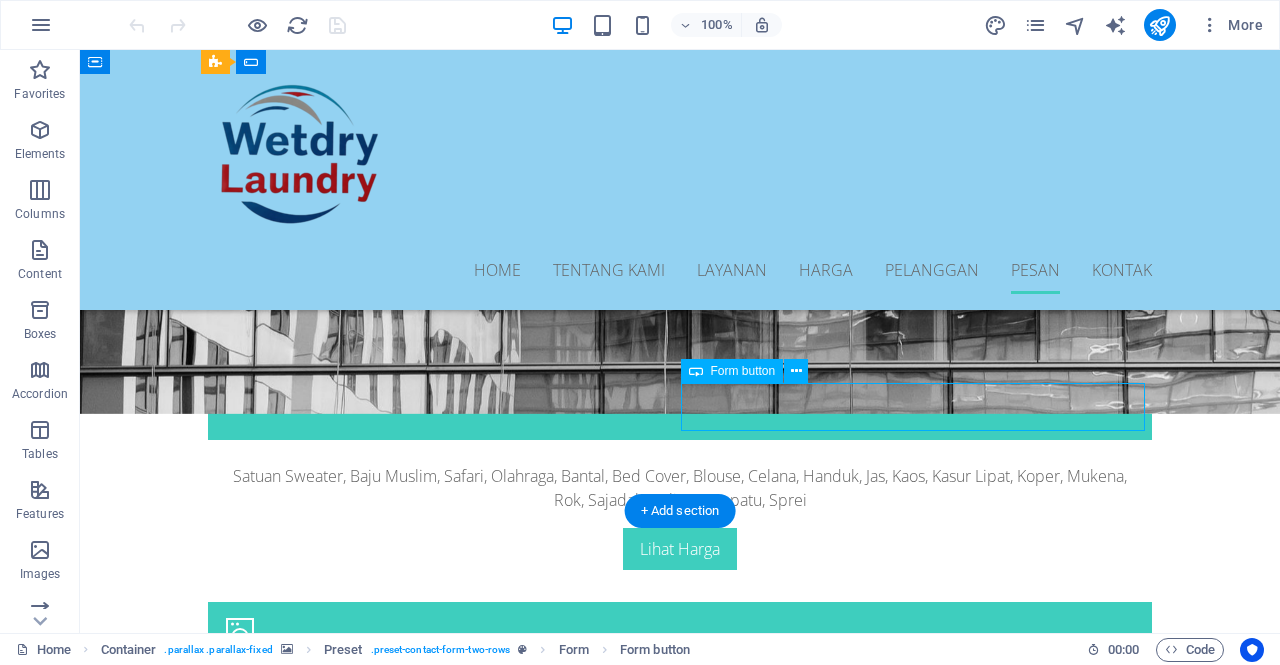 click on "Send" at bounding box center (920, 3776) 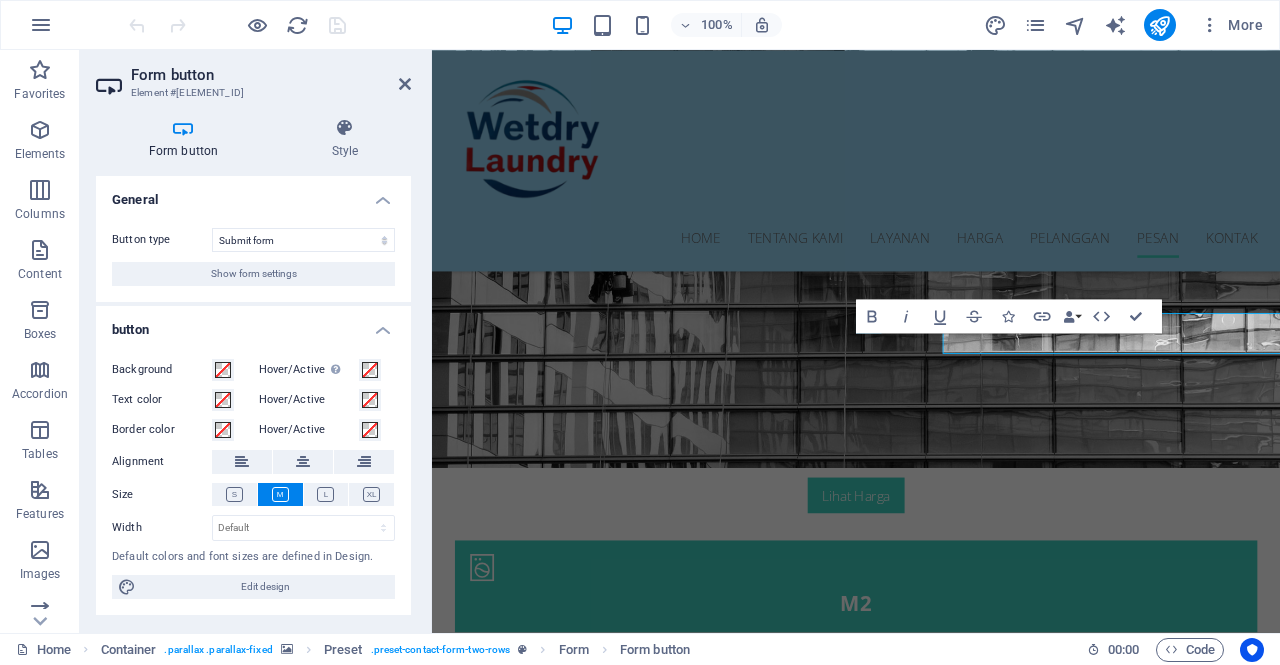 scroll, scrollTop: 5625, scrollLeft: 0, axis: vertical 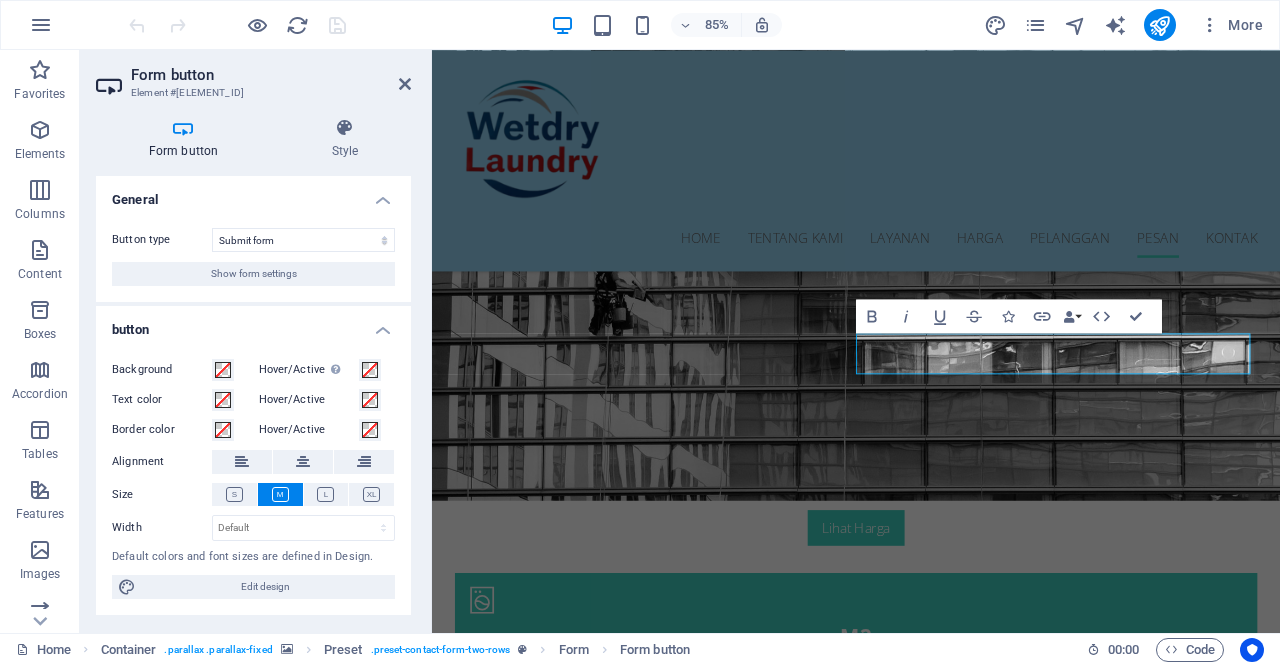 click on "Form button" at bounding box center [187, 139] 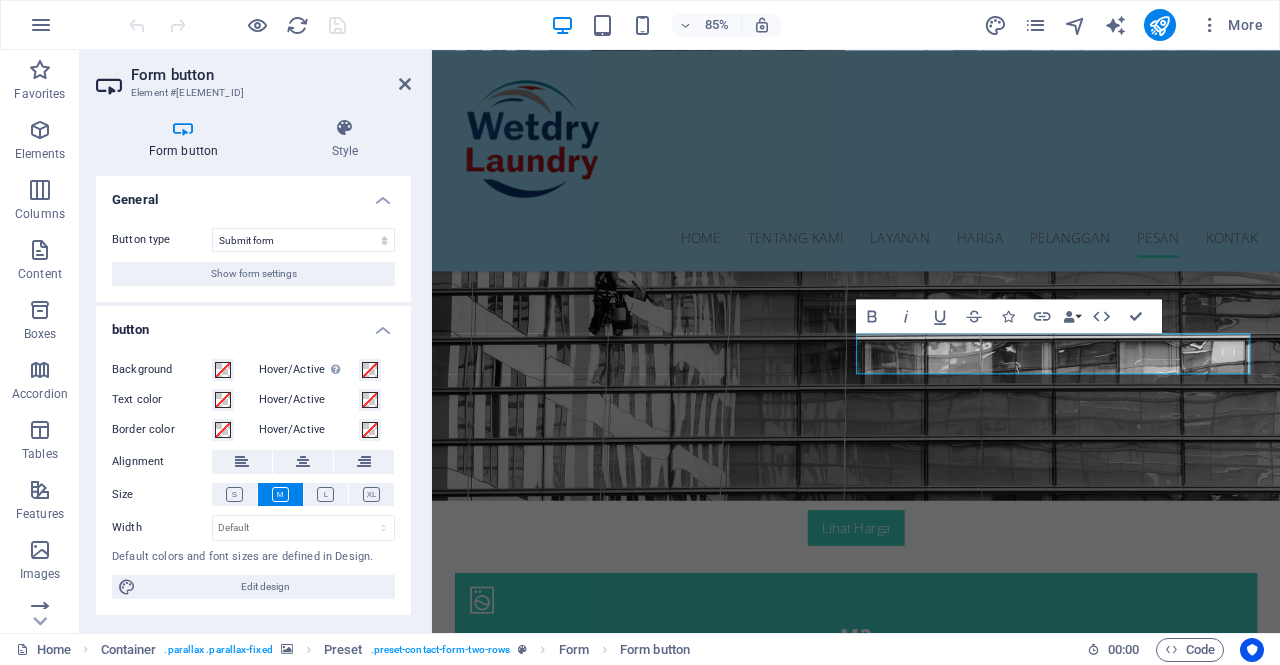 click on "Form button" at bounding box center [187, 139] 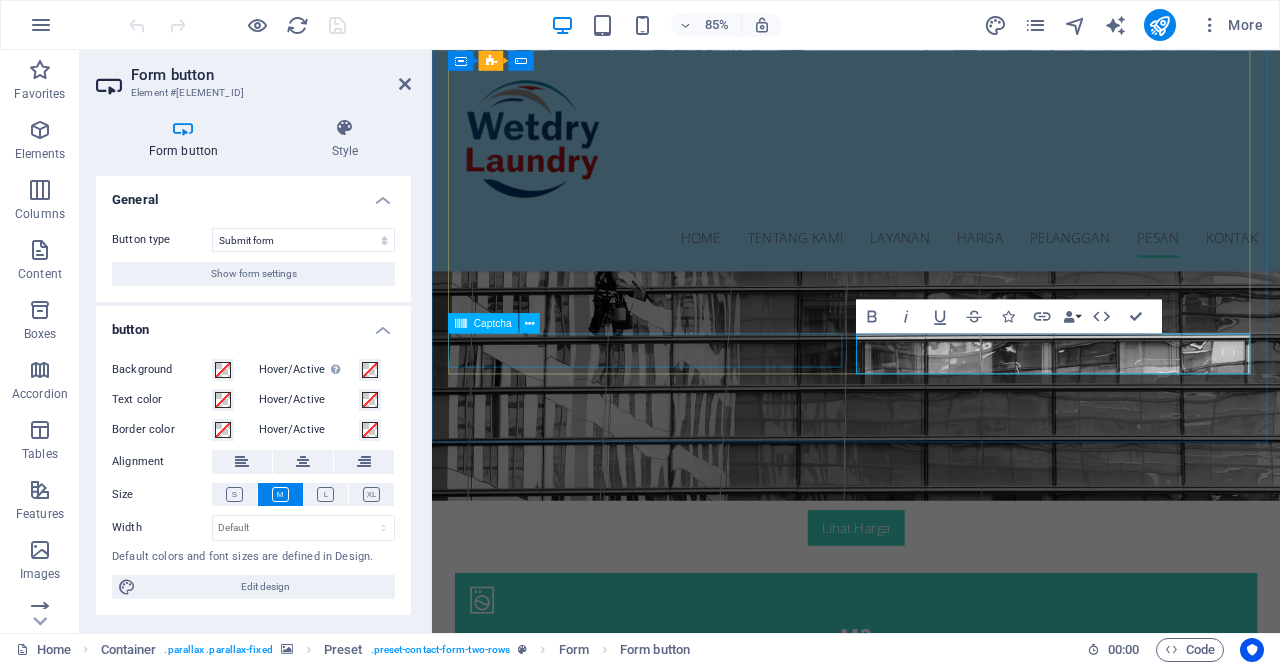 click on "Unreadable? Load new" at bounding box center (691, 3835) 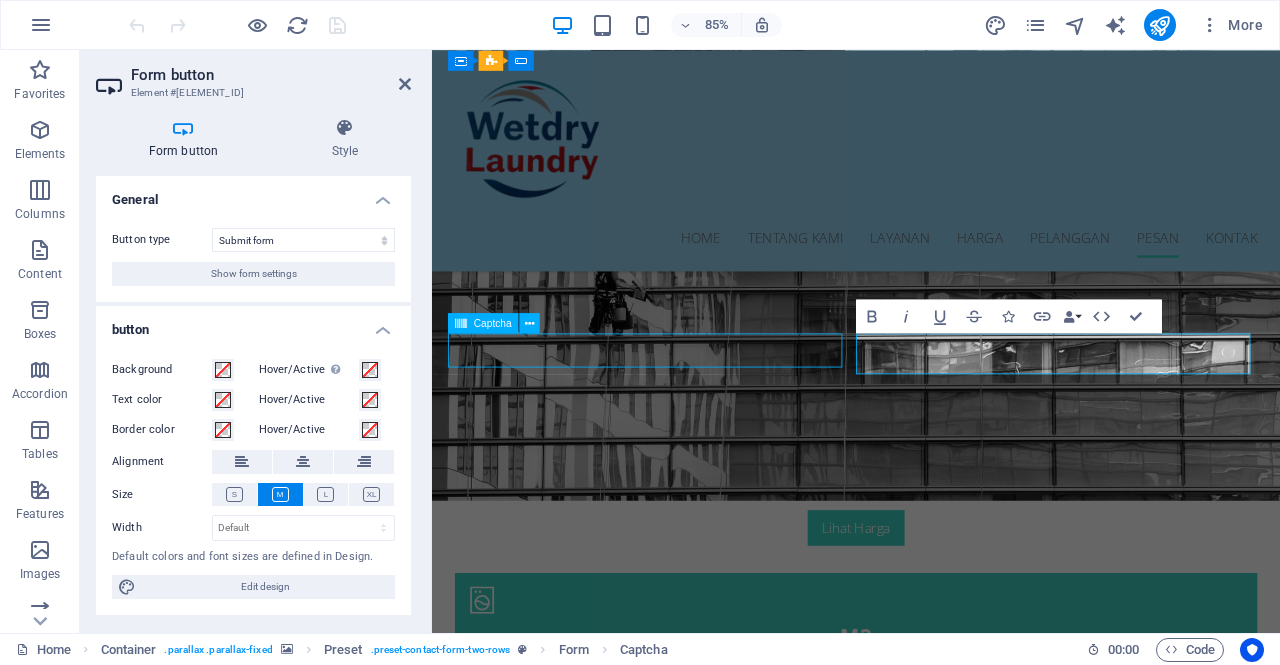 click on "Unreadable? Load new" at bounding box center [691, 3835] 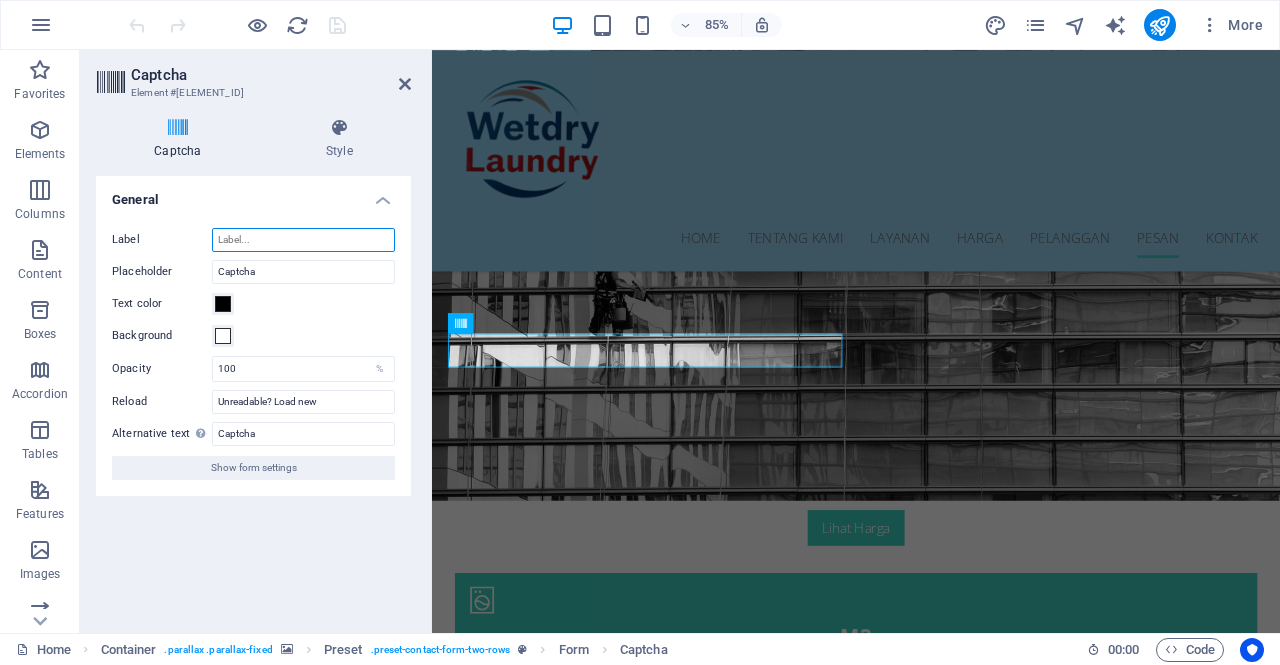 click on "Label" at bounding box center (303, 240) 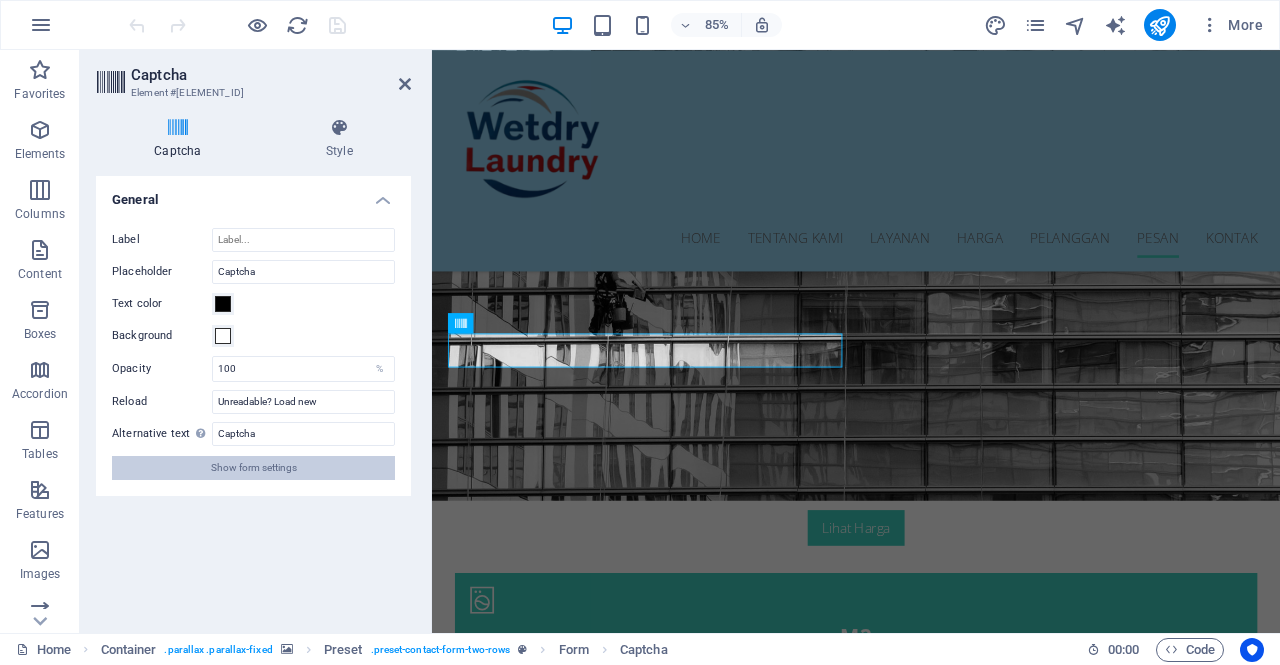 click on "Show form settings" at bounding box center [253, 468] 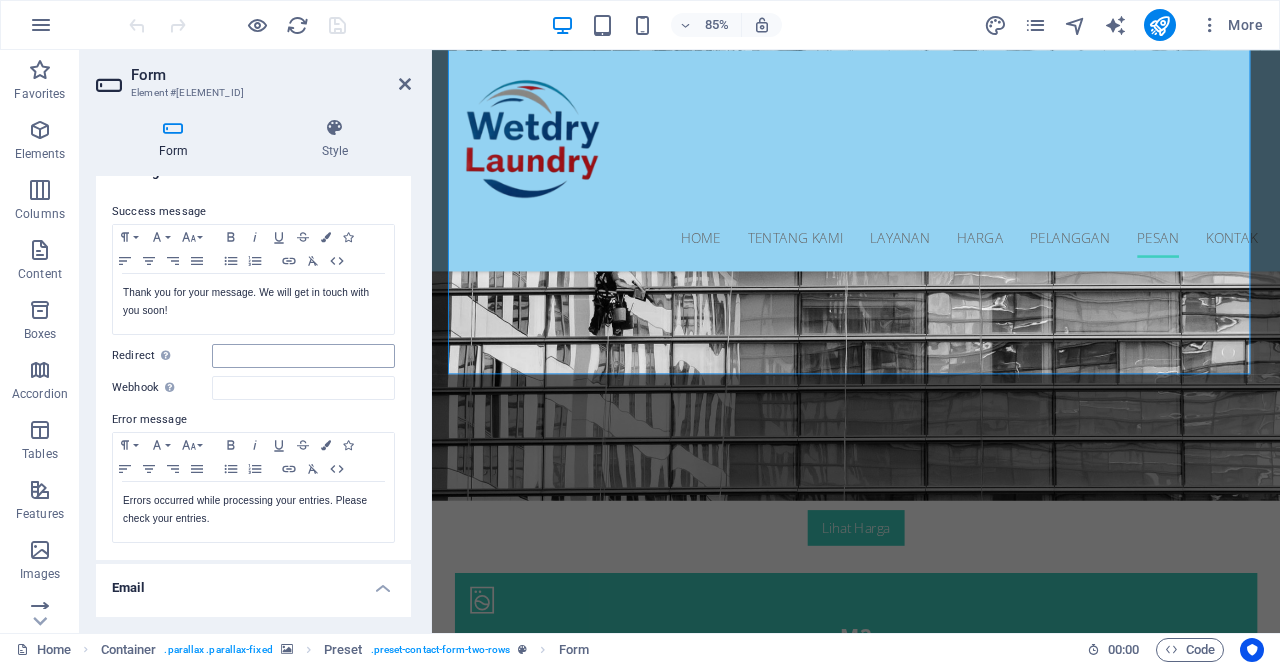 scroll, scrollTop: 130, scrollLeft: 0, axis: vertical 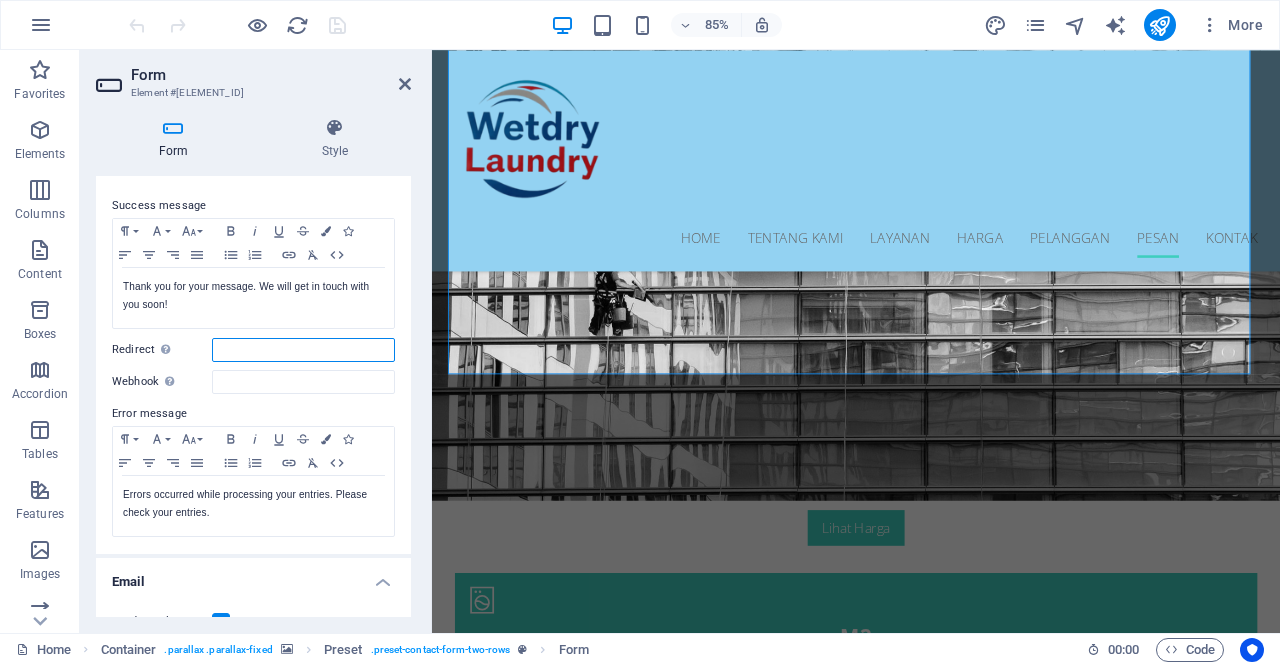 click on "Redirect Define a redirect target upon successful form submission; for example, a success page." at bounding box center [303, 350] 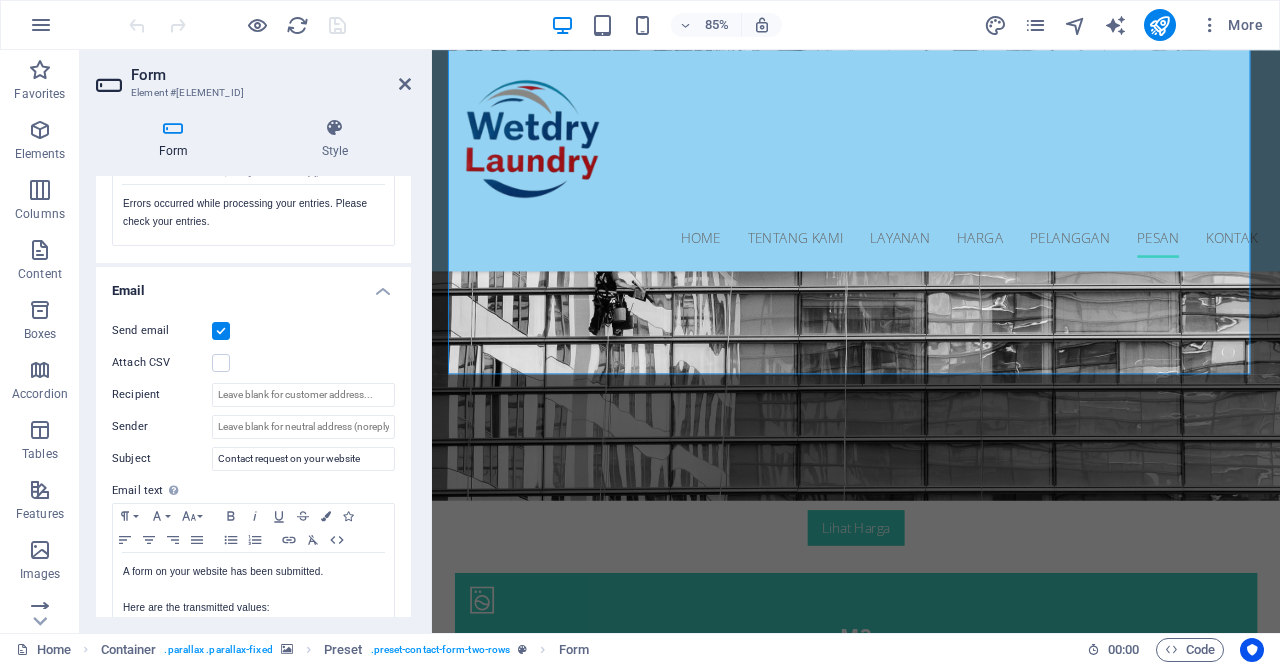 scroll, scrollTop: 423, scrollLeft: 0, axis: vertical 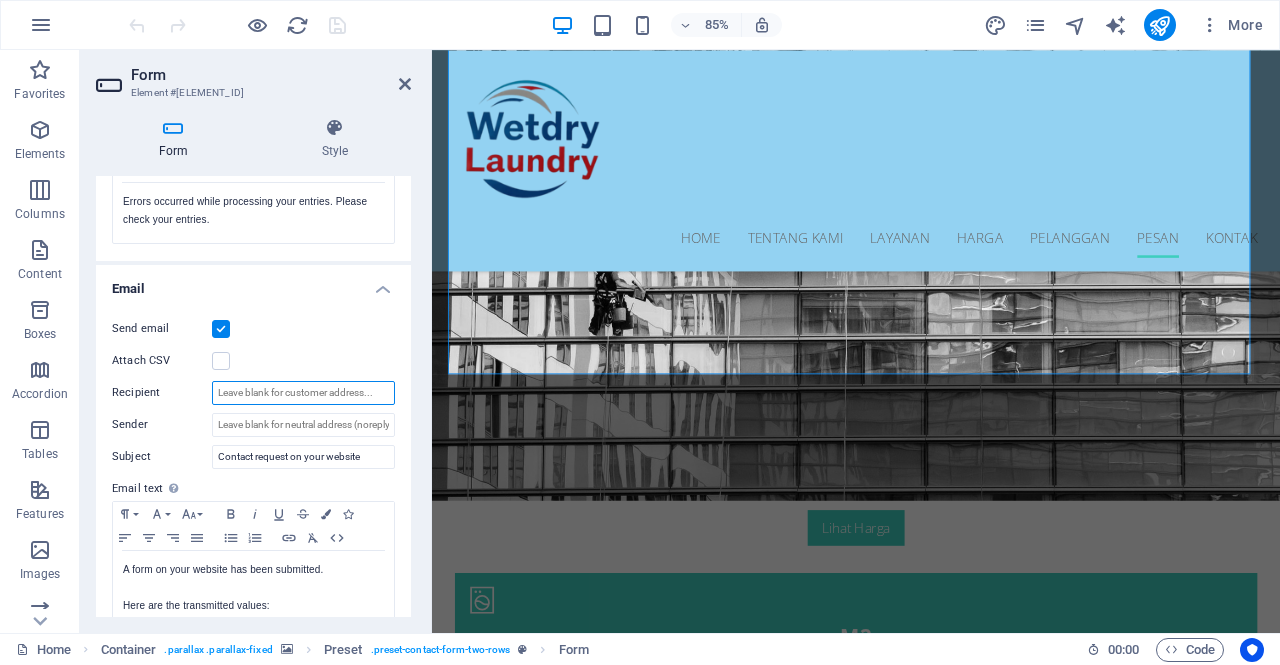 click on "Recipient" at bounding box center (303, 393) 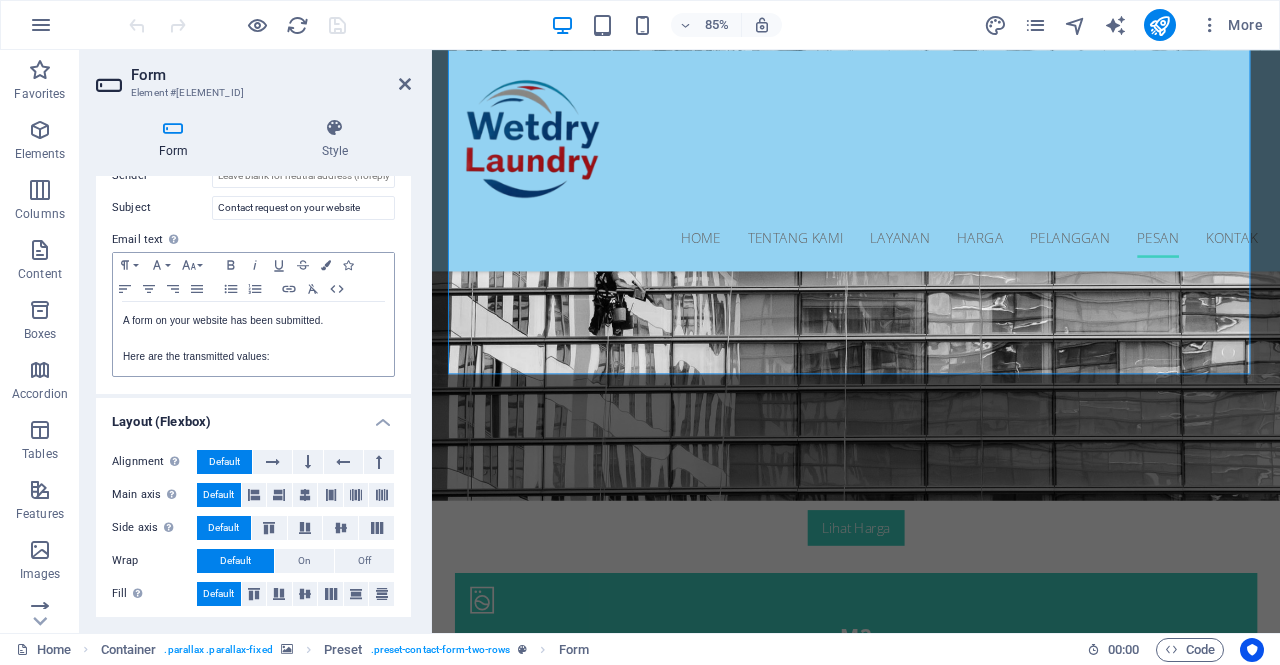 scroll, scrollTop: 677, scrollLeft: 0, axis: vertical 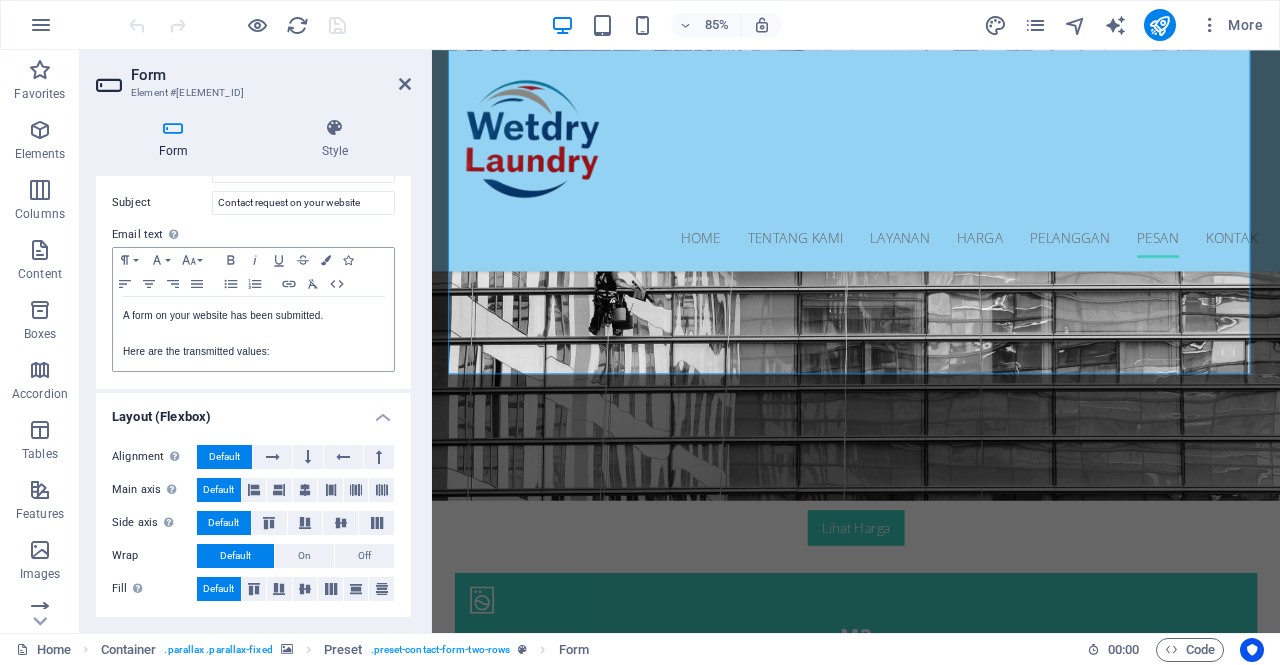 click on "Layout (Flexbox)" at bounding box center [253, 411] 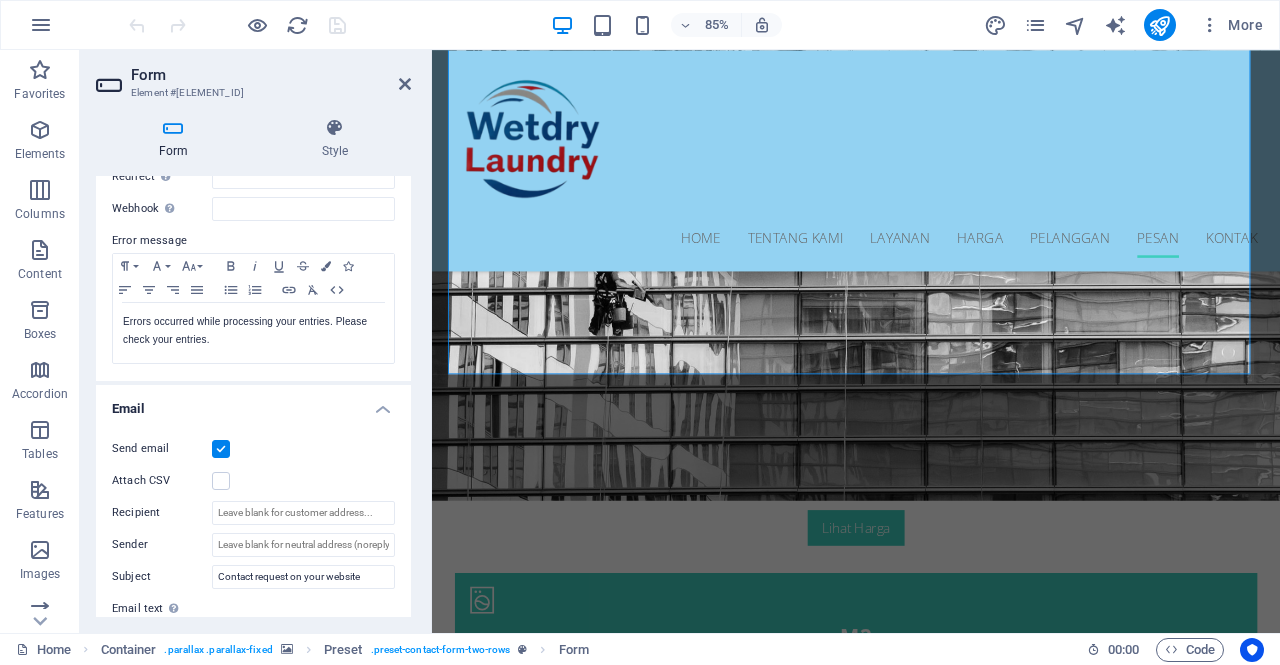 scroll, scrollTop: 0, scrollLeft: 0, axis: both 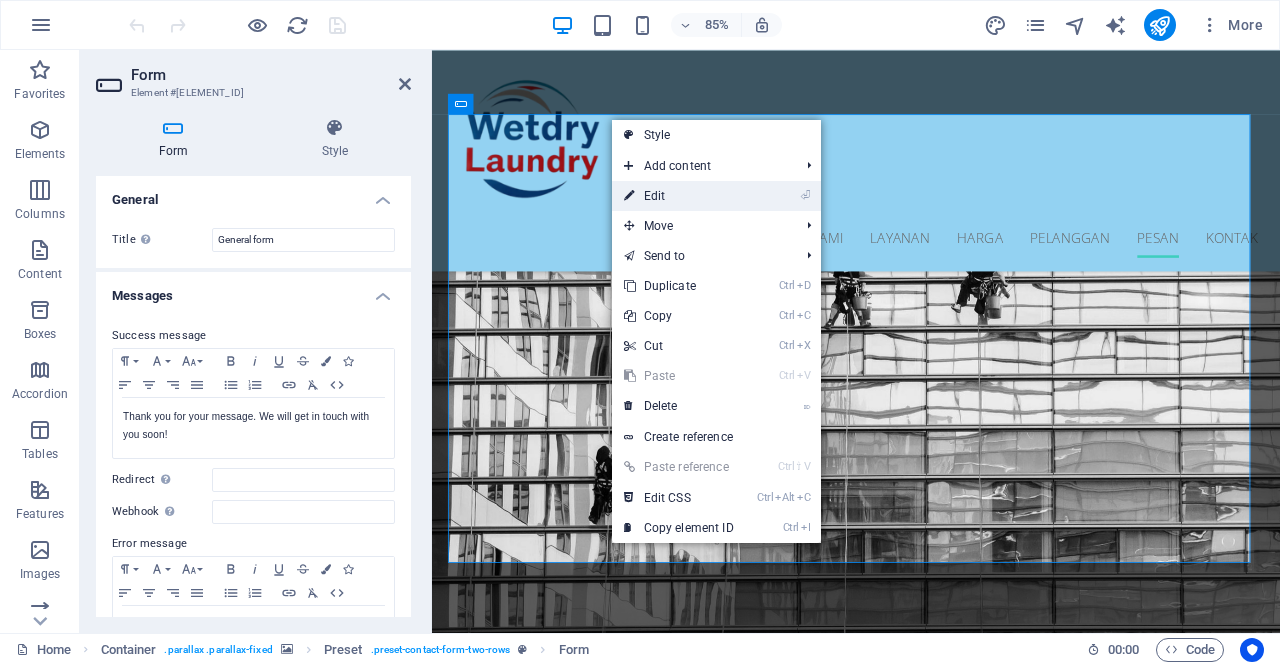 click on "⏎  Edit" at bounding box center [679, 196] 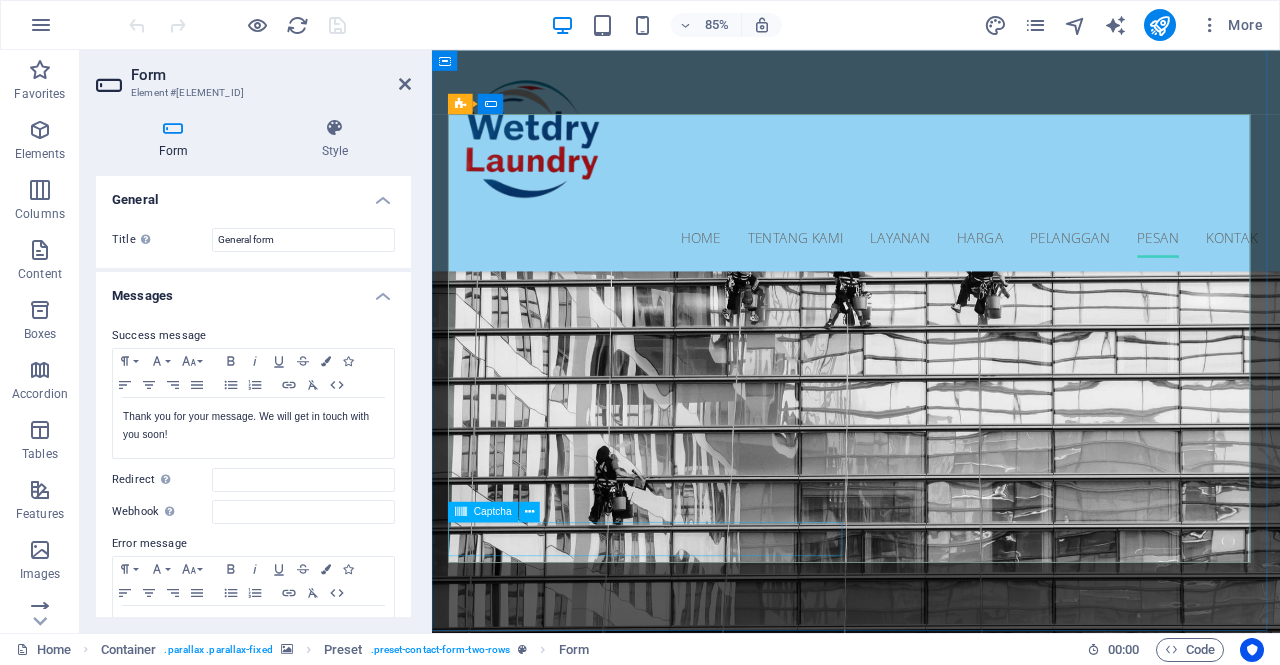 click at bounding box center [649, 4057] 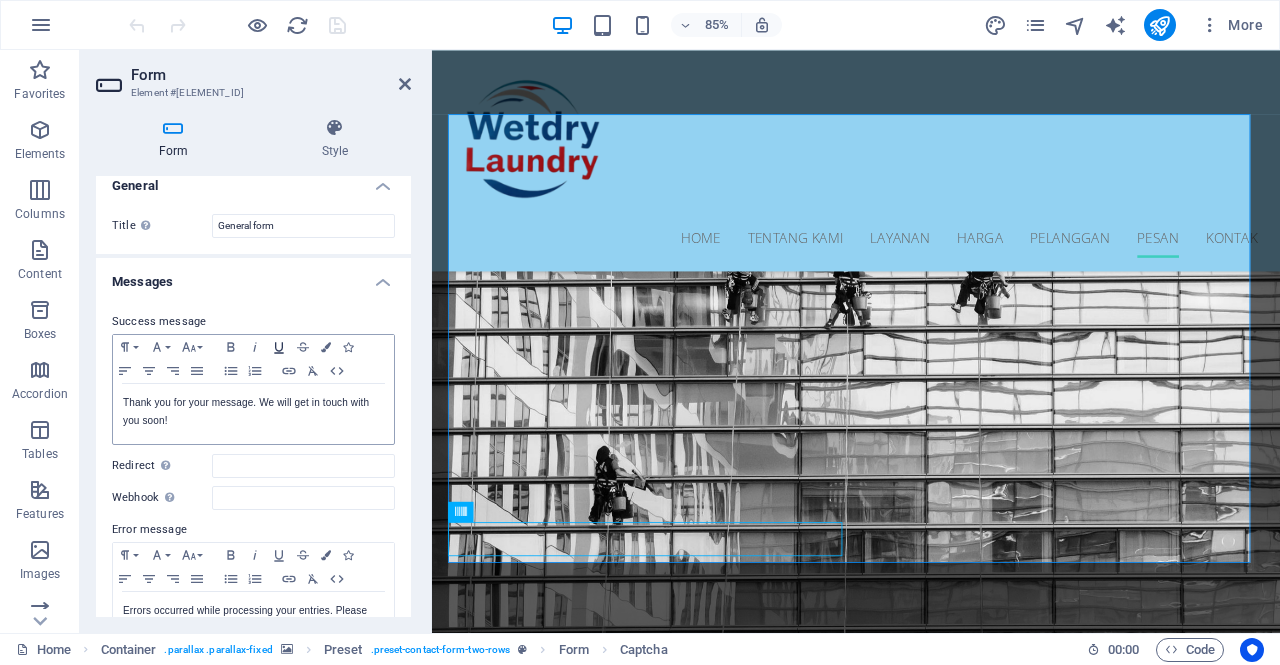 scroll, scrollTop: 0, scrollLeft: 0, axis: both 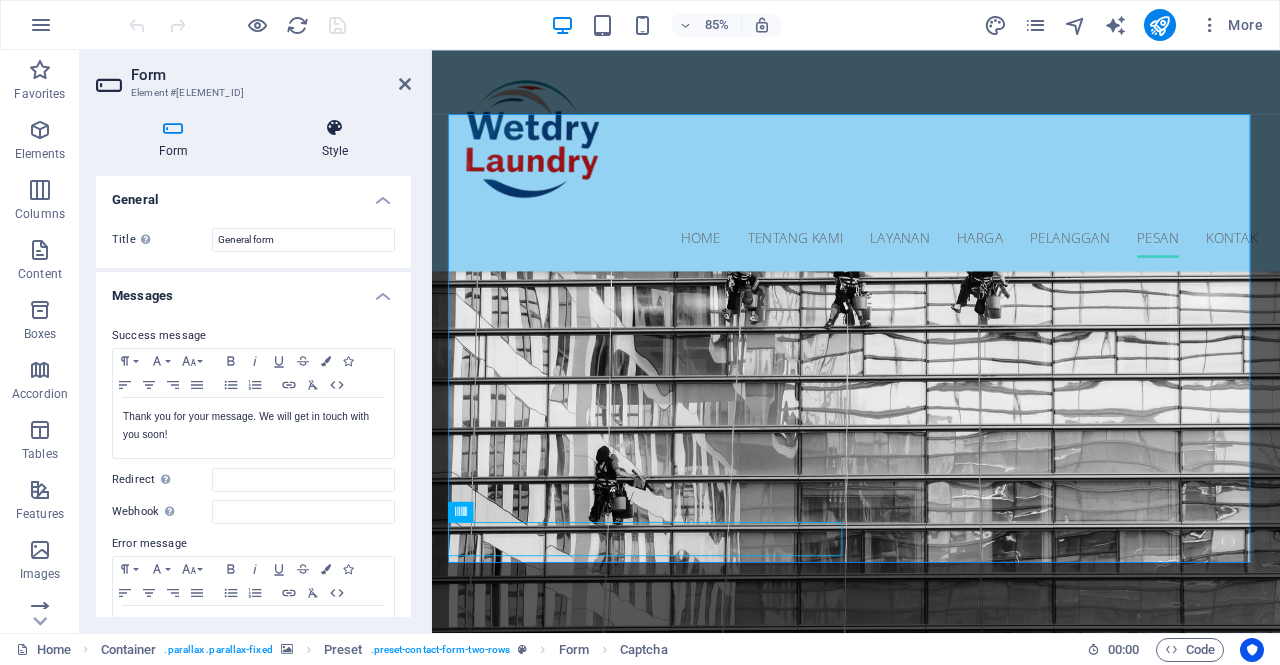click at bounding box center [335, 128] 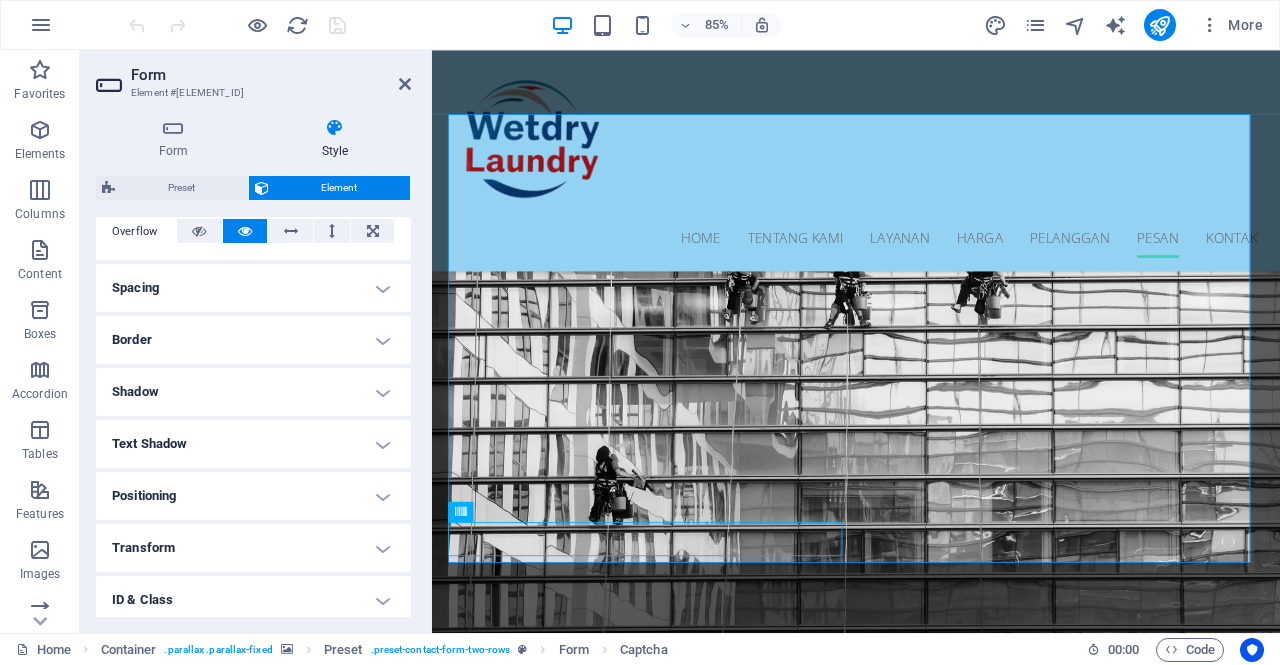 scroll, scrollTop: 445, scrollLeft: 0, axis: vertical 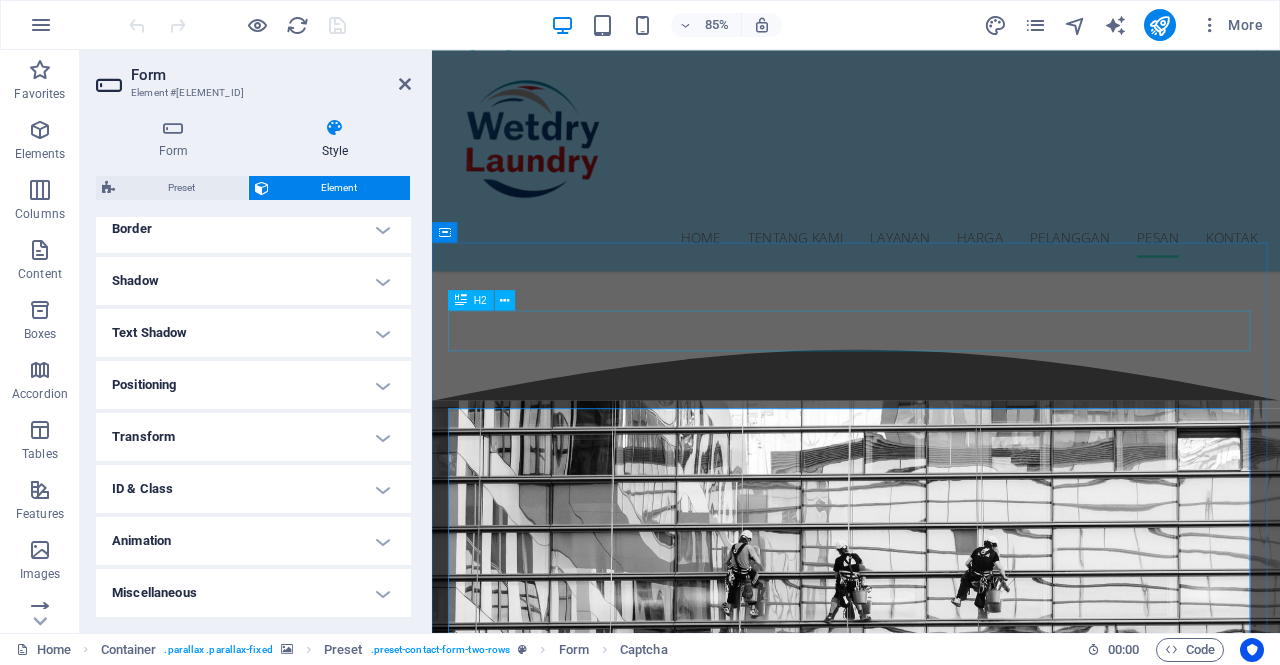 click on "Booking" at bounding box center (931, 3788) 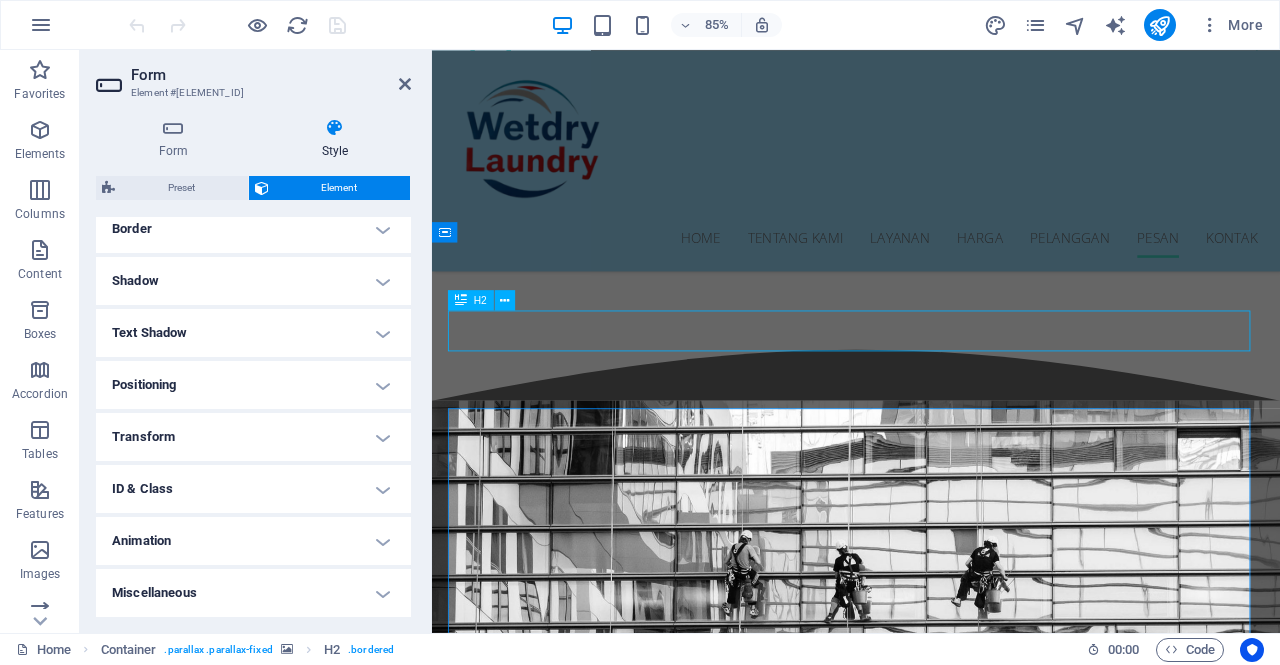 click on "Booking" at bounding box center [931, 3788] 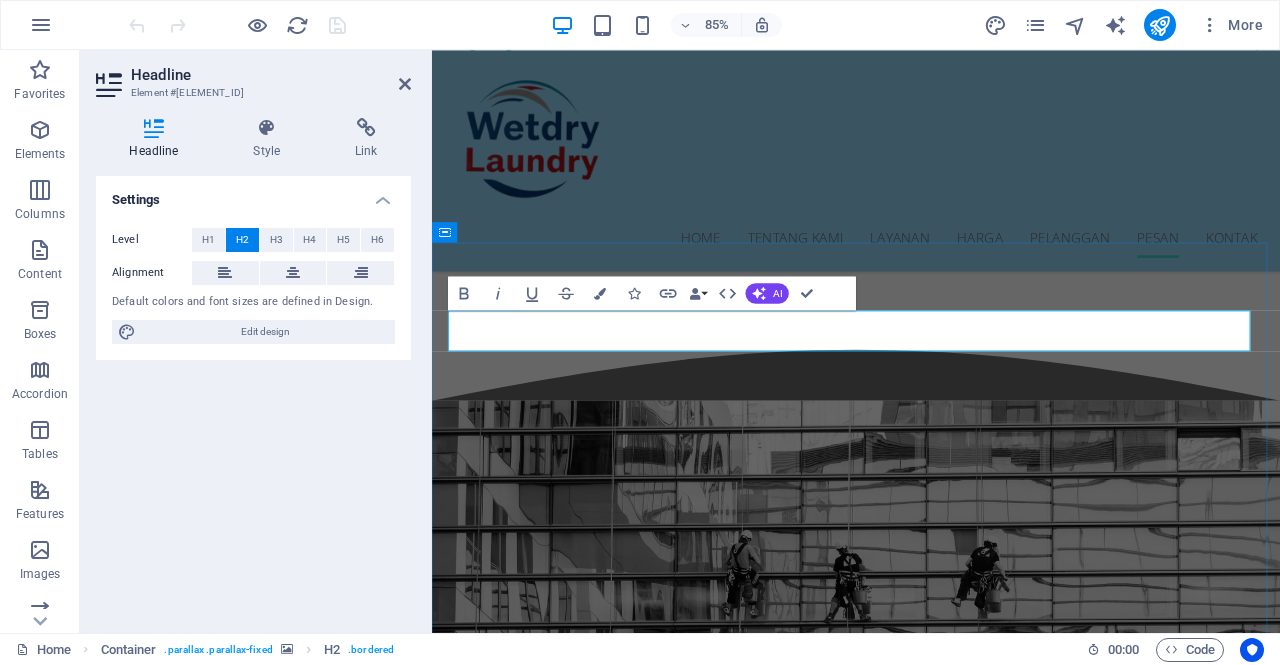 type 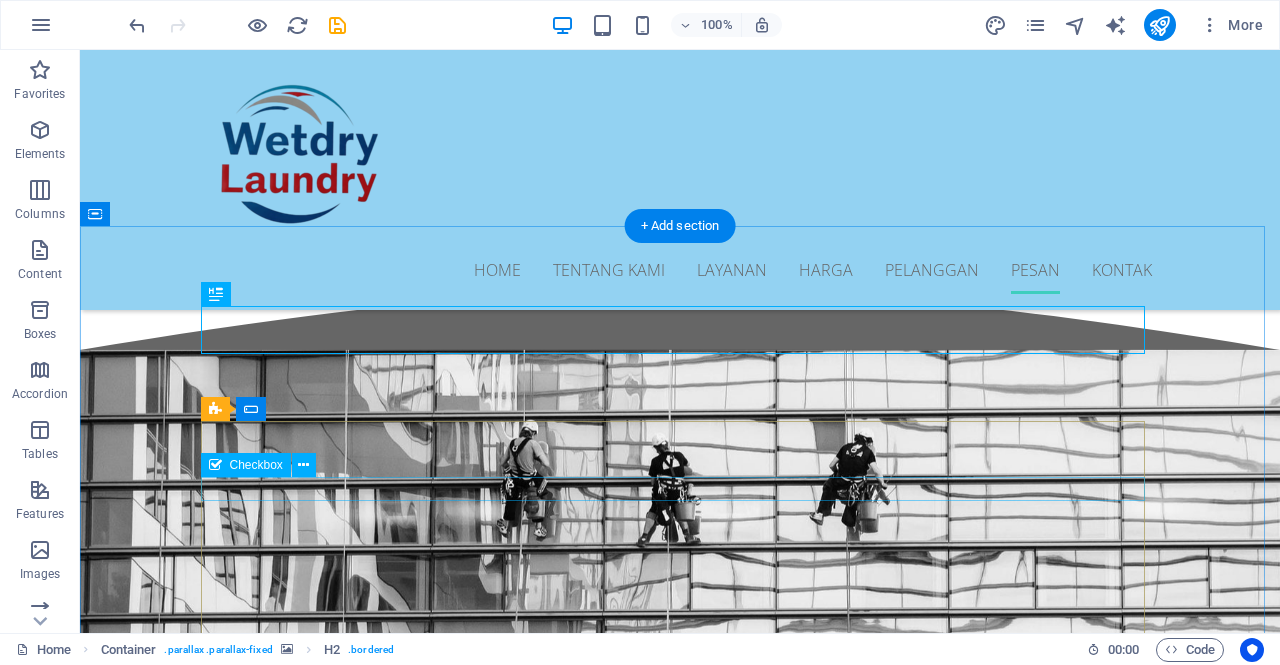 scroll, scrollTop: 5083, scrollLeft: 0, axis: vertical 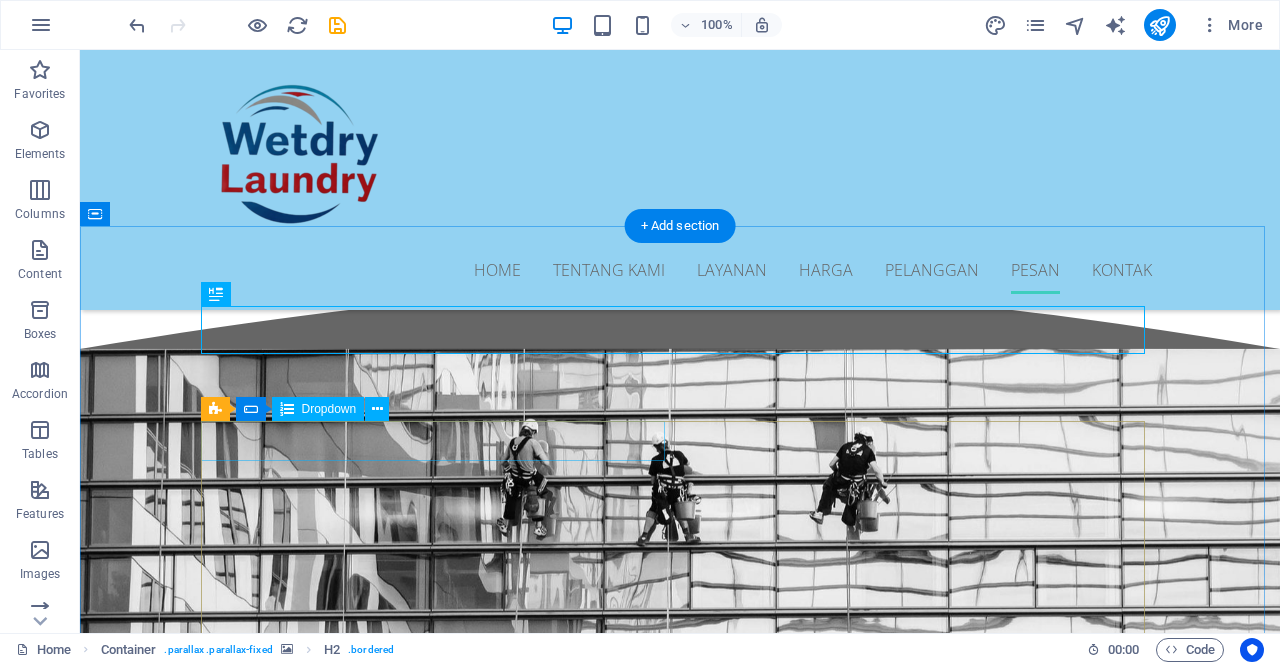click on "Basic Clean
Standard Clean
Premium Clean" at bounding box center (440, 3788) 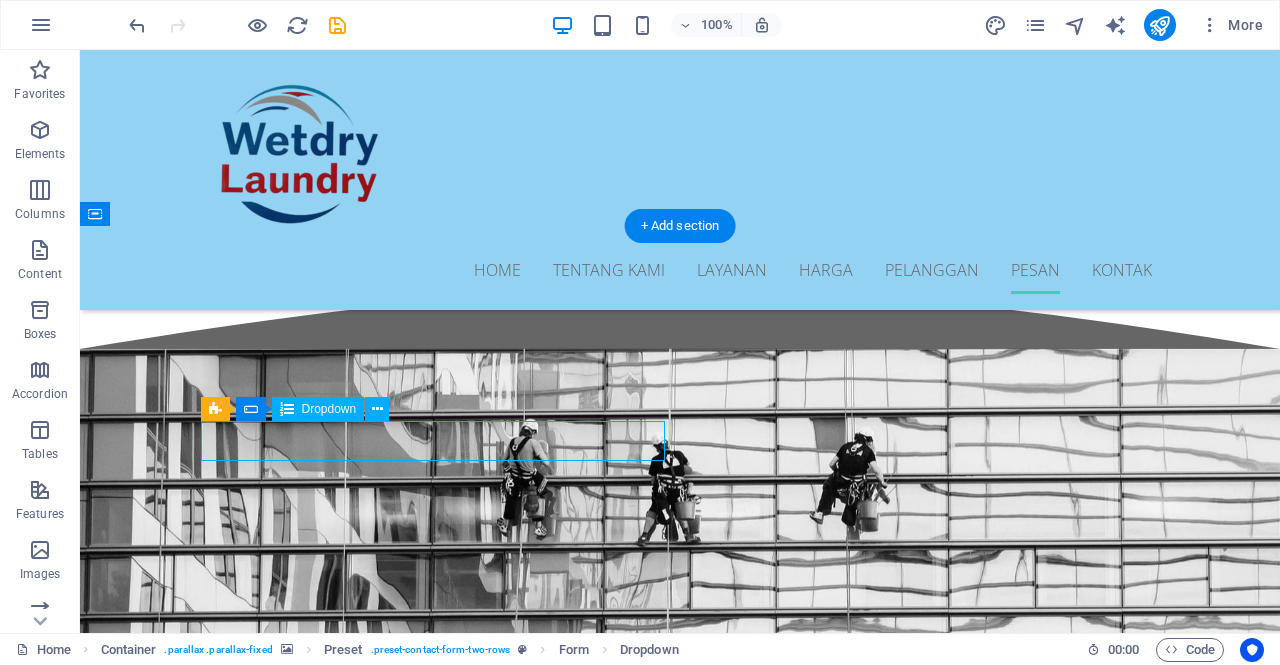 click on "Basic Clean
Standard Clean
Premium Clean" at bounding box center (440, 3788) 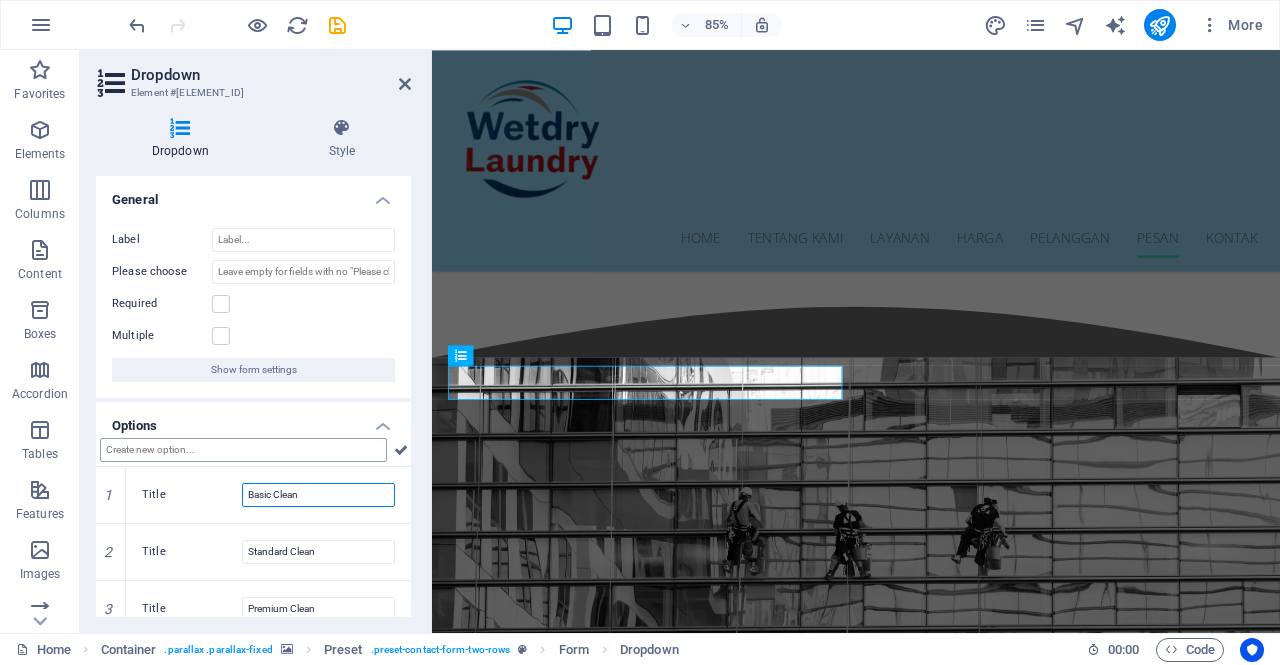 drag, startPoint x: 316, startPoint y: 494, endPoint x: 148, endPoint y: 457, distance: 172.02615 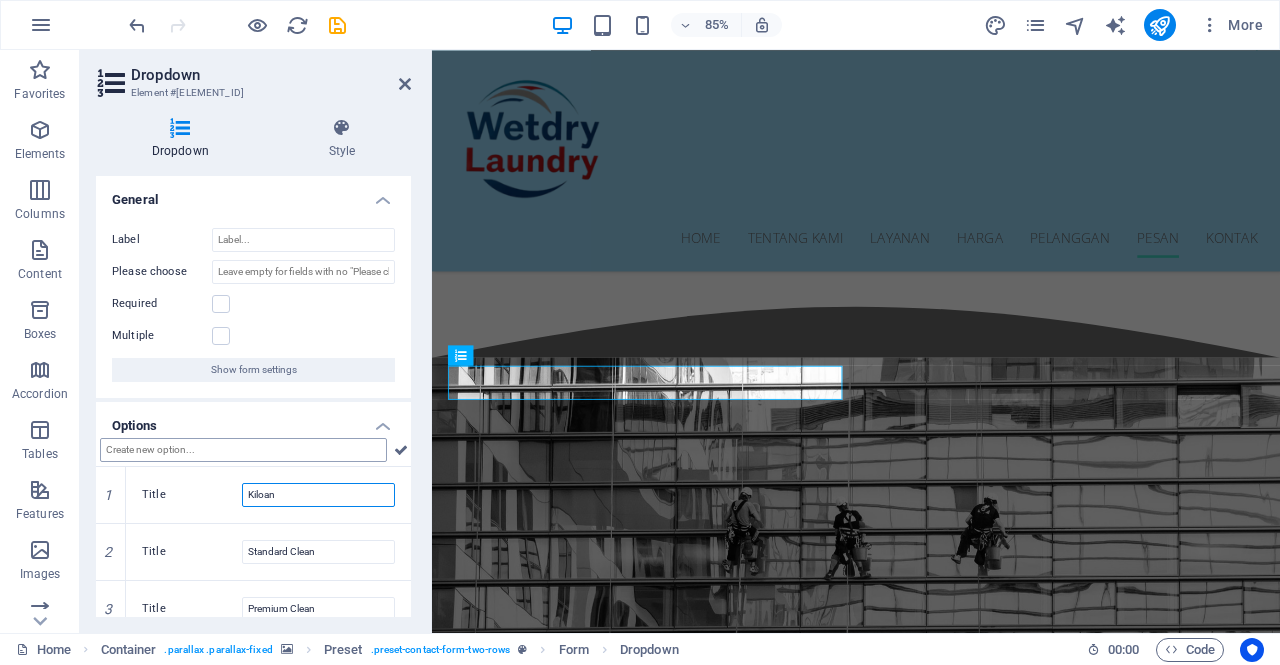 type on "Kiloan" 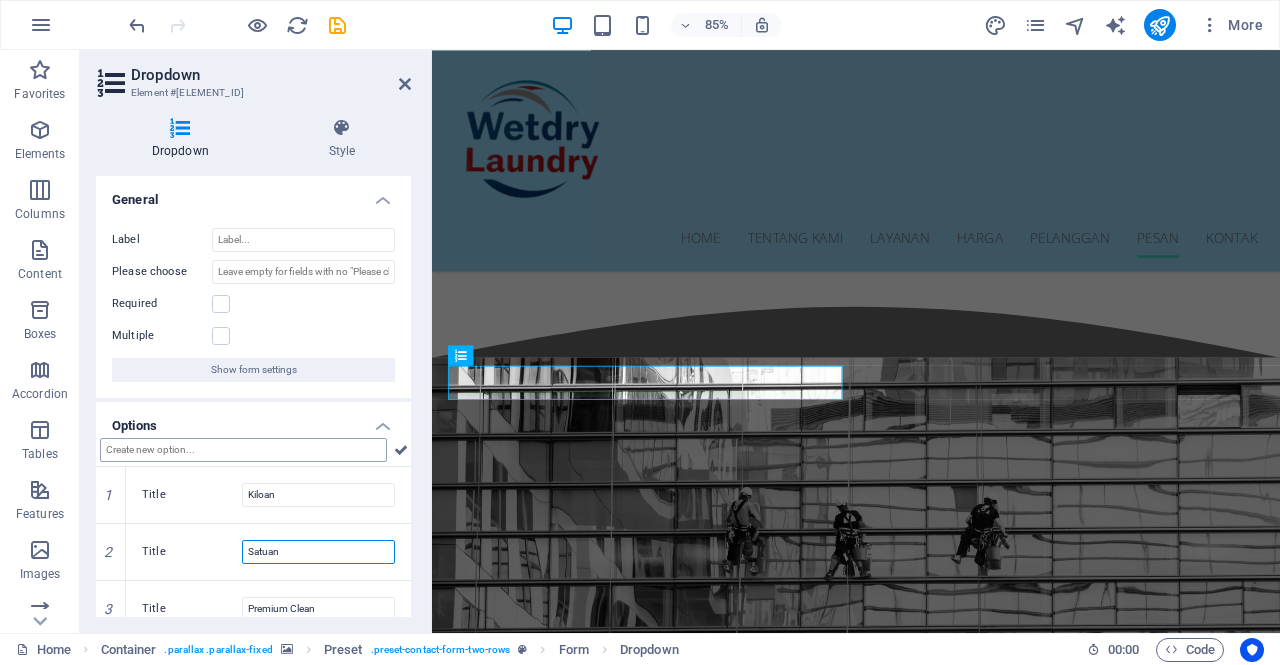 type on "Satuan" 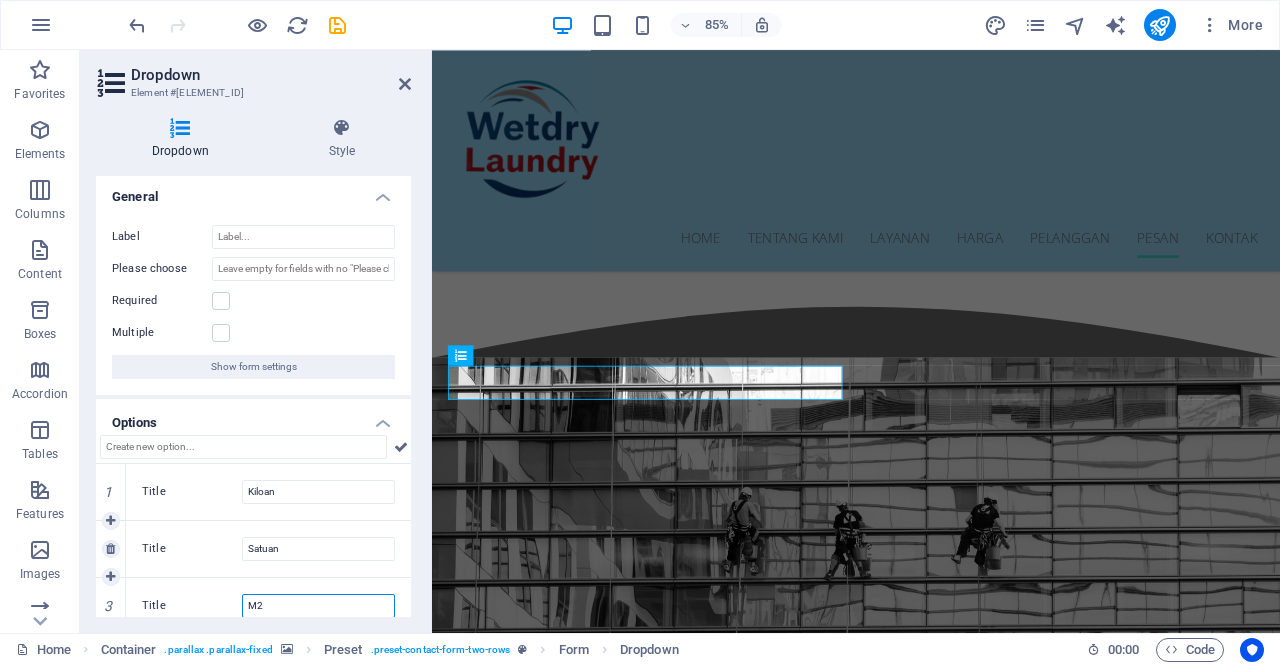 scroll, scrollTop: 19, scrollLeft: 0, axis: vertical 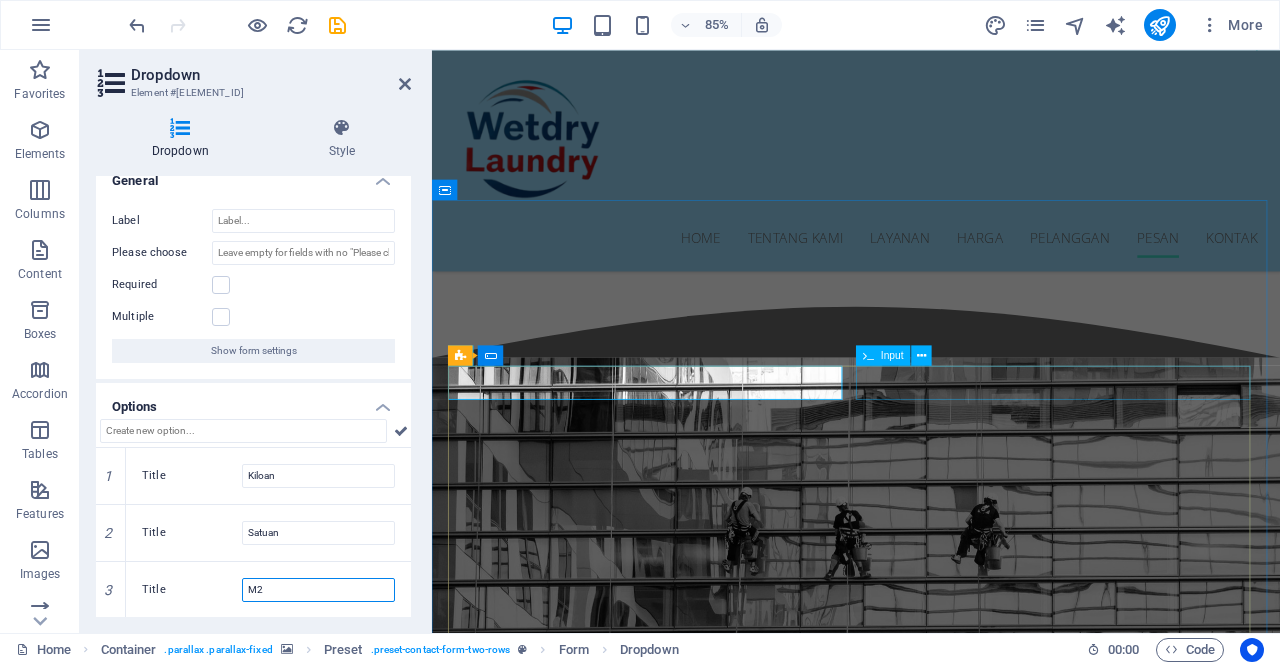 type on "M2" 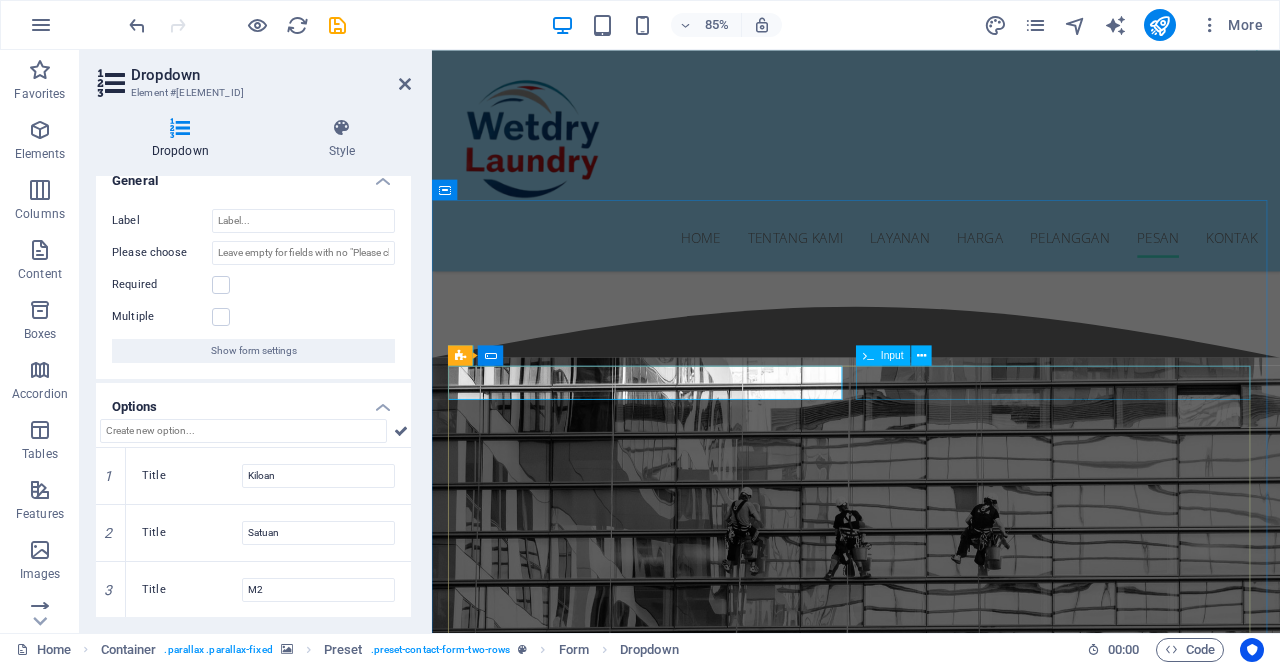 click at bounding box center (1171, 3851) 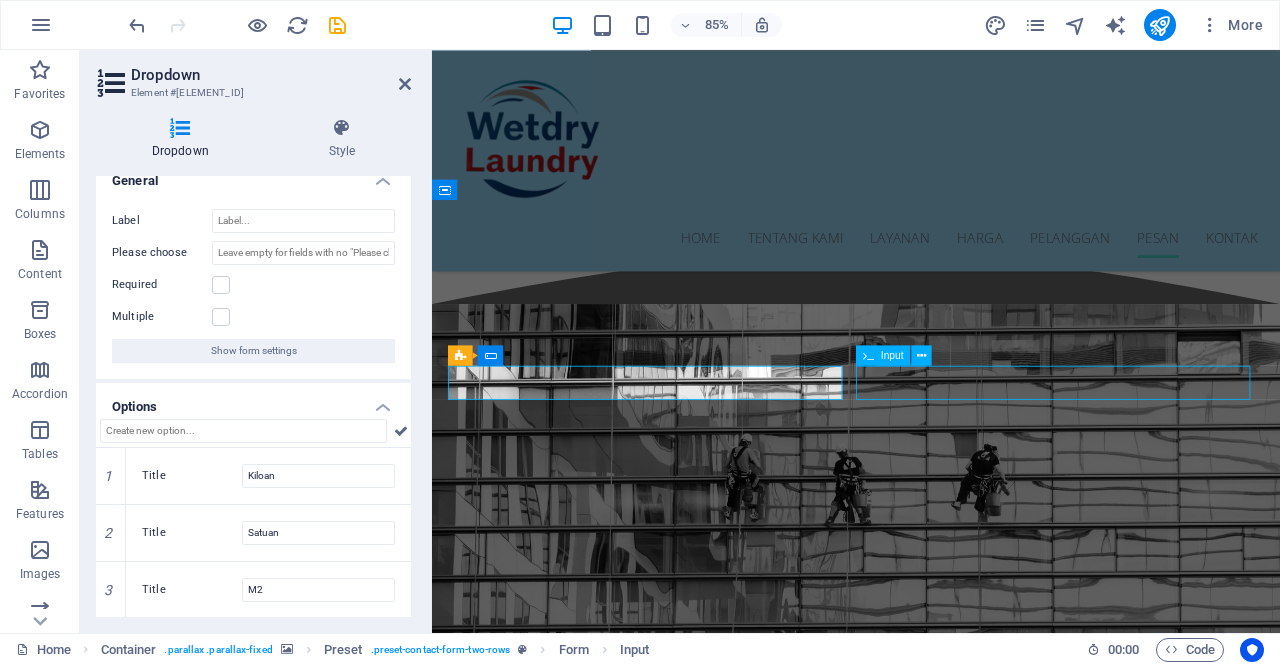 scroll, scrollTop: 5083, scrollLeft: 0, axis: vertical 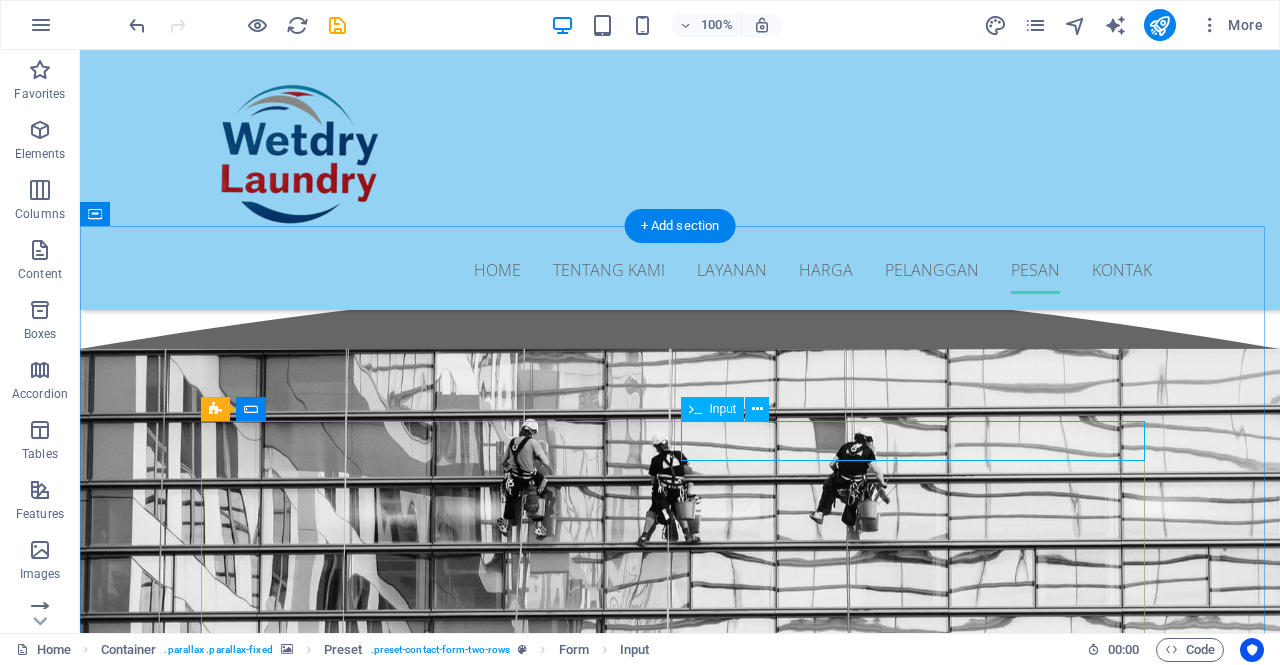 click at bounding box center [920, 3788] 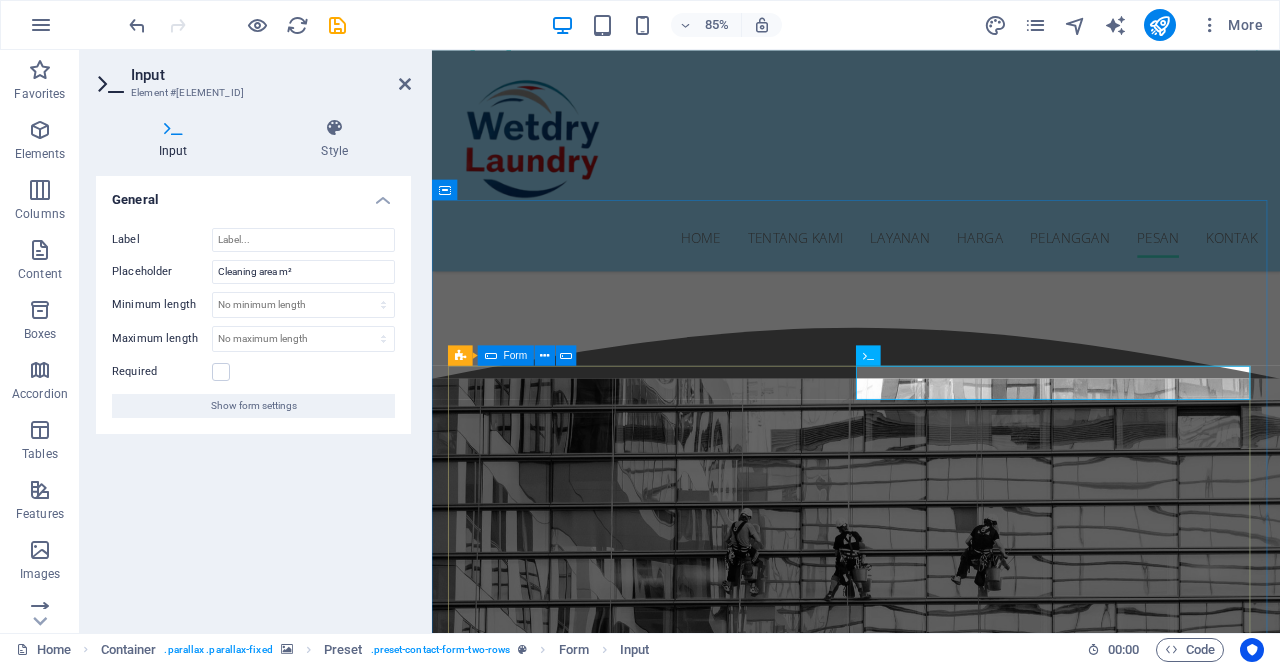 scroll, scrollTop: 5107, scrollLeft: 0, axis: vertical 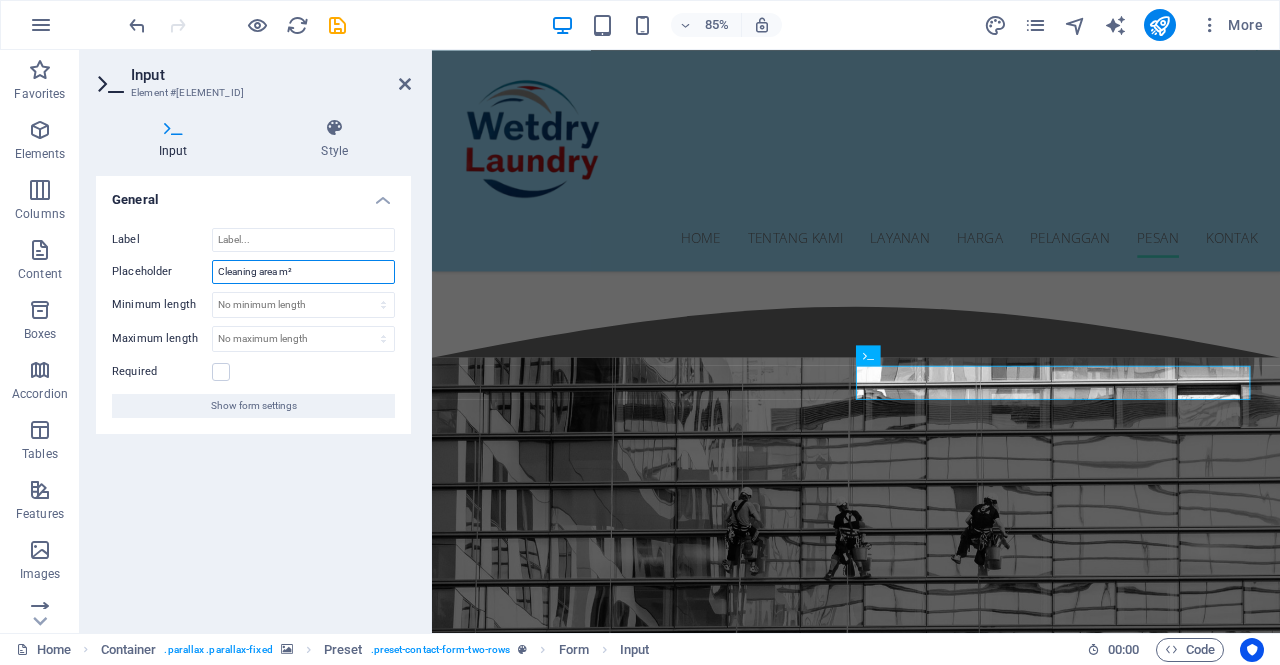 click on "Cleaning area m²" at bounding box center (303, 272) 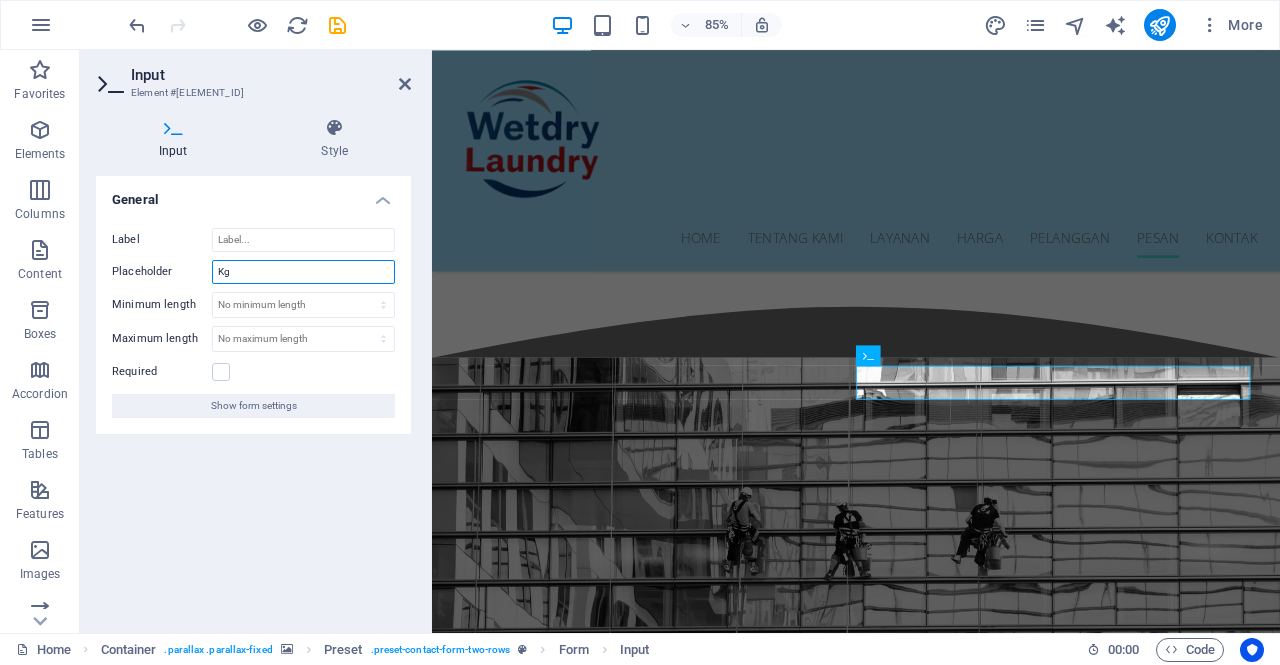 type on "K" 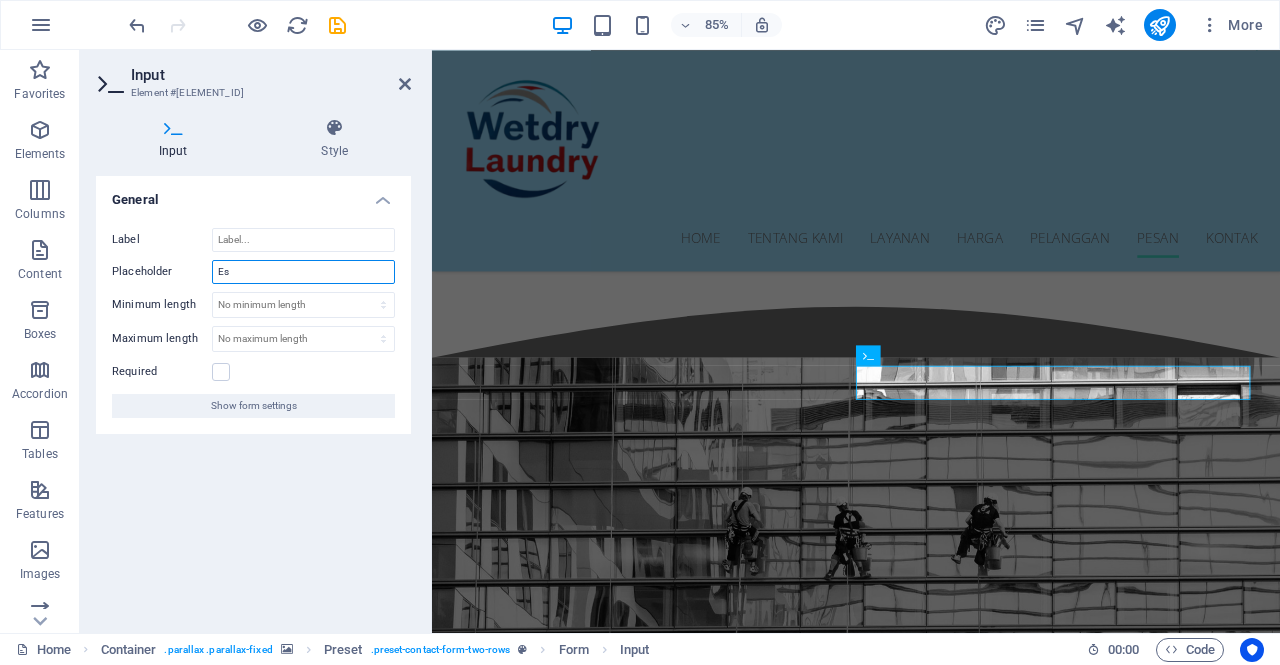 type on "E" 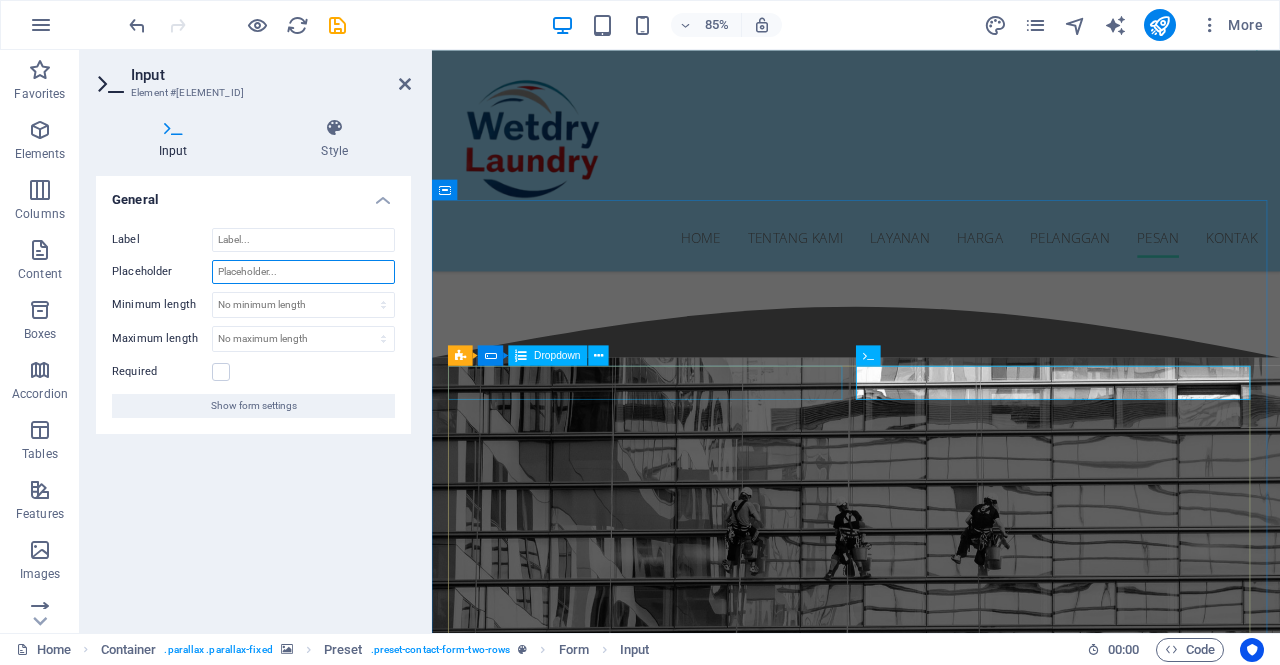 type 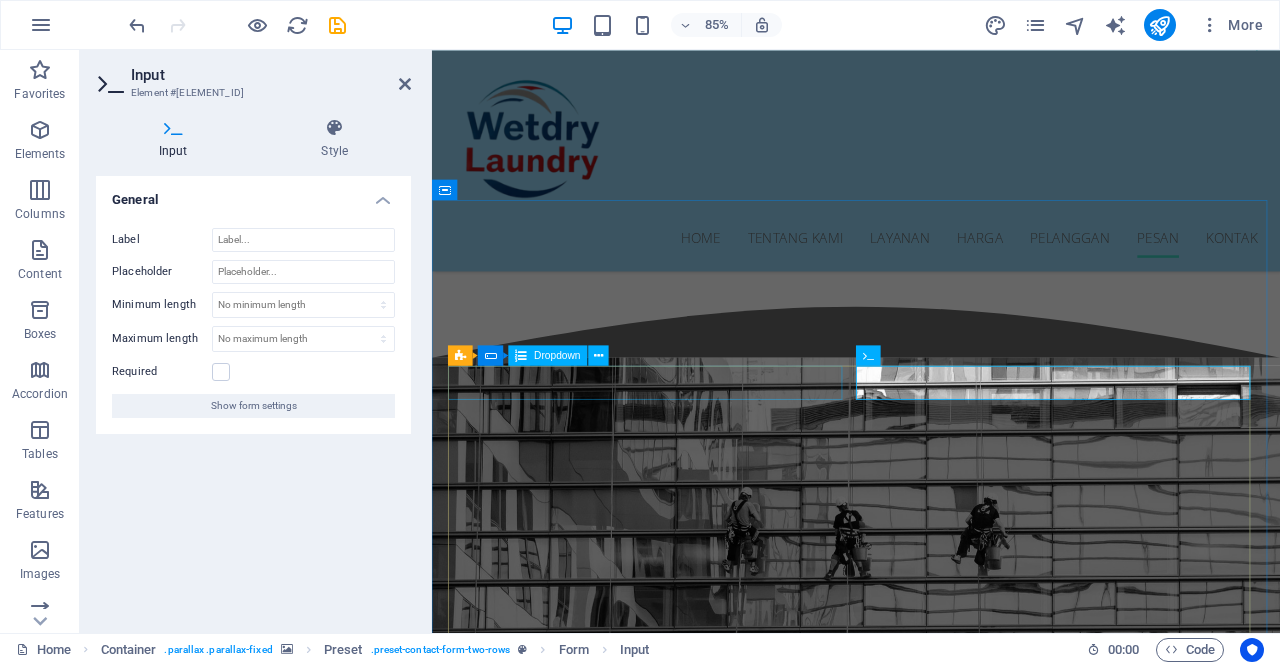 click on "Kiloan Satuan M2" at bounding box center [691, 3851] 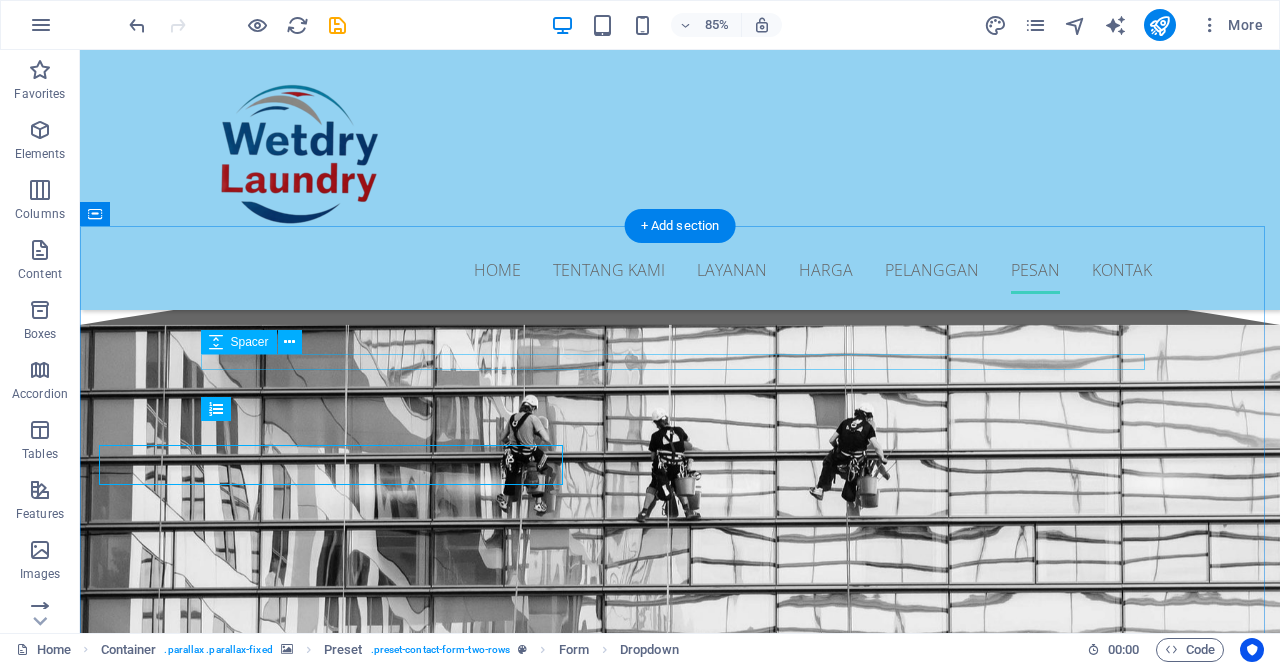 scroll, scrollTop: 5083, scrollLeft: 0, axis: vertical 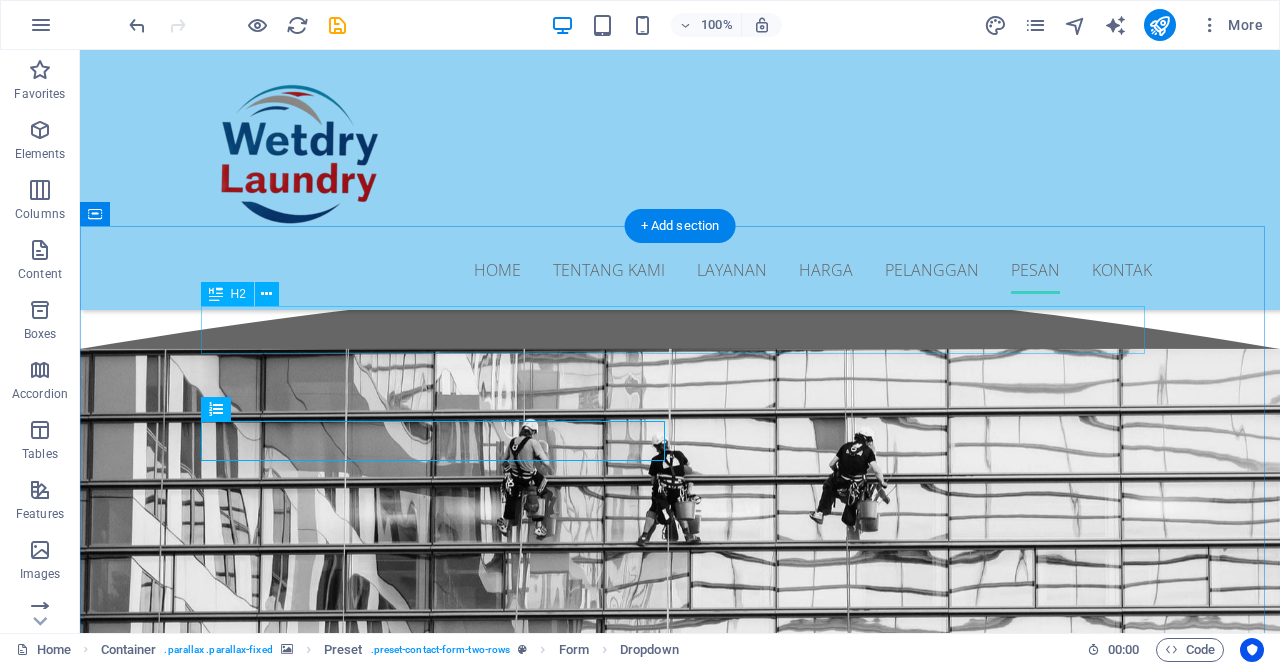click on "Jemput Sekarang" at bounding box center [680, 3675] 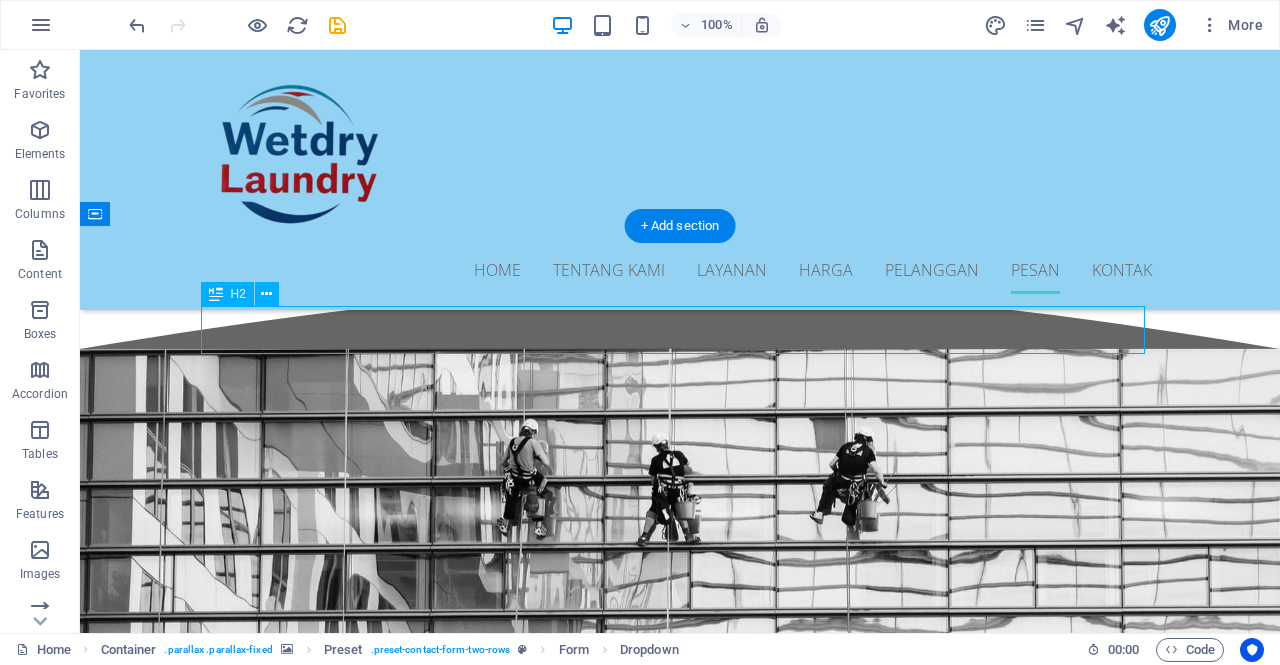 click on "Jemput Sekarang" at bounding box center (680, 3675) 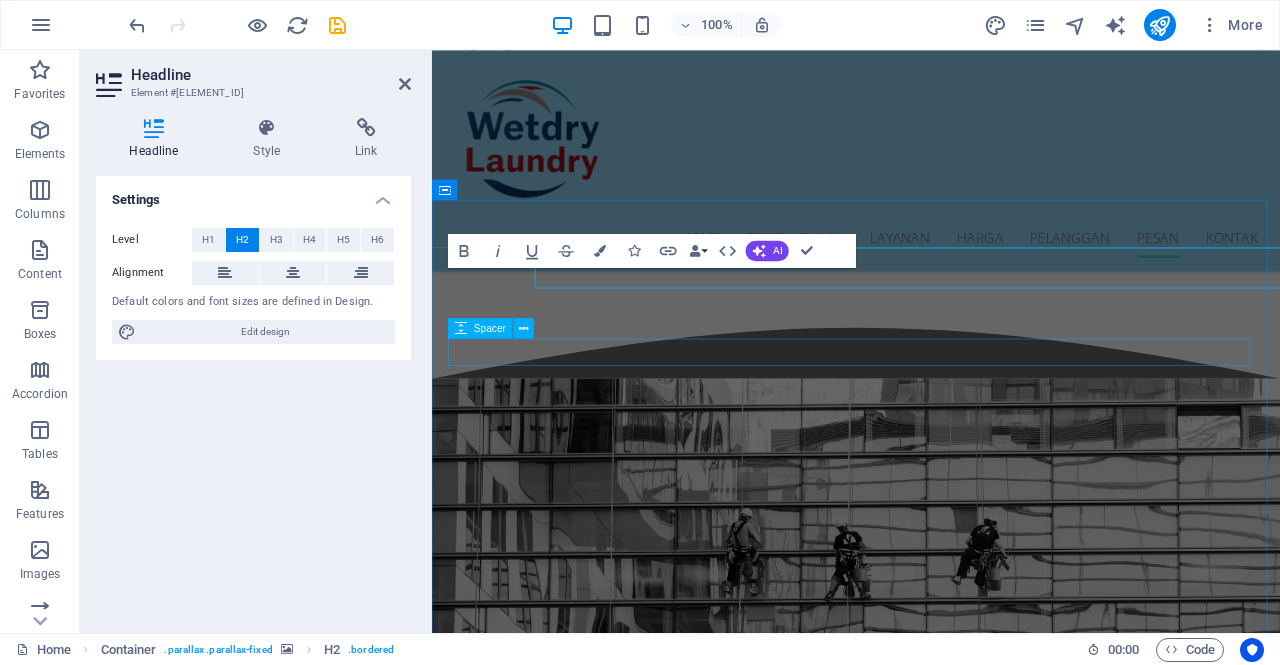 scroll, scrollTop: 5107, scrollLeft: 0, axis: vertical 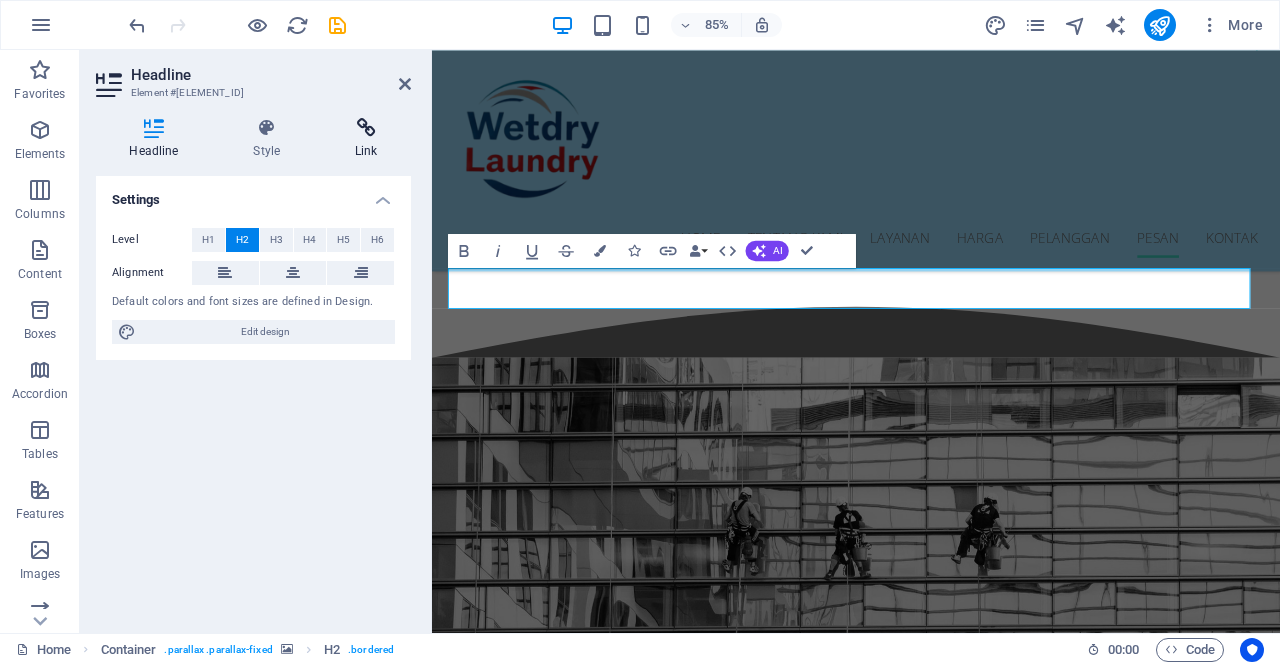 click on "Link" at bounding box center (366, 139) 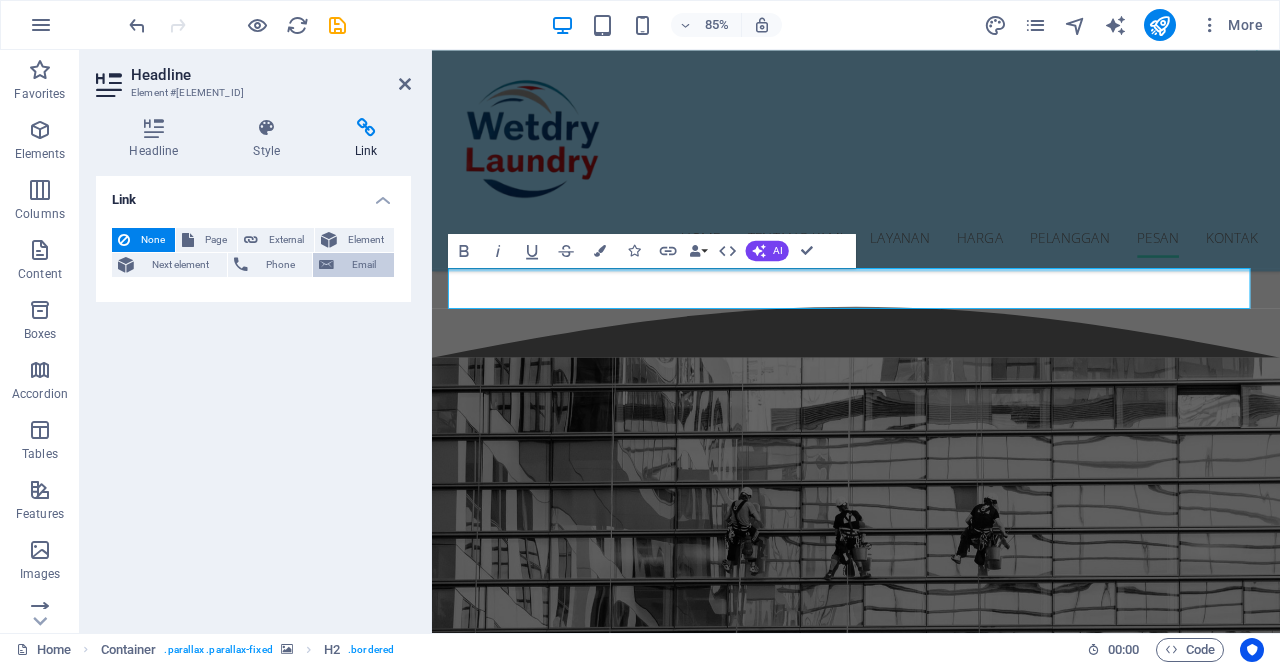 click on "Email" at bounding box center [364, 265] 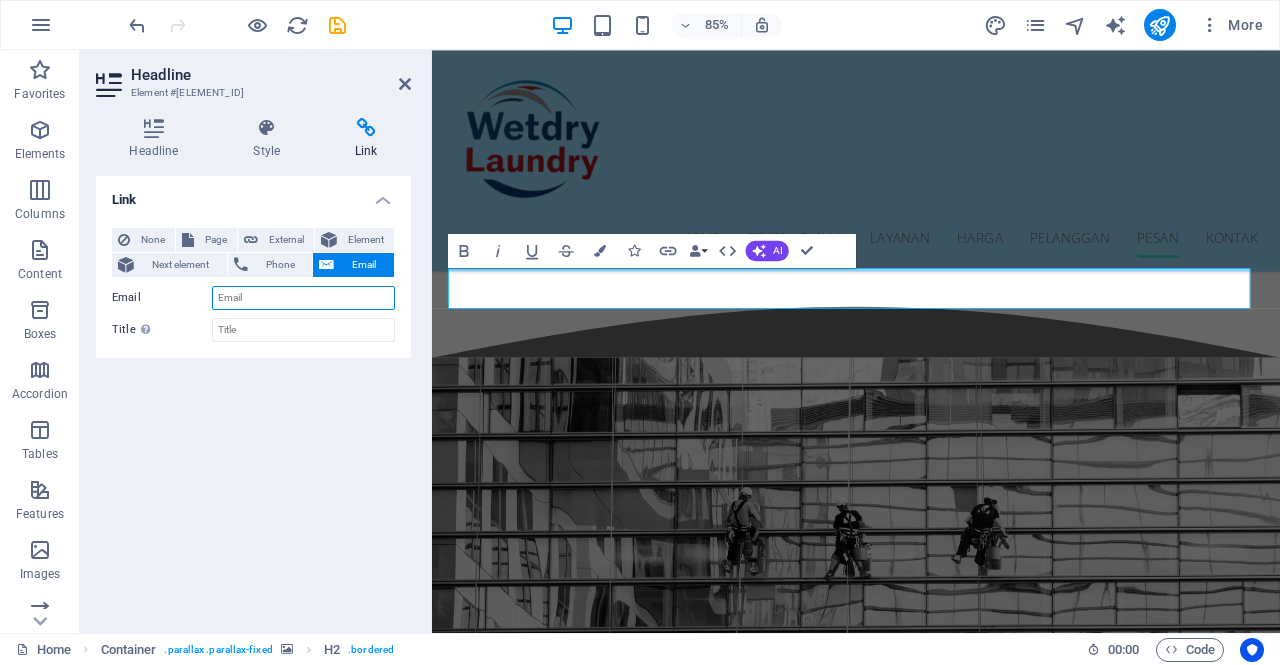 click on "Email" at bounding box center [303, 298] 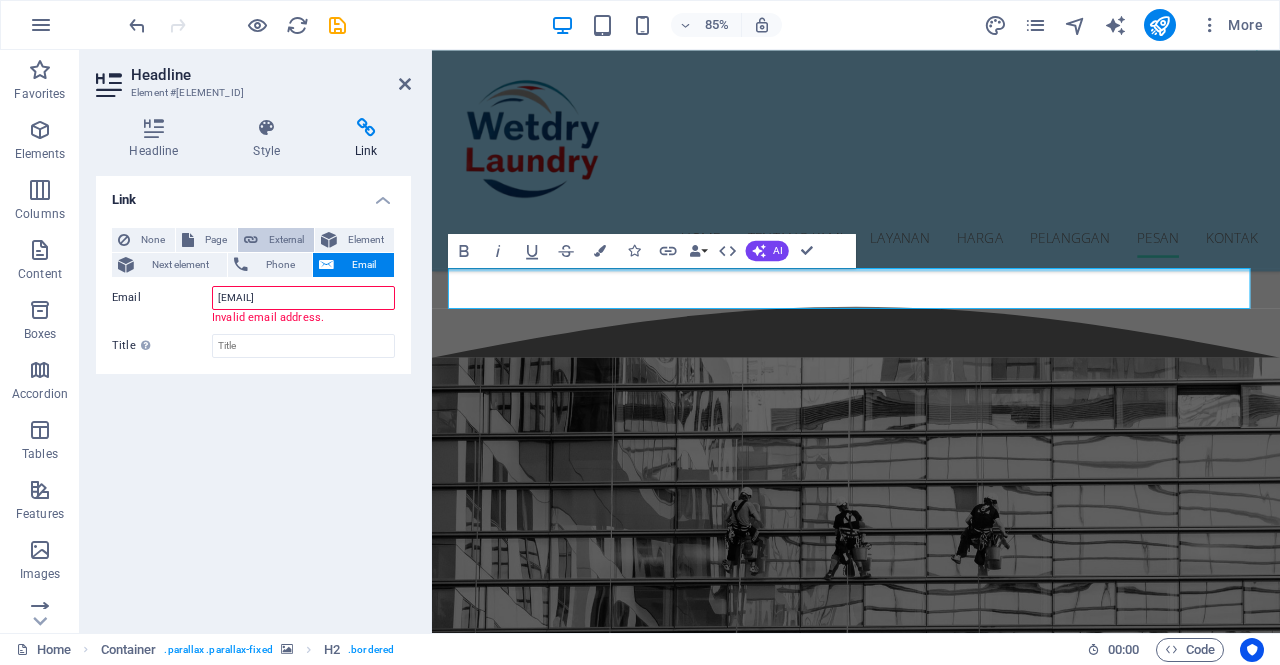 type on "[EMAIL]" 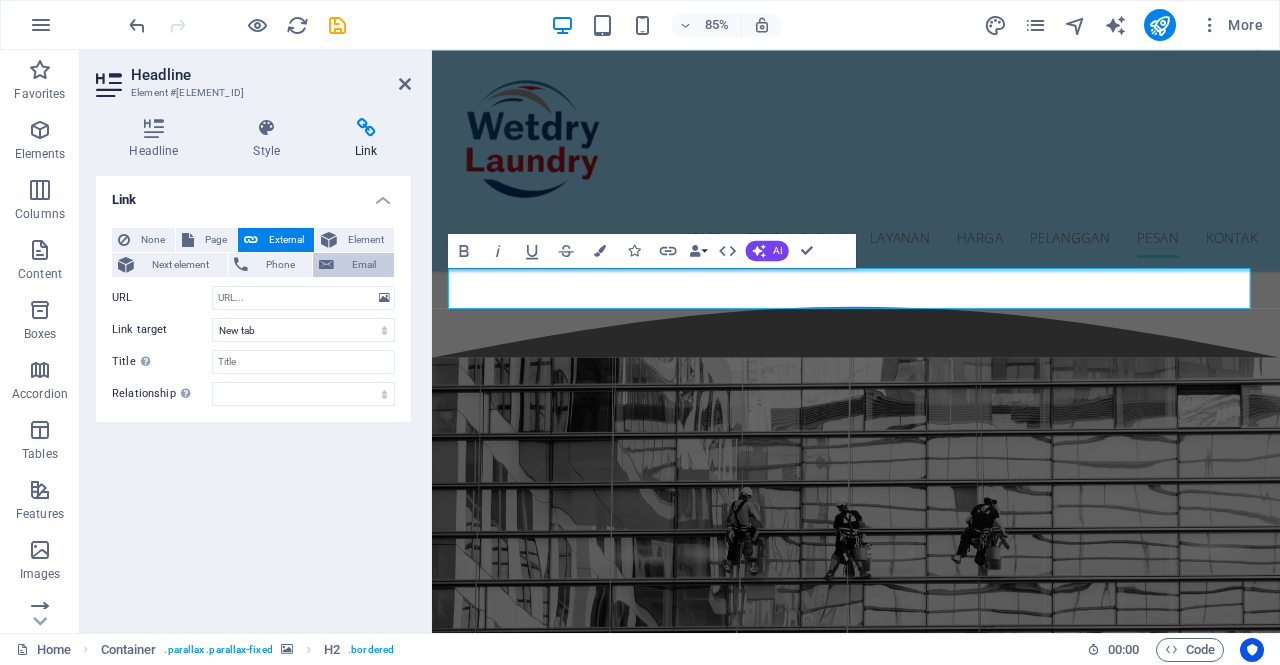 click on "Email" at bounding box center [353, 265] 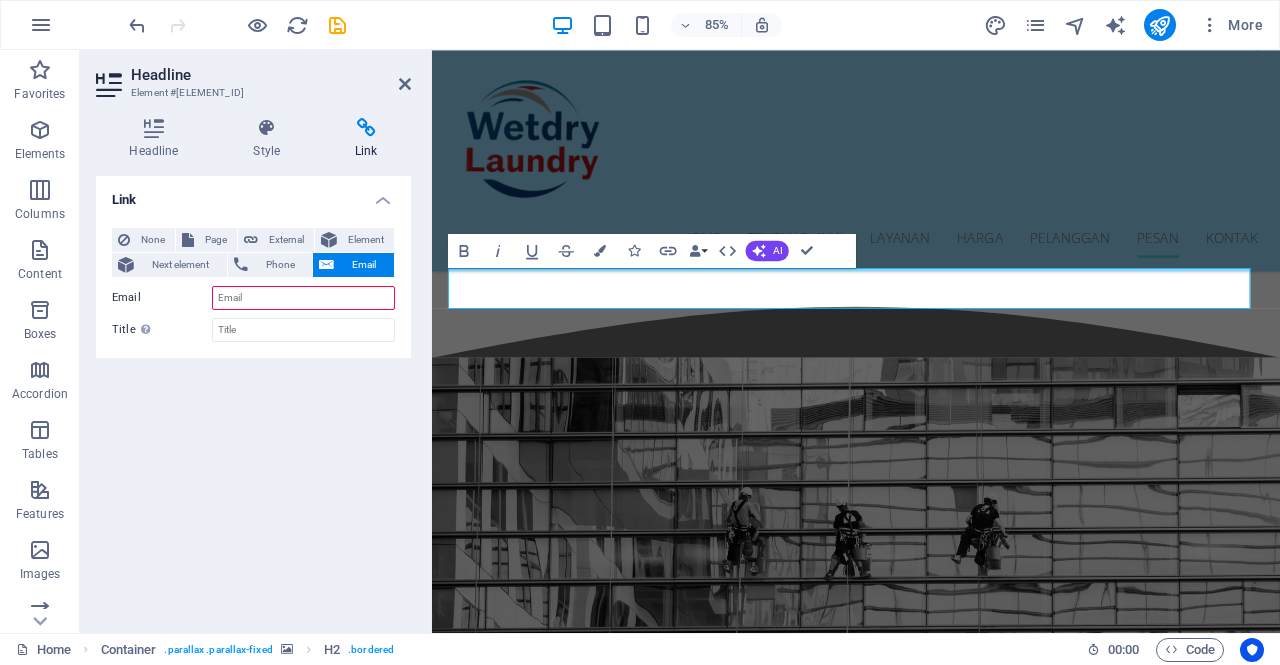 click on "Email" at bounding box center [303, 298] 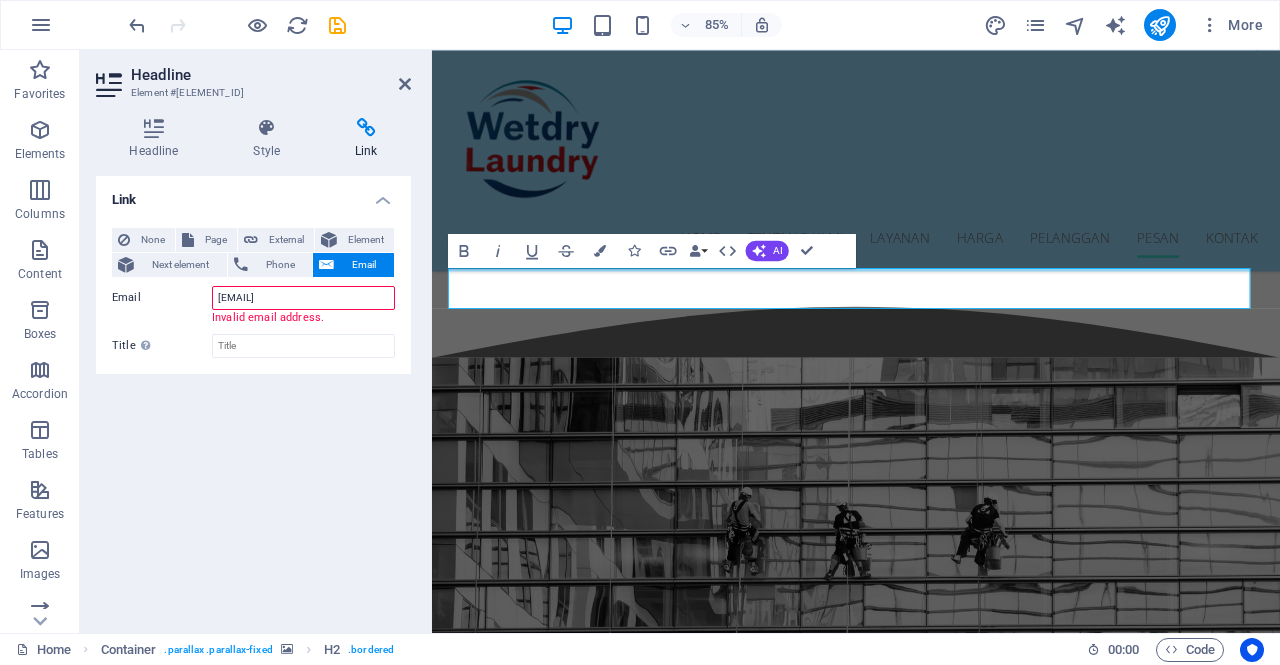 type on "[EMAIL]" 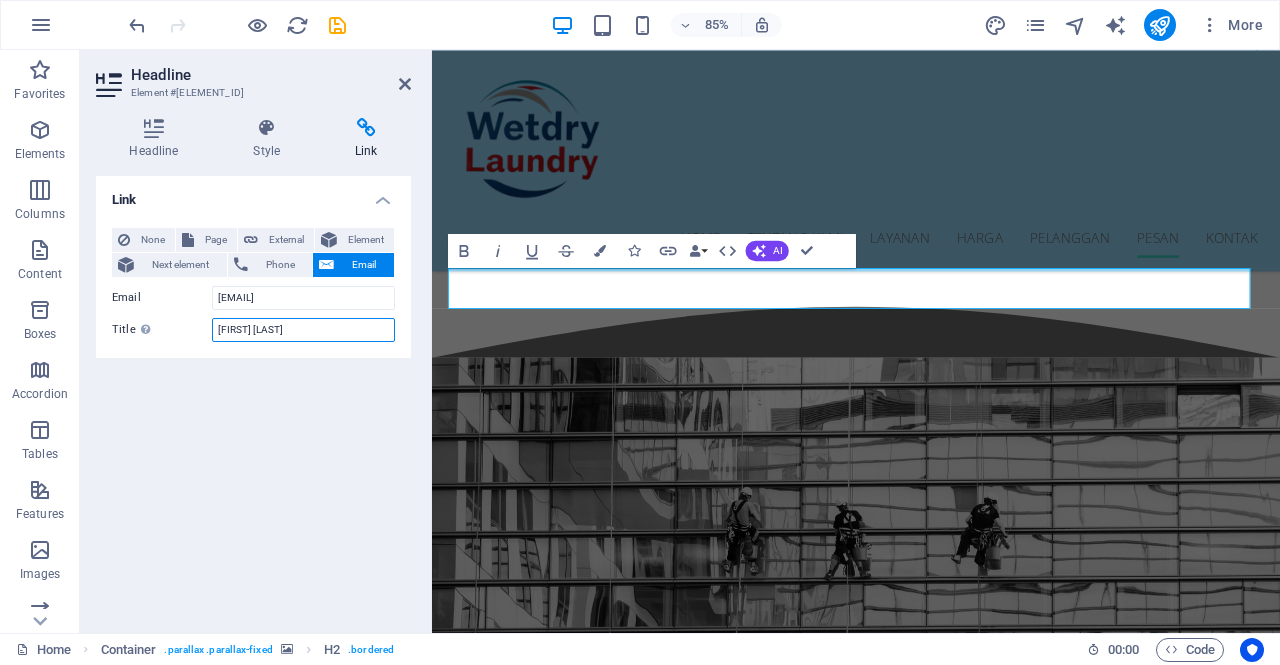 type on "[FIRST] [LAST]" 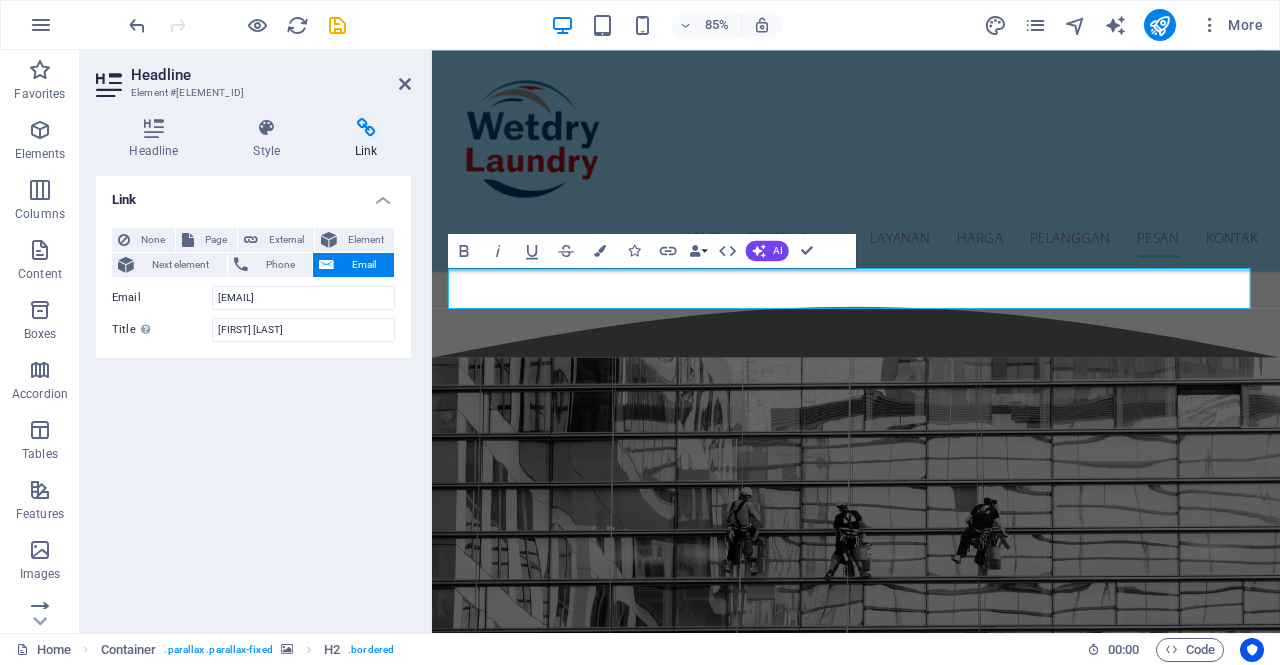 click on "None Page External Element Next element Phone Email [EMAIL] Invalid email address. Link target New tab Same tab Overlay Title Additional link description, should not be the same as the link target . The title is most often shown as a tooltip text when the mouse moves over the element. Leave empty if uncertain. [FIRST] [LAST] Relationship Sets the relationship of this link to the link target . For example, the value "nofollow" instructs search engines not to follow the link. Can be left empty. alternate author bookmark external help license next nofollow noreferrer noopener prev search tag" at bounding box center (253, 285) 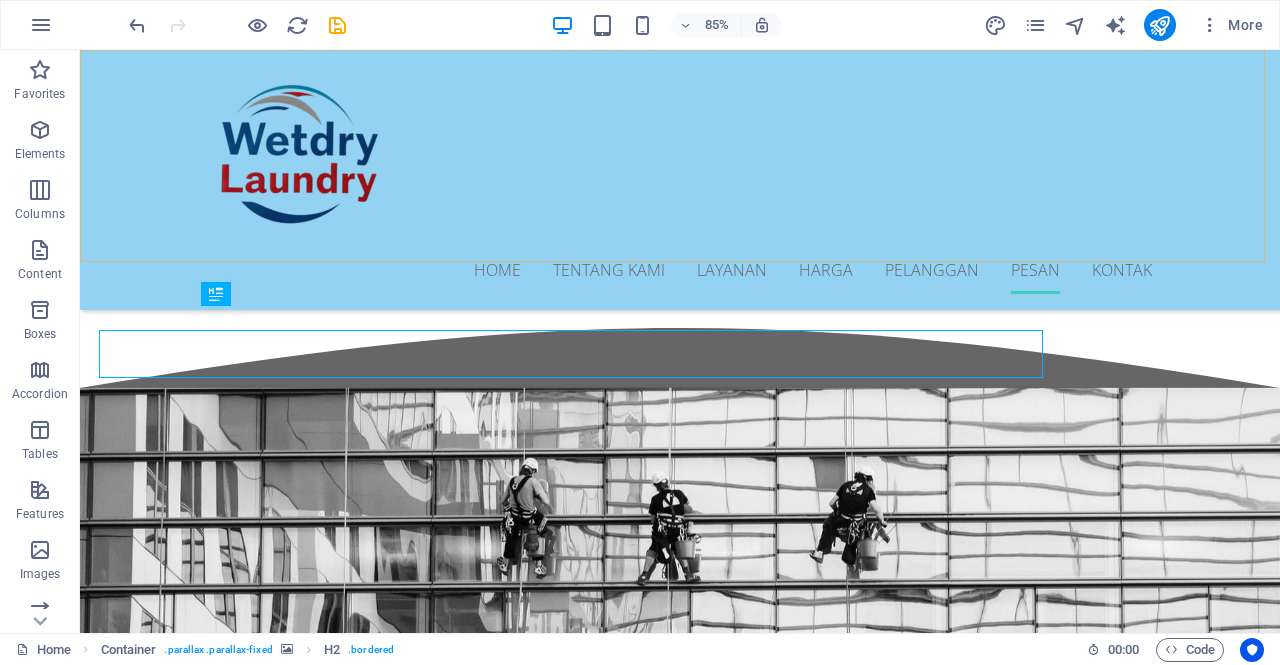 scroll, scrollTop: 5083, scrollLeft: 0, axis: vertical 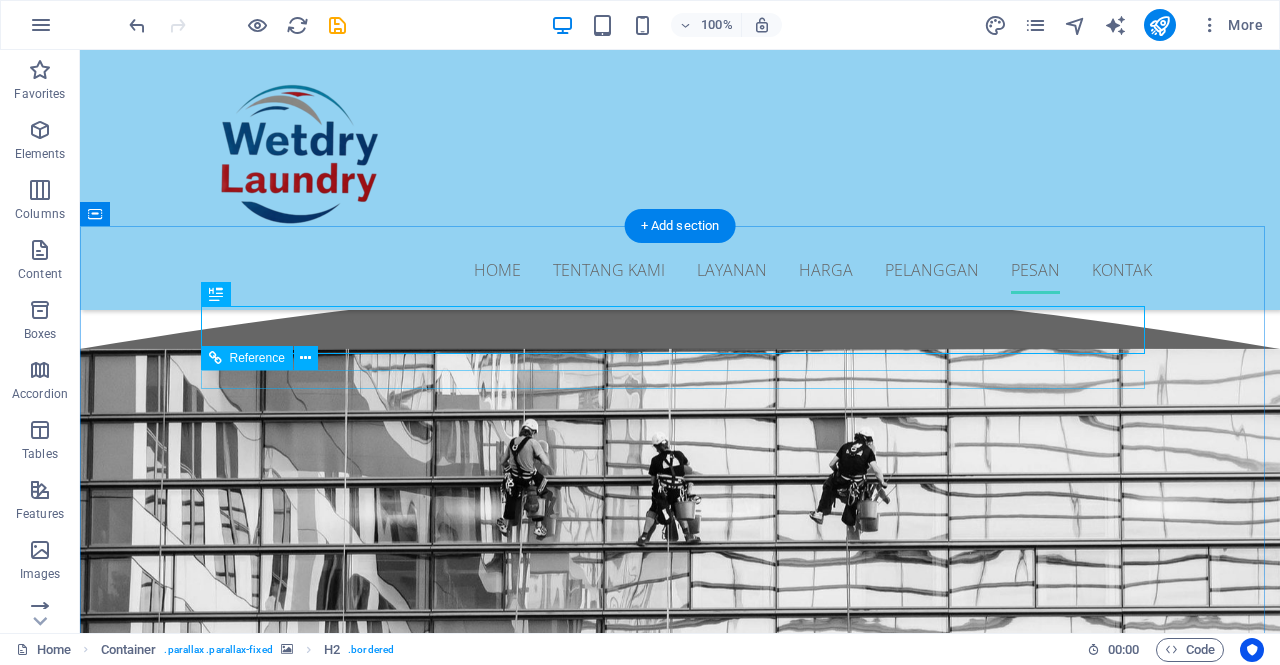 click at bounding box center [680, 3724] 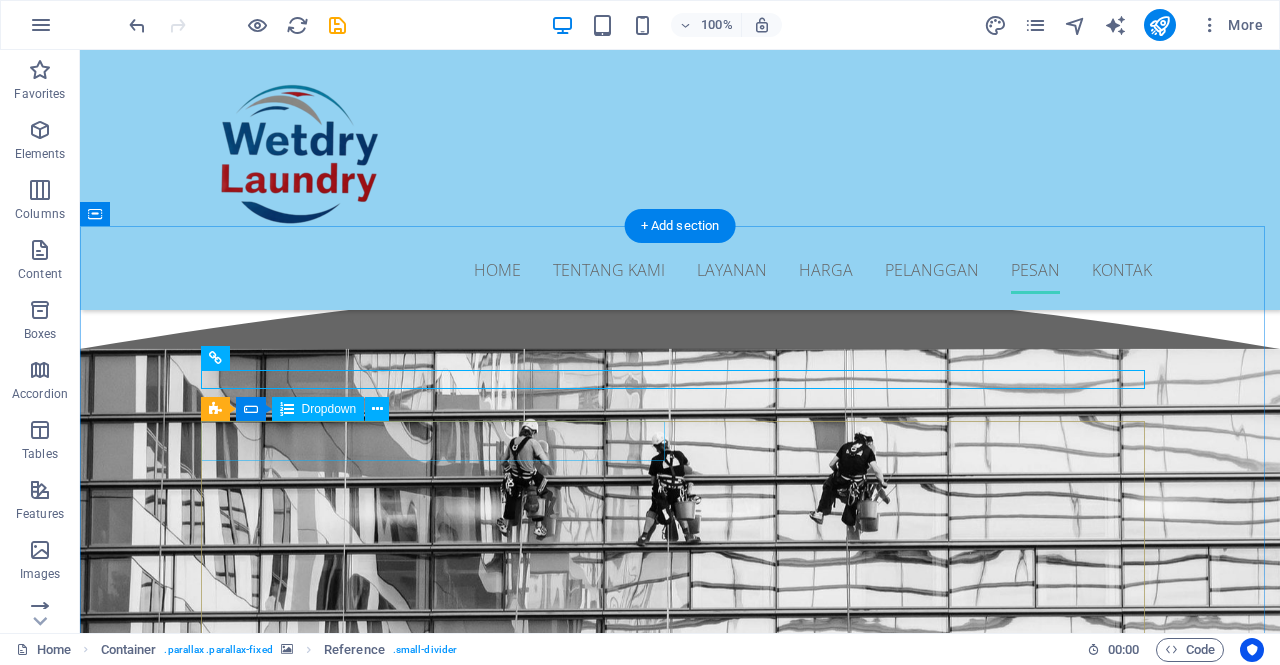 click on "Kiloan Satuan M2" at bounding box center [440, 3788] 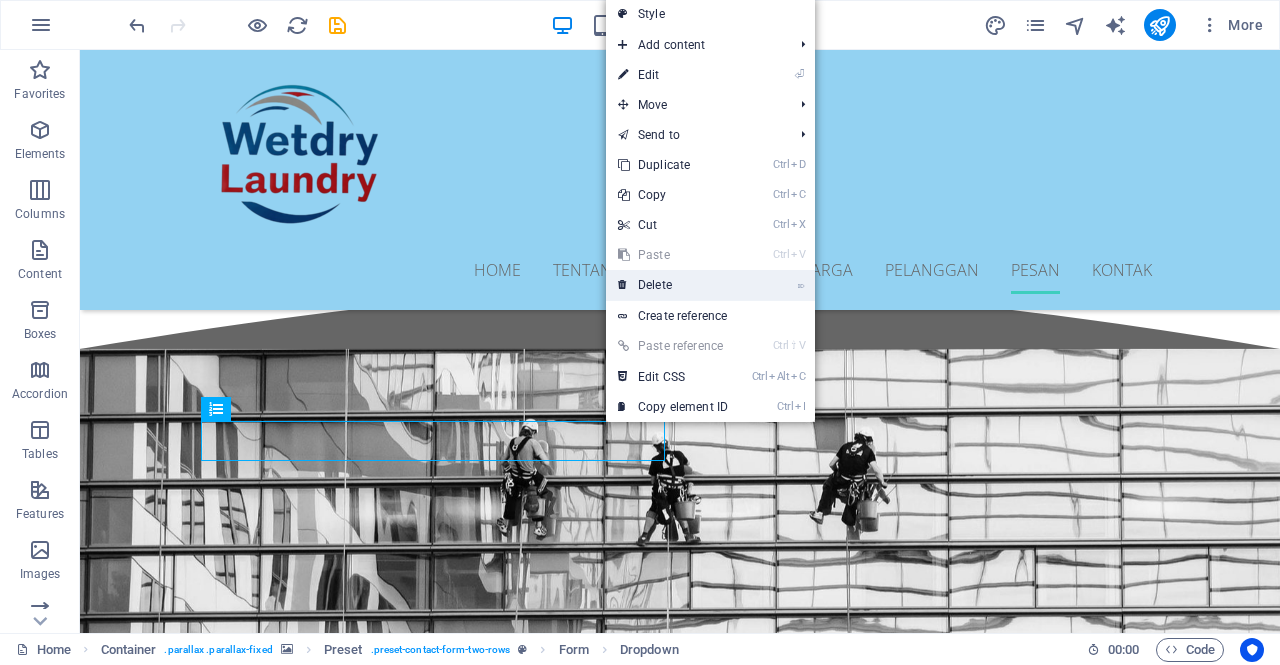 click on "⌦  Delete" at bounding box center (673, 285) 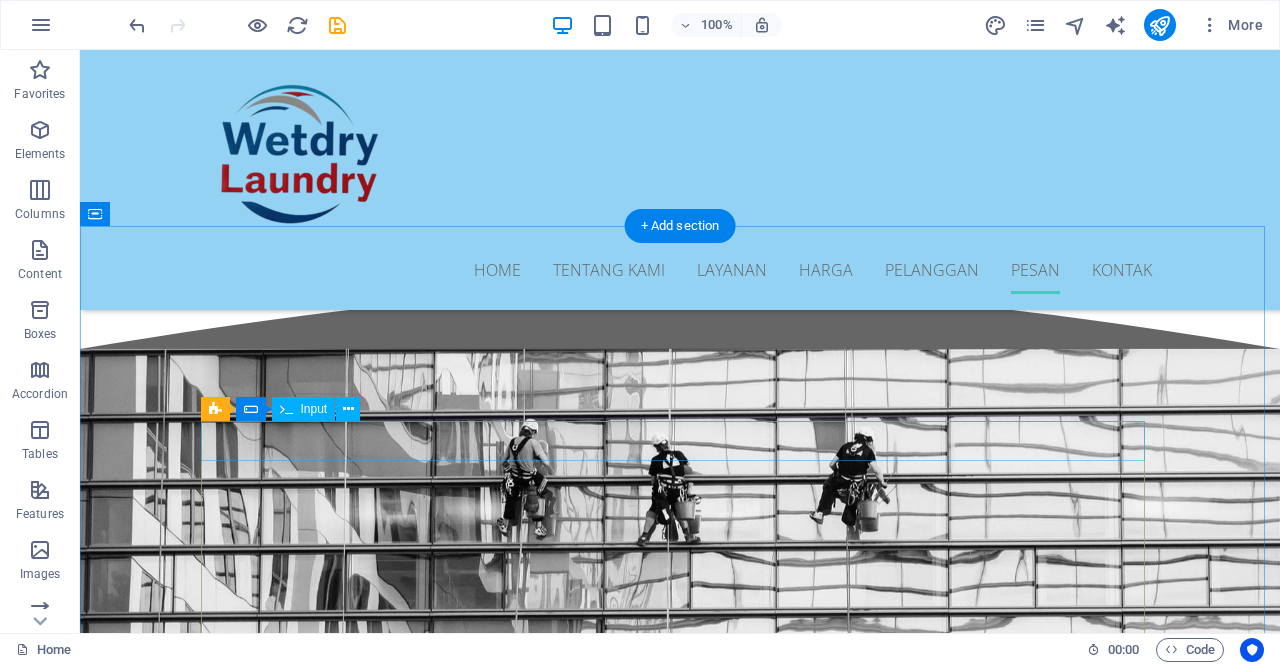 click at bounding box center [680, 3788] 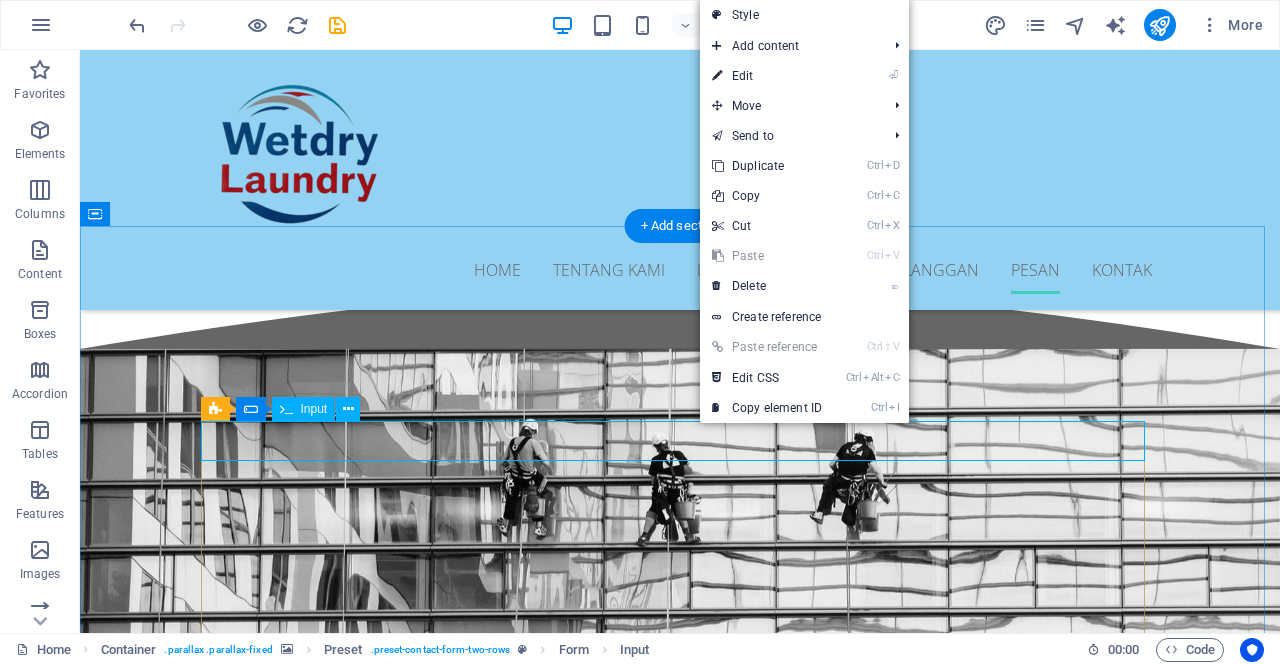 click at bounding box center (680, 3788) 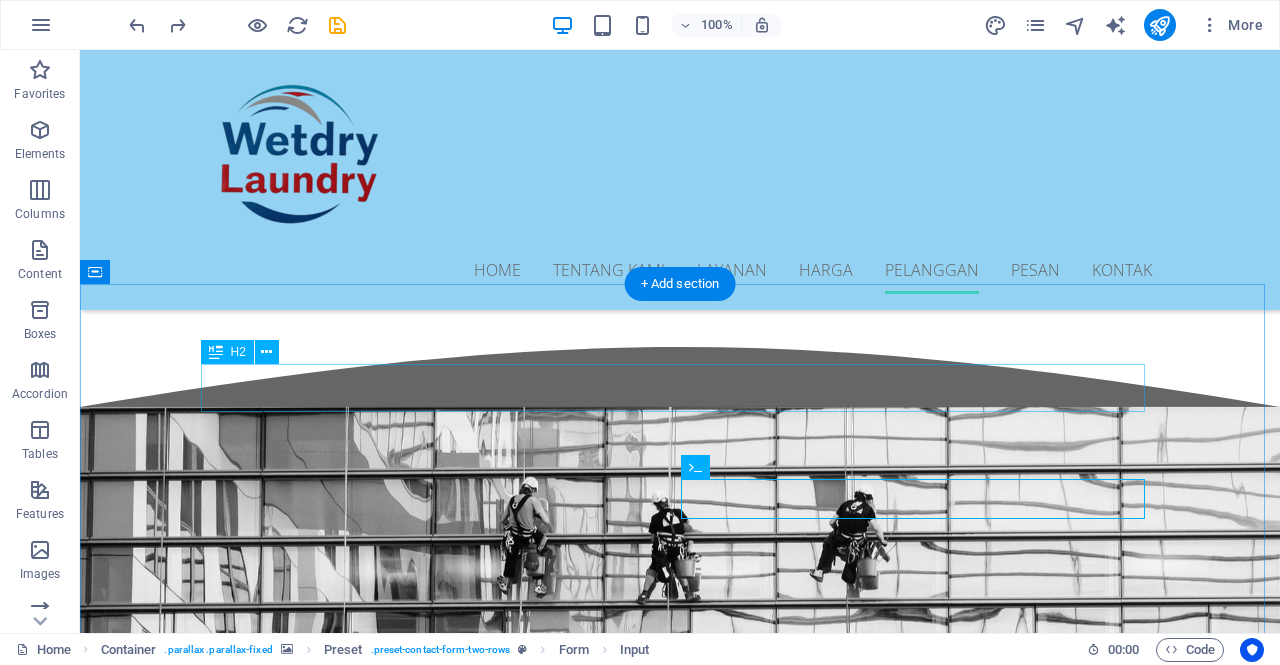 scroll, scrollTop: 5024, scrollLeft: 0, axis: vertical 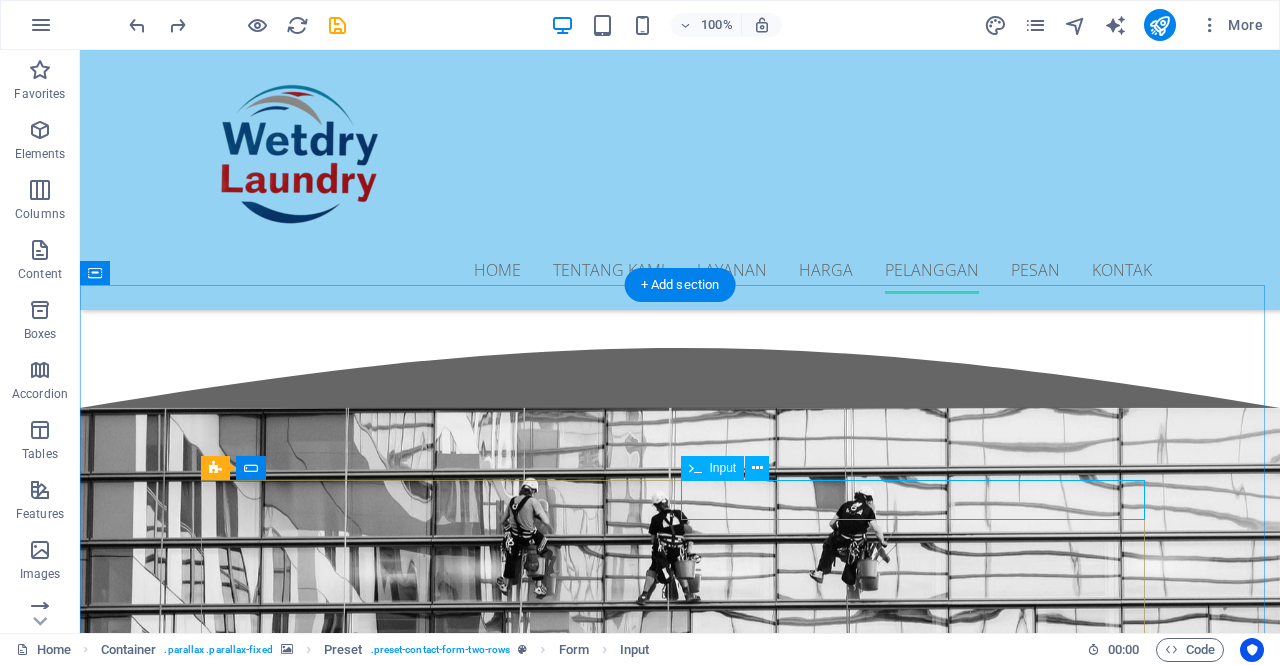 click at bounding box center (920, 3847) 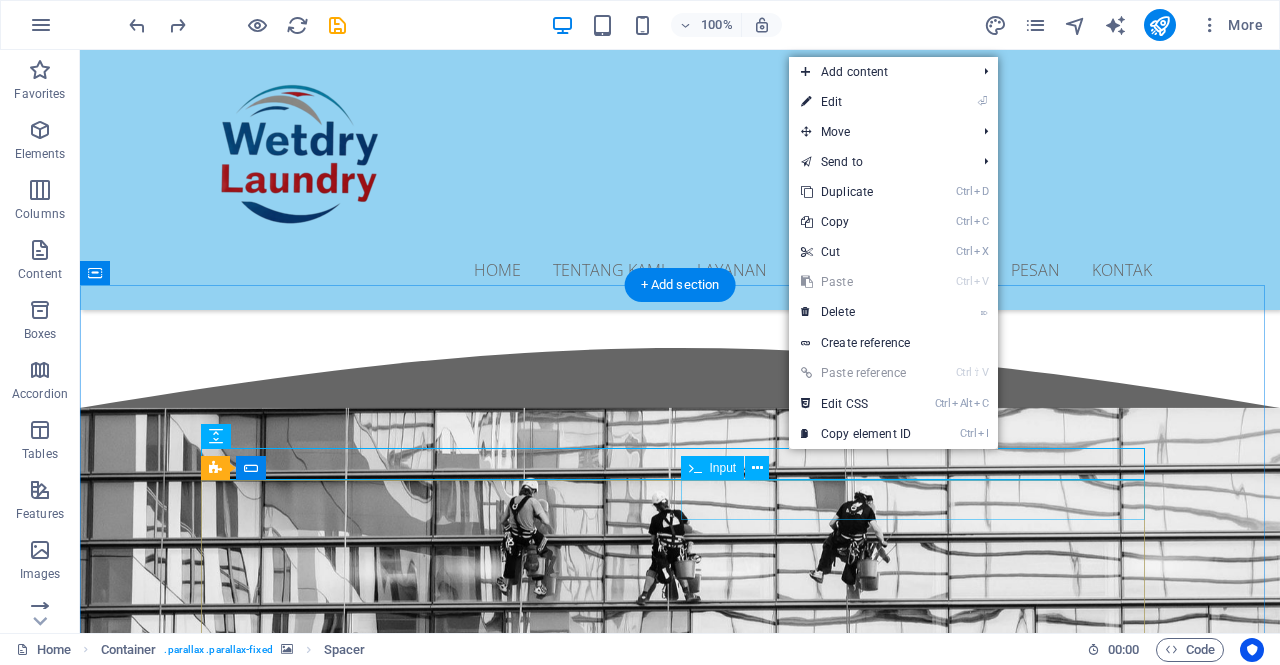click at bounding box center [920, 3847] 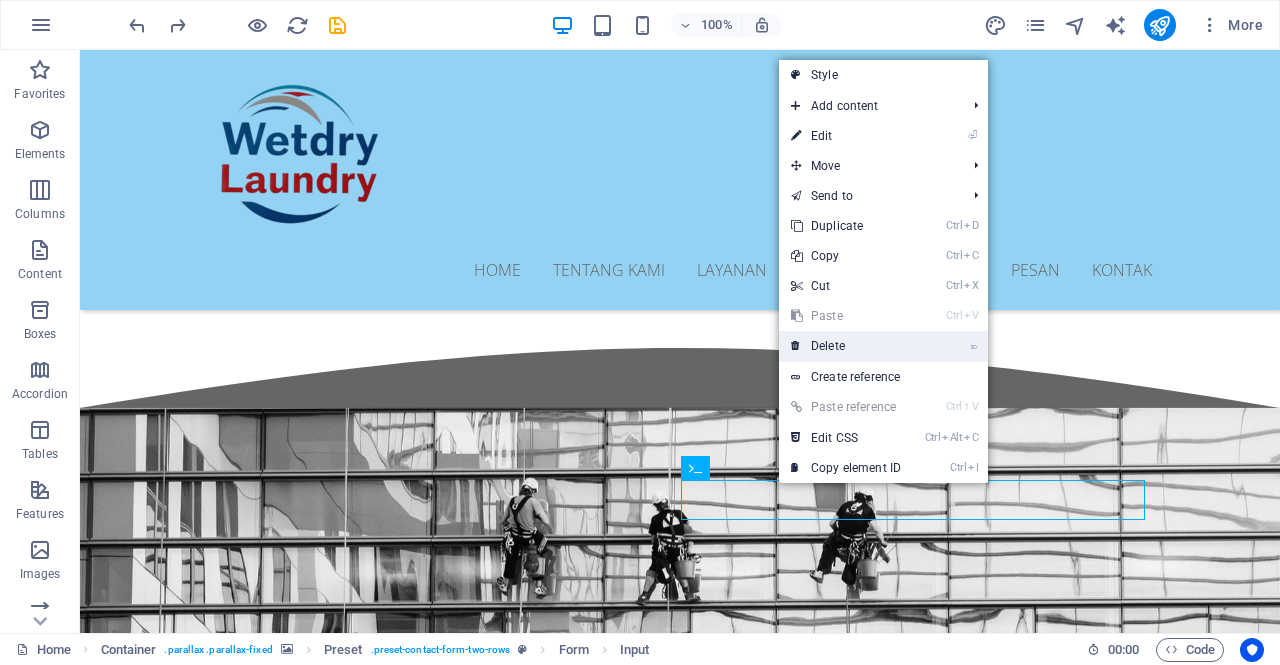 click on "⌦  Delete" at bounding box center (846, 346) 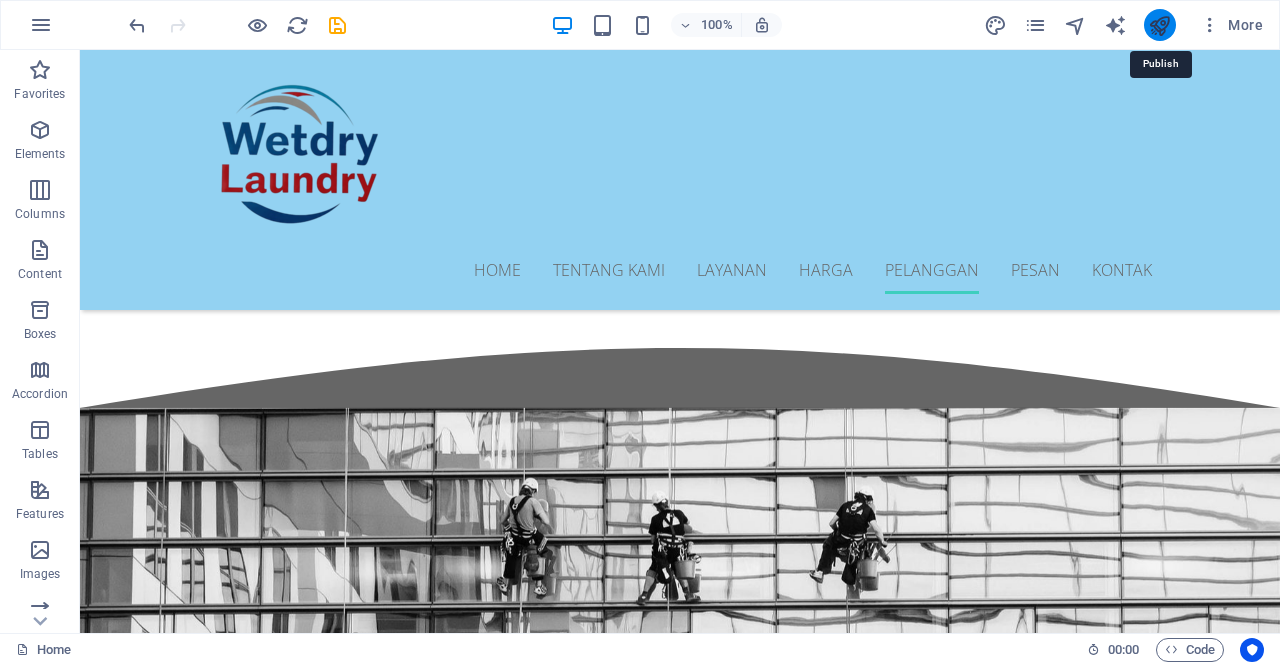 click at bounding box center [1159, 25] 